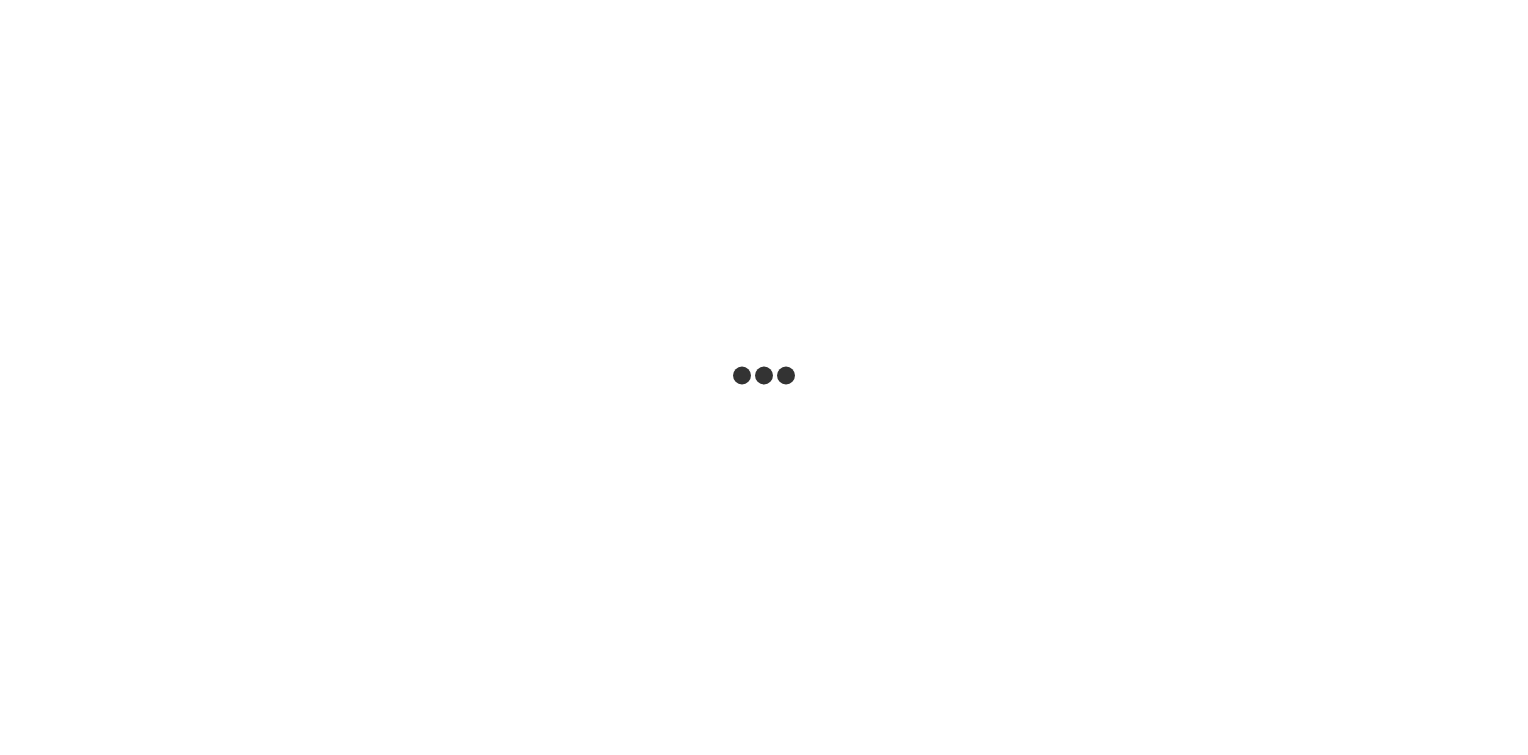 scroll, scrollTop: 0, scrollLeft: 0, axis: both 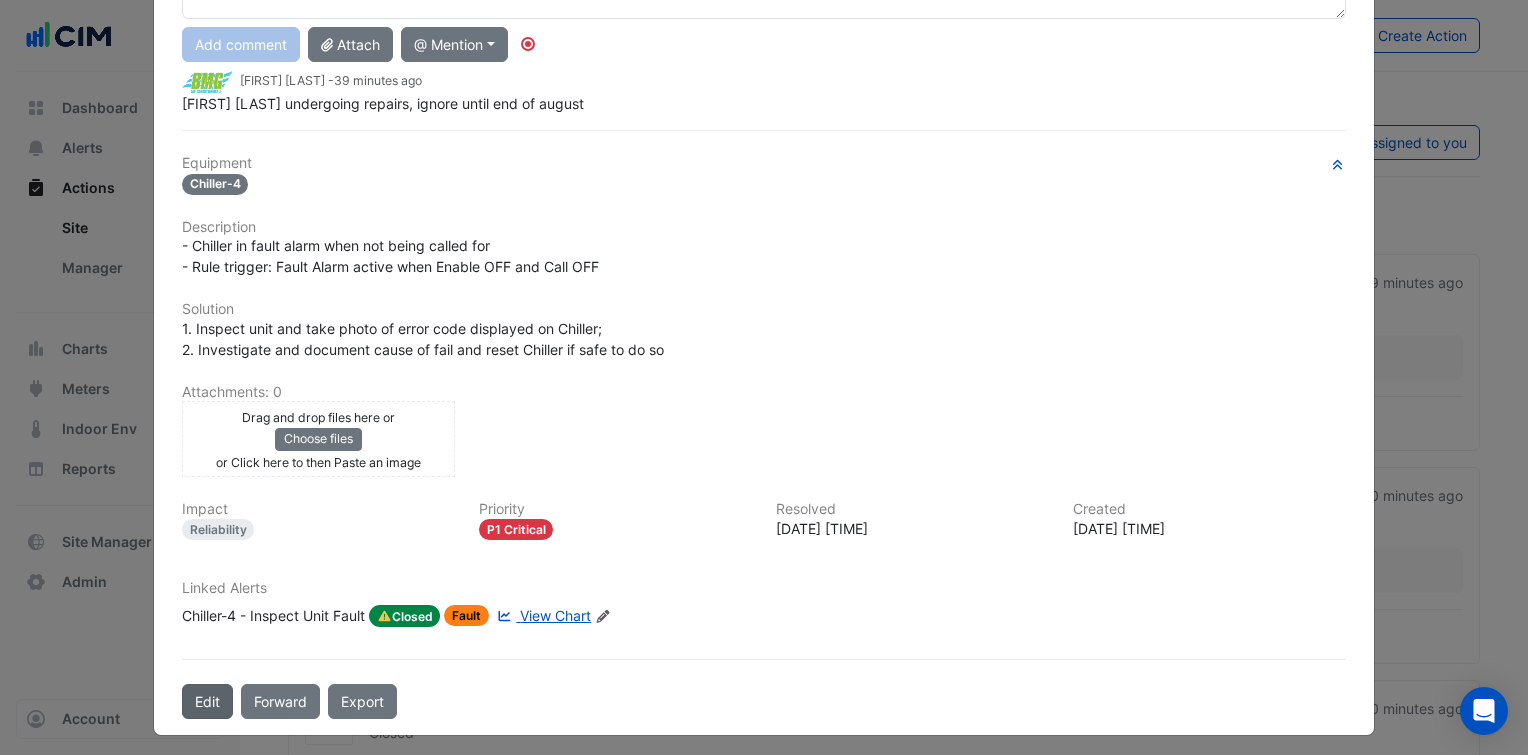 click on "Edit" 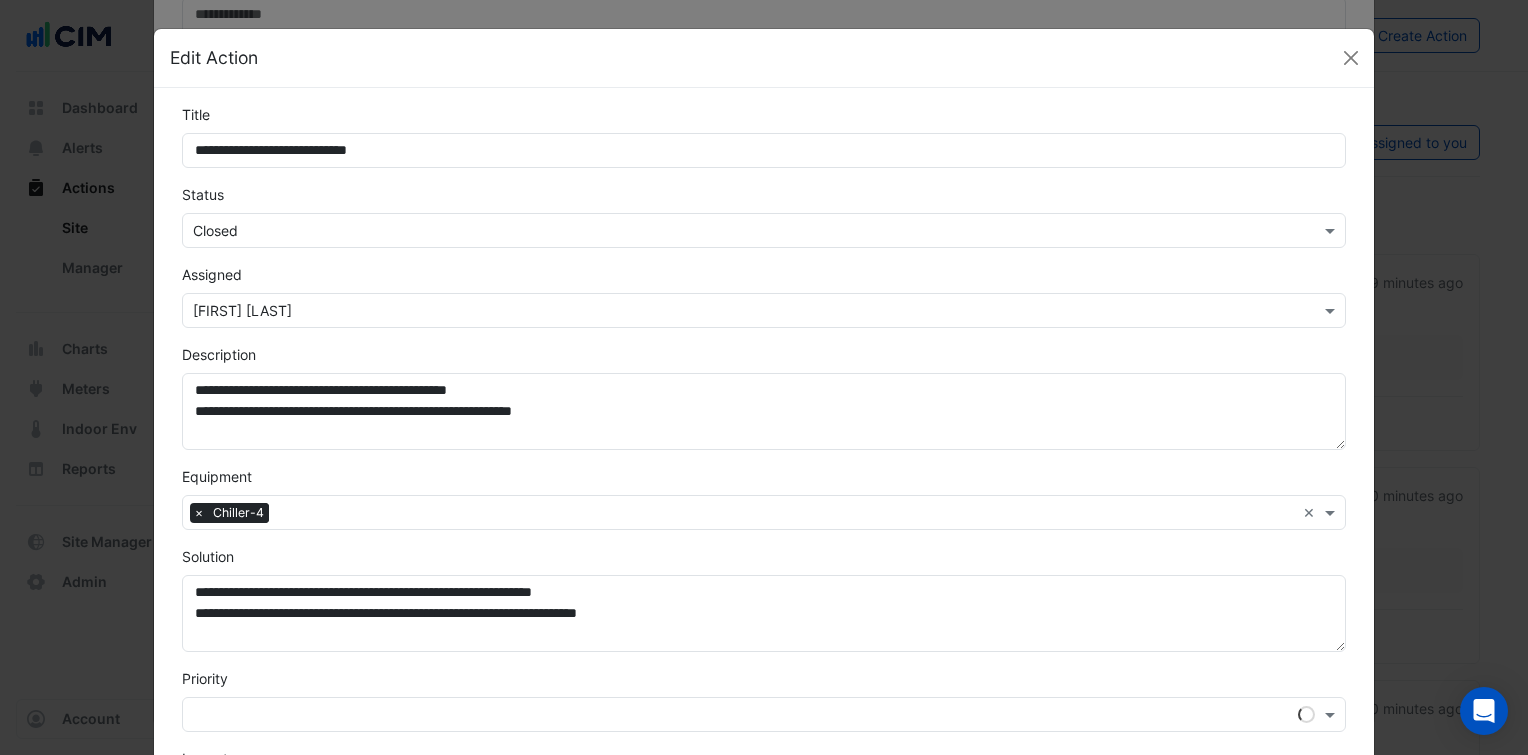 scroll, scrollTop: 167, scrollLeft: 0, axis: vertical 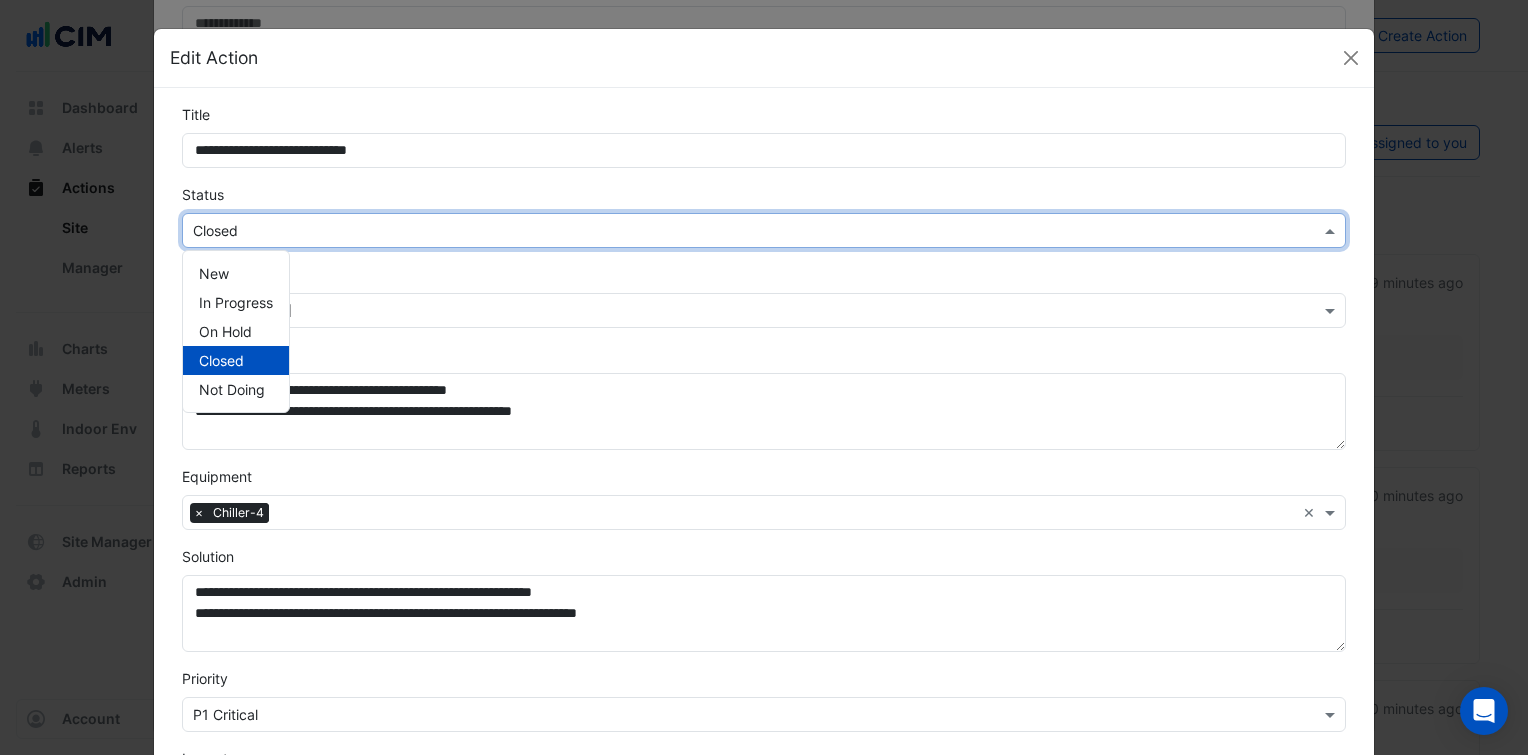 click at bounding box center [744, 231] 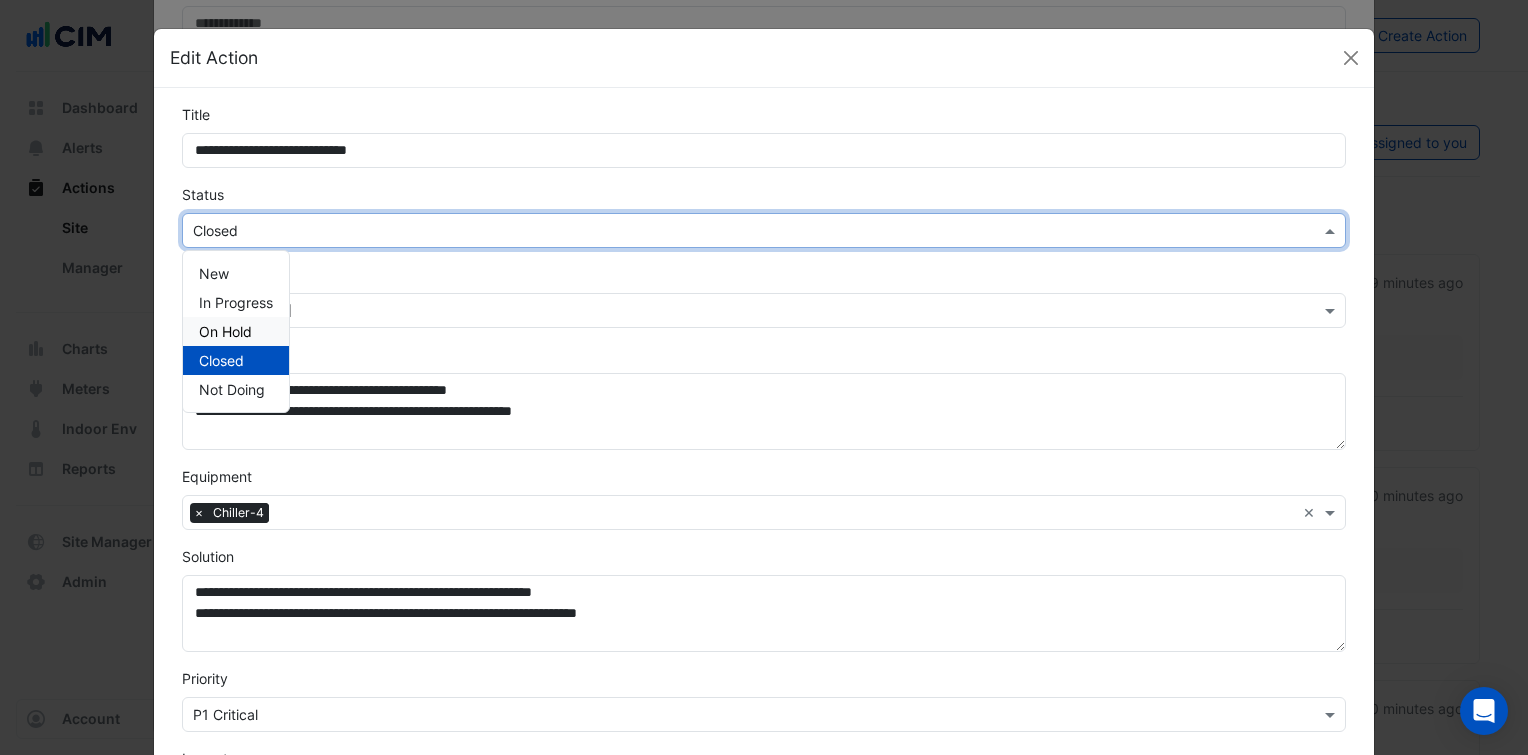 click on "On Hold" at bounding box center (225, 331) 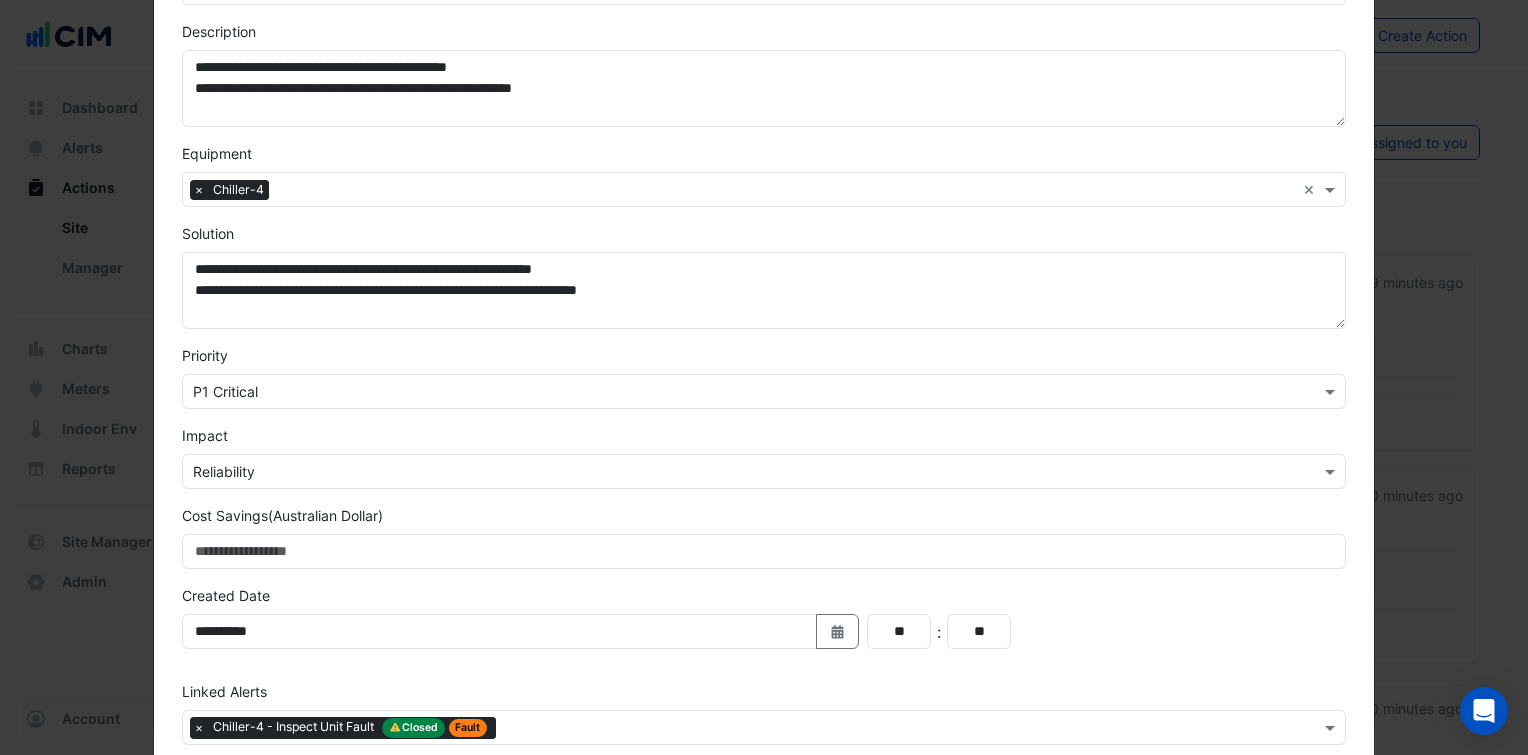 click on "Linked Alerts
Type to search tickets
×
Chiller-4 - Inspect Unit Fault
Closed
Fault" 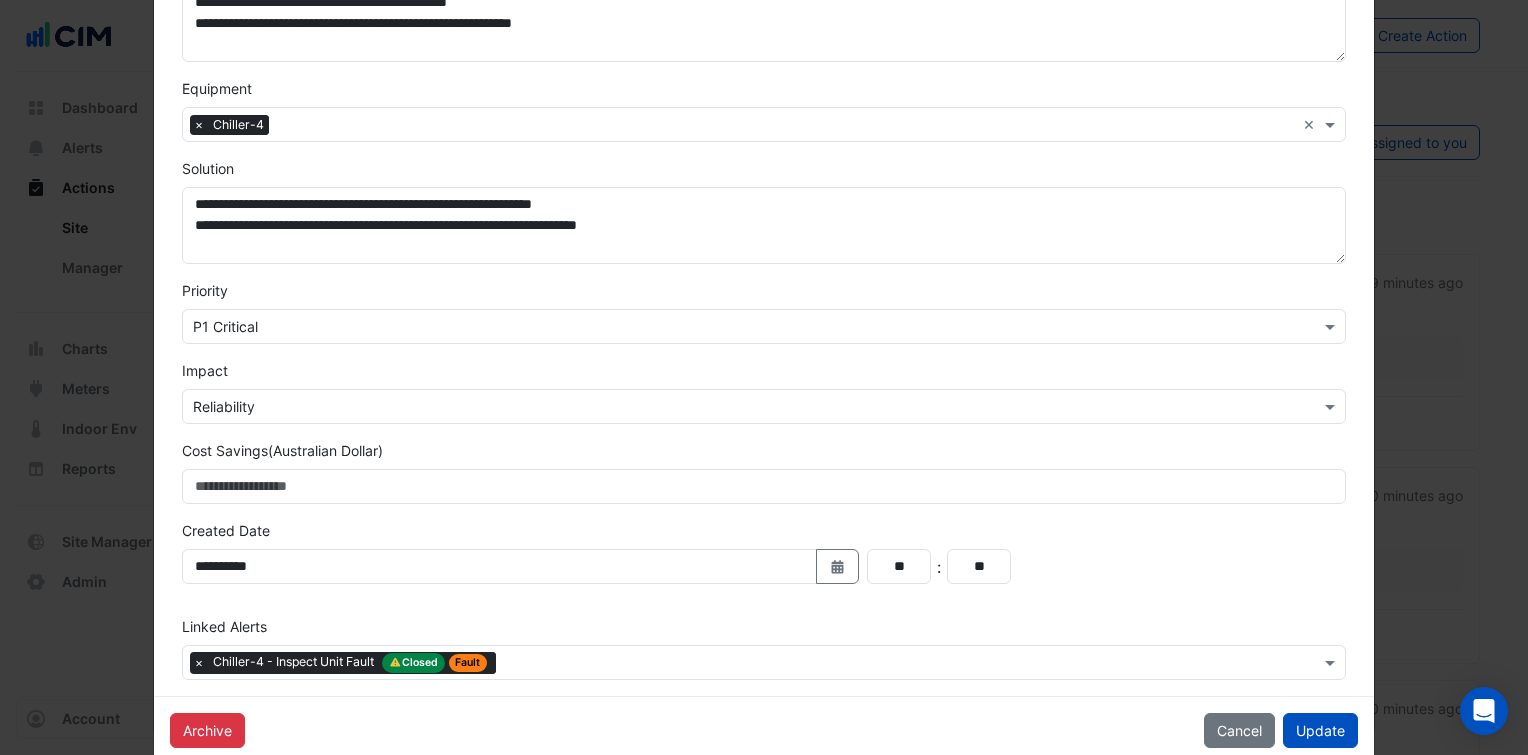 scroll, scrollTop: 423, scrollLeft: 0, axis: vertical 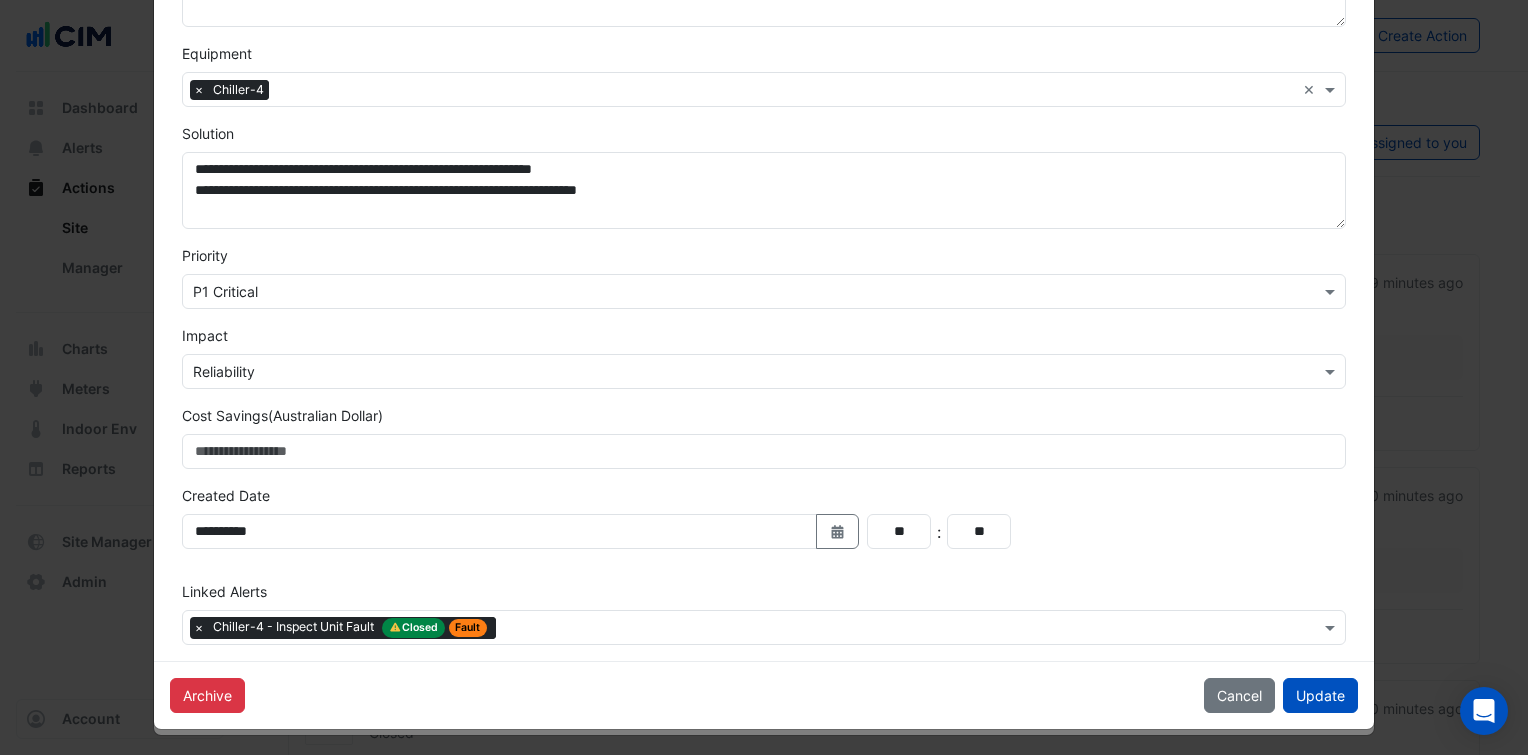 click on "Archive
Cancel
Update" 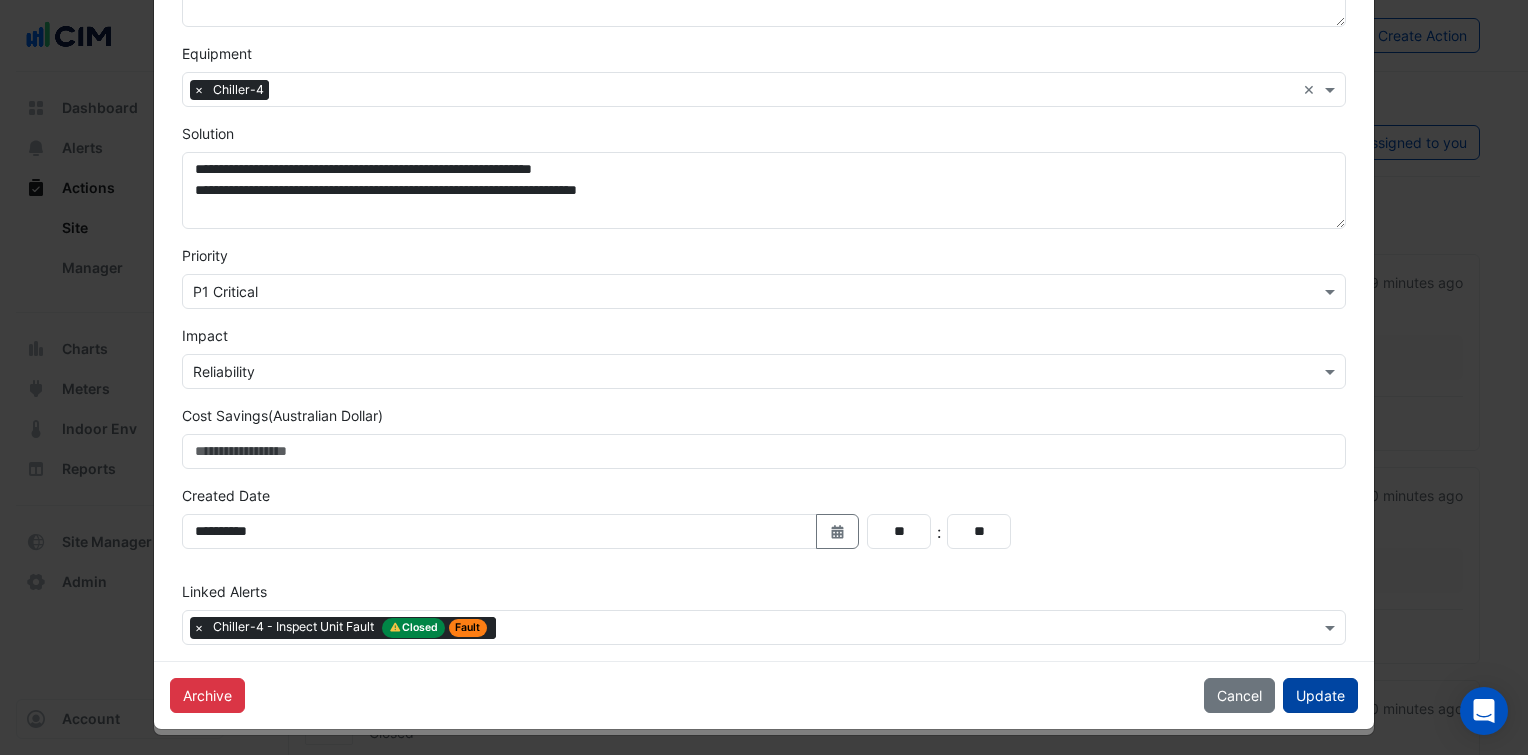 click on "Update" 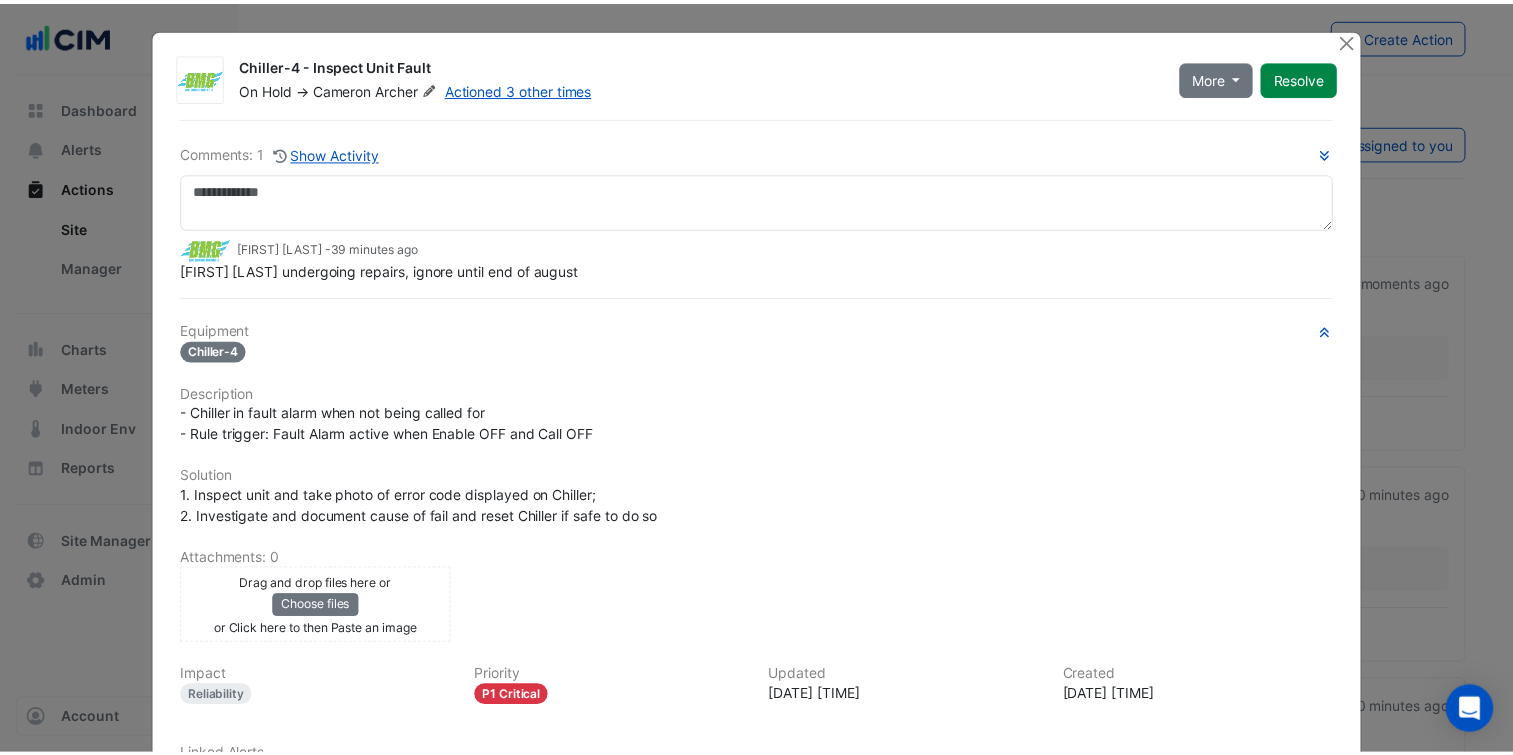 scroll, scrollTop: 0, scrollLeft: 0, axis: both 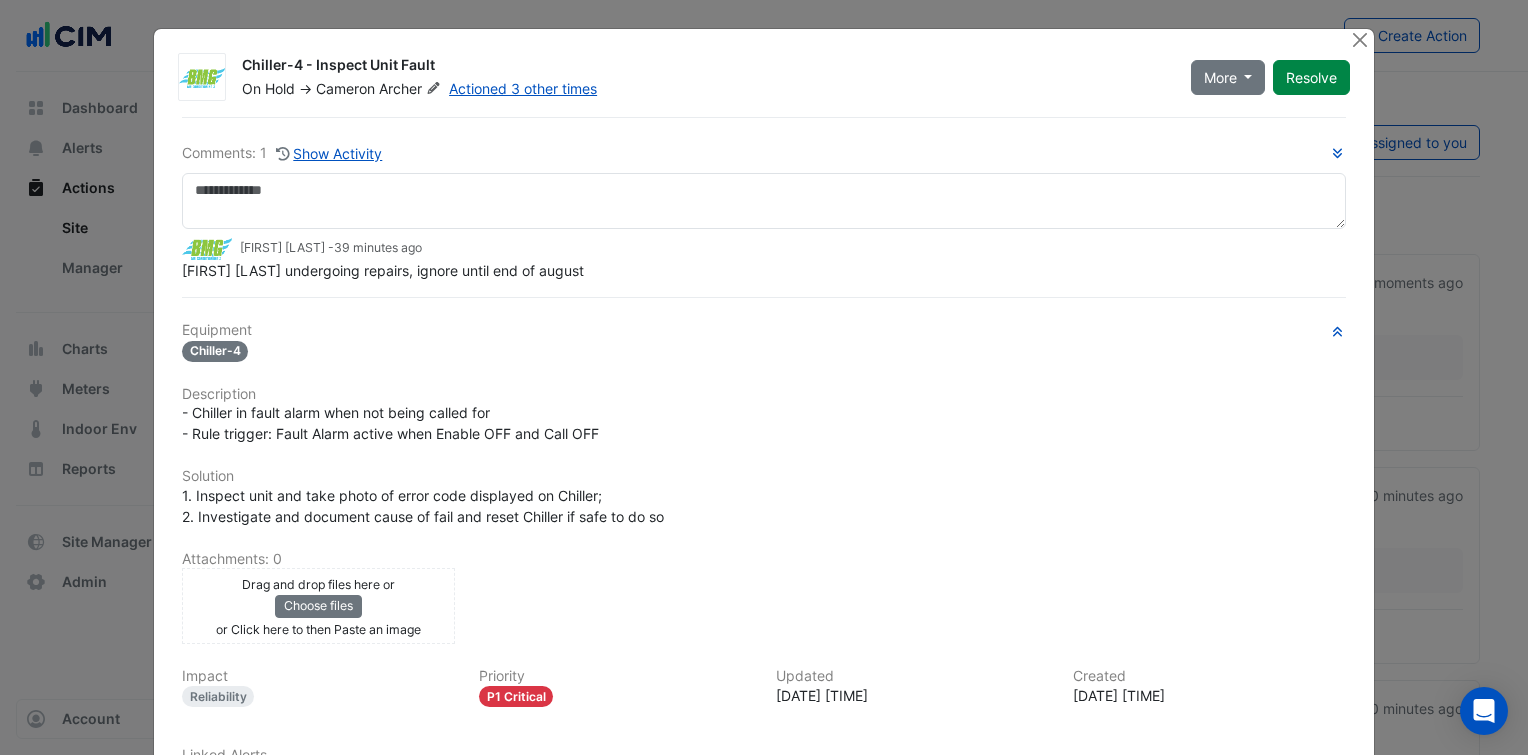 type 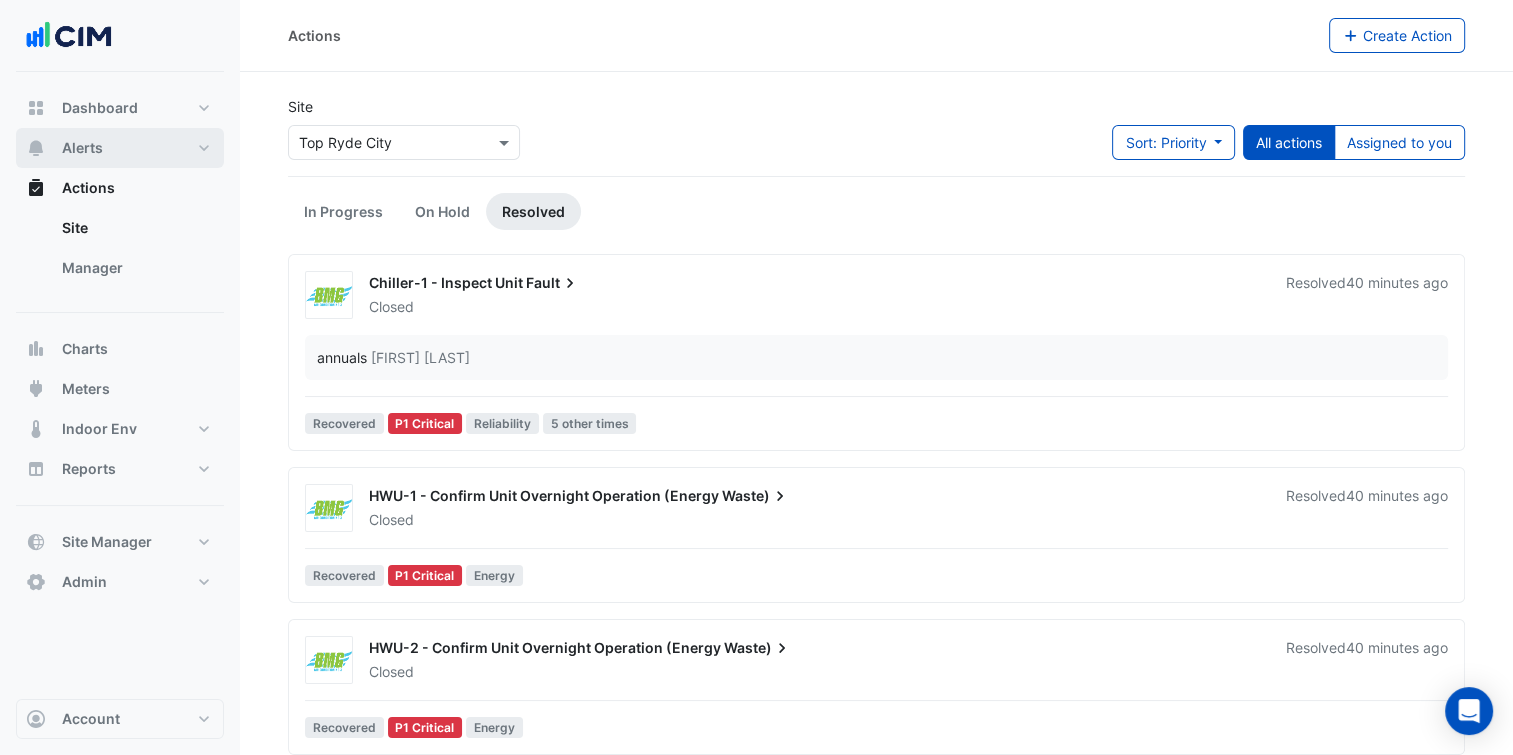 click on "Alerts" at bounding box center [120, 148] 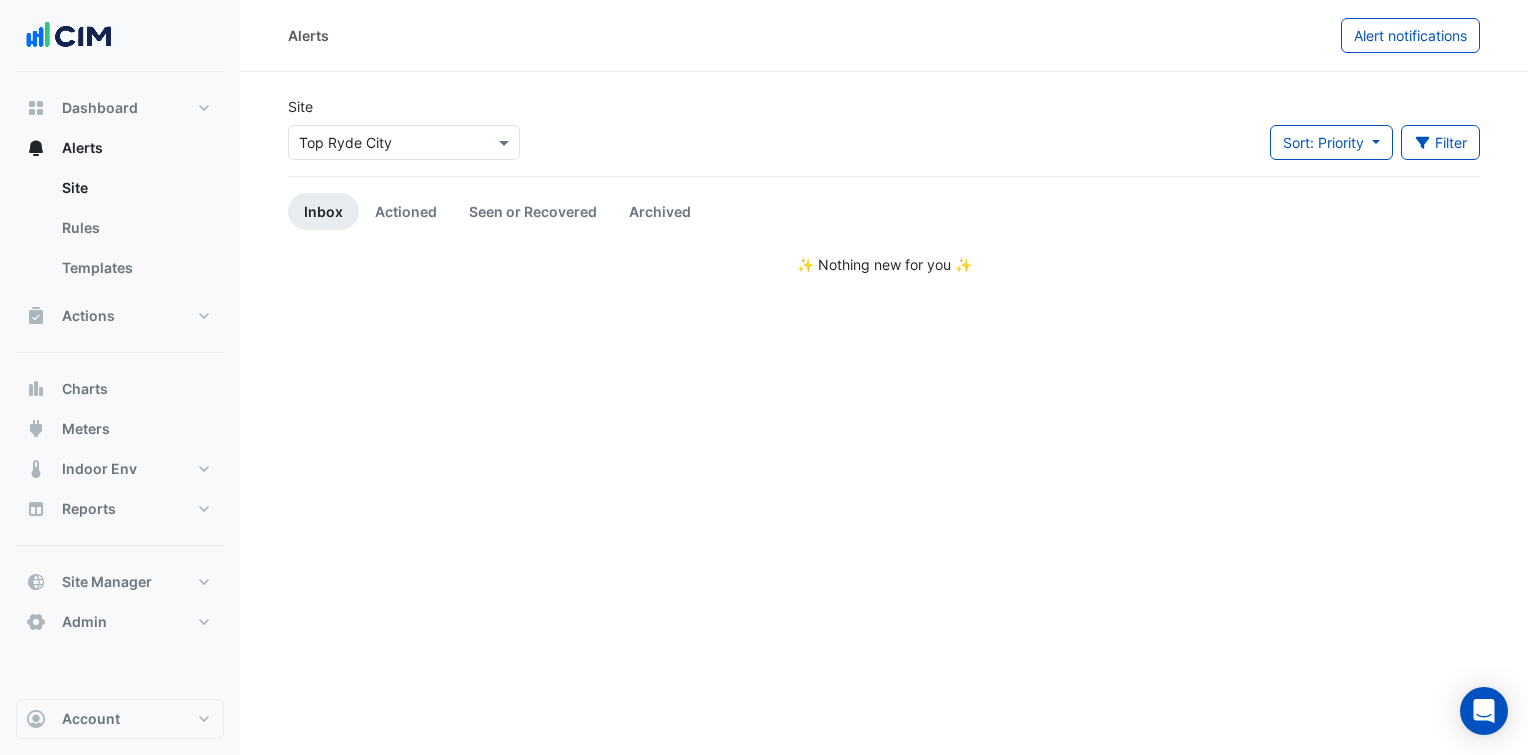 click at bounding box center (384, 143) 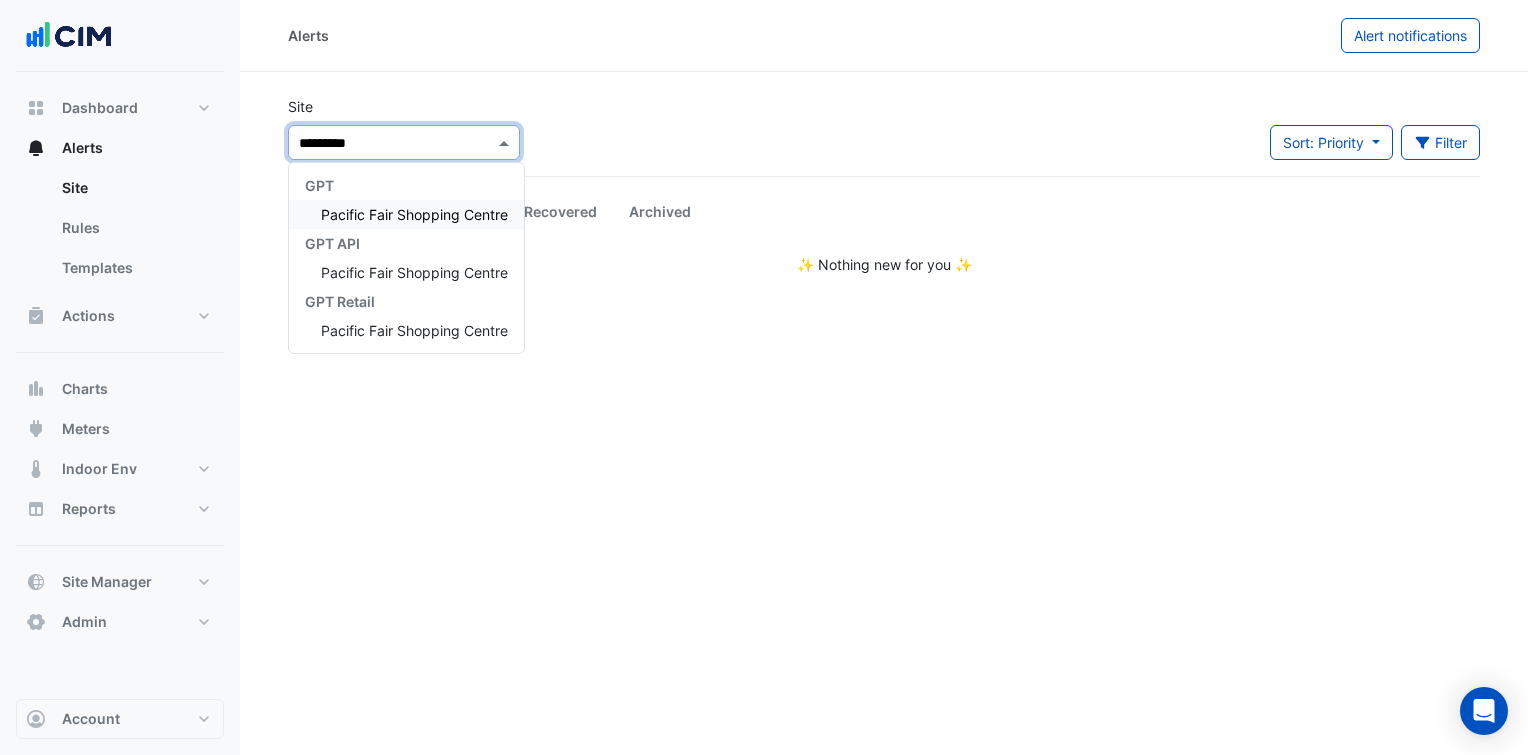 type on "**********" 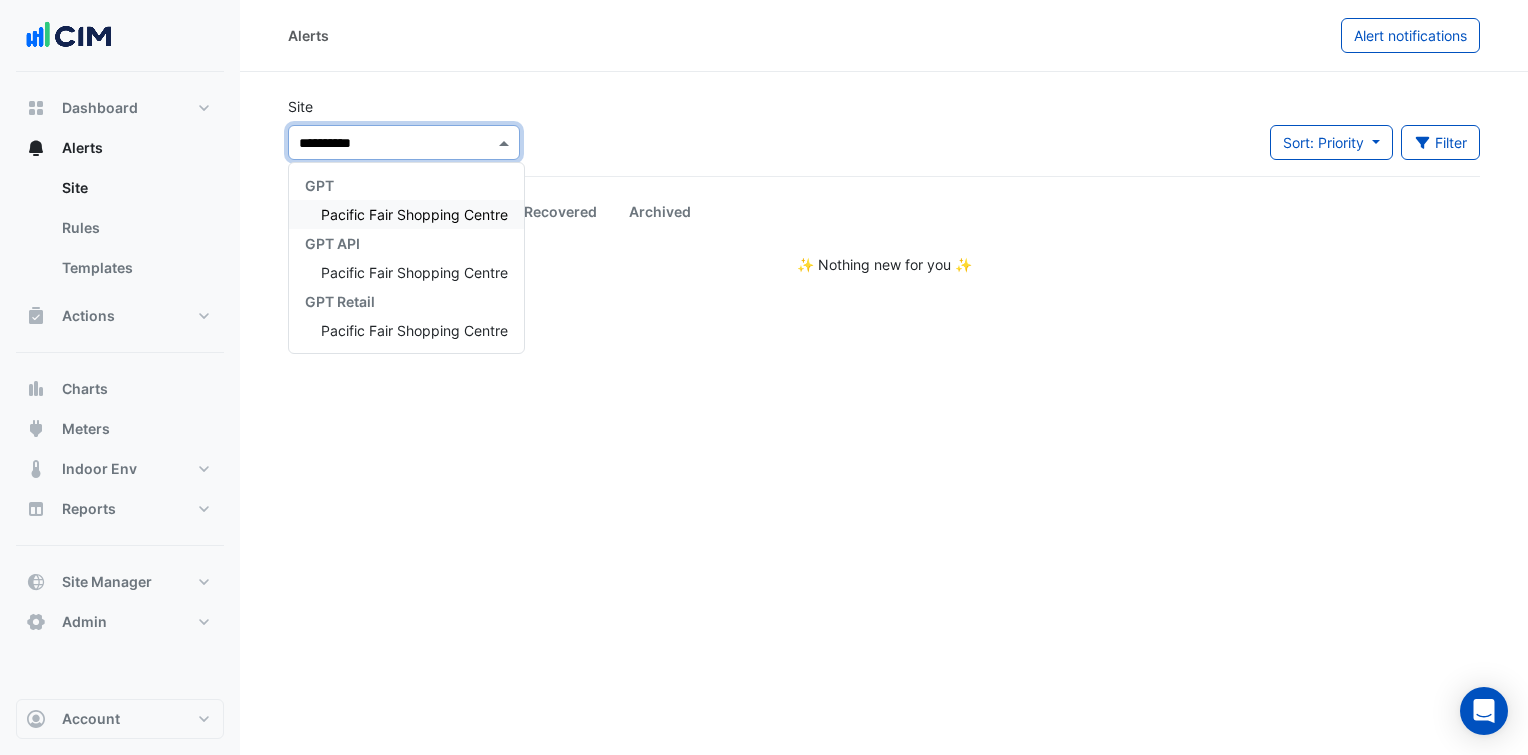 type 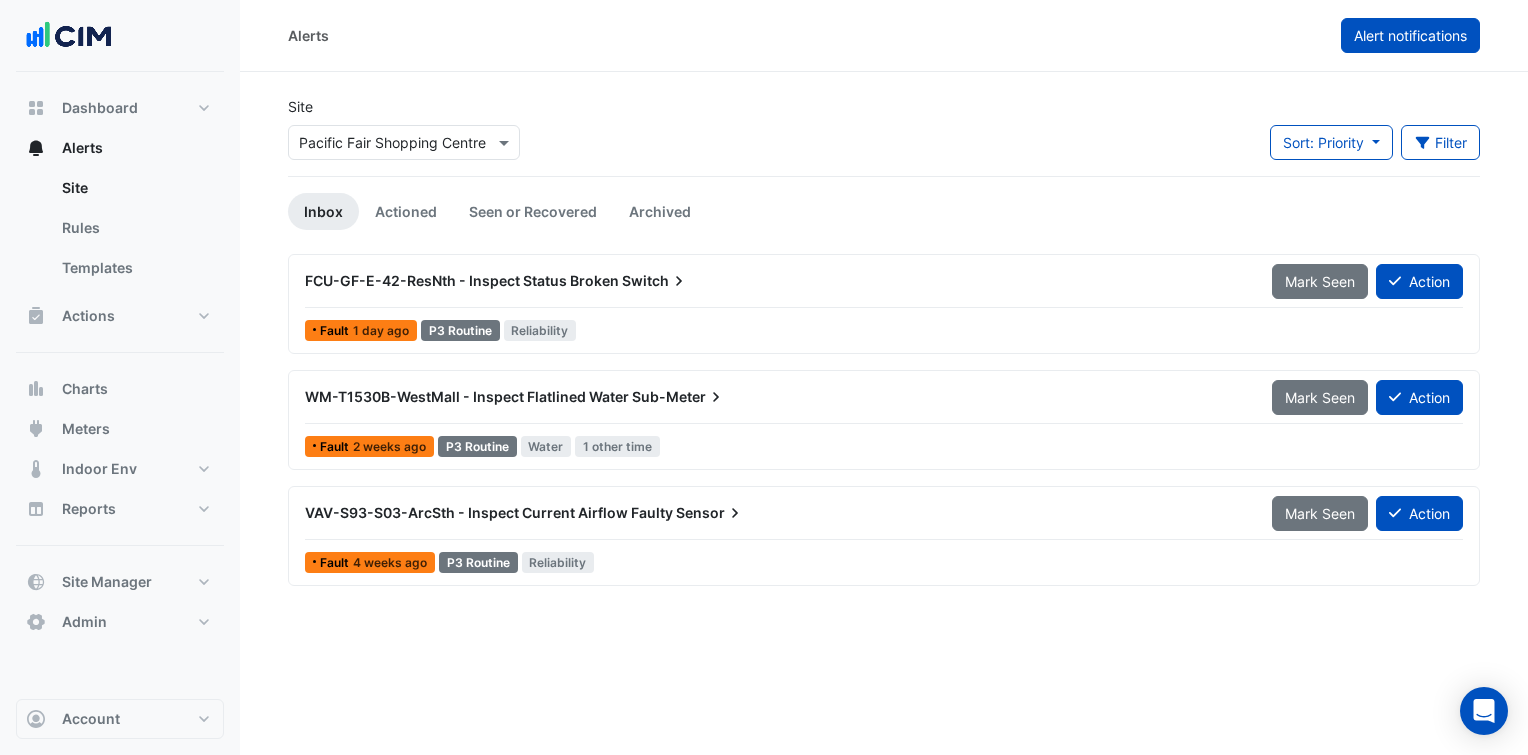 click on "Alert notifications" 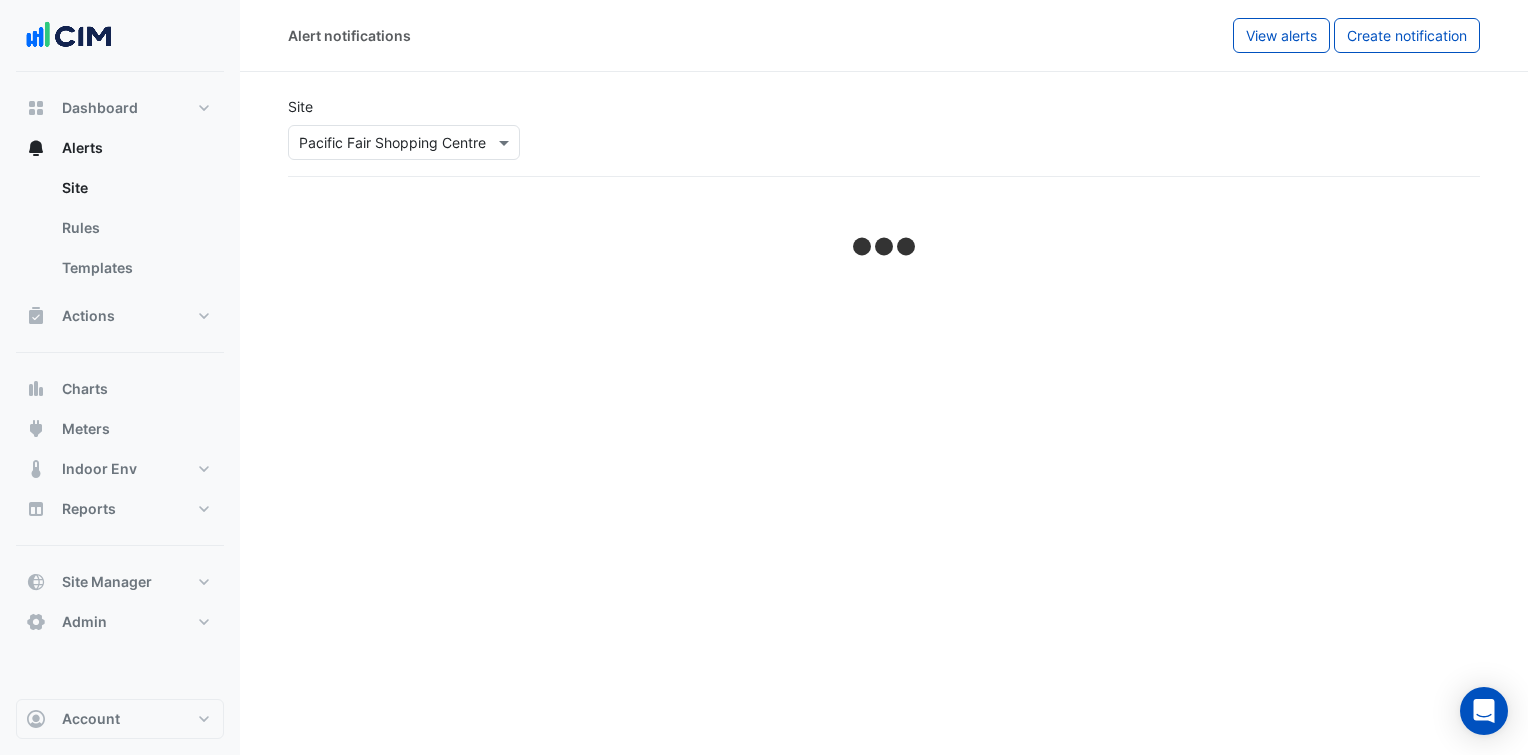 select on "******" 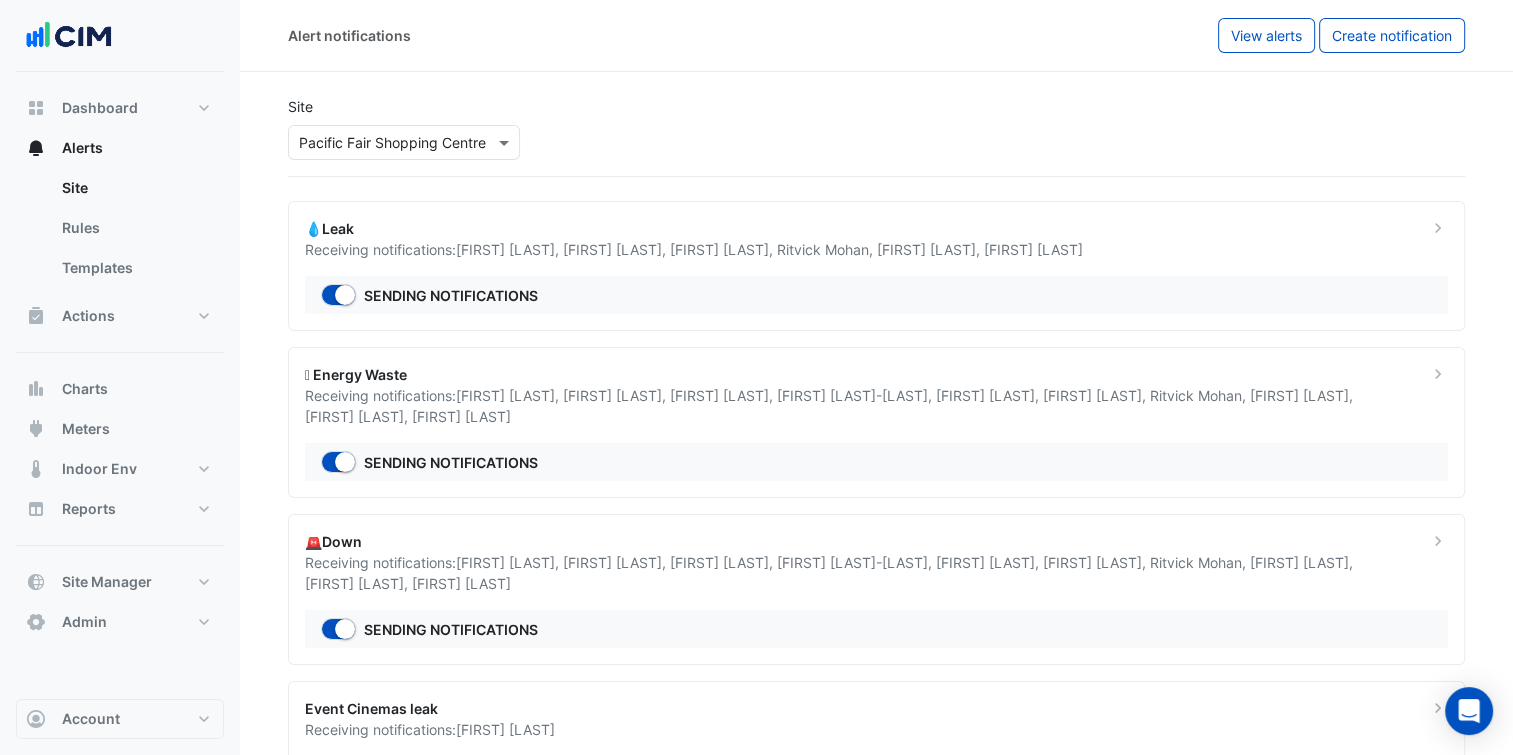 click on "💧Leak" 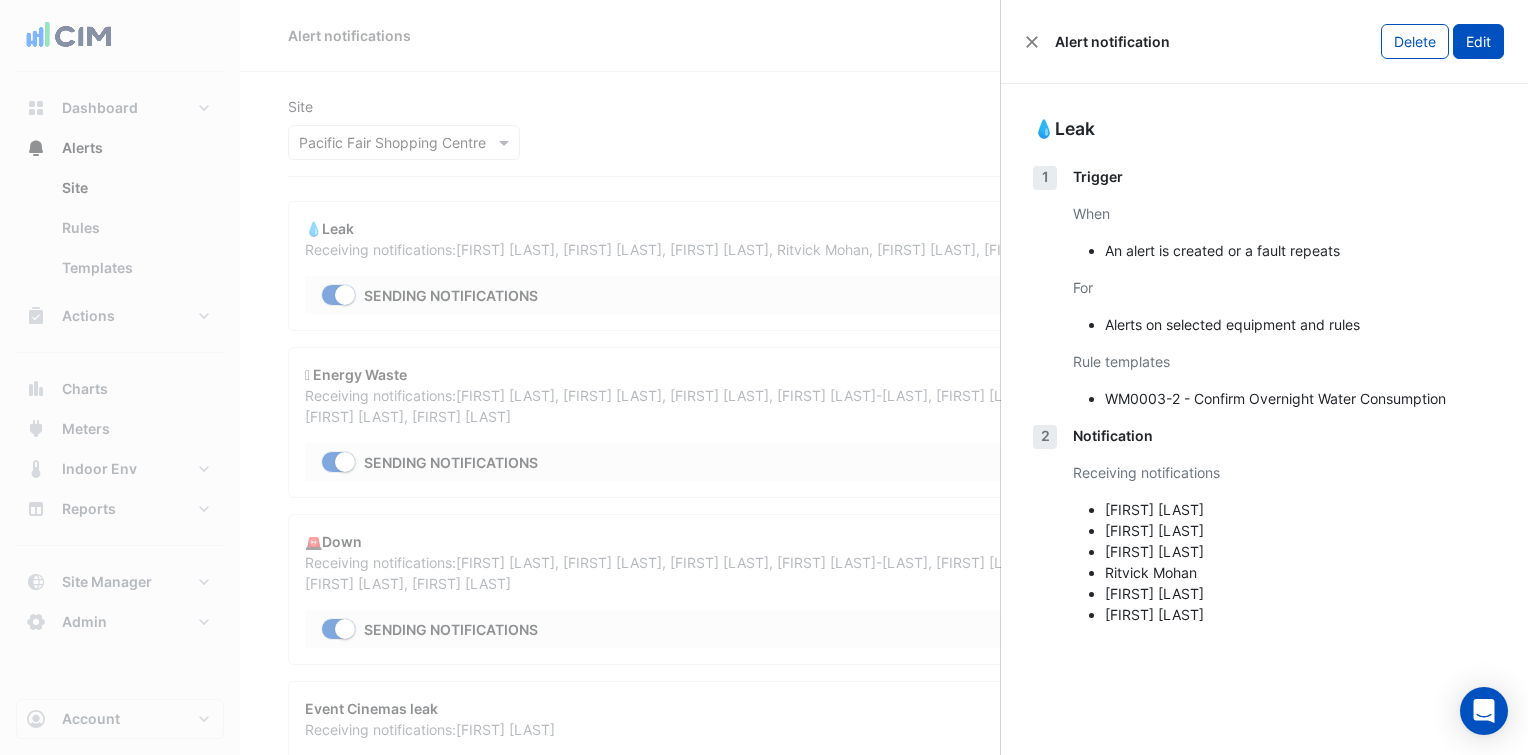 click on "Edit" 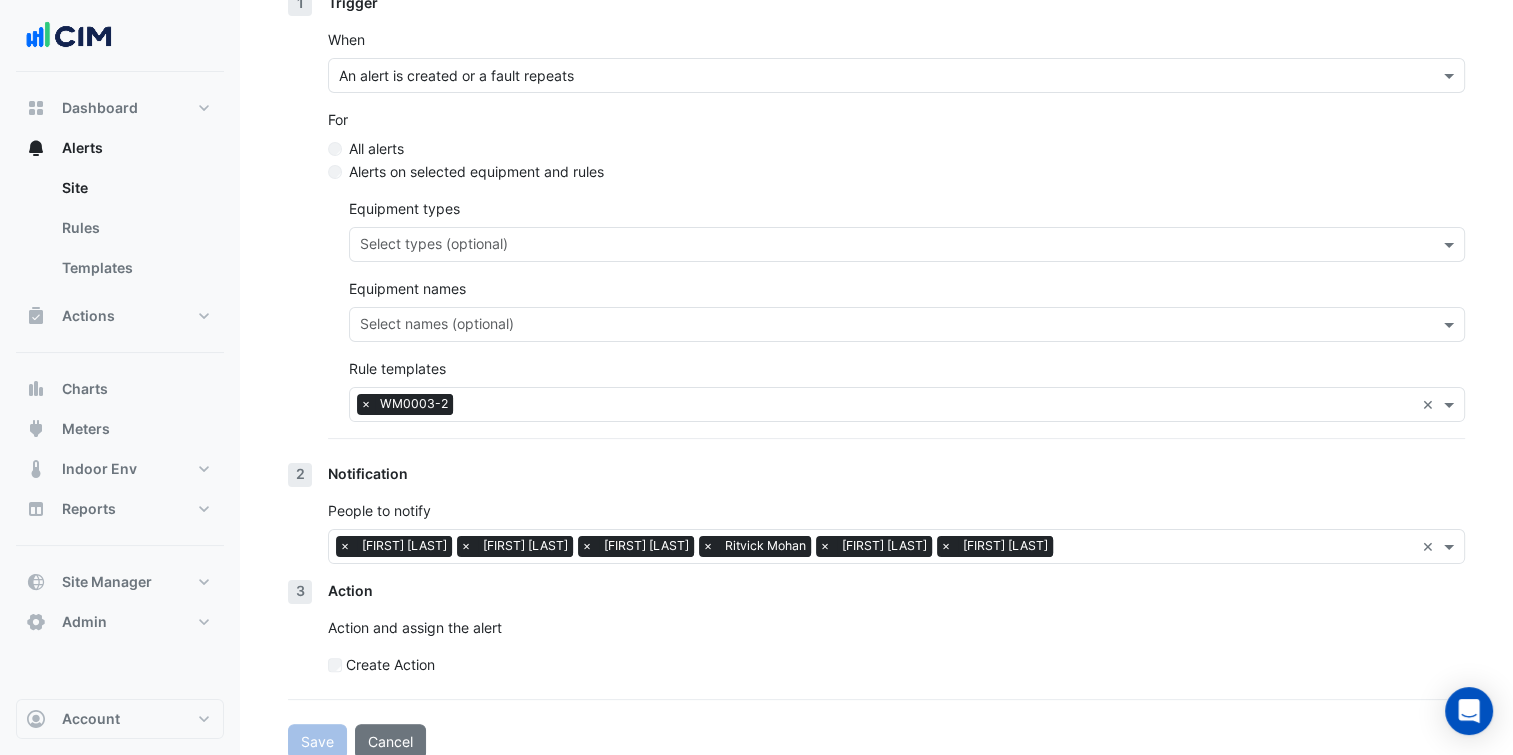 scroll, scrollTop: 315, scrollLeft: 0, axis: vertical 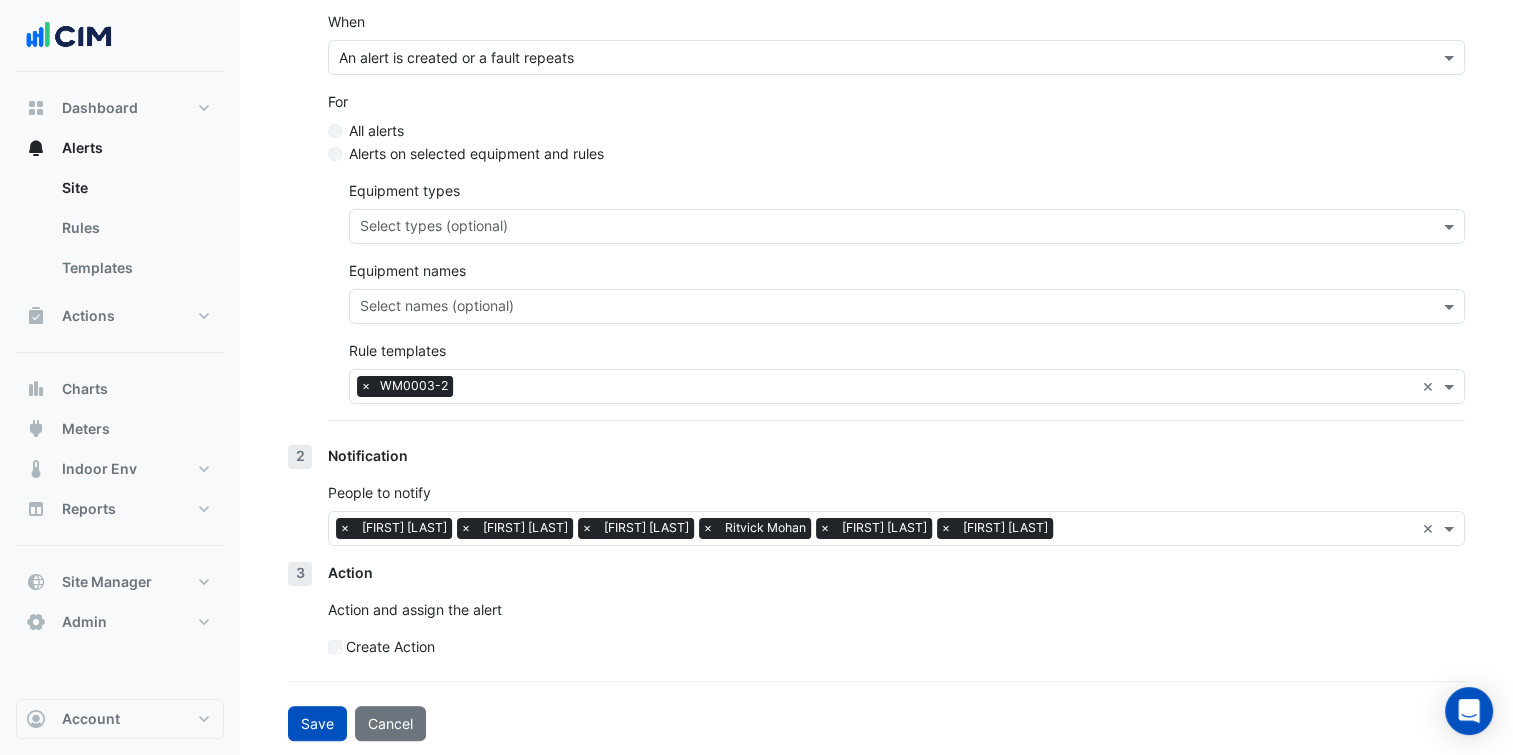 click at bounding box center (1237, 530) 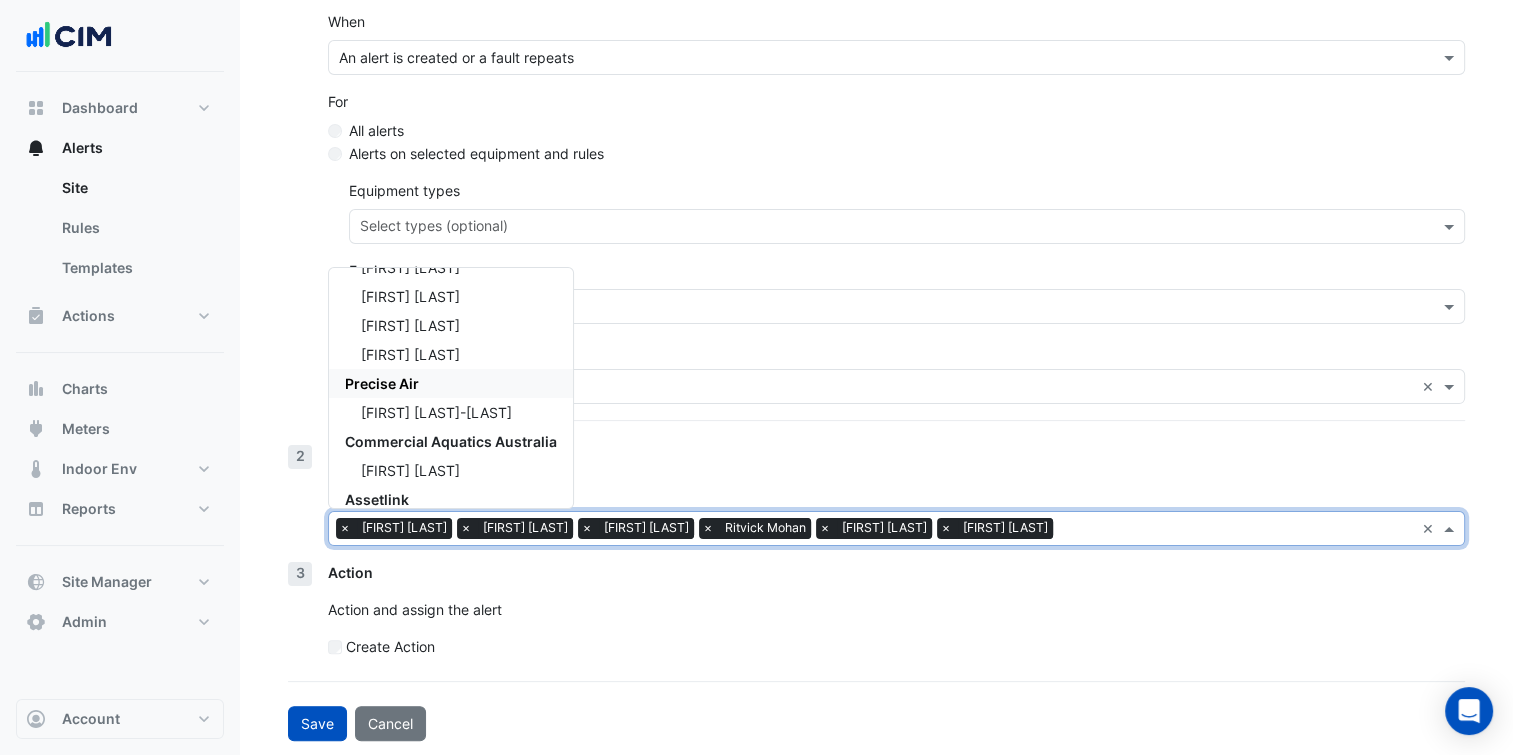 scroll, scrollTop: 443, scrollLeft: 0, axis: vertical 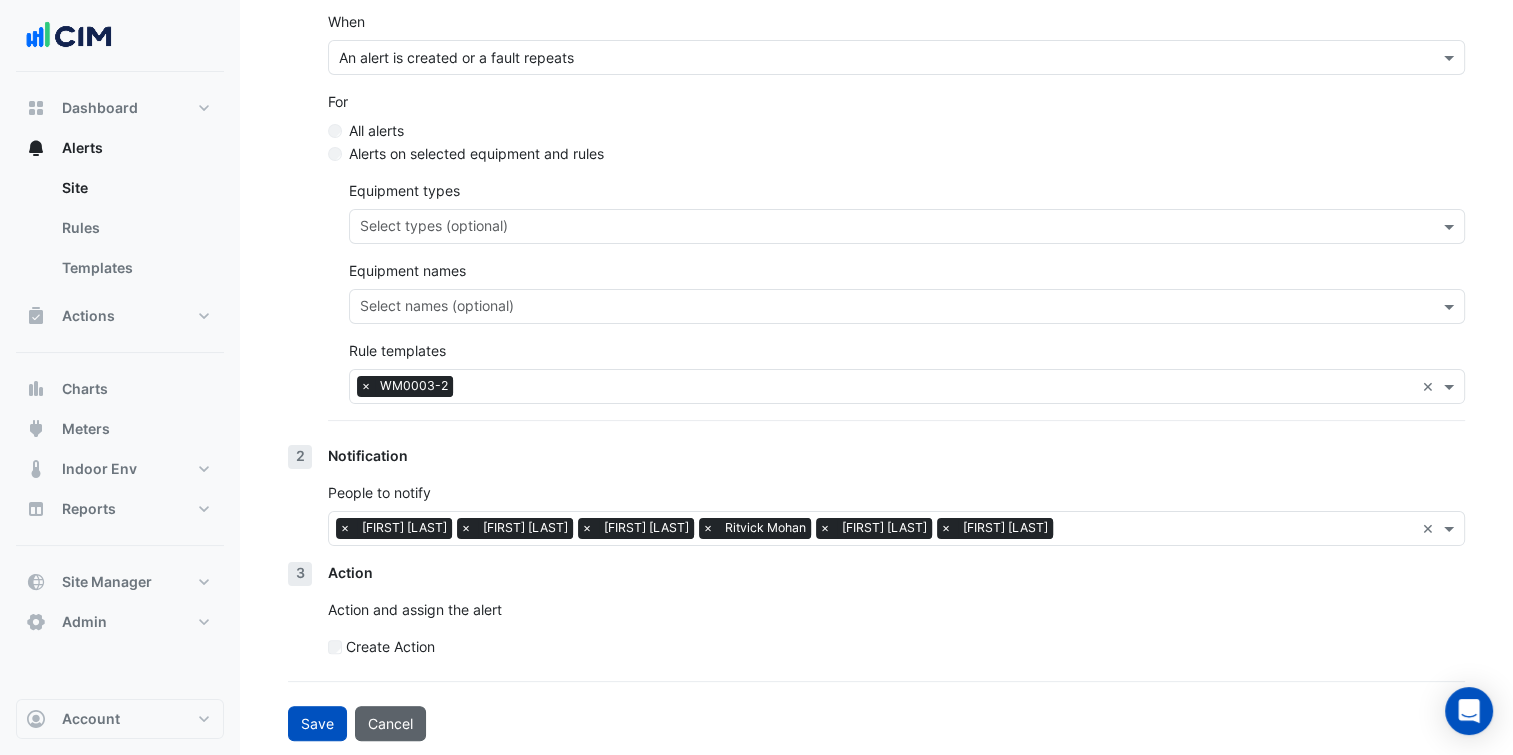 click on "Cancel" 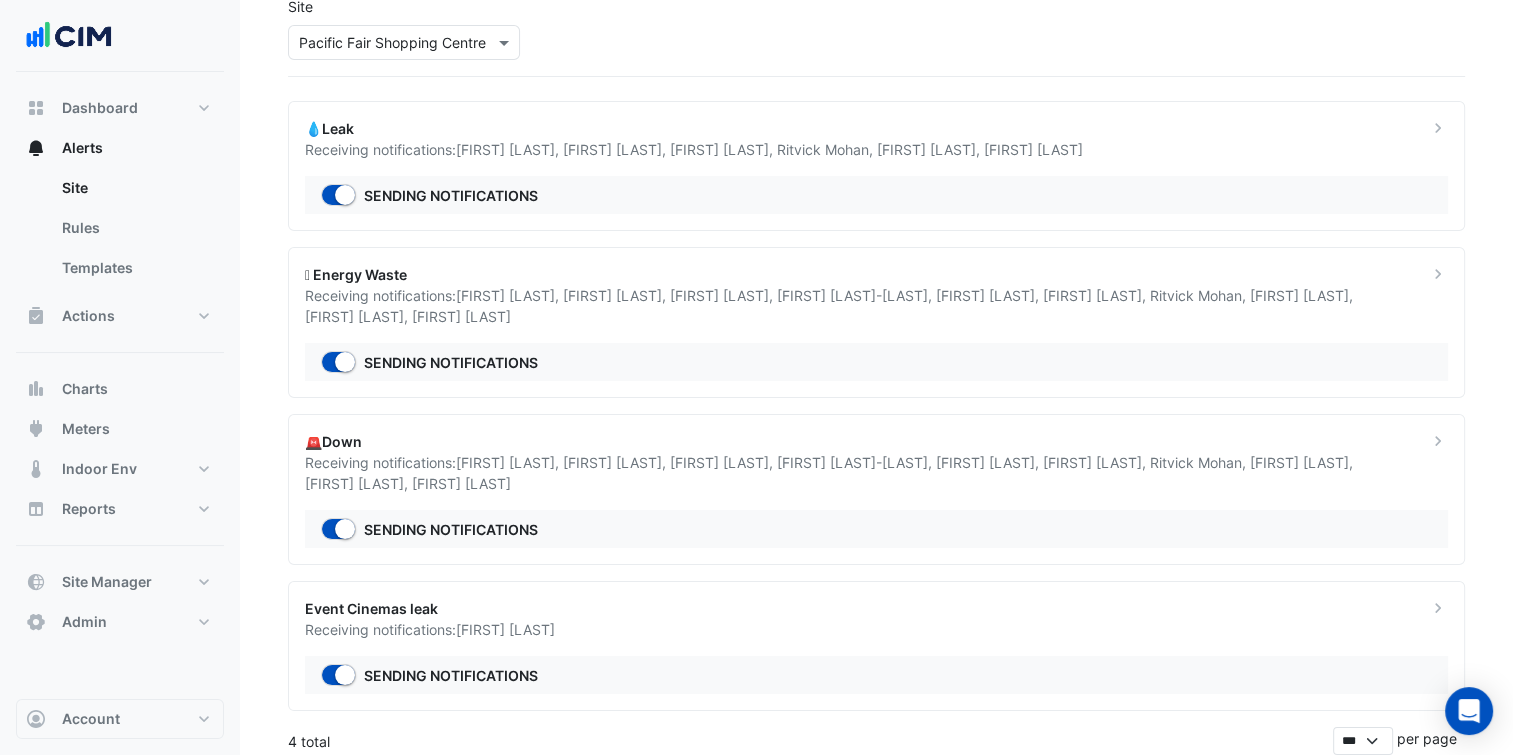 scroll, scrollTop: 0, scrollLeft: 0, axis: both 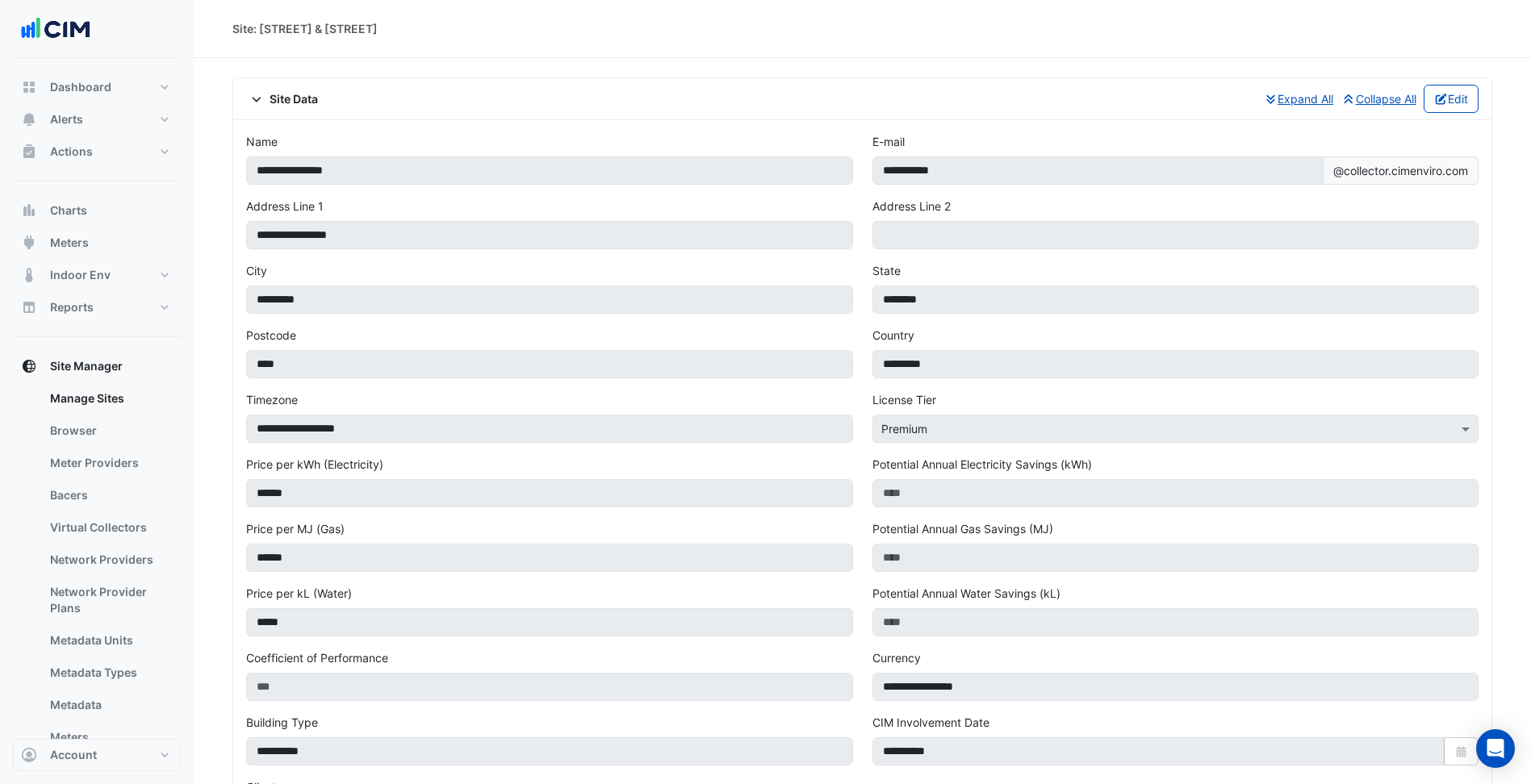 click on "Alerts" at bounding box center (97, 119) 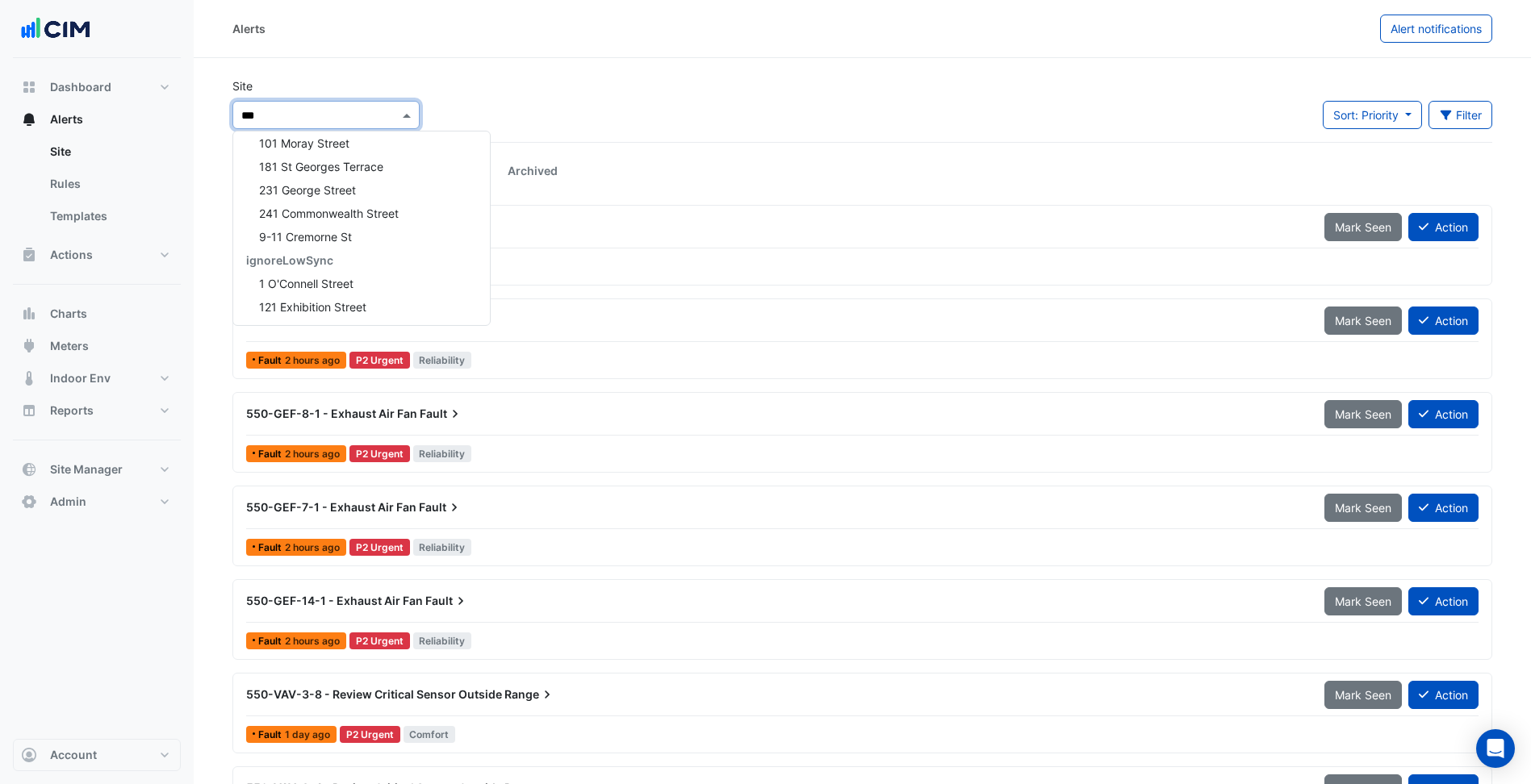 scroll, scrollTop: 6, scrollLeft: 0, axis: vertical 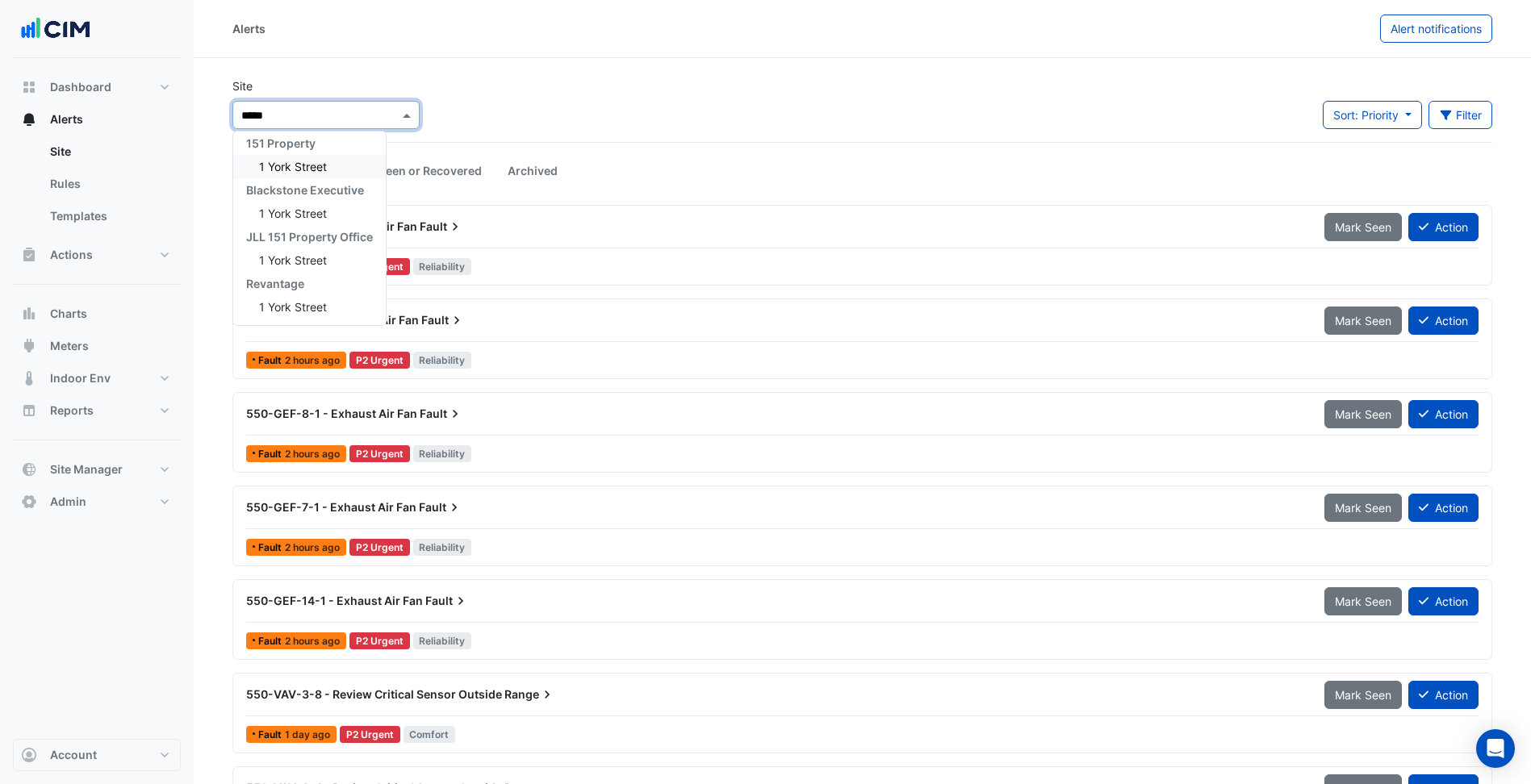 type on "******" 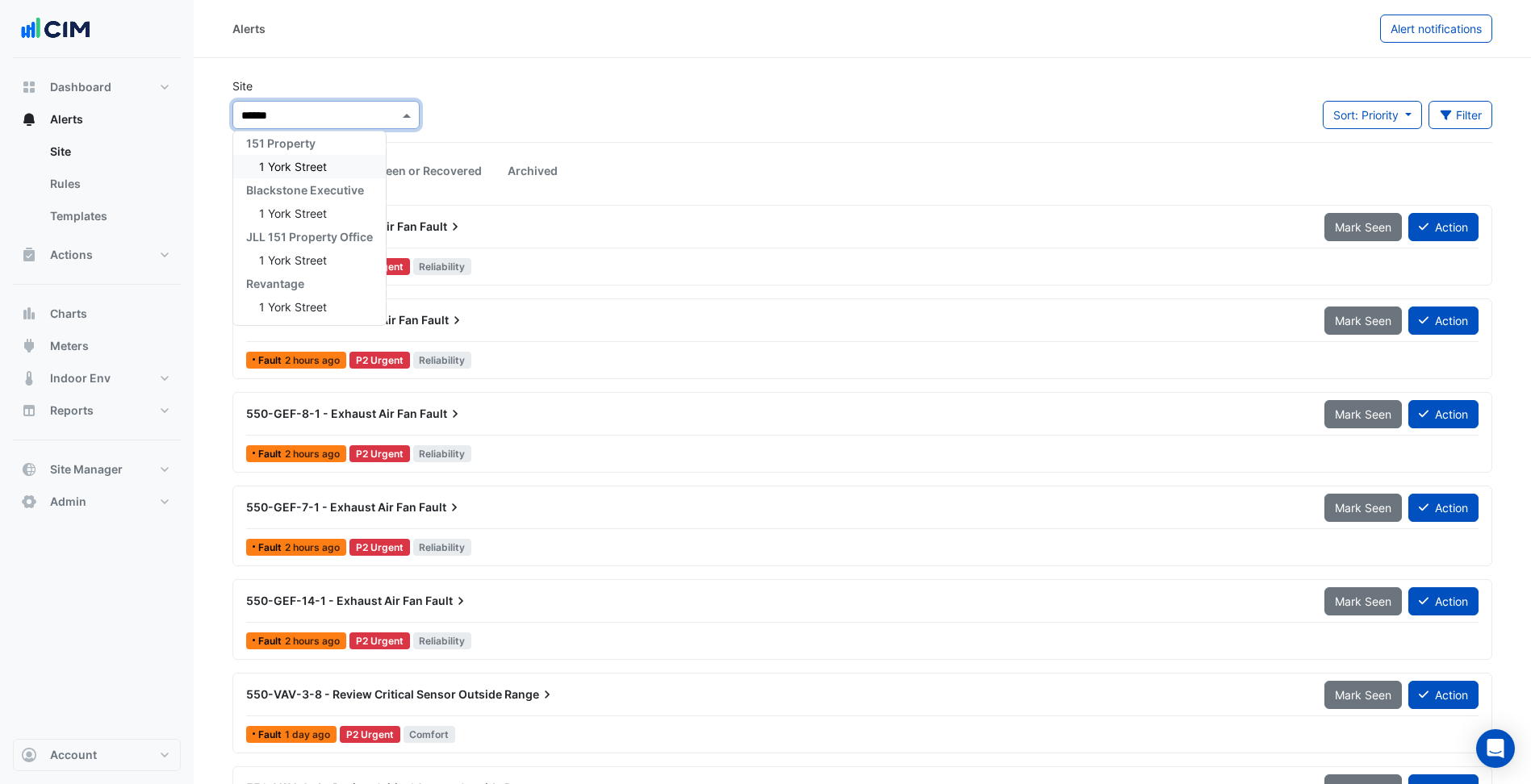 type 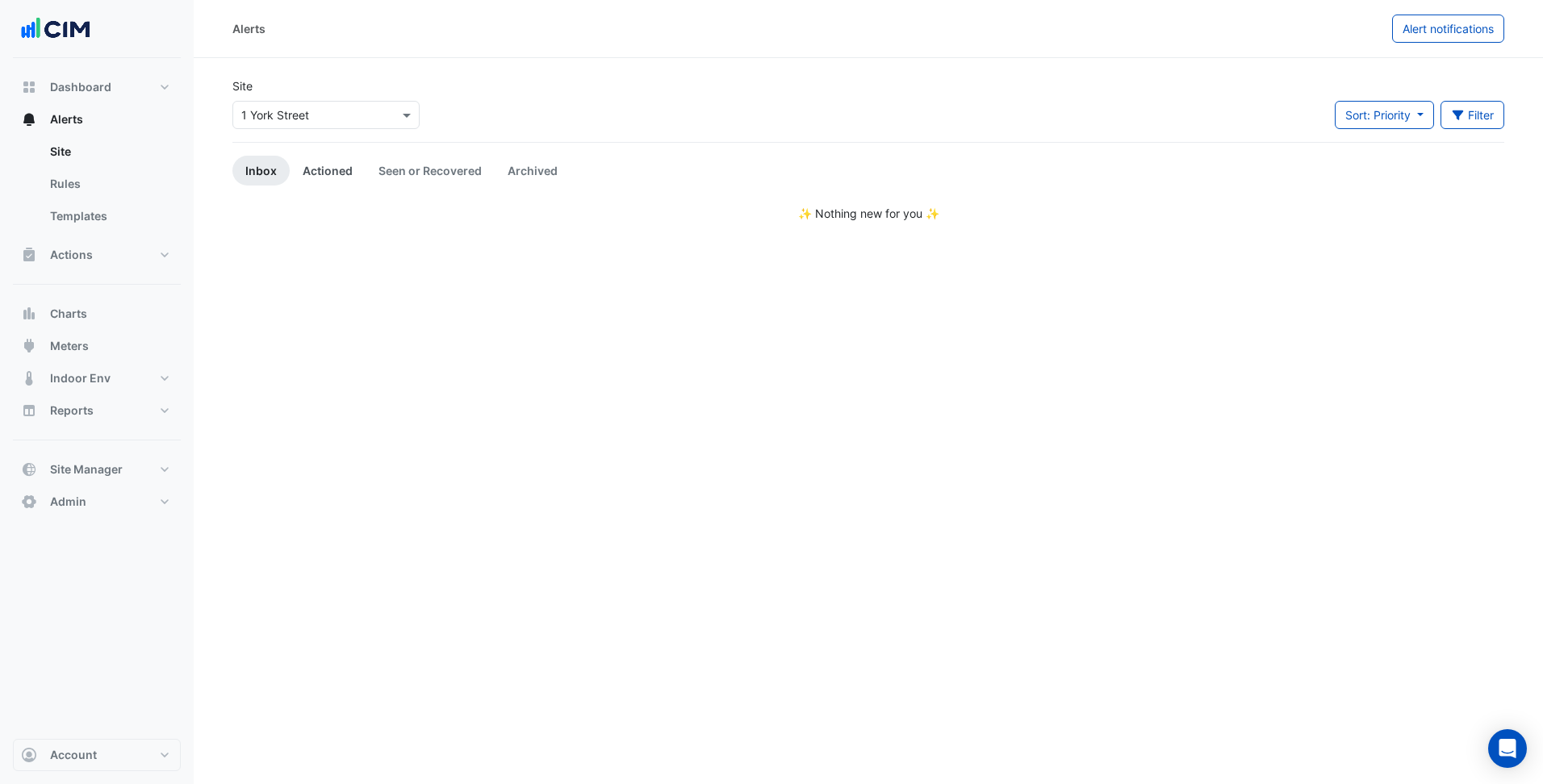 click on "Actioned" at bounding box center (328, 170) 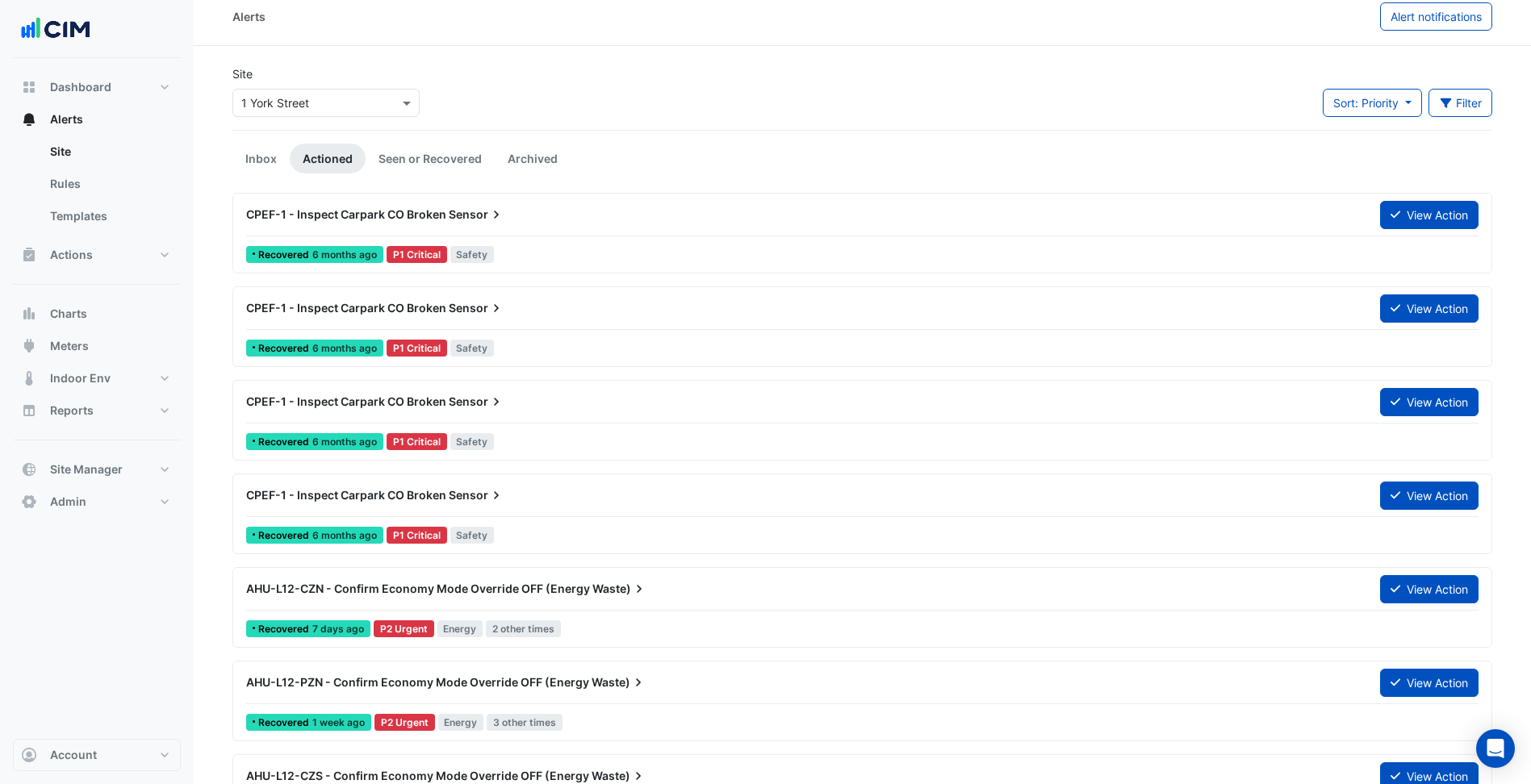 scroll, scrollTop: 0, scrollLeft: 0, axis: both 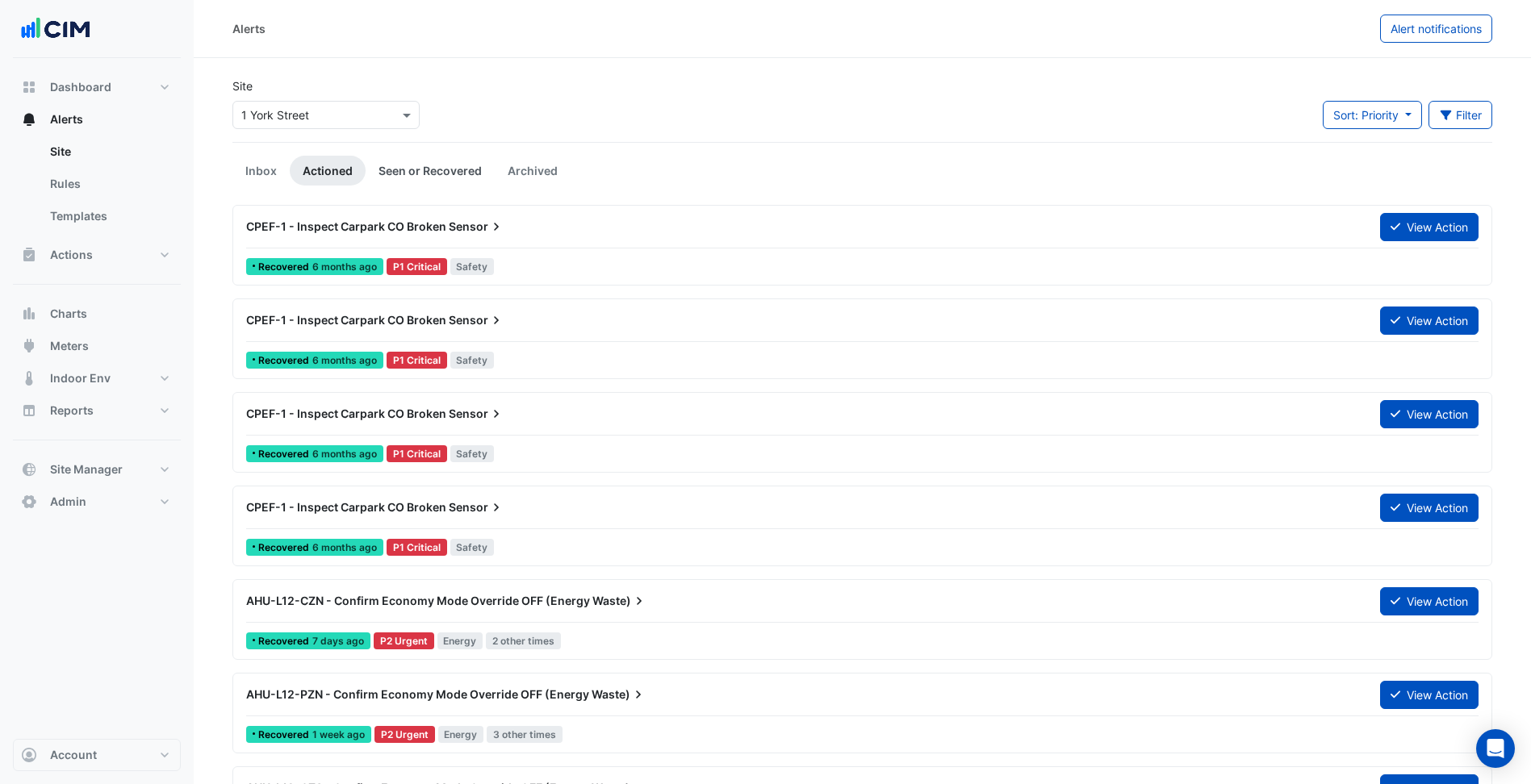 click on "Seen or Recovered" at bounding box center (430, 170) 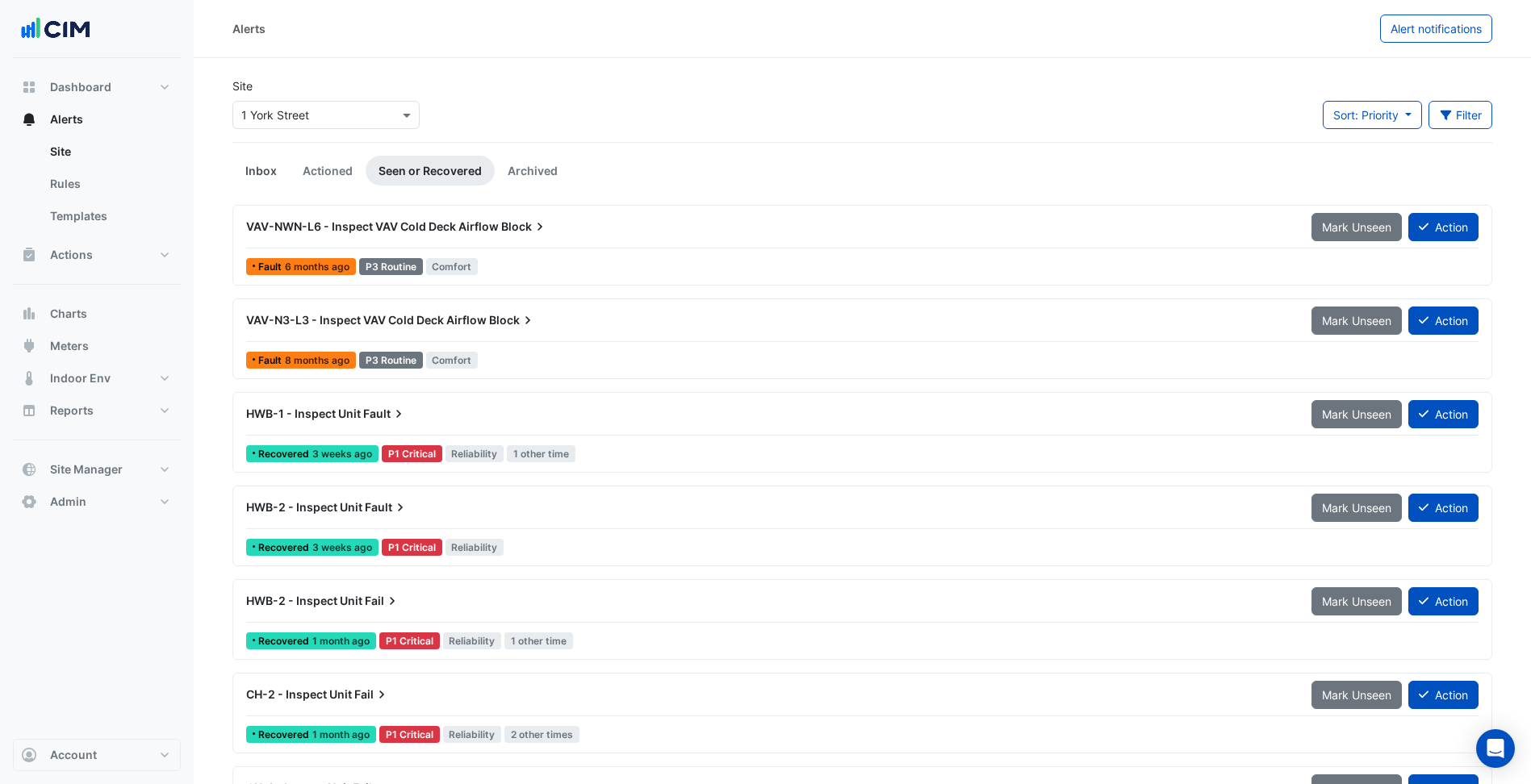click on "Inbox" at bounding box center (261, 170) 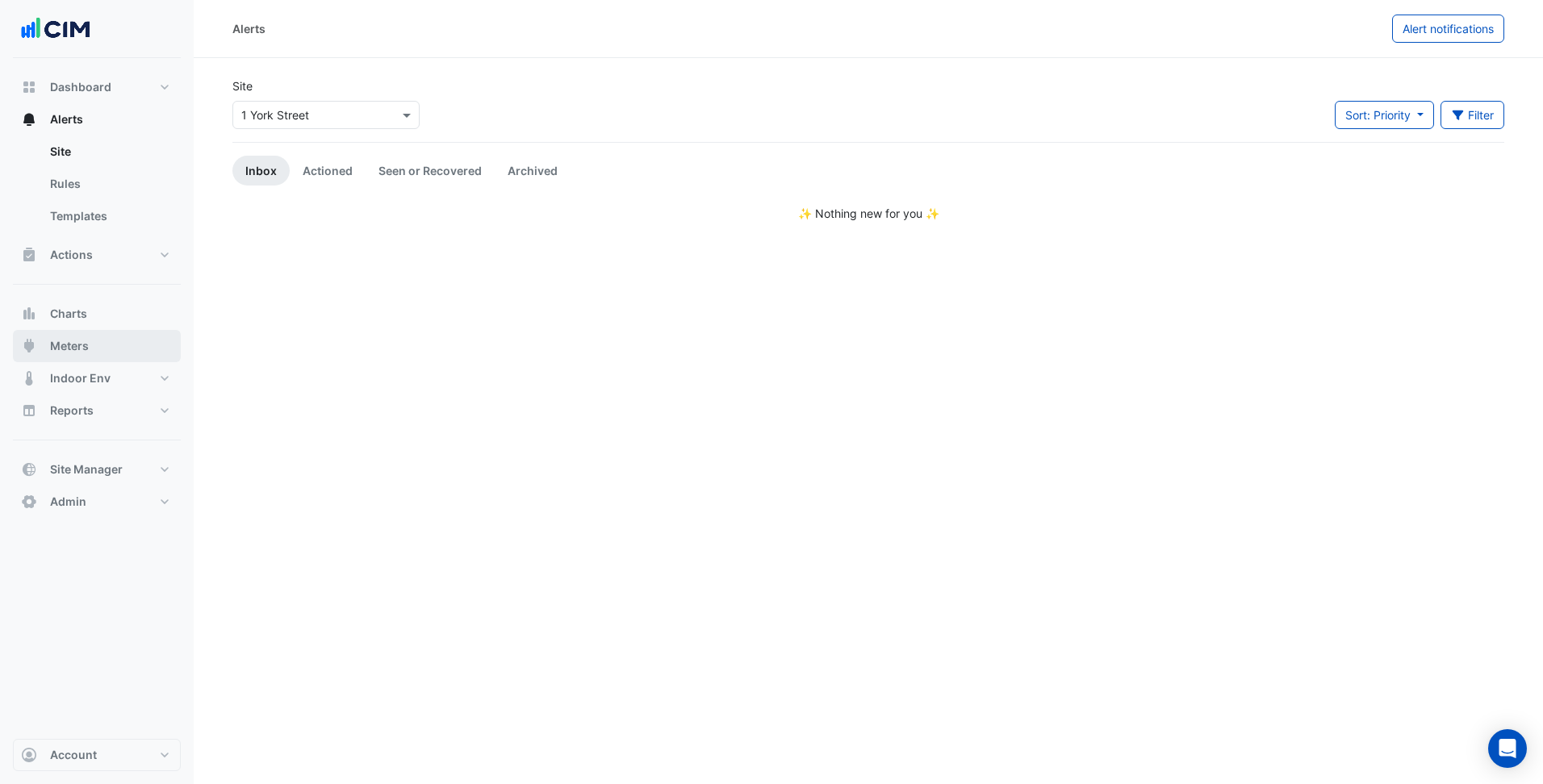 click on "Meters" at bounding box center (97, 346) 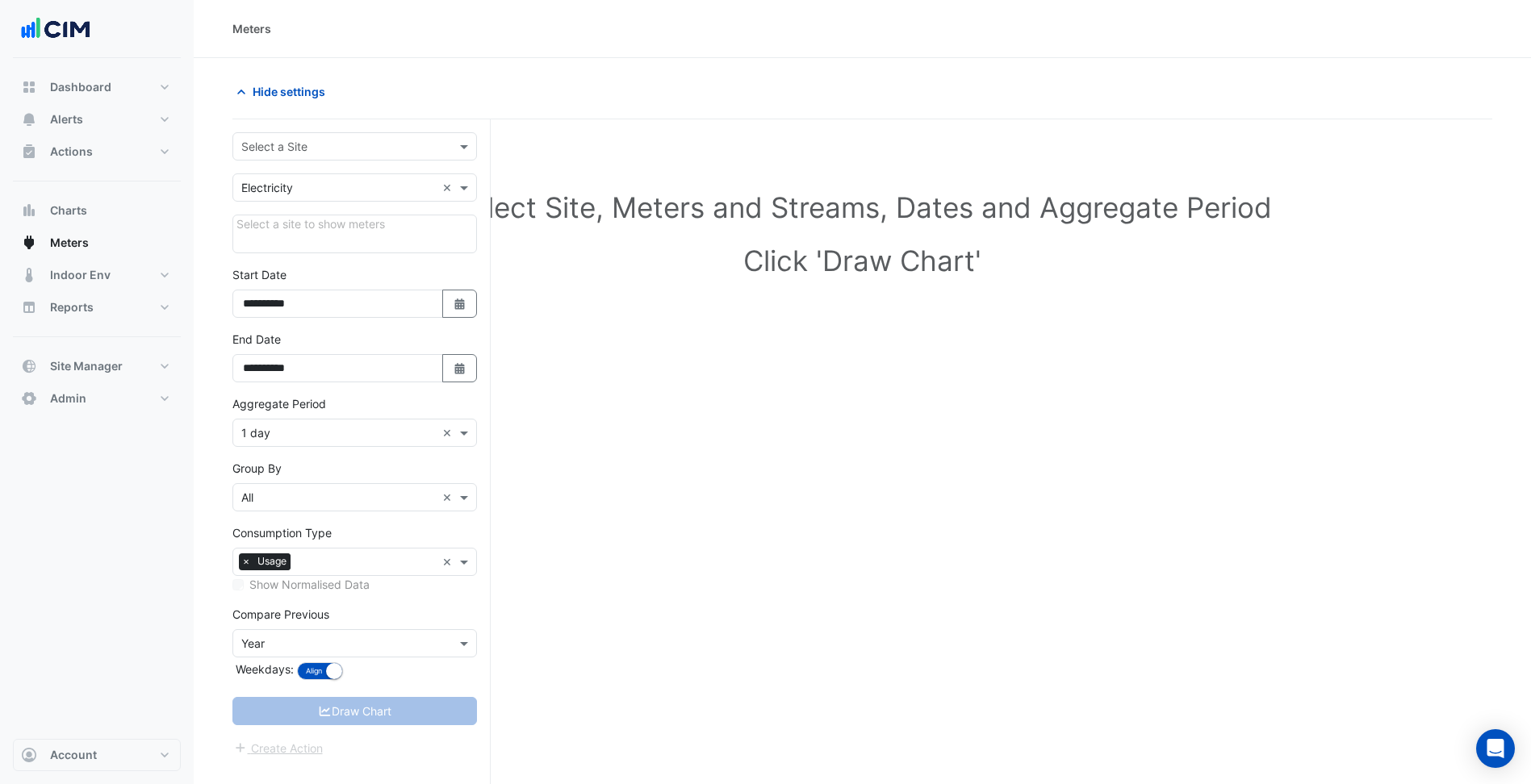 click on "Actions
Site
Manager" at bounding box center [97, 158] 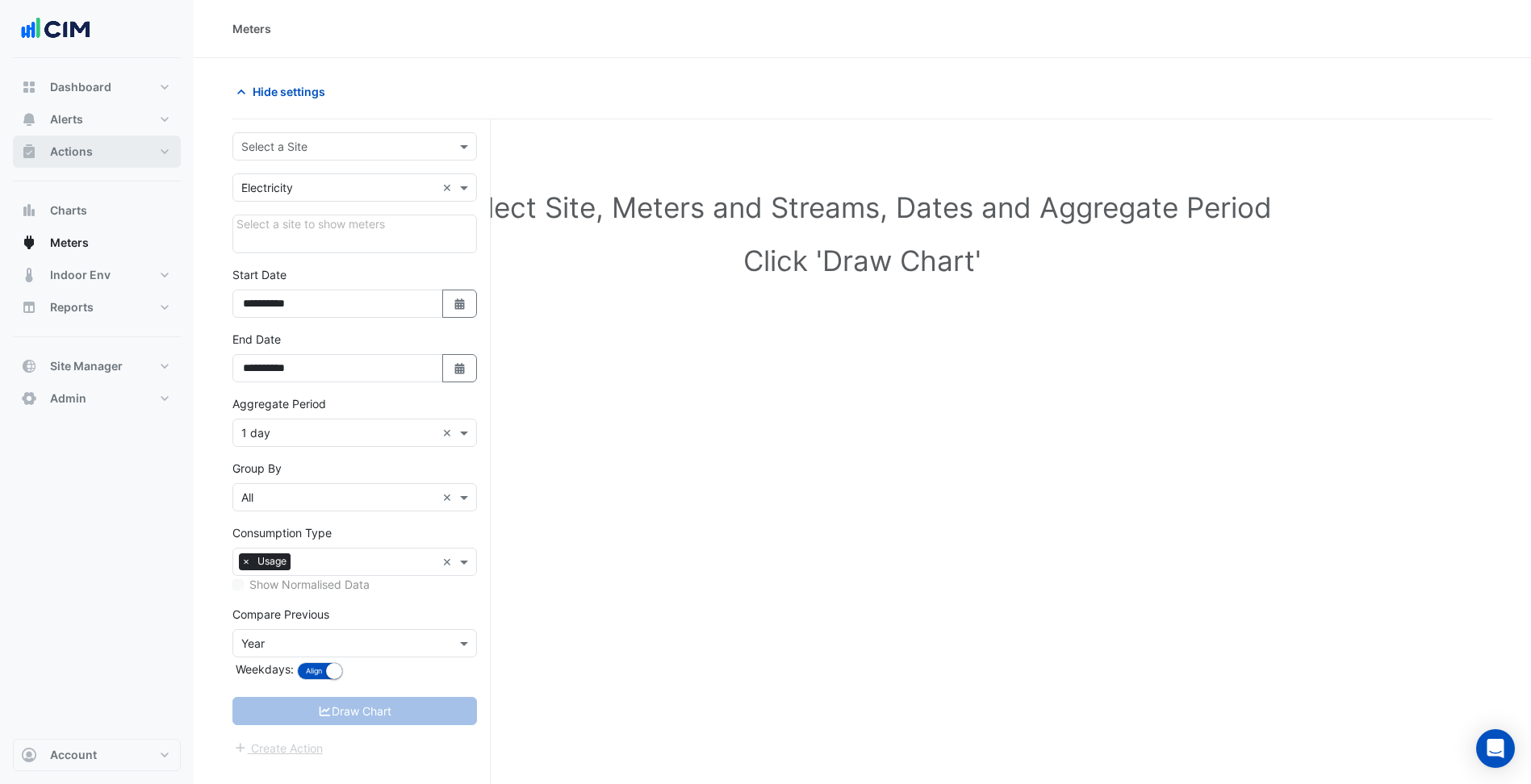 click on "Actions" at bounding box center [97, 152] 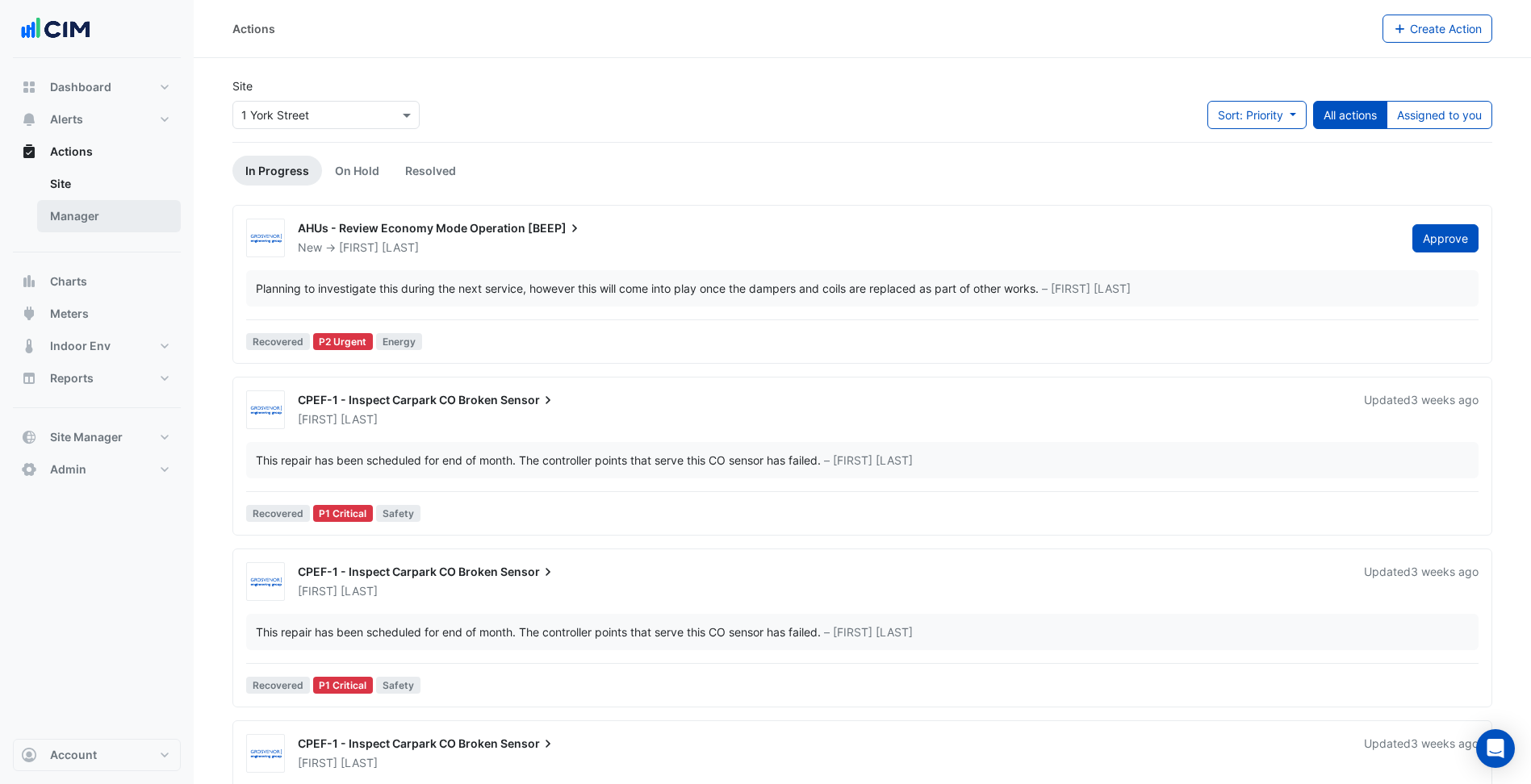 click on "Manager" at bounding box center (109, 216) 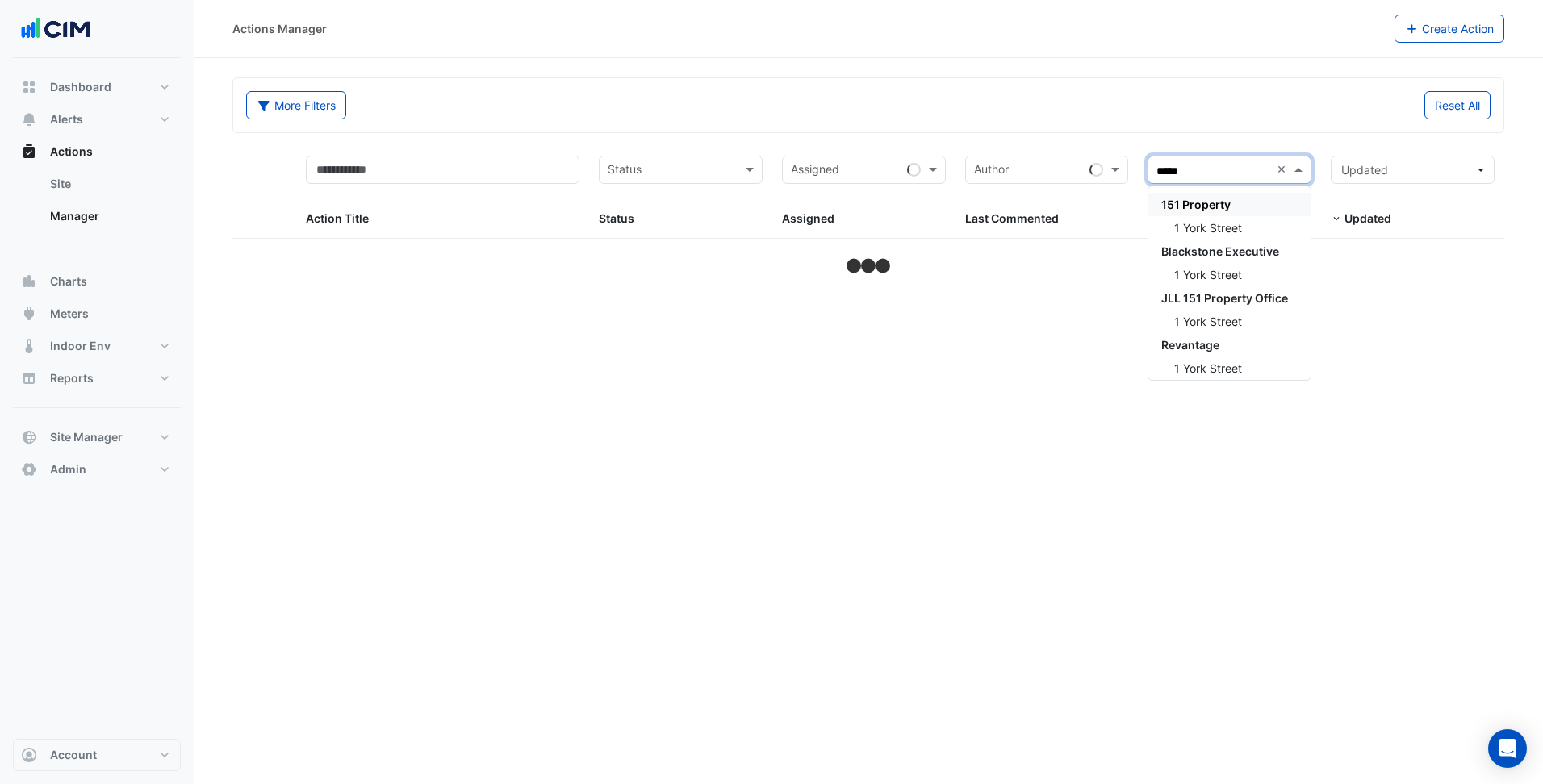 type on "******" 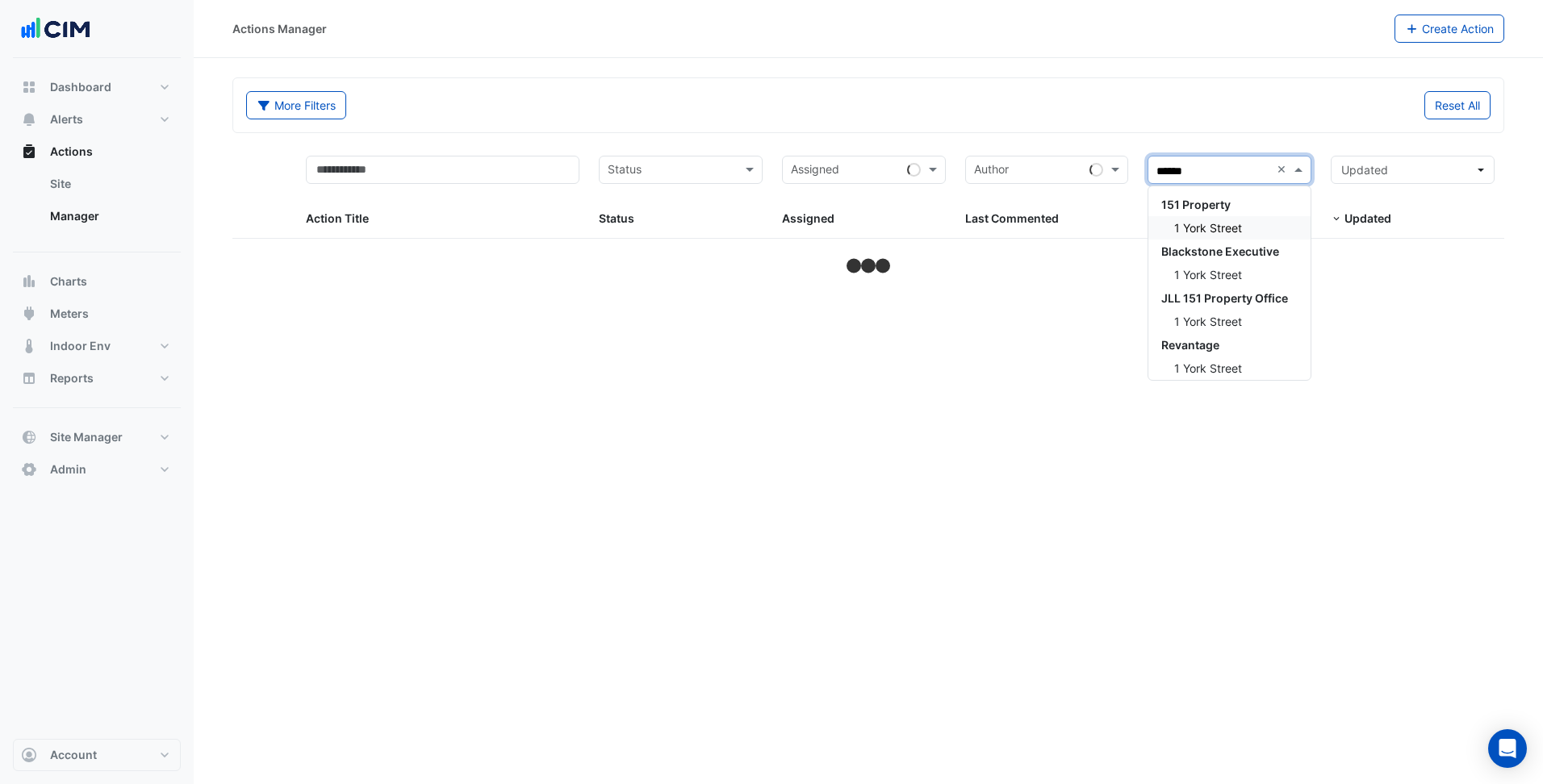 type 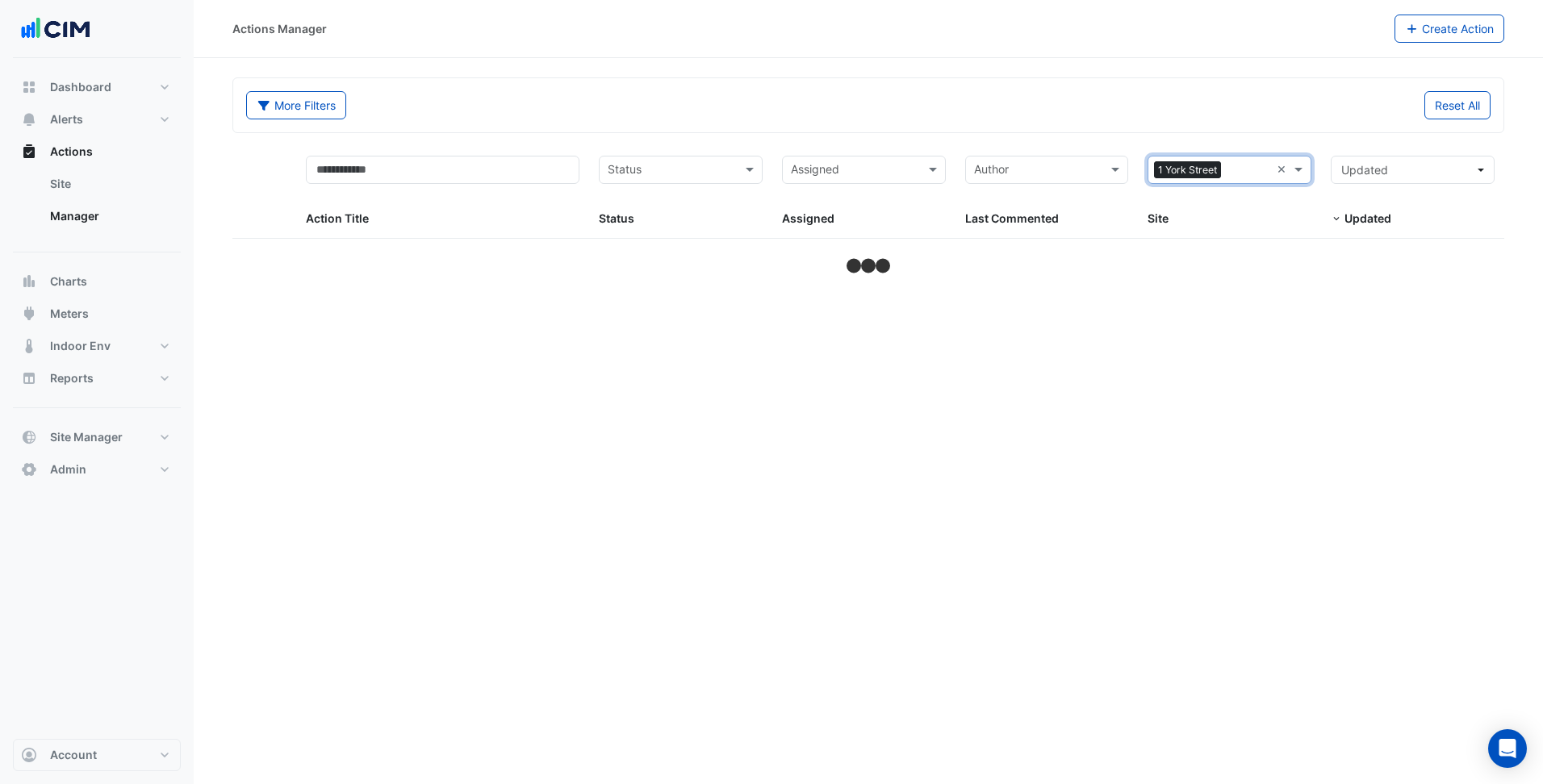 click on "Actions Manager" 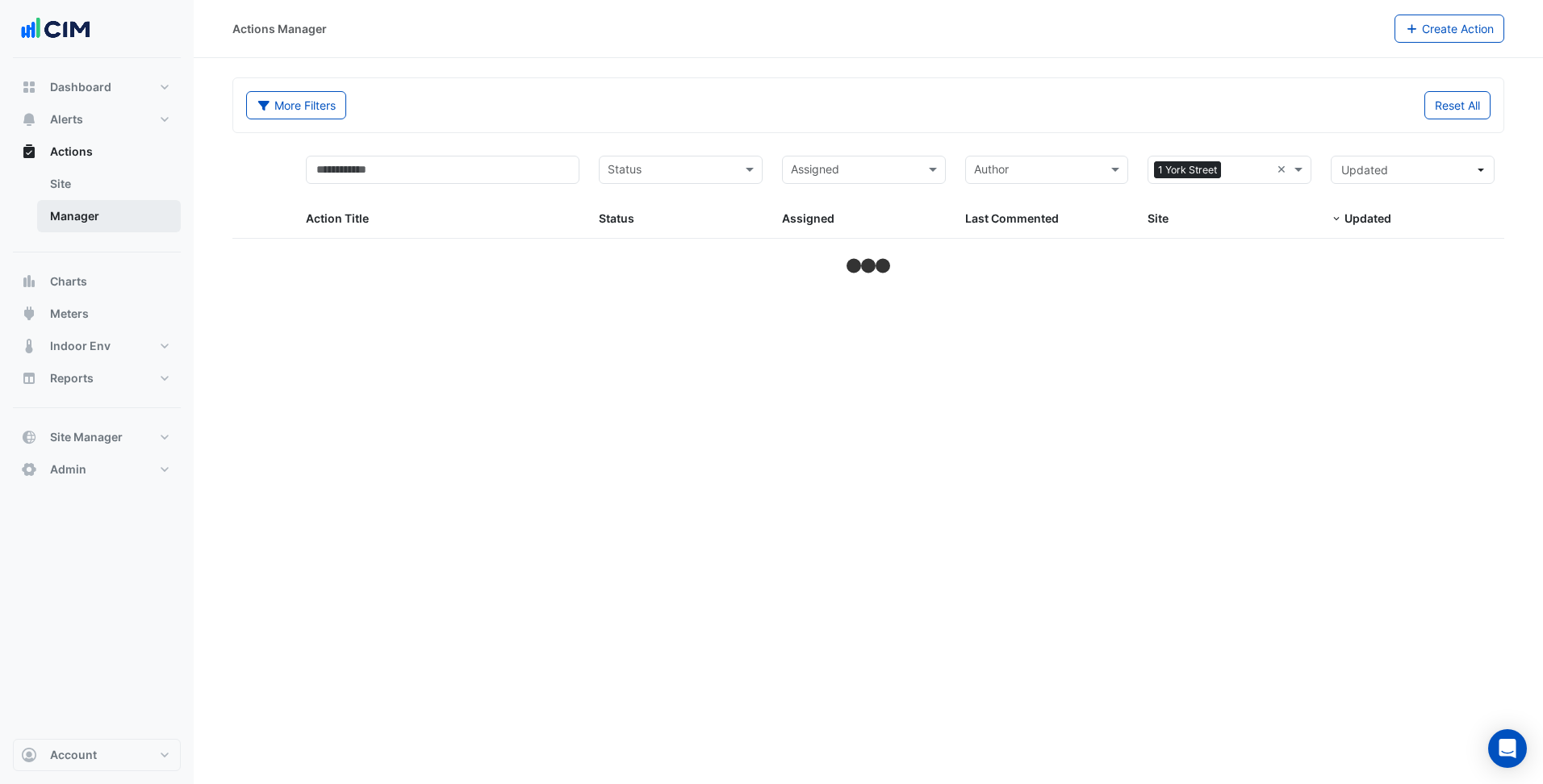 select on "***" 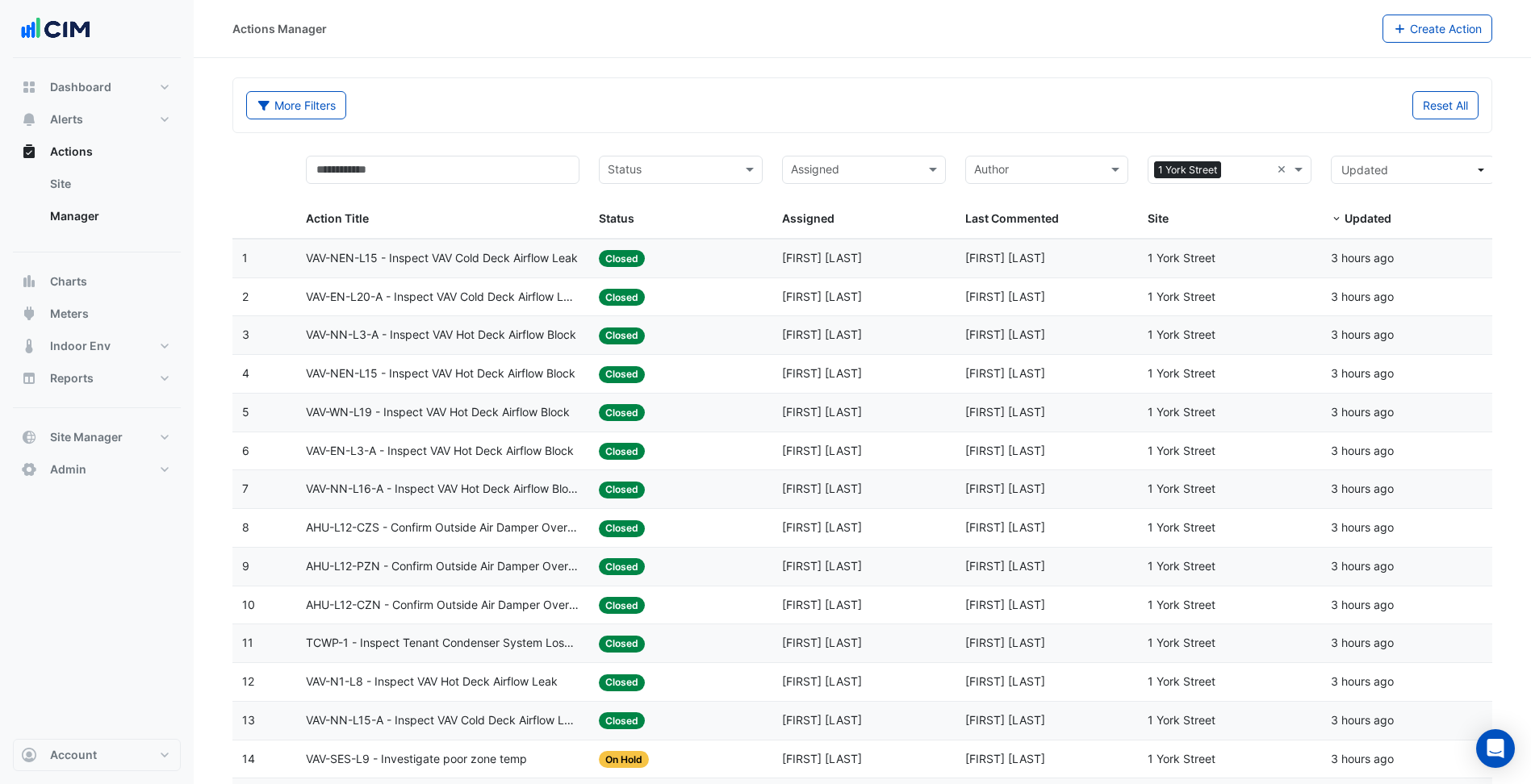 click on "Status:
Closed" 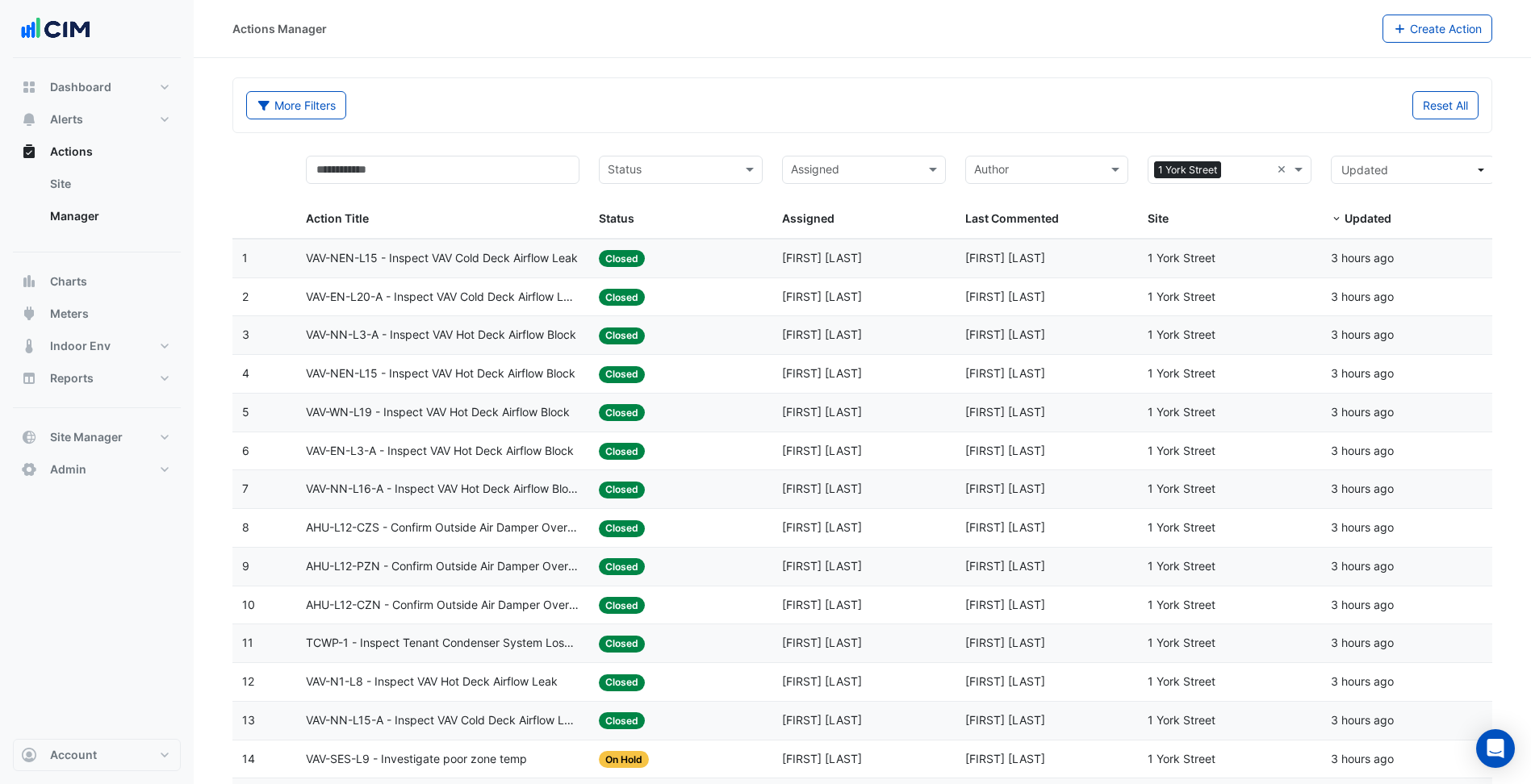 click on "Status:
Closed" 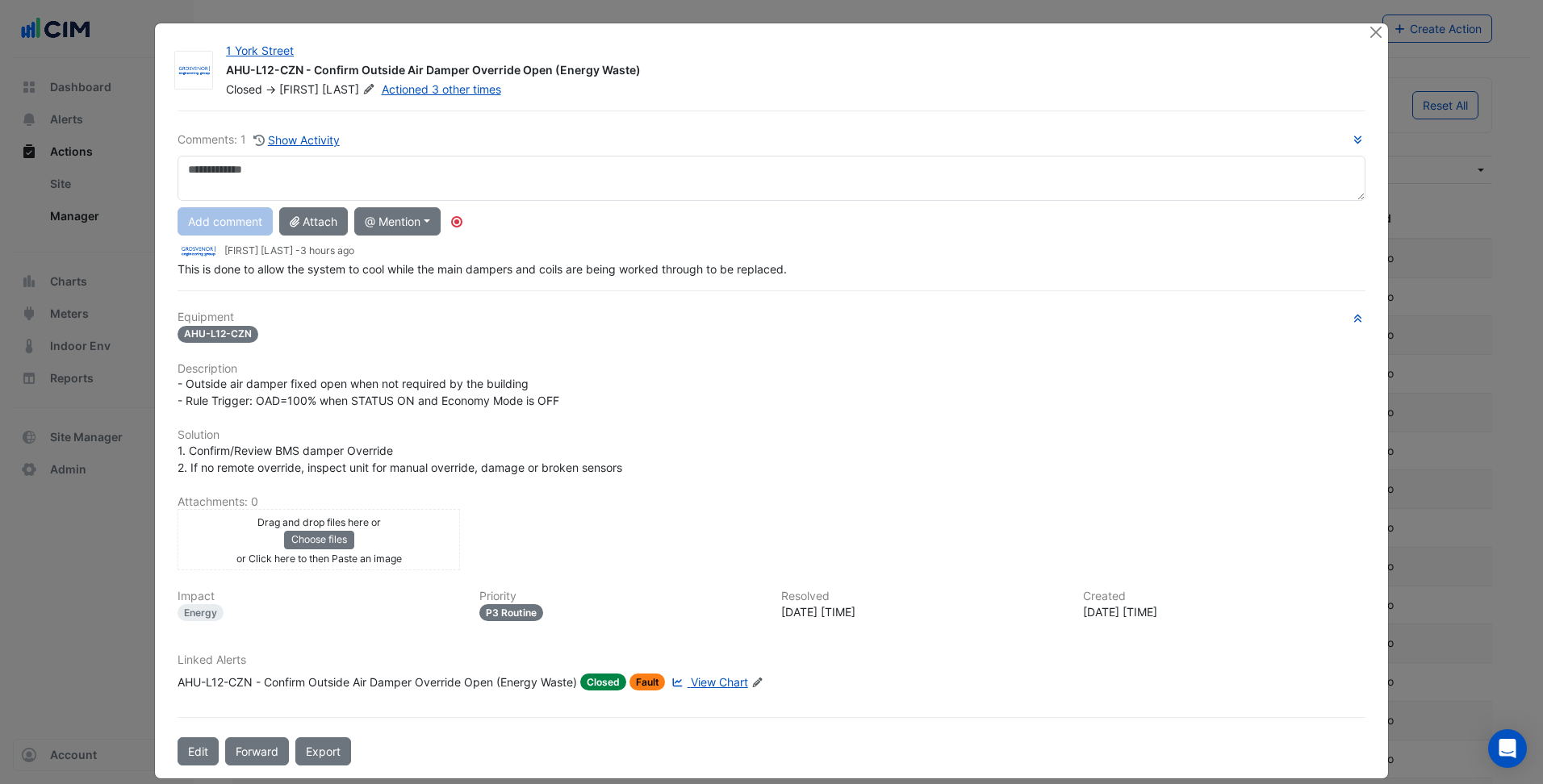 click on "View Chart" 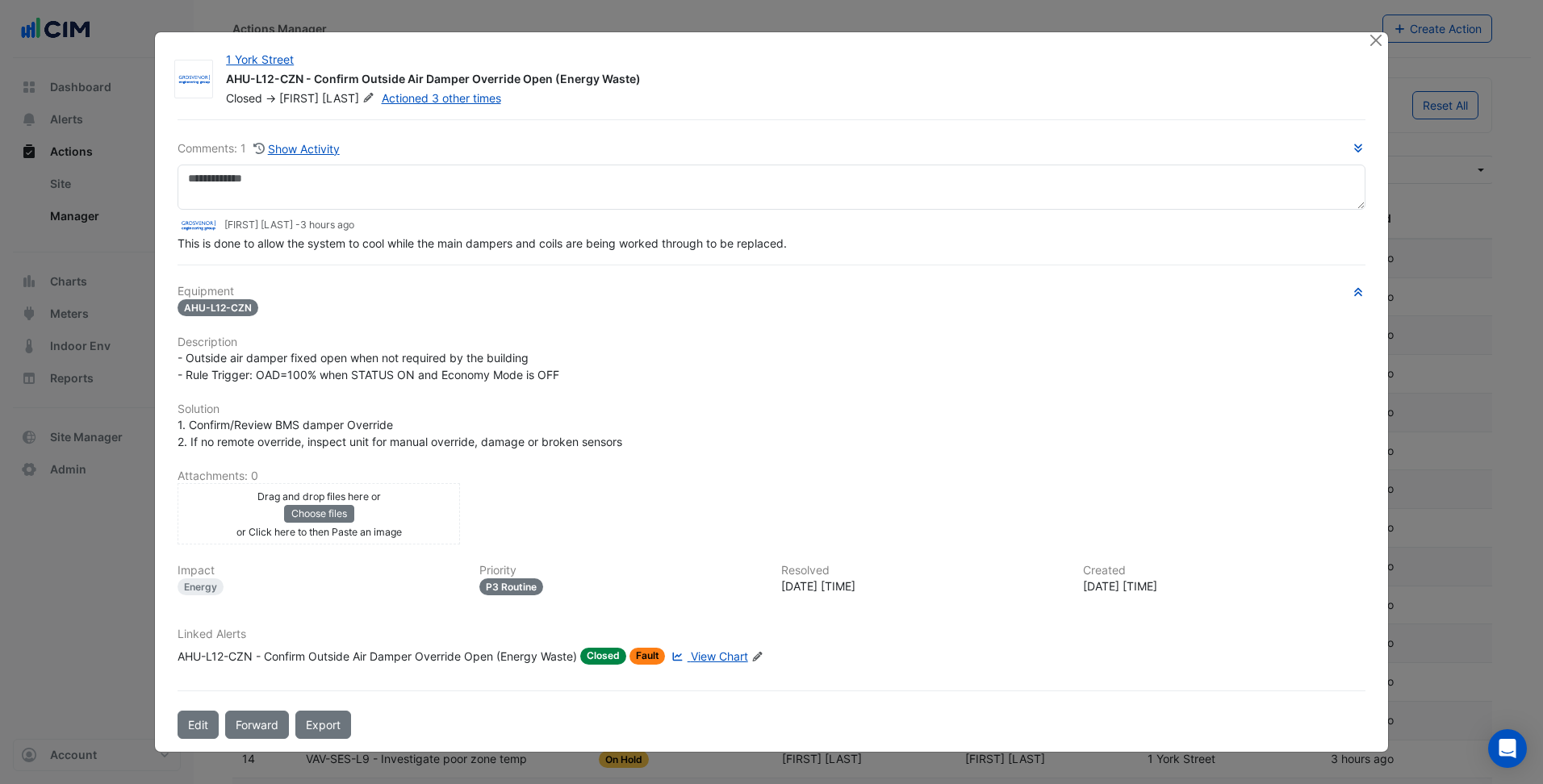 click on "Andrew Hare -
3 hours ago" 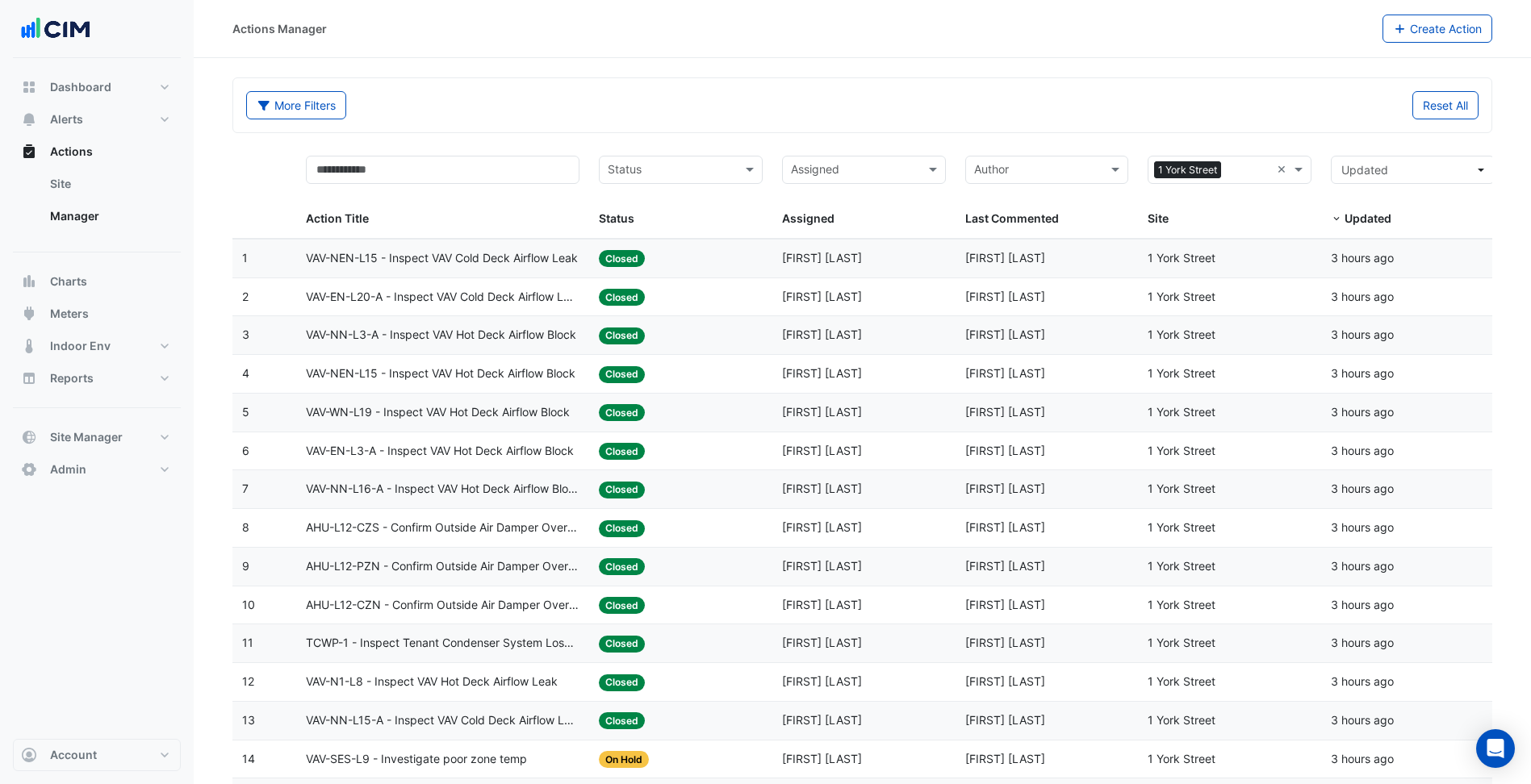 click on "Status:
Closed" 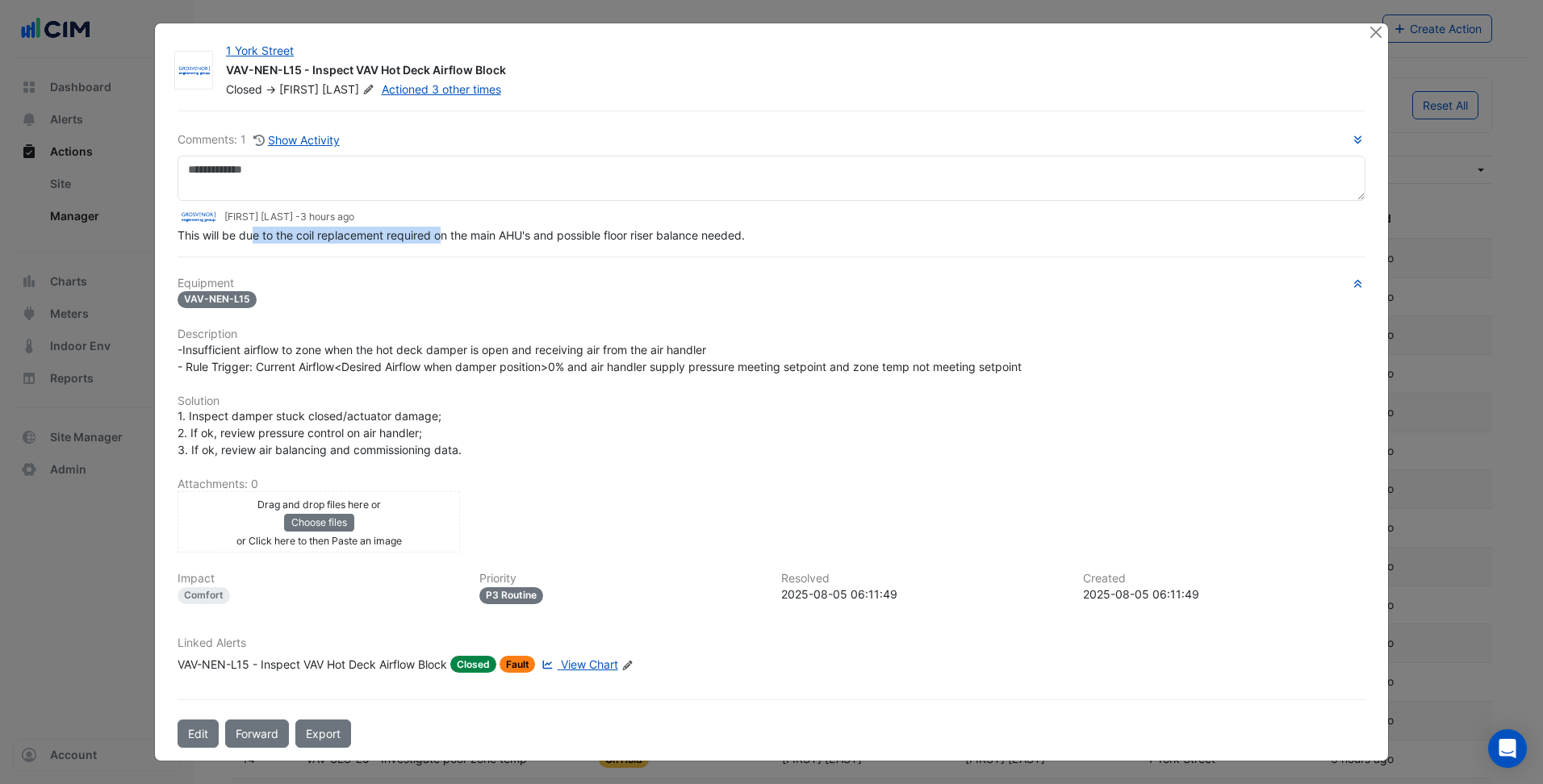 drag, startPoint x: 251, startPoint y: 271, endPoint x: 445, endPoint y: 232, distance: 197.88128 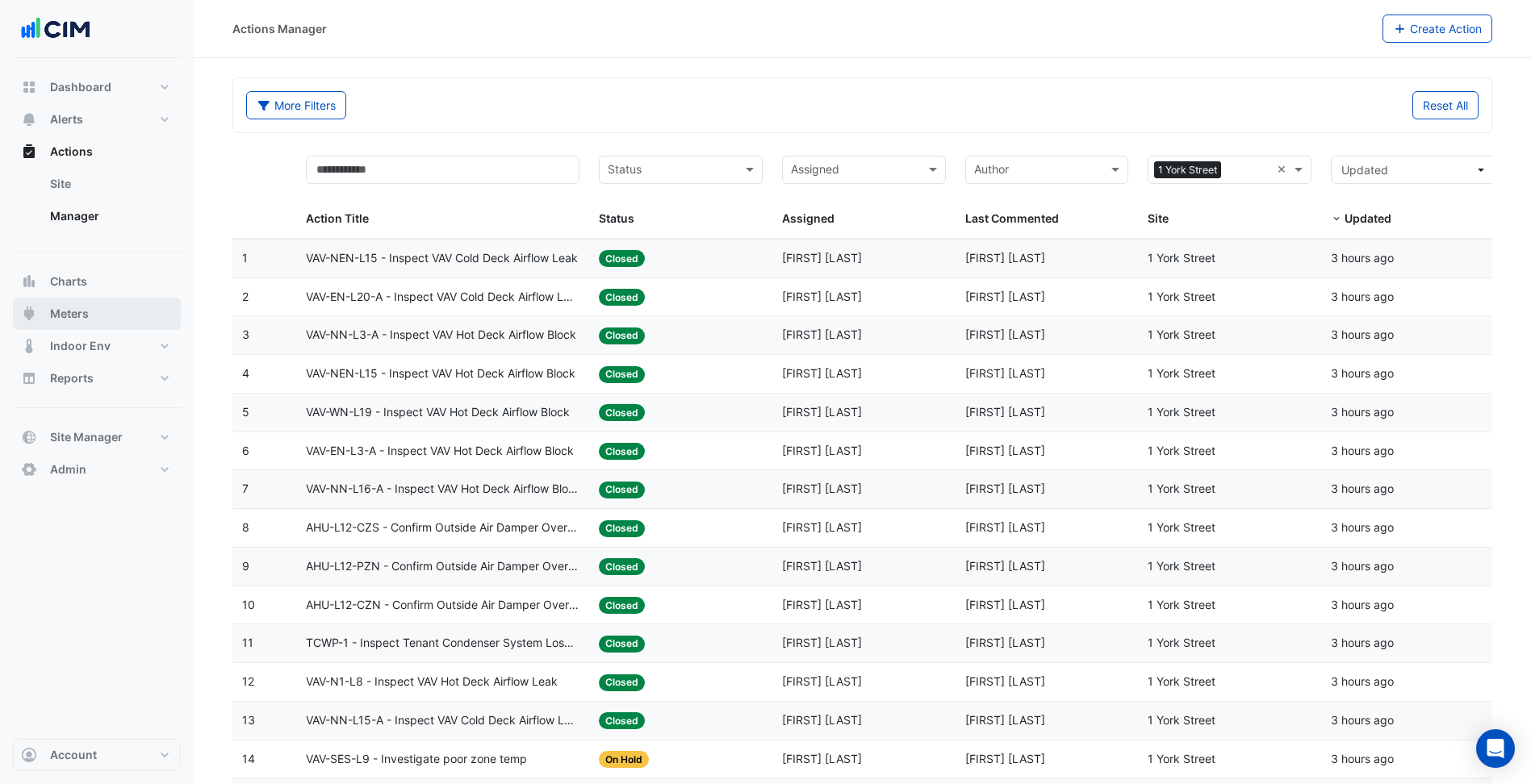 click on "Meters" at bounding box center (97, 314) 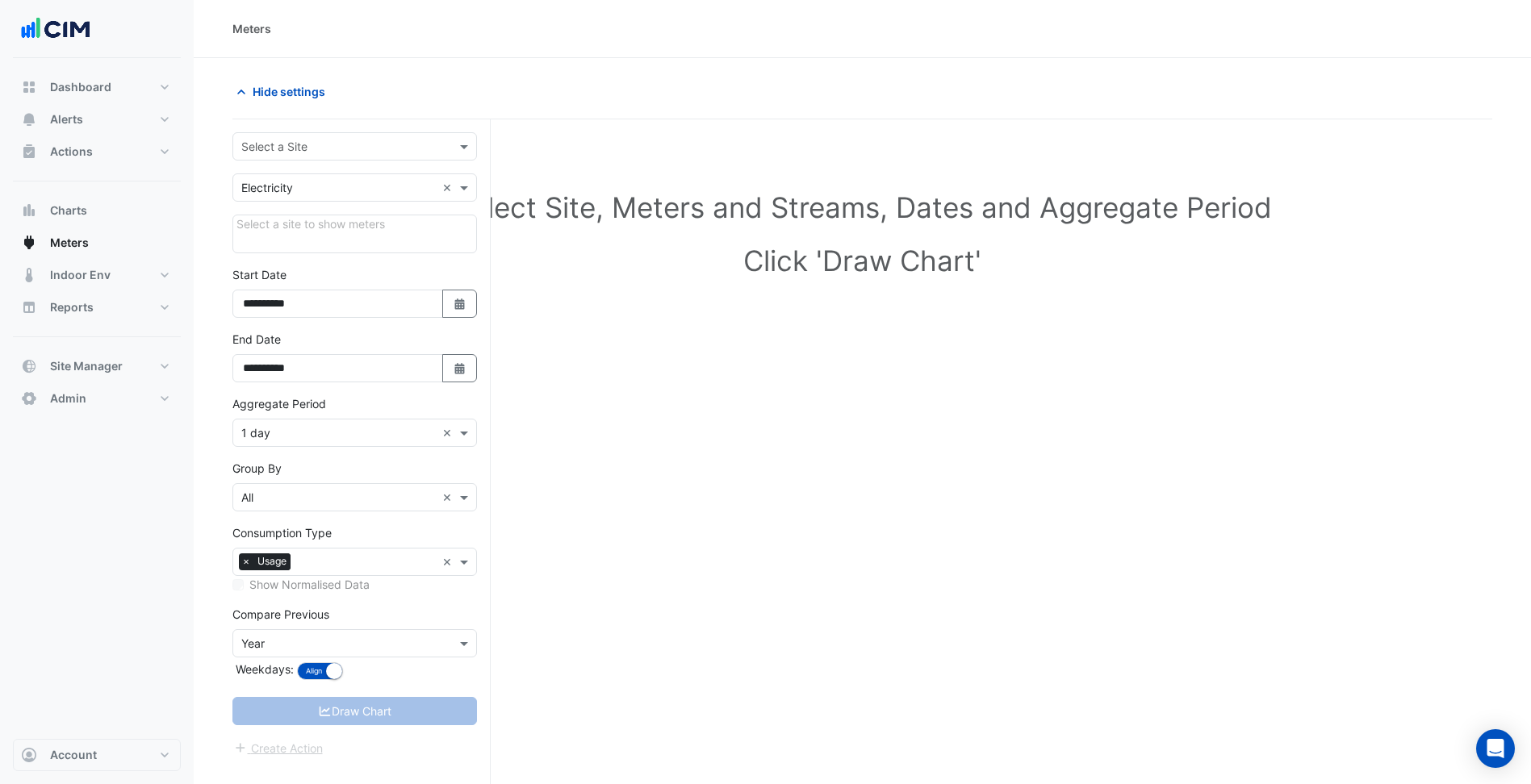 click at bounding box center [338, 147] 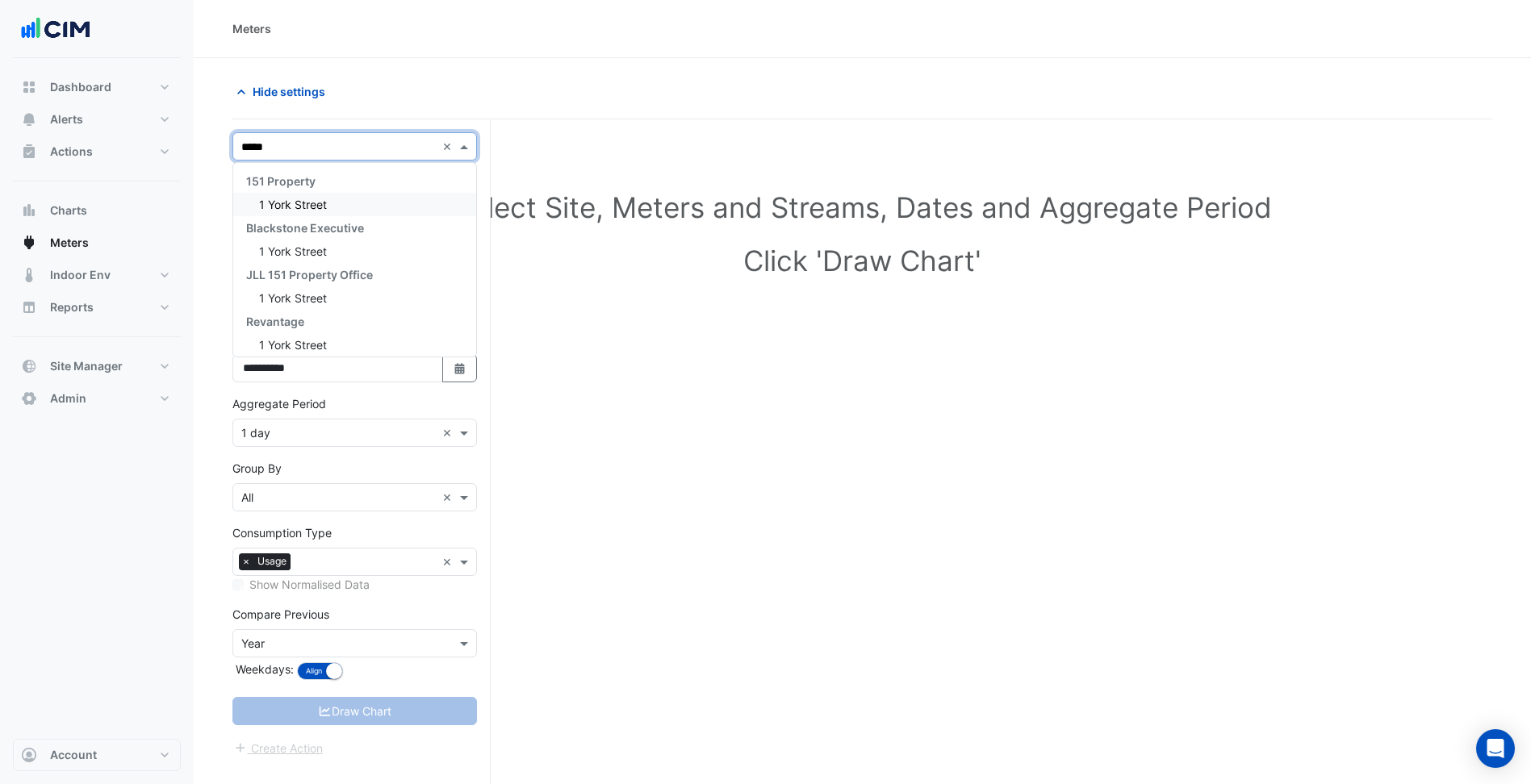type on "******" 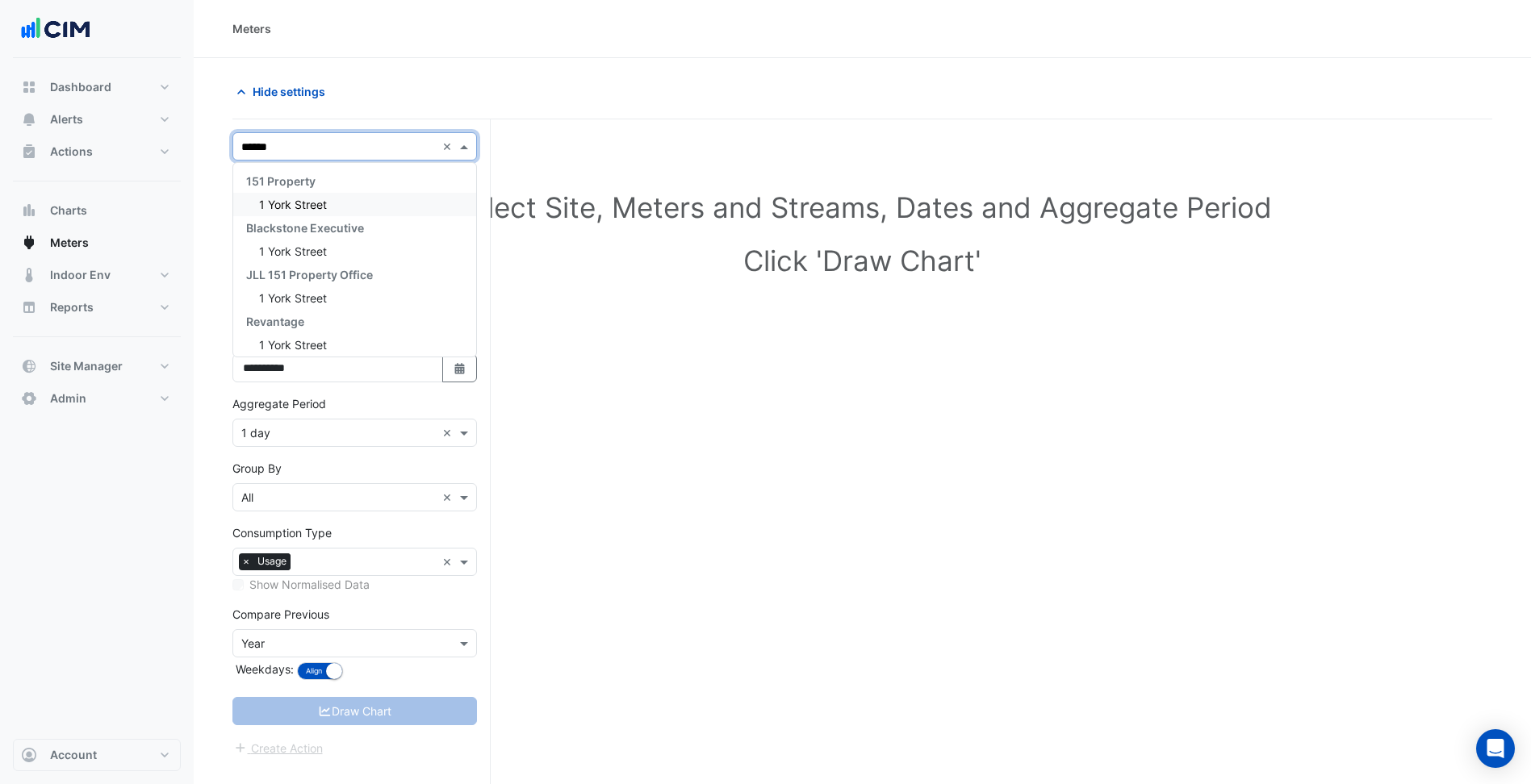 type 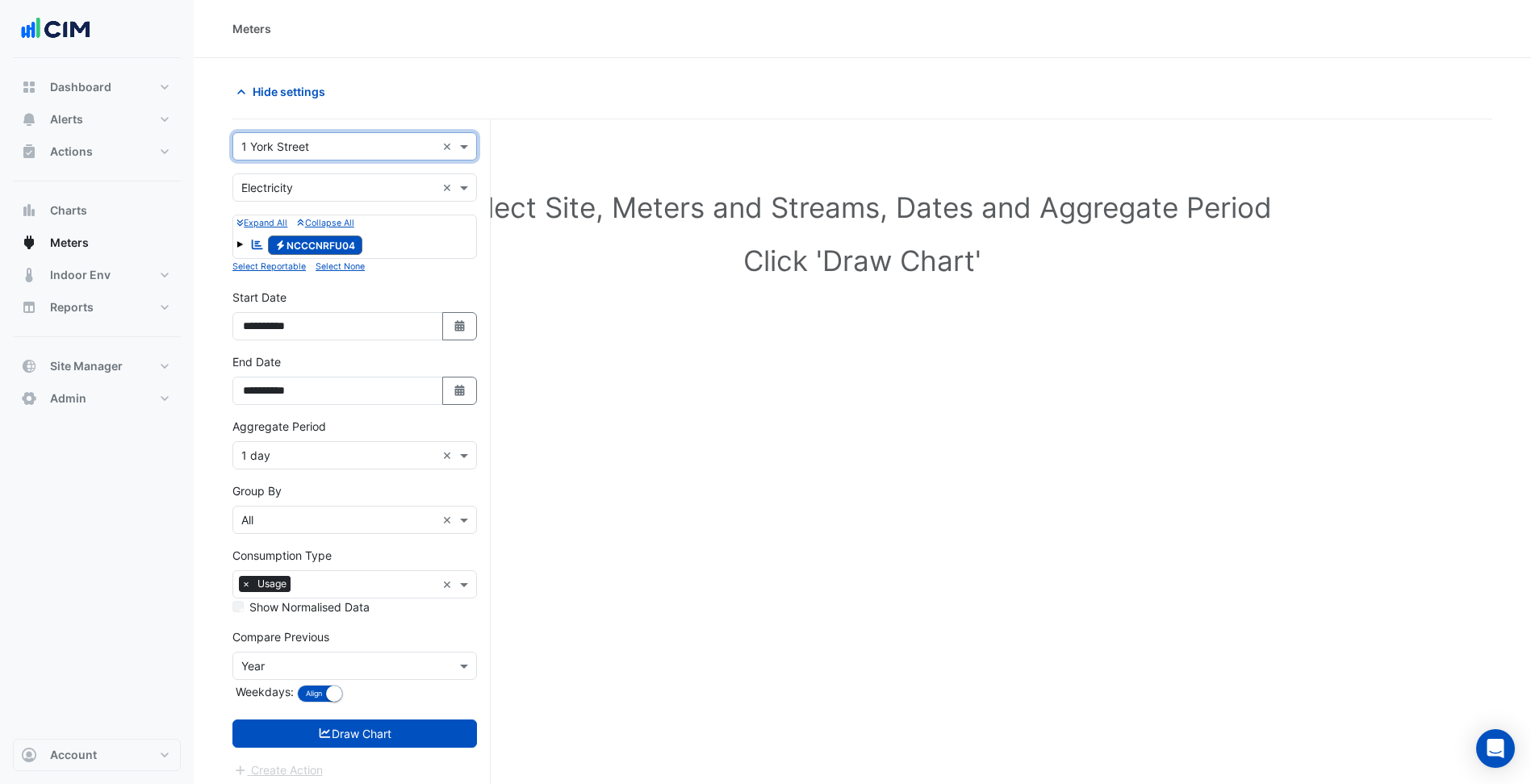 click on "Reportable
Electricity
NCCCNRFU04" 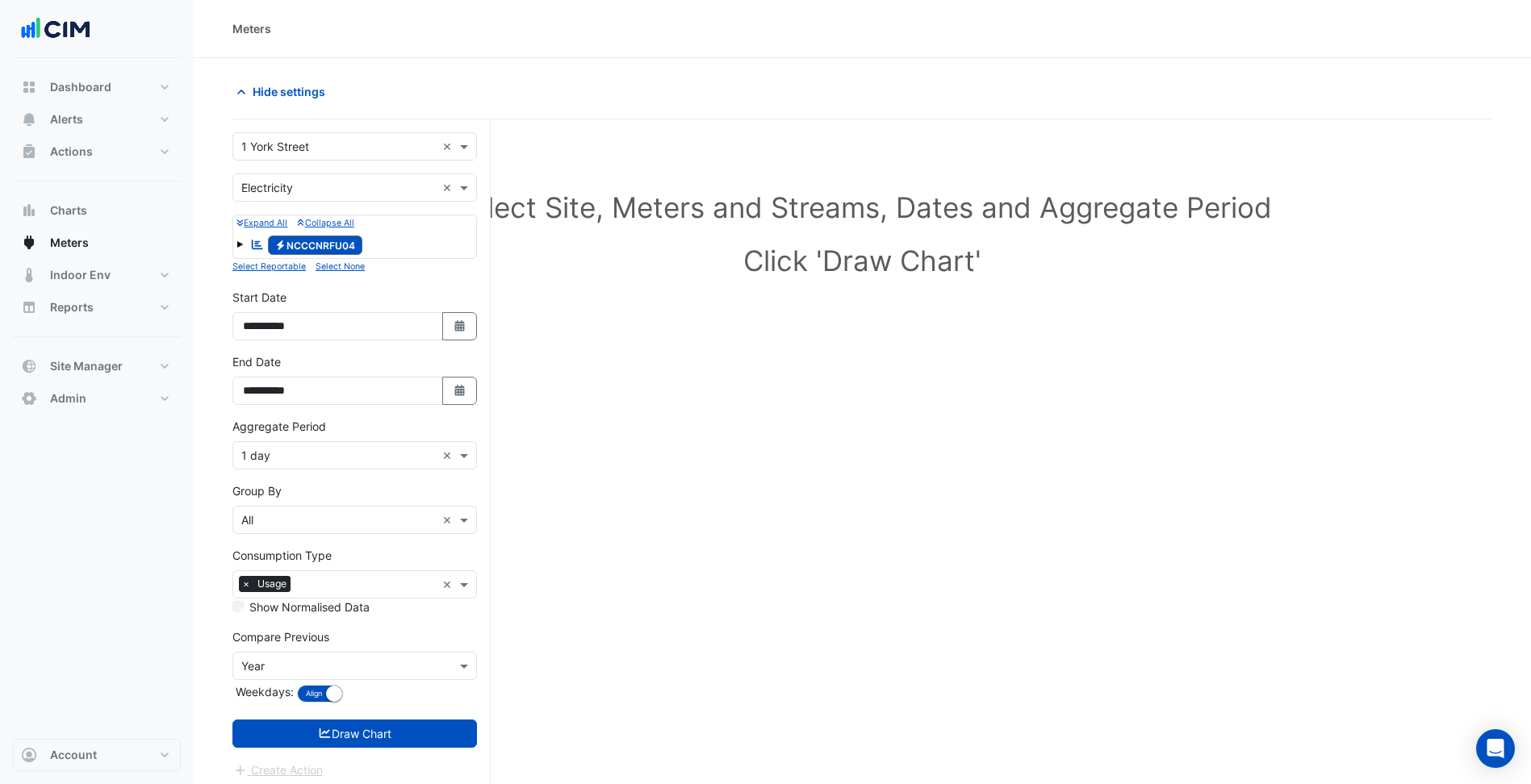 click on "Reportable
Electricity
NCCCNRFU04" 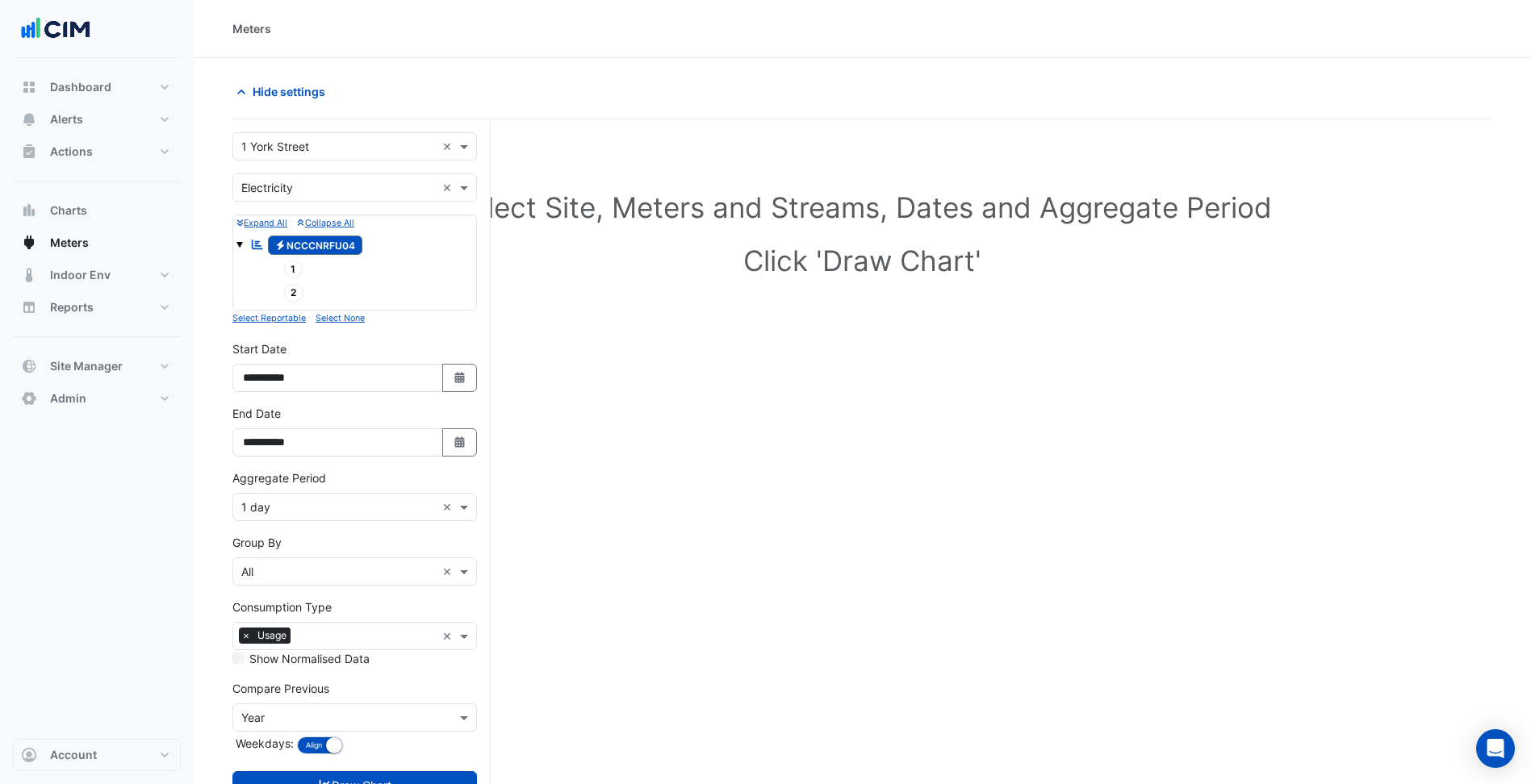 click 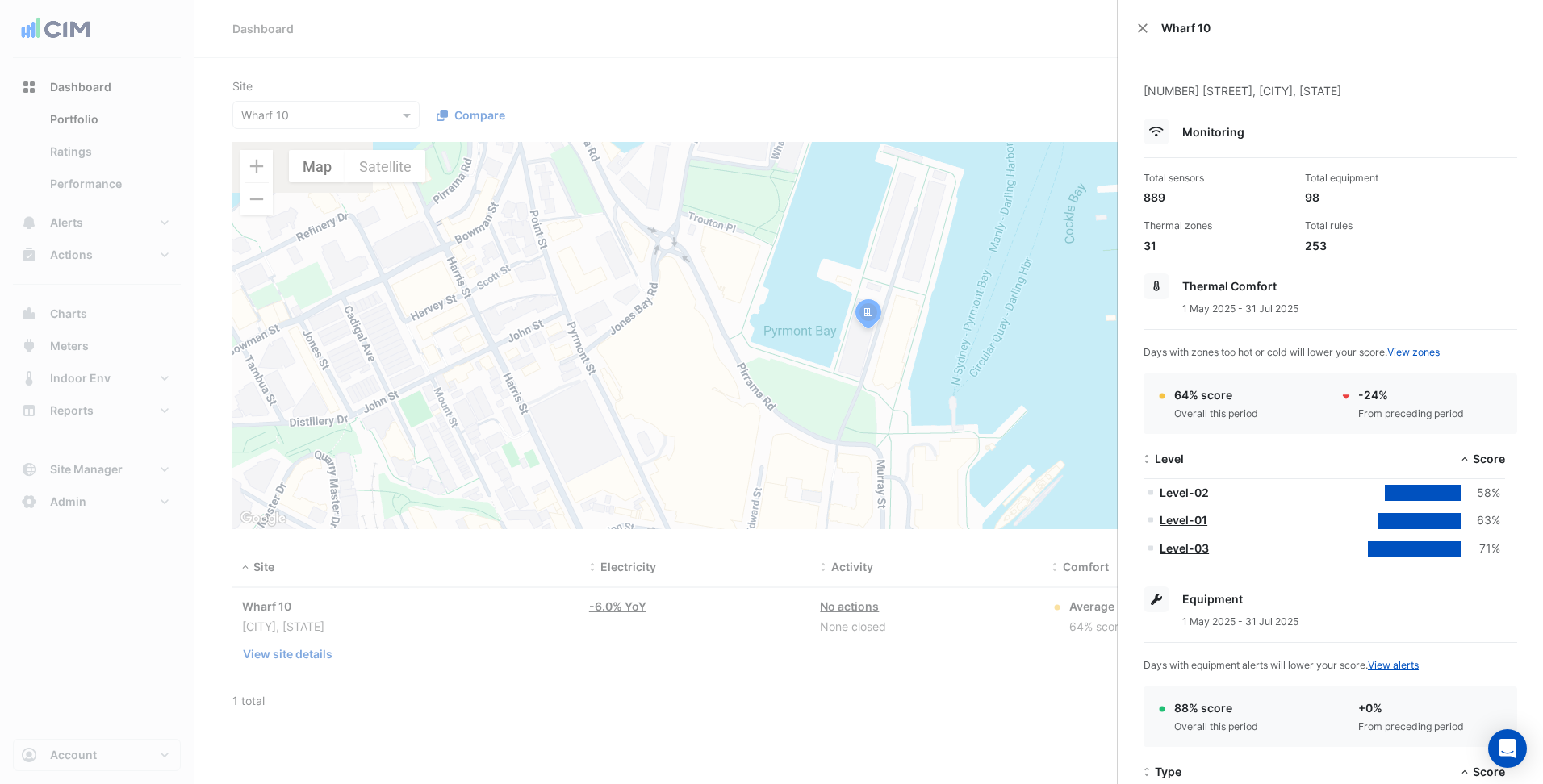 select on "***" 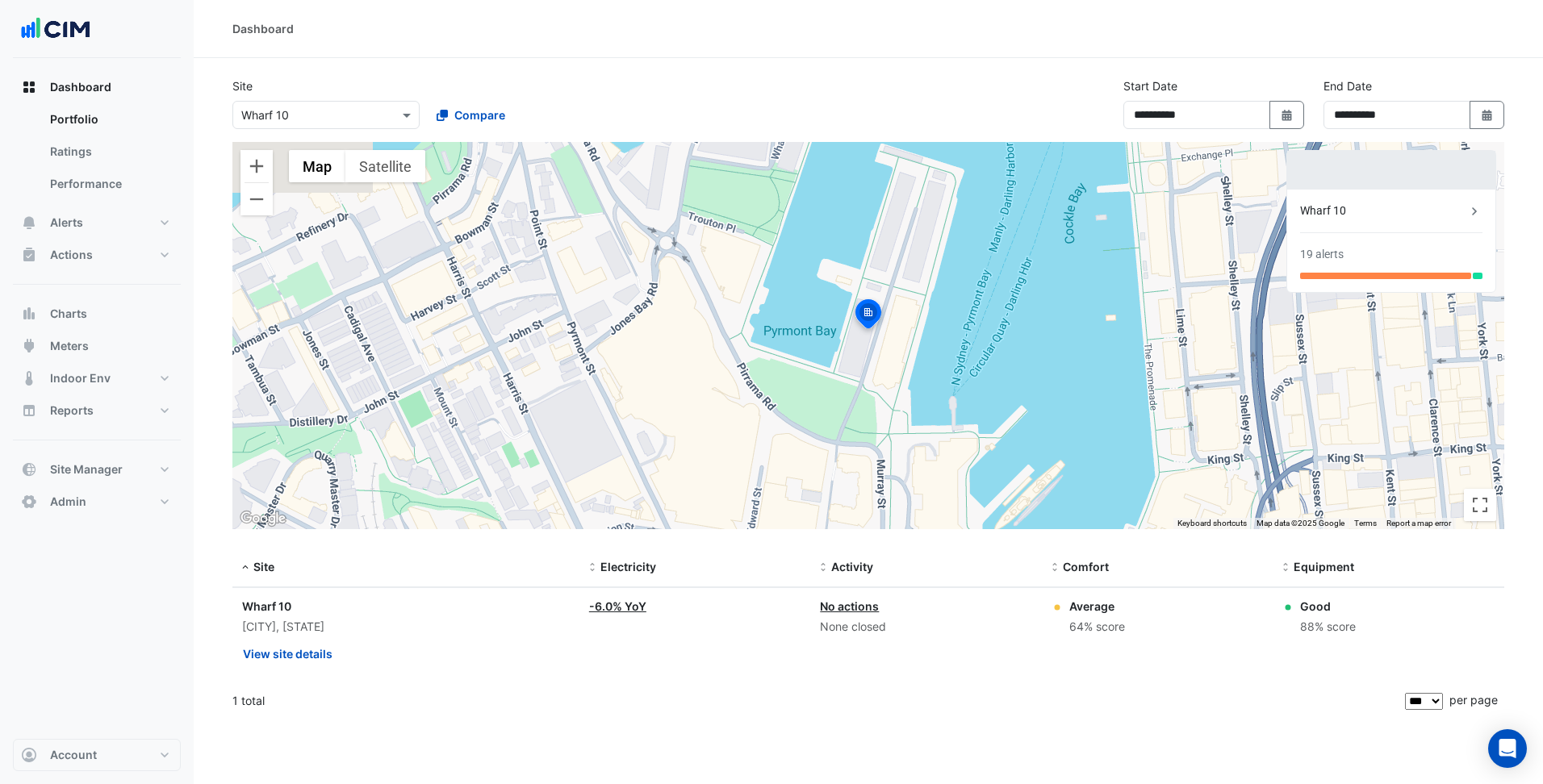 click 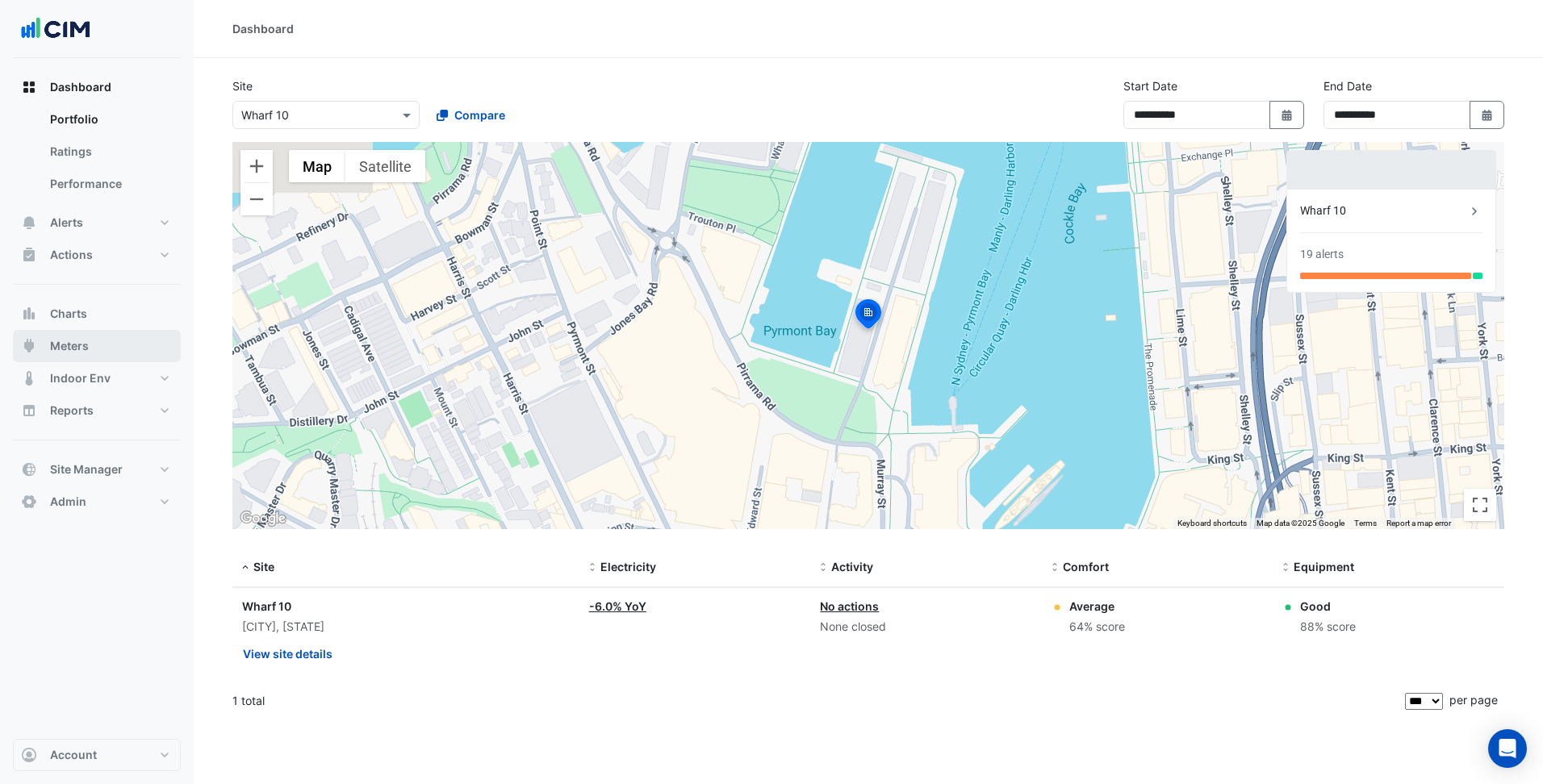 click on "Meters" at bounding box center [97, 346] 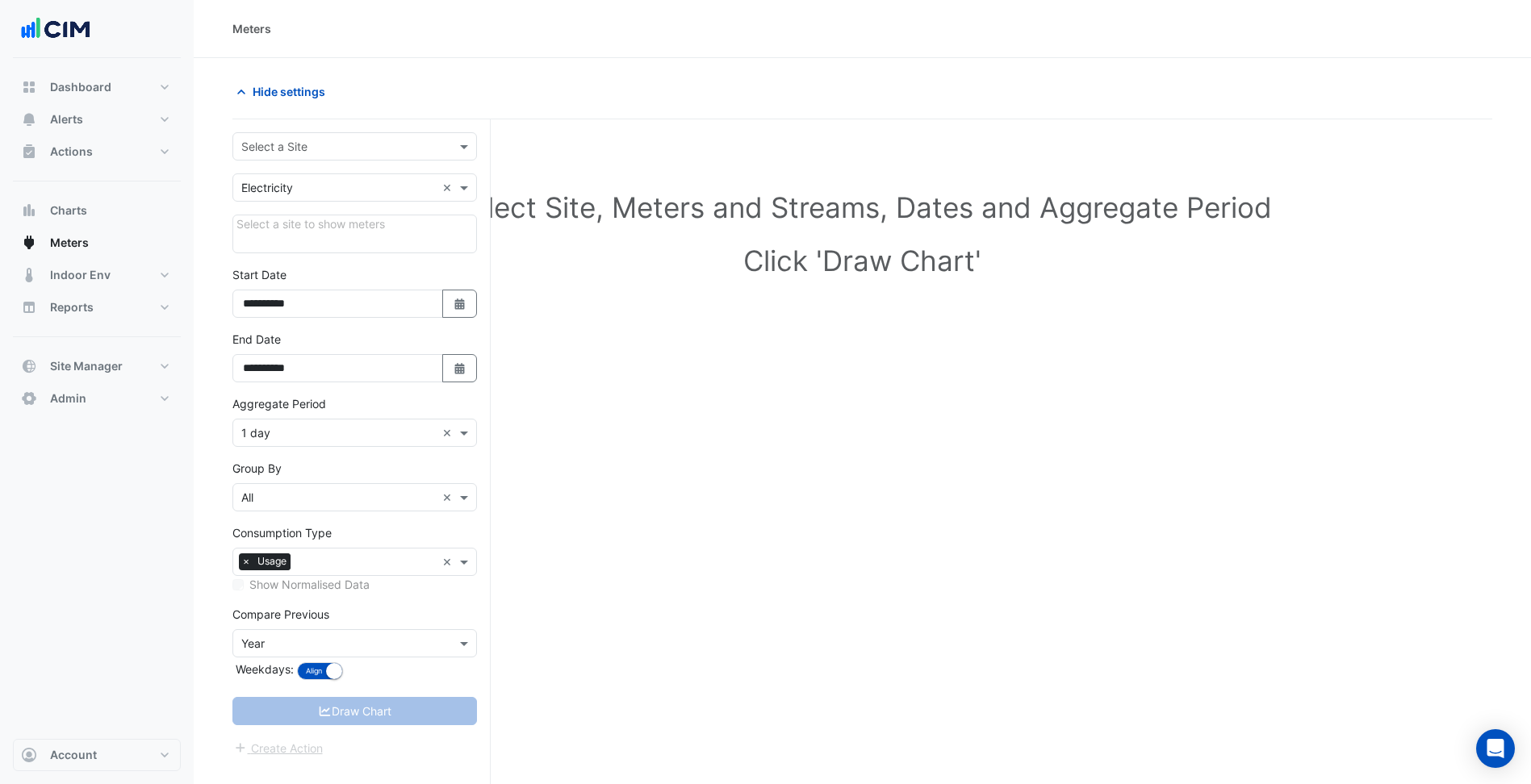 click at bounding box center (338, 147) 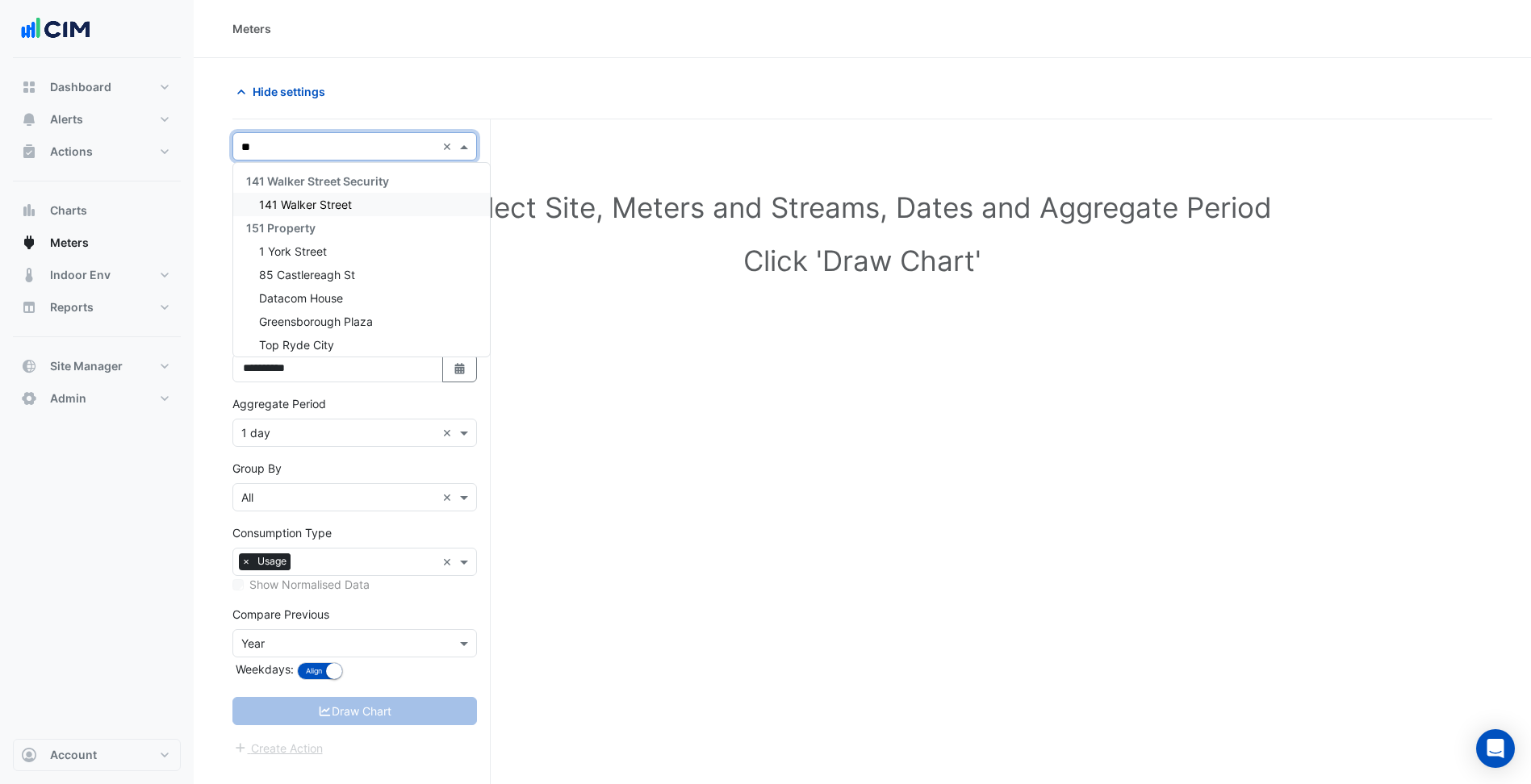 type on "***" 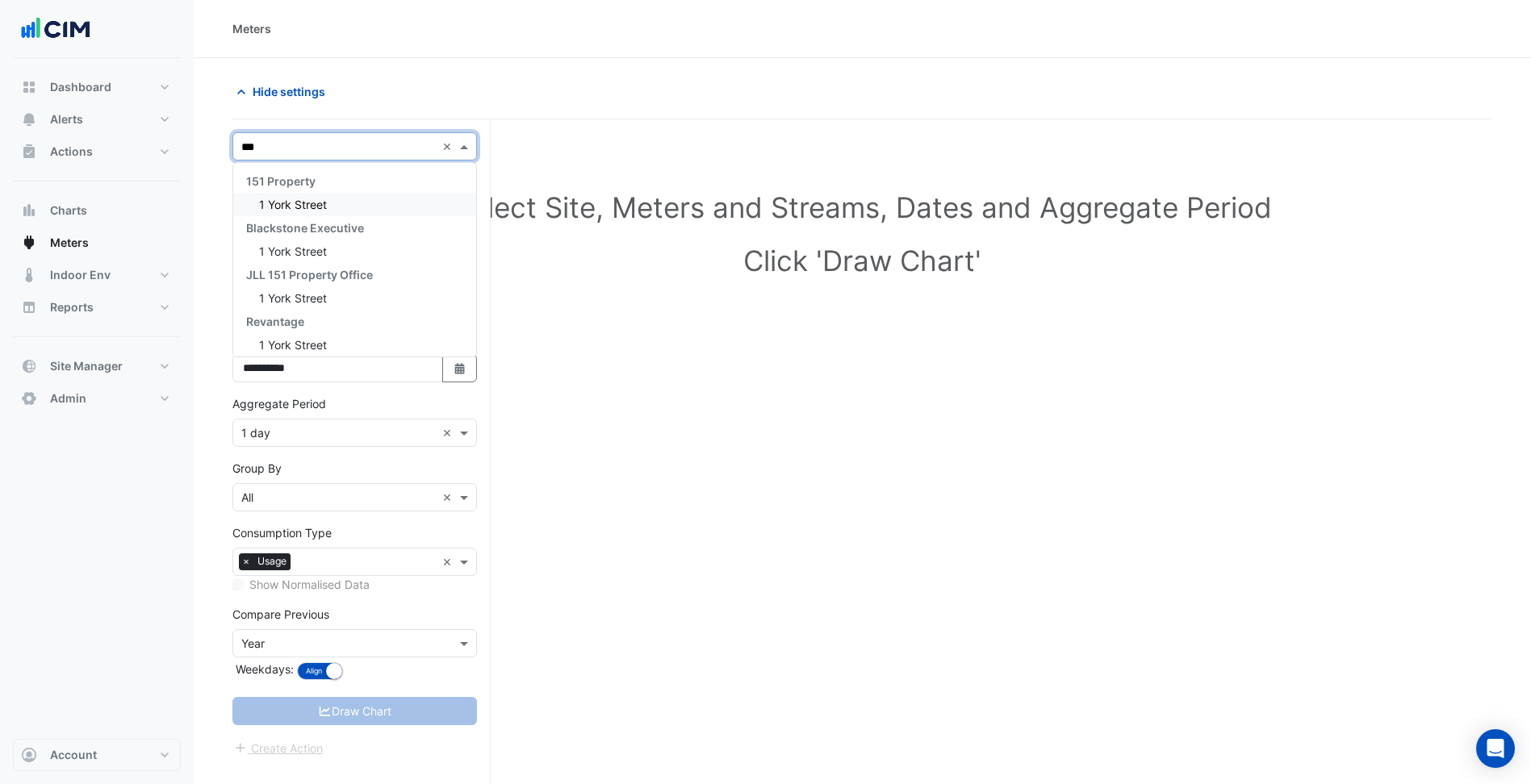 click on "Blackstone Executive" at bounding box center (354, 227) 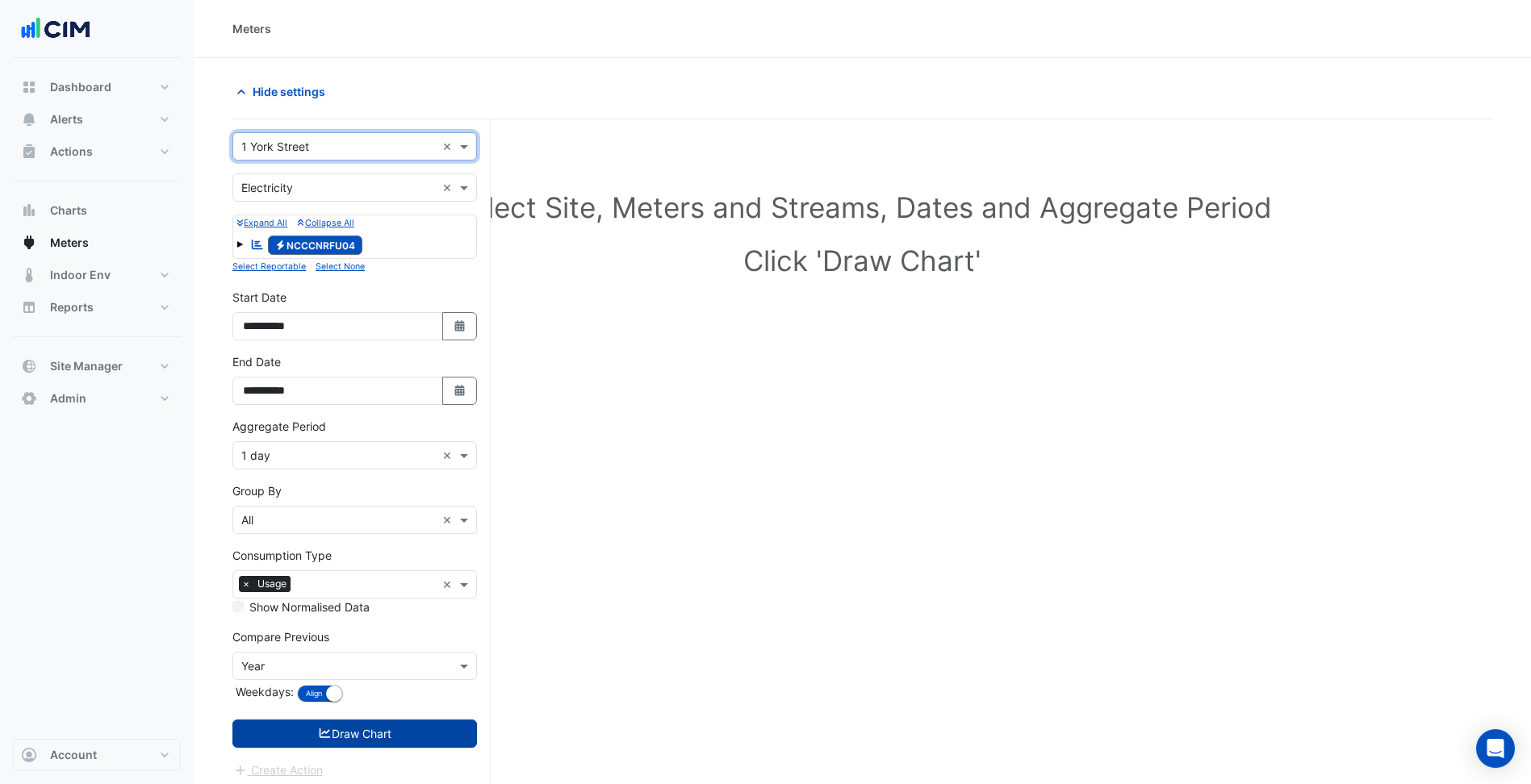 click on "Draw Chart" at bounding box center [354, 733] 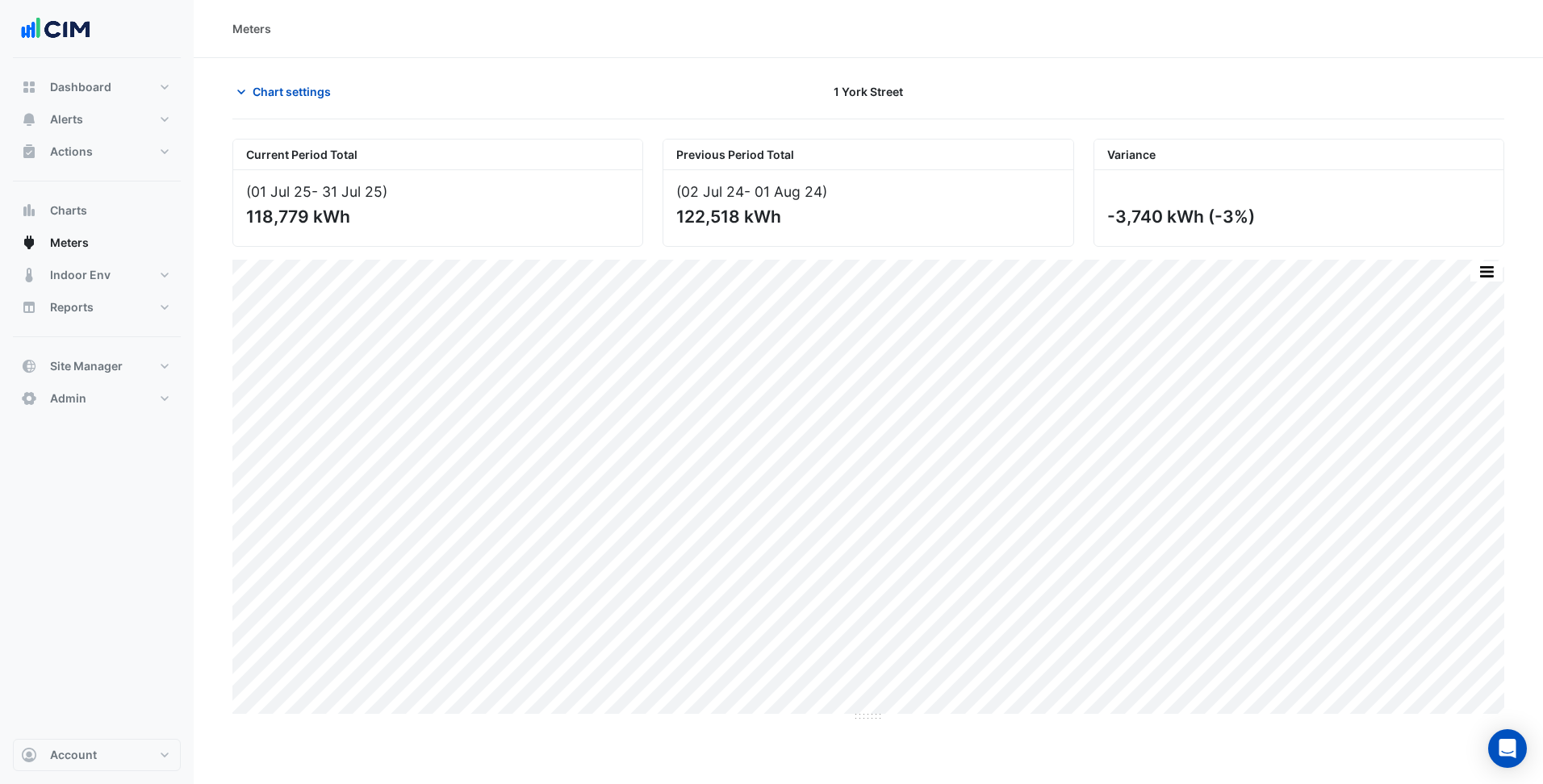click on "Chart settings
1 York Street" 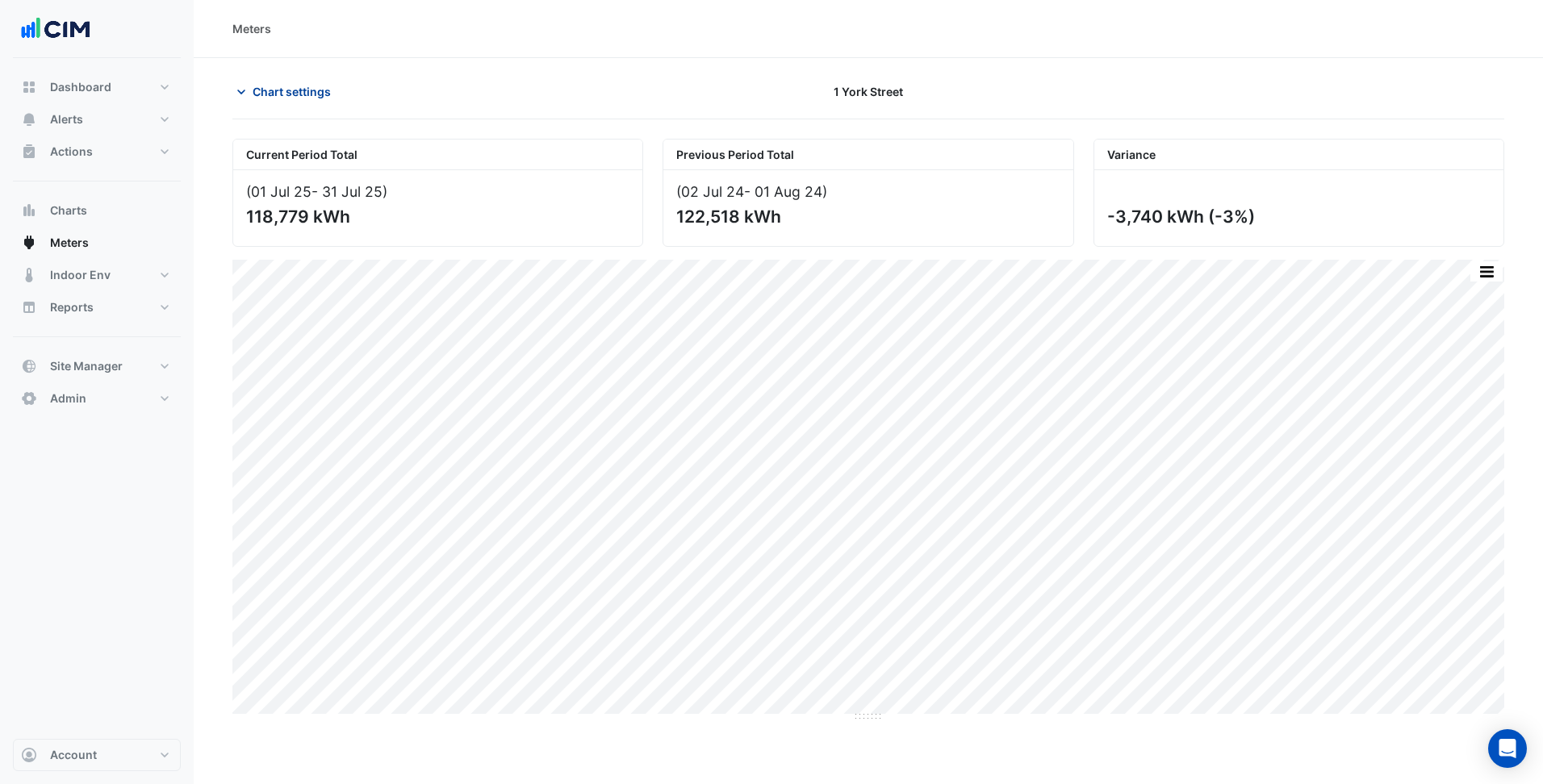 click on "Chart settings" 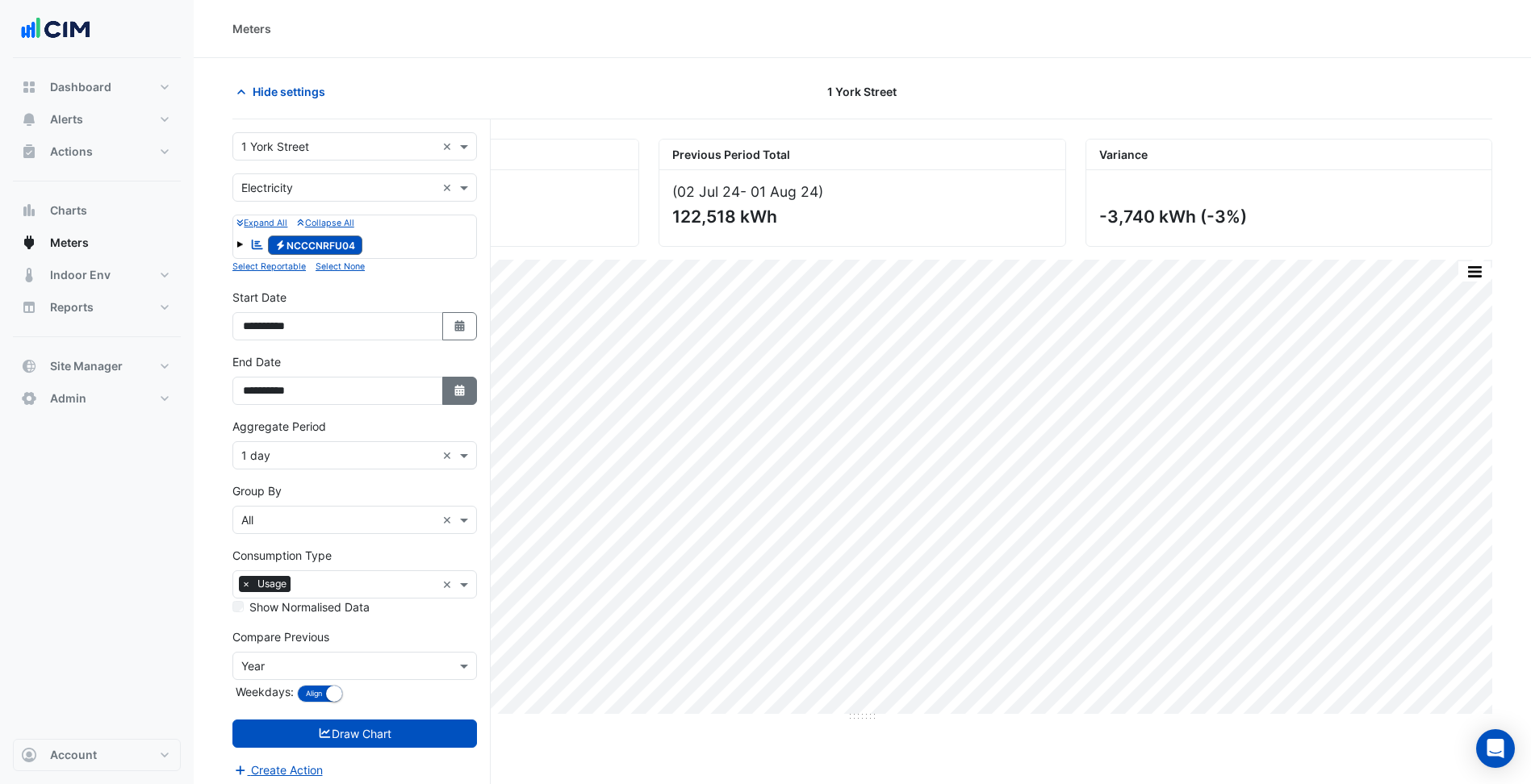 click 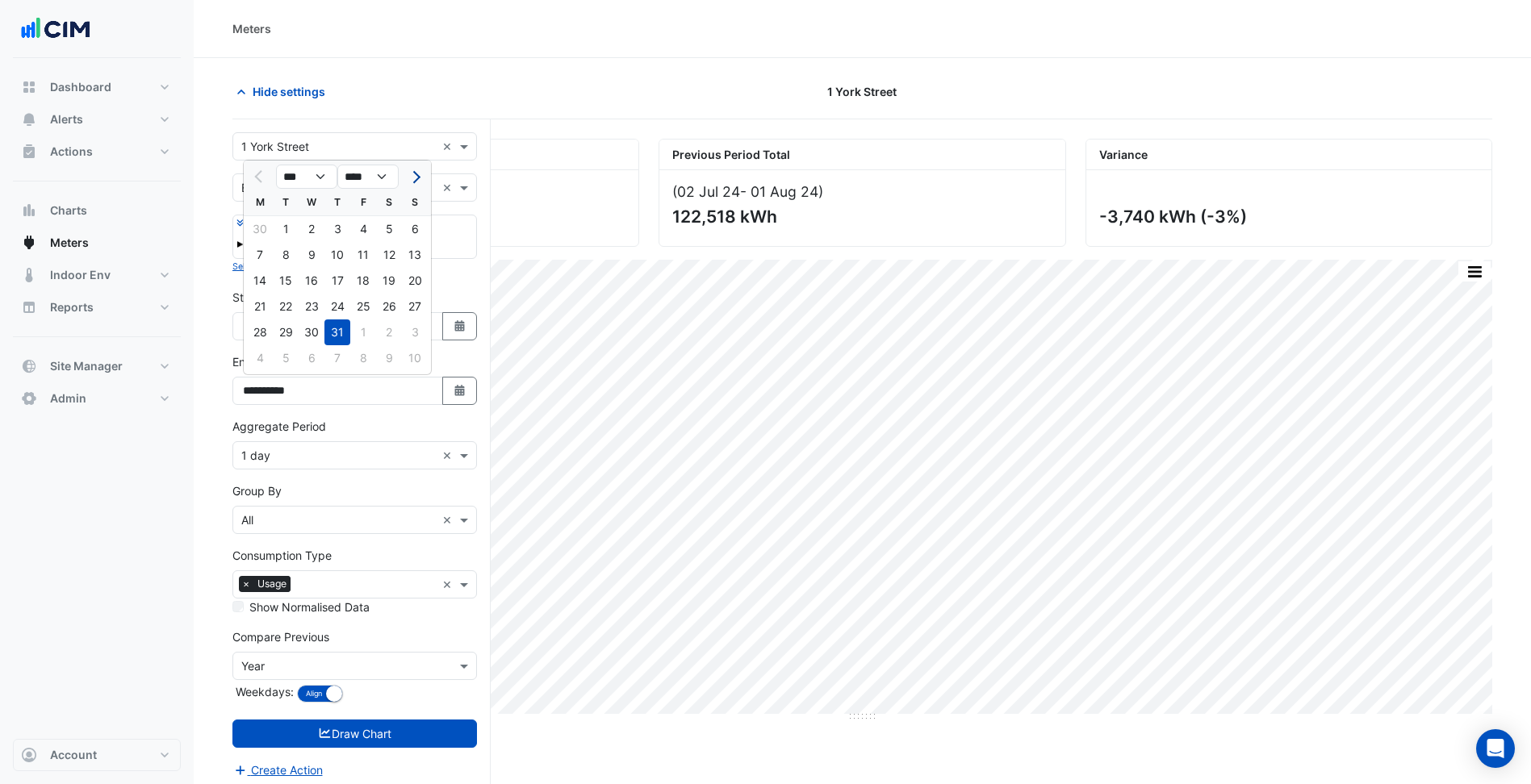 click 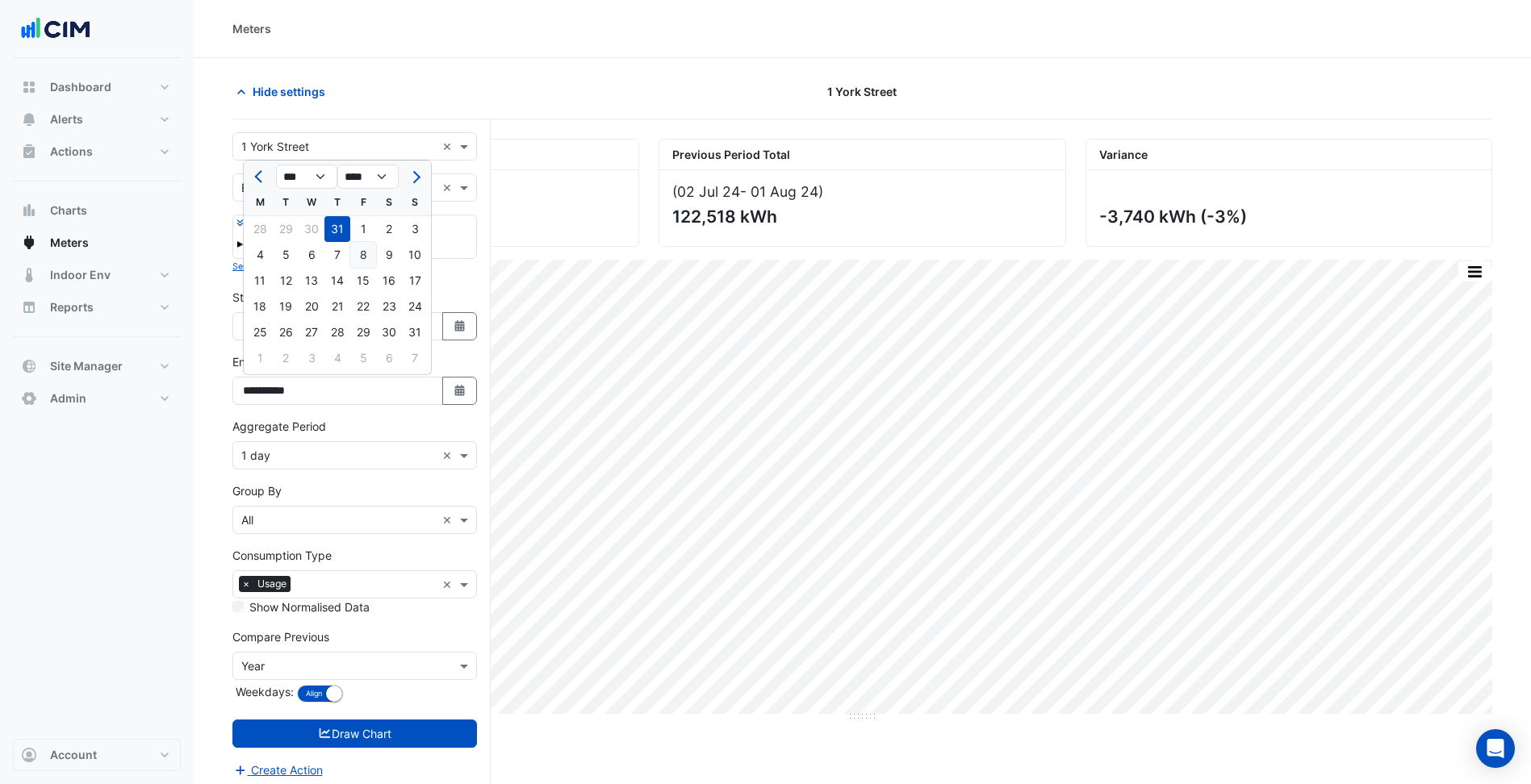 click on "8" 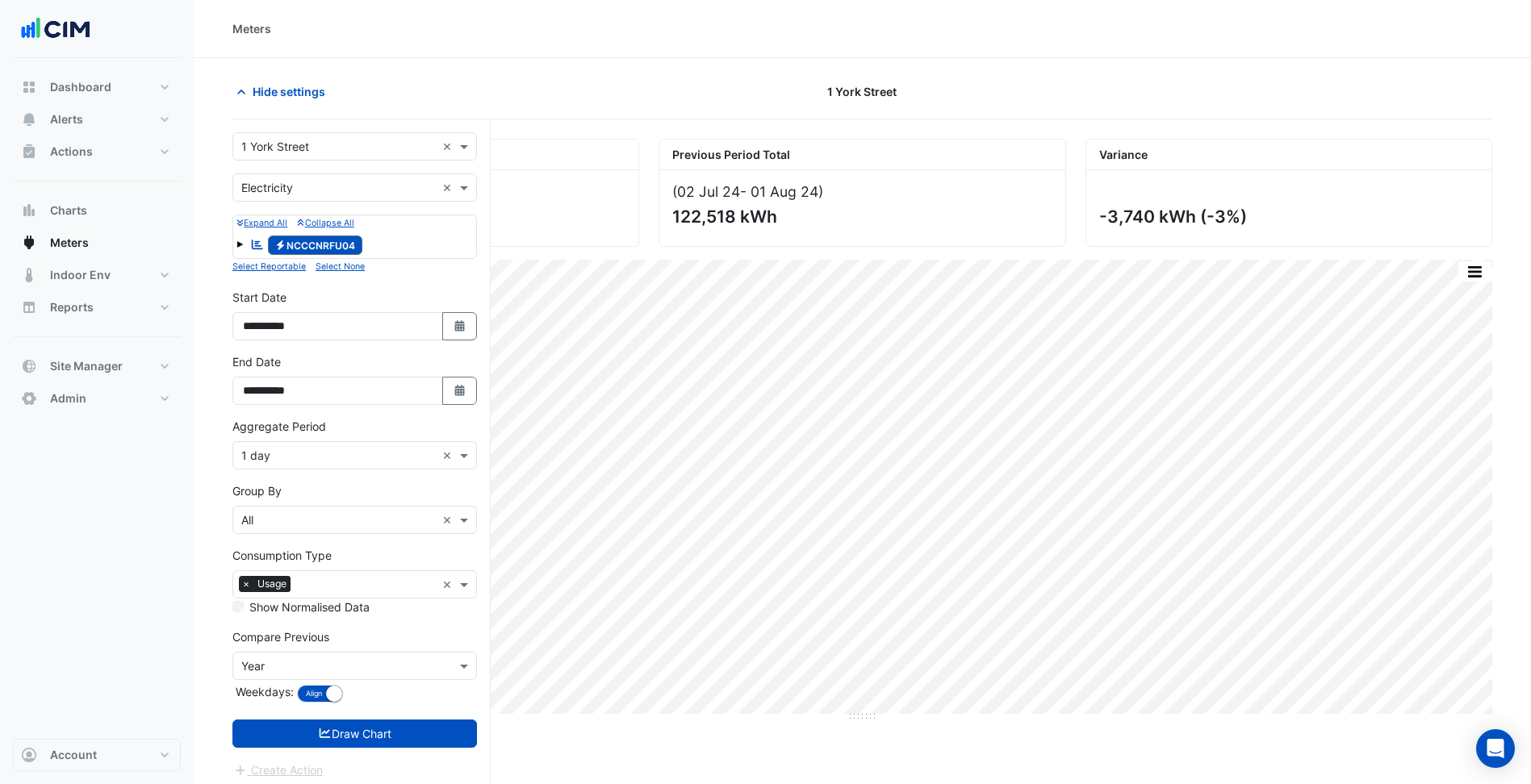click on "Aggregate Period × 1 day ×" at bounding box center (354, 455) 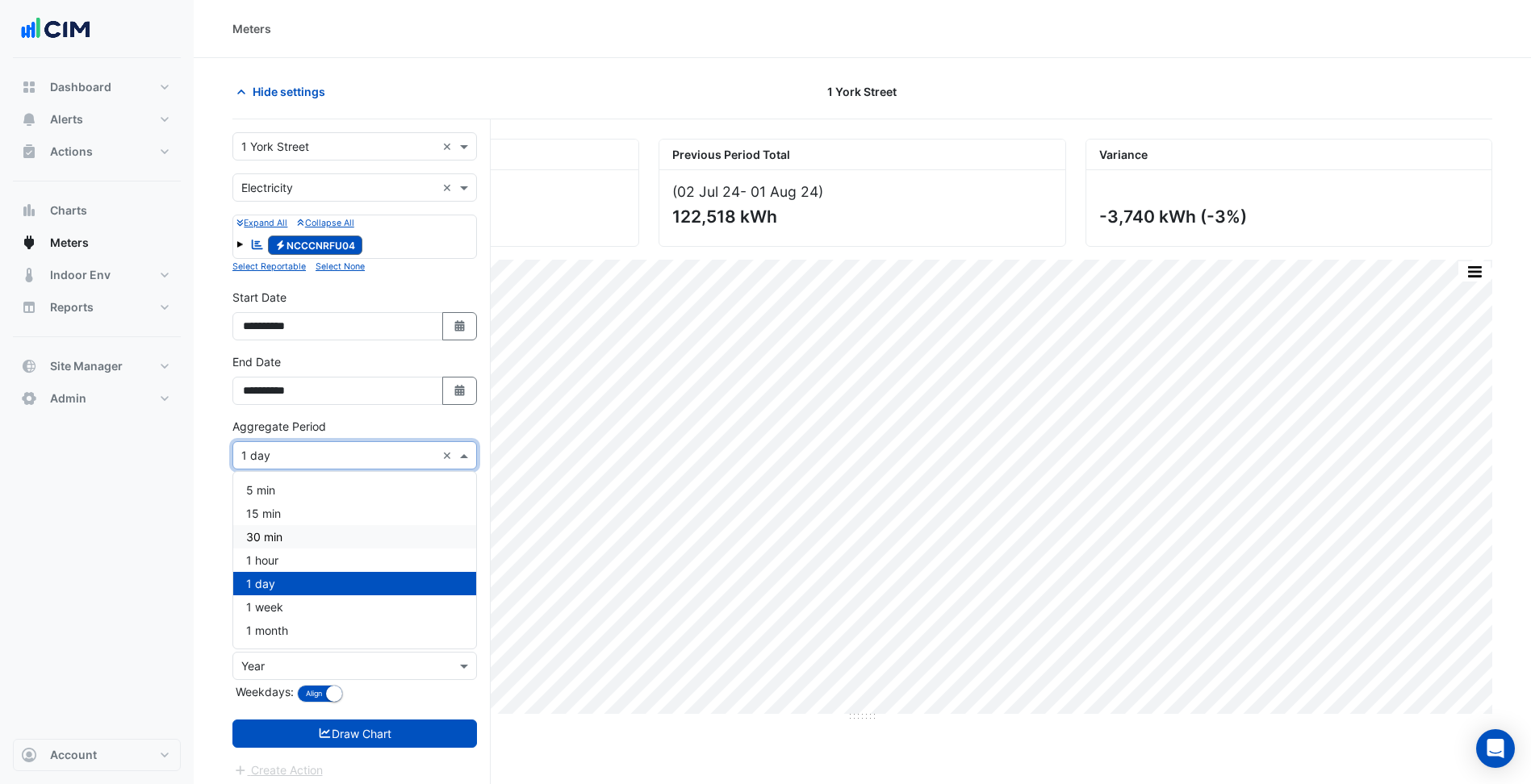 click on "30 min" at bounding box center [354, 536] 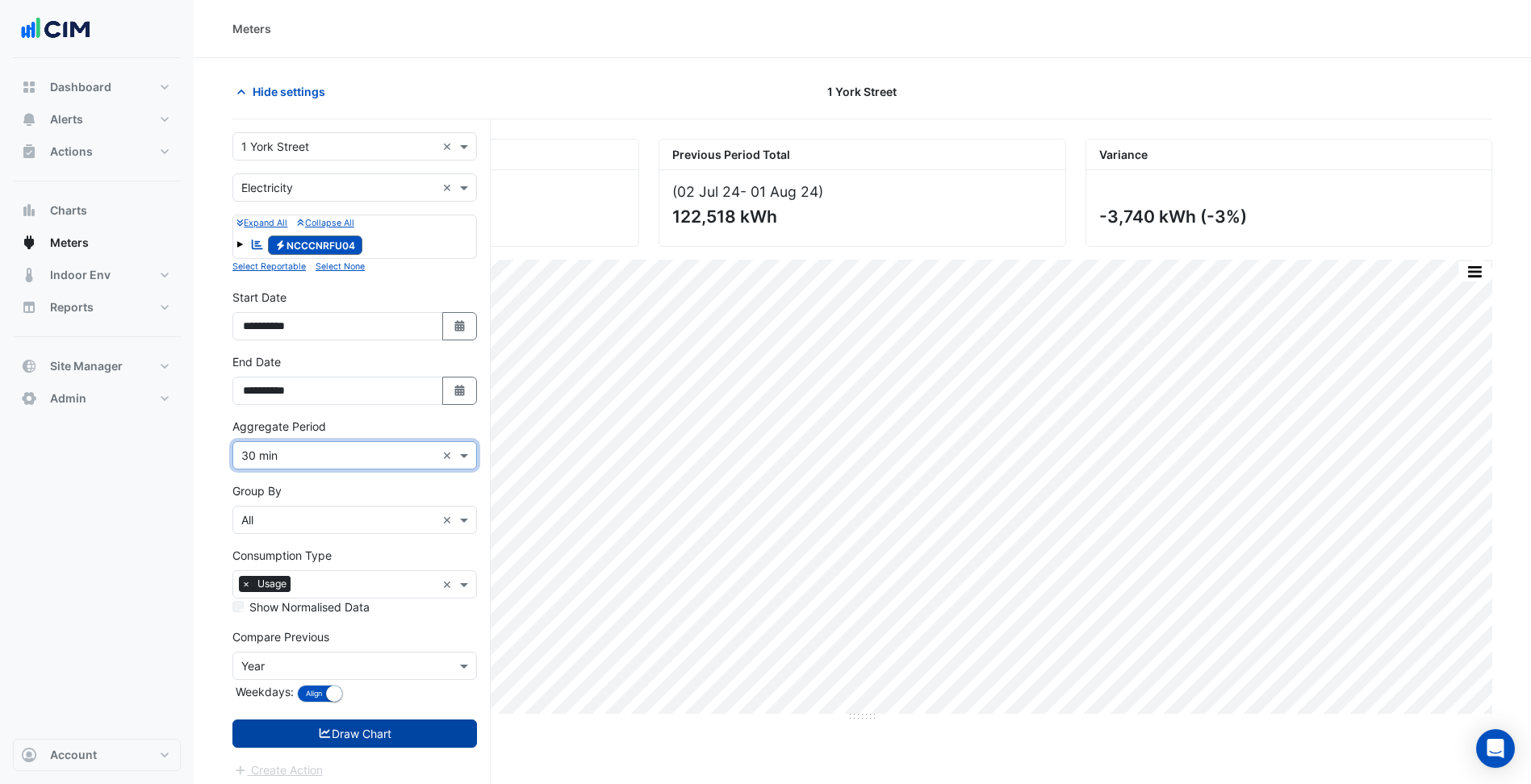 click on "Draw Chart" at bounding box center [354, 733] 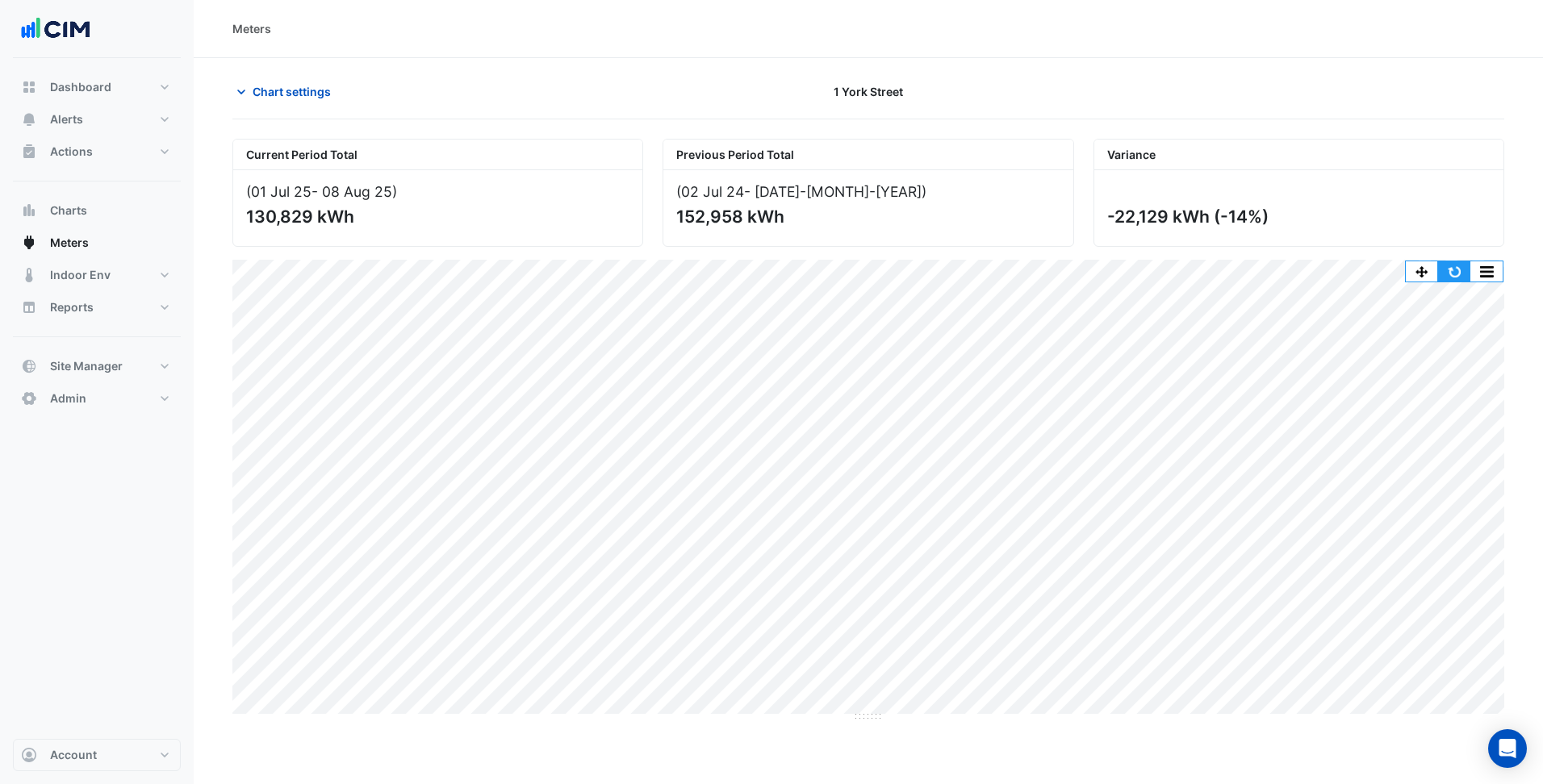 click 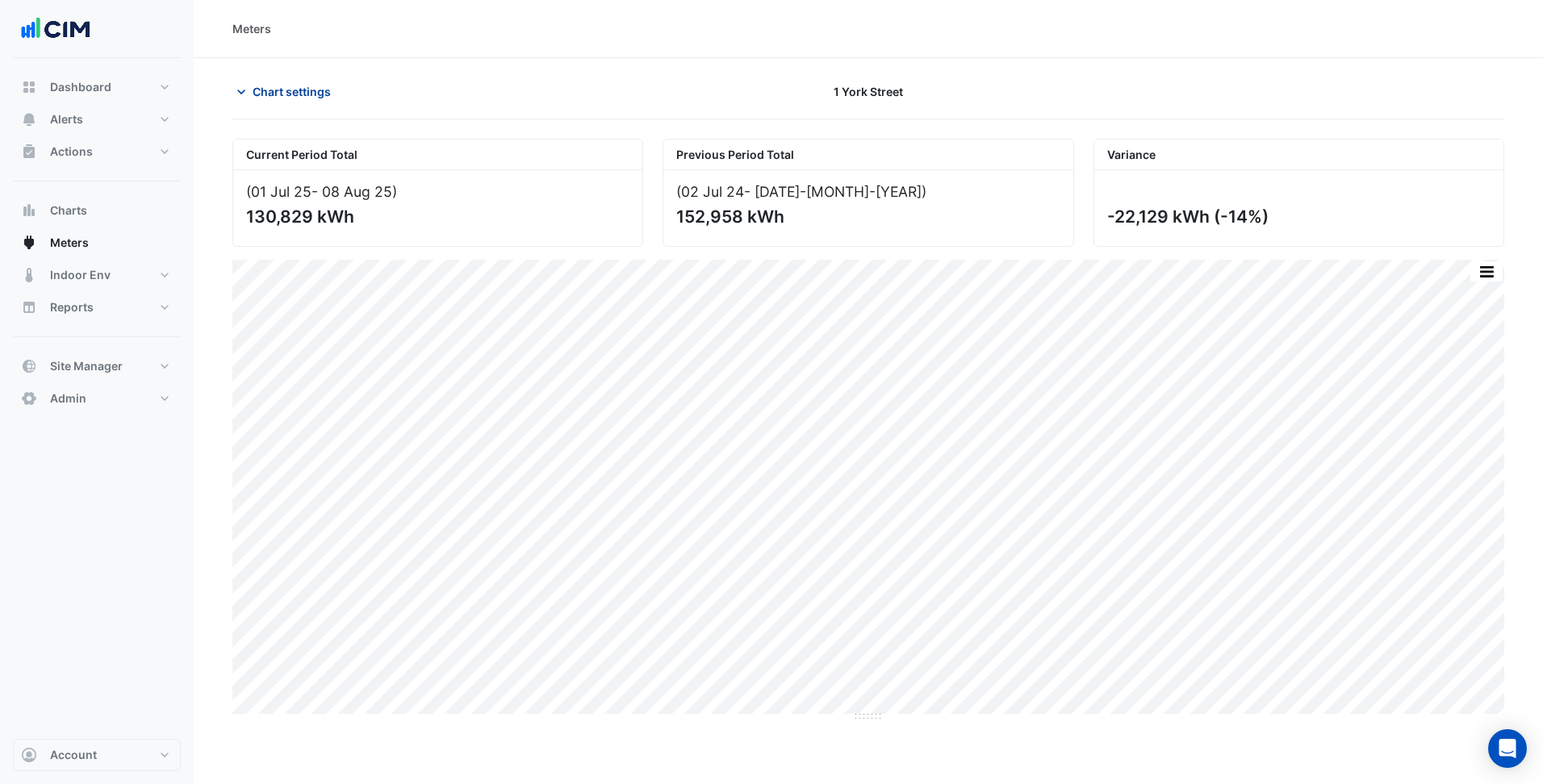 click on "Chart settings" 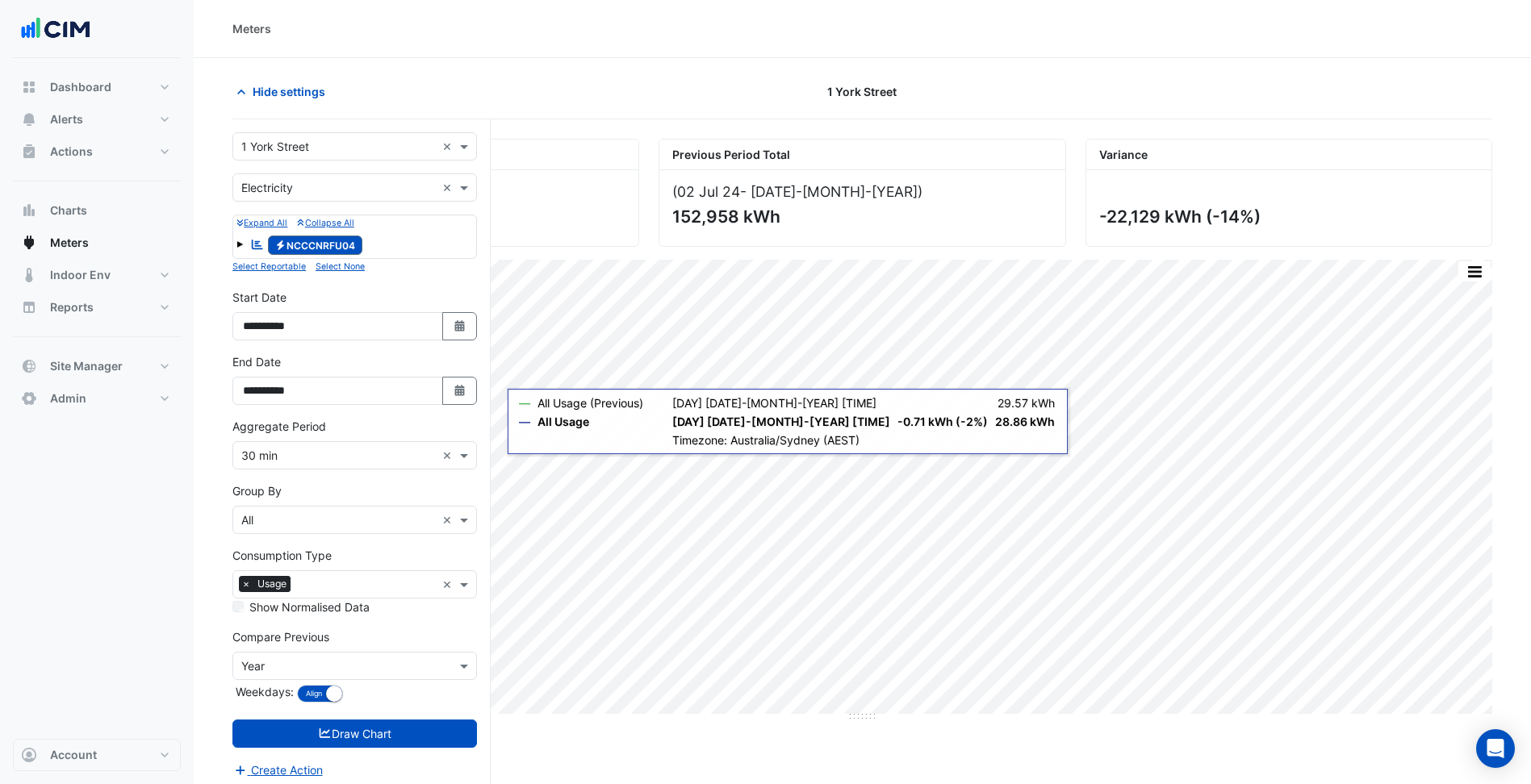 click on "**********" at bounding box center [354, 386] 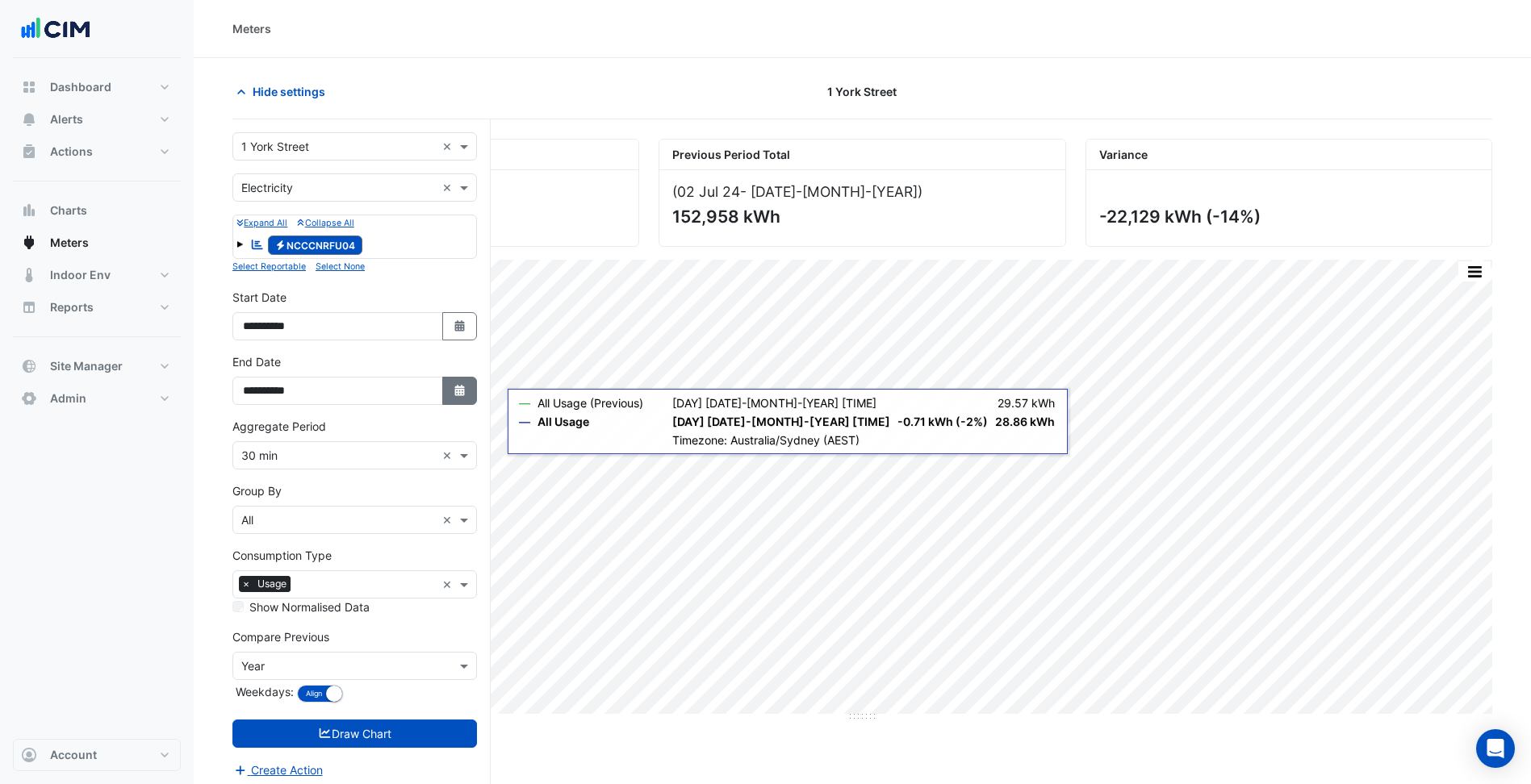 click 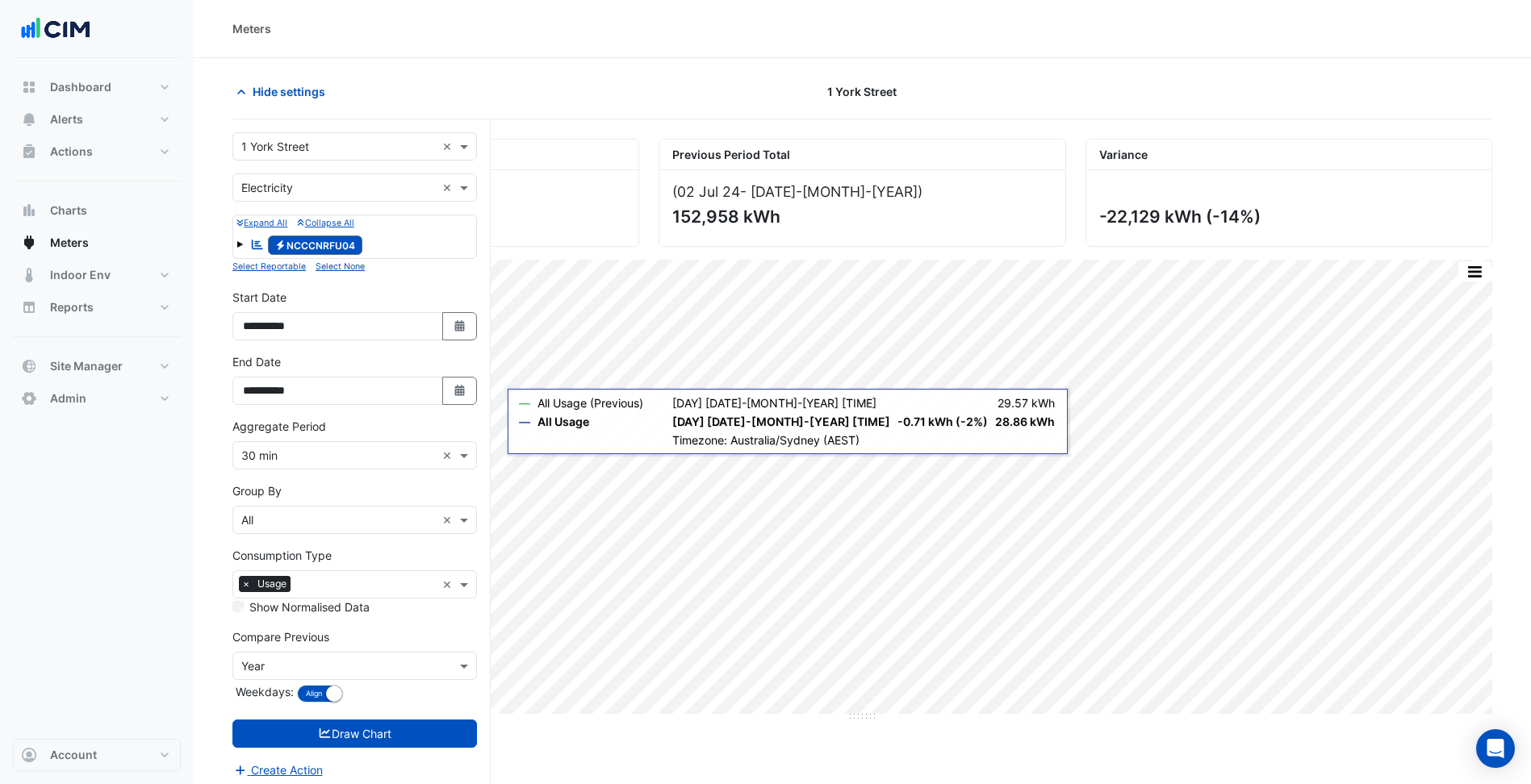 select on "*" 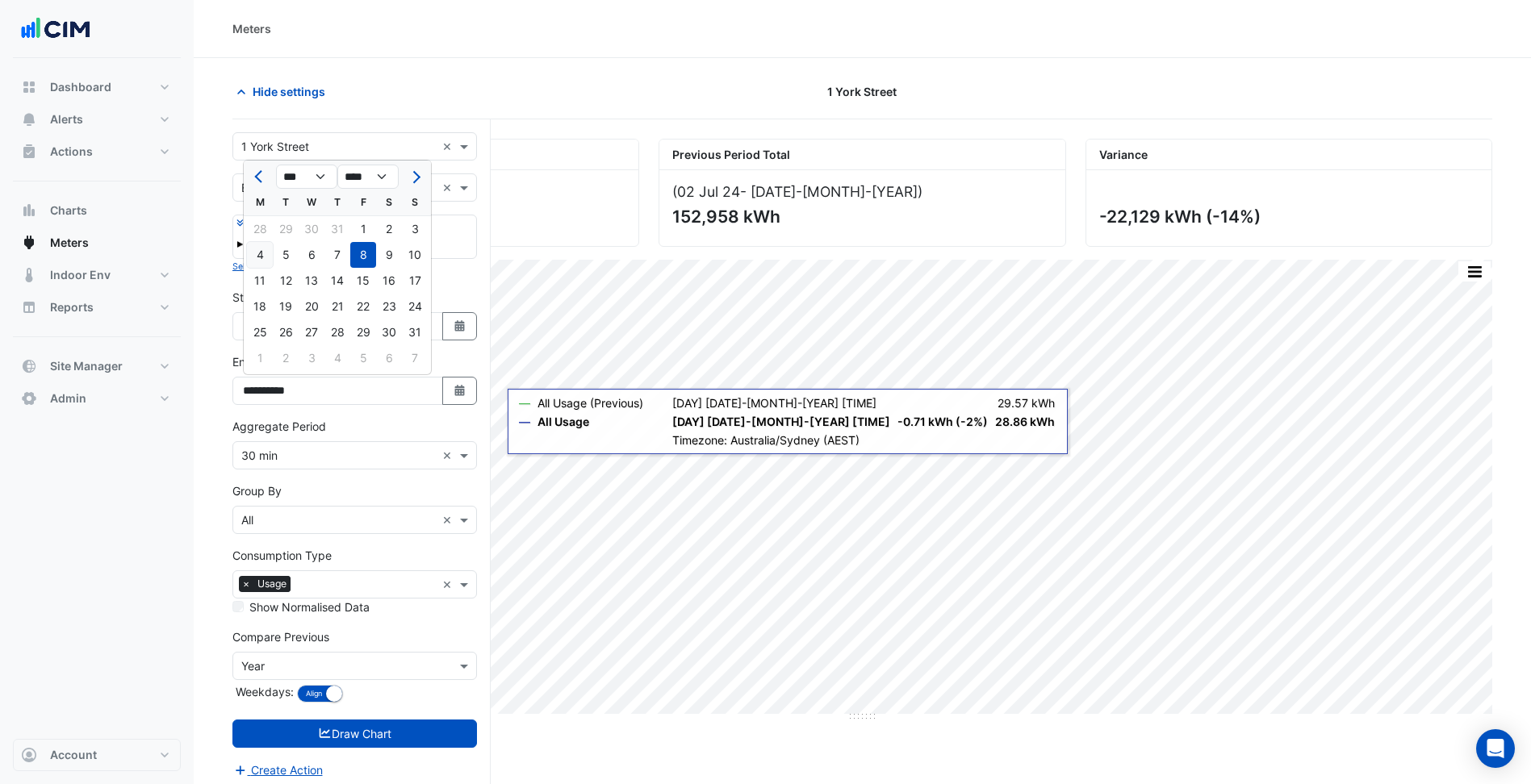 click on "4" 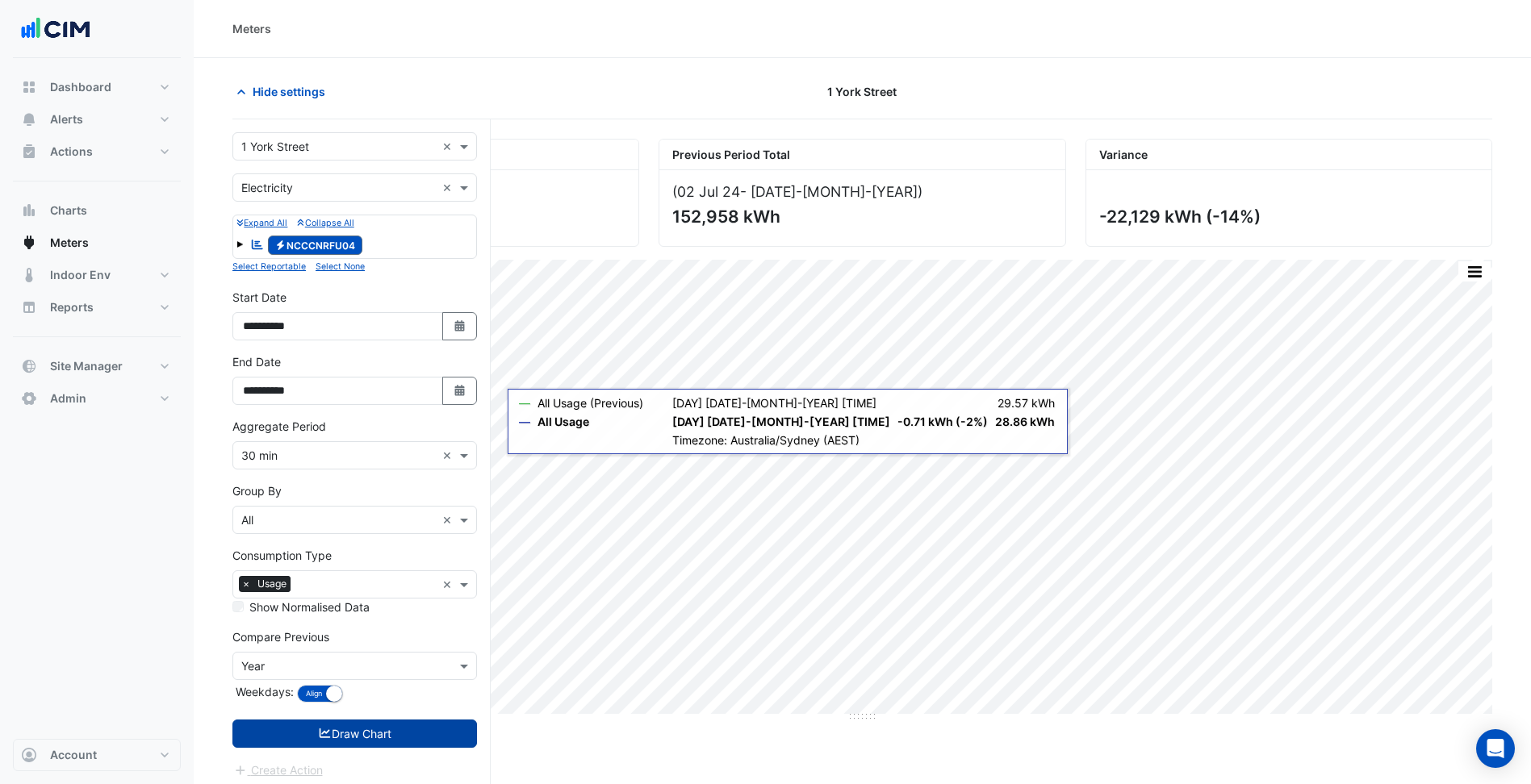 click on "Draw Chart" at bounding box center [354, 733] 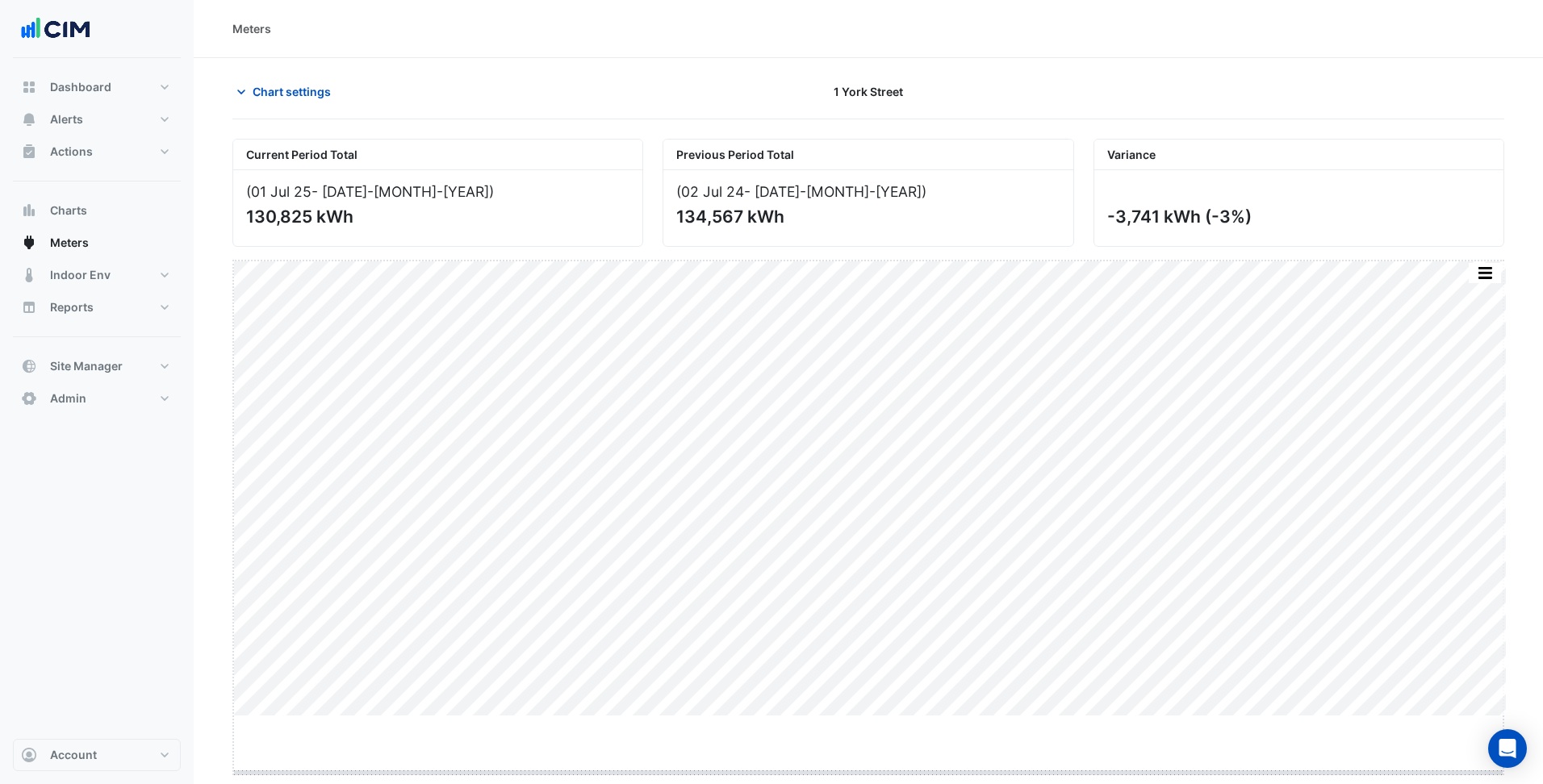 drag, startPoint x: 867, startPoint y: 715, endPoint x: 867, endPoint y: 769, distance: 54 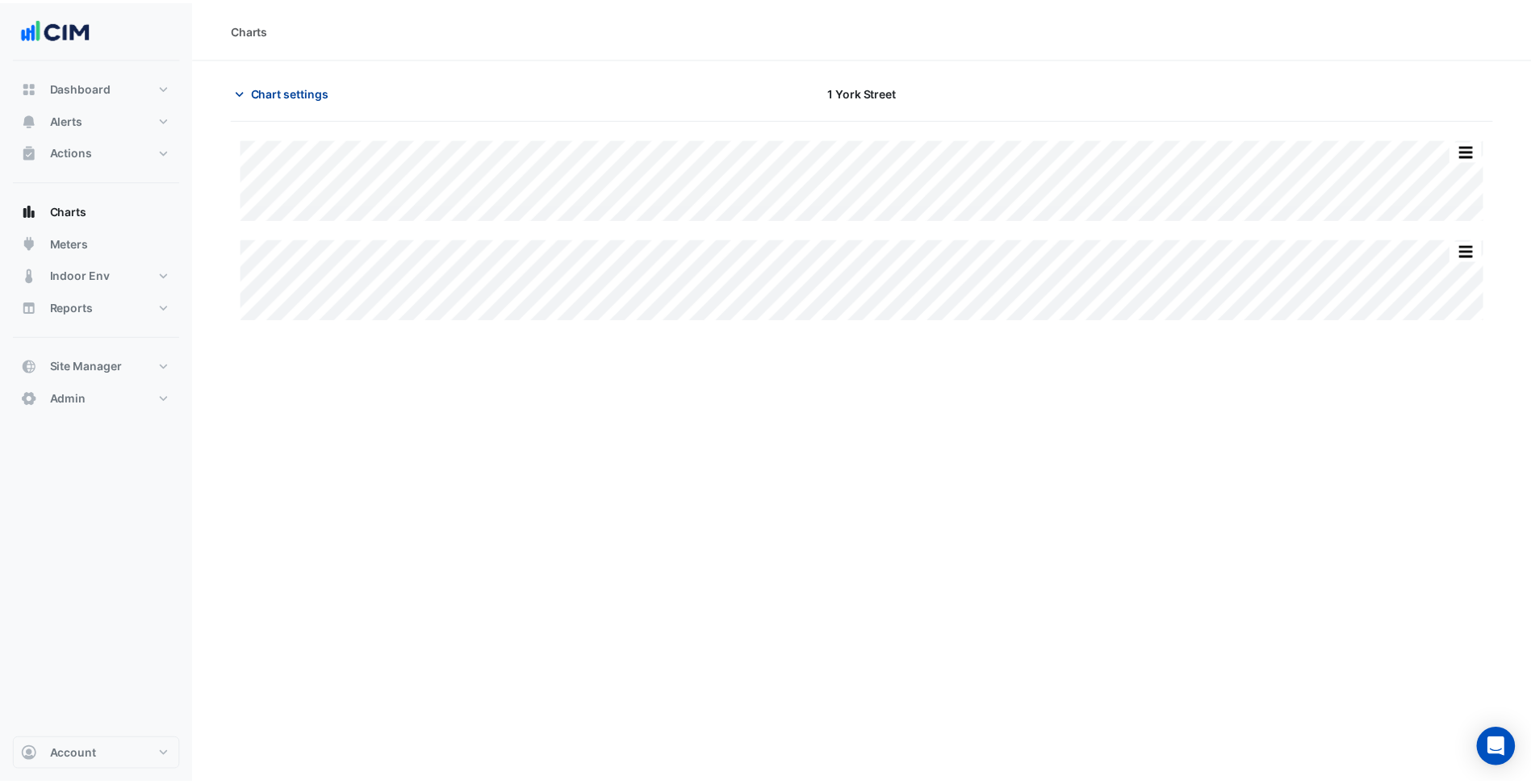 scroll, scrollTop: 0, scrollLeft: 0, axis: both 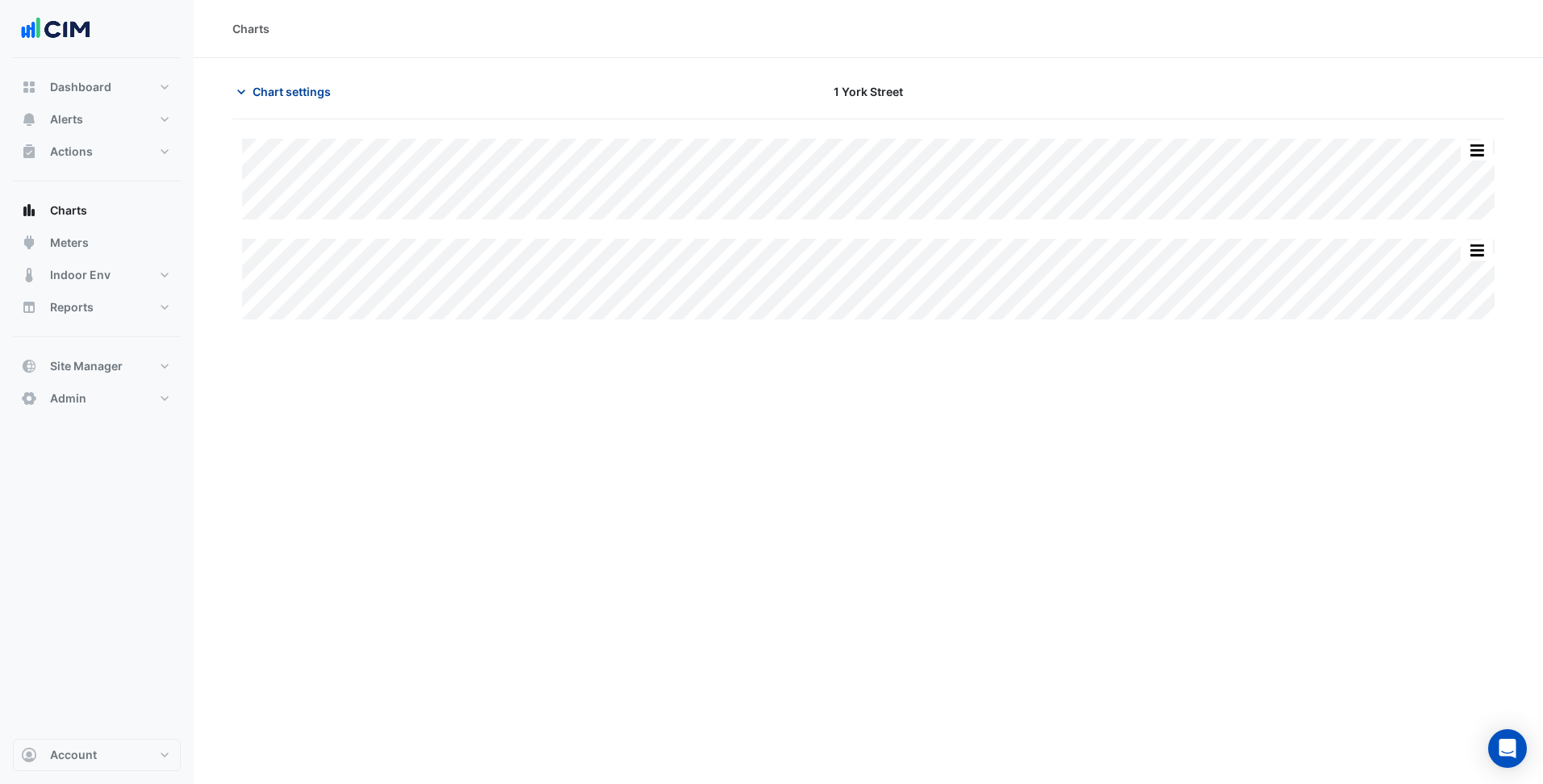 click on "Chart settings" 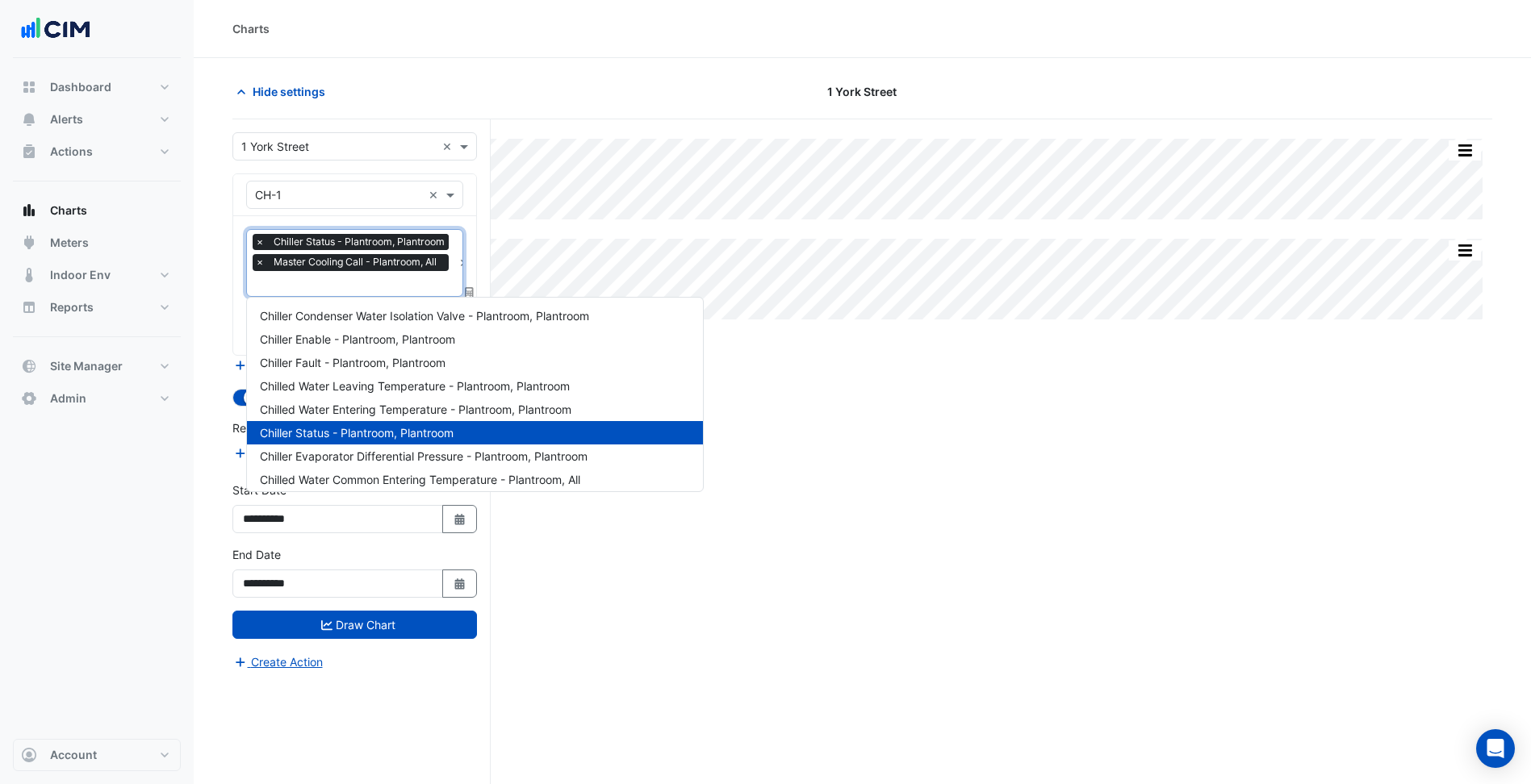 click at bounding box center [353, 285] 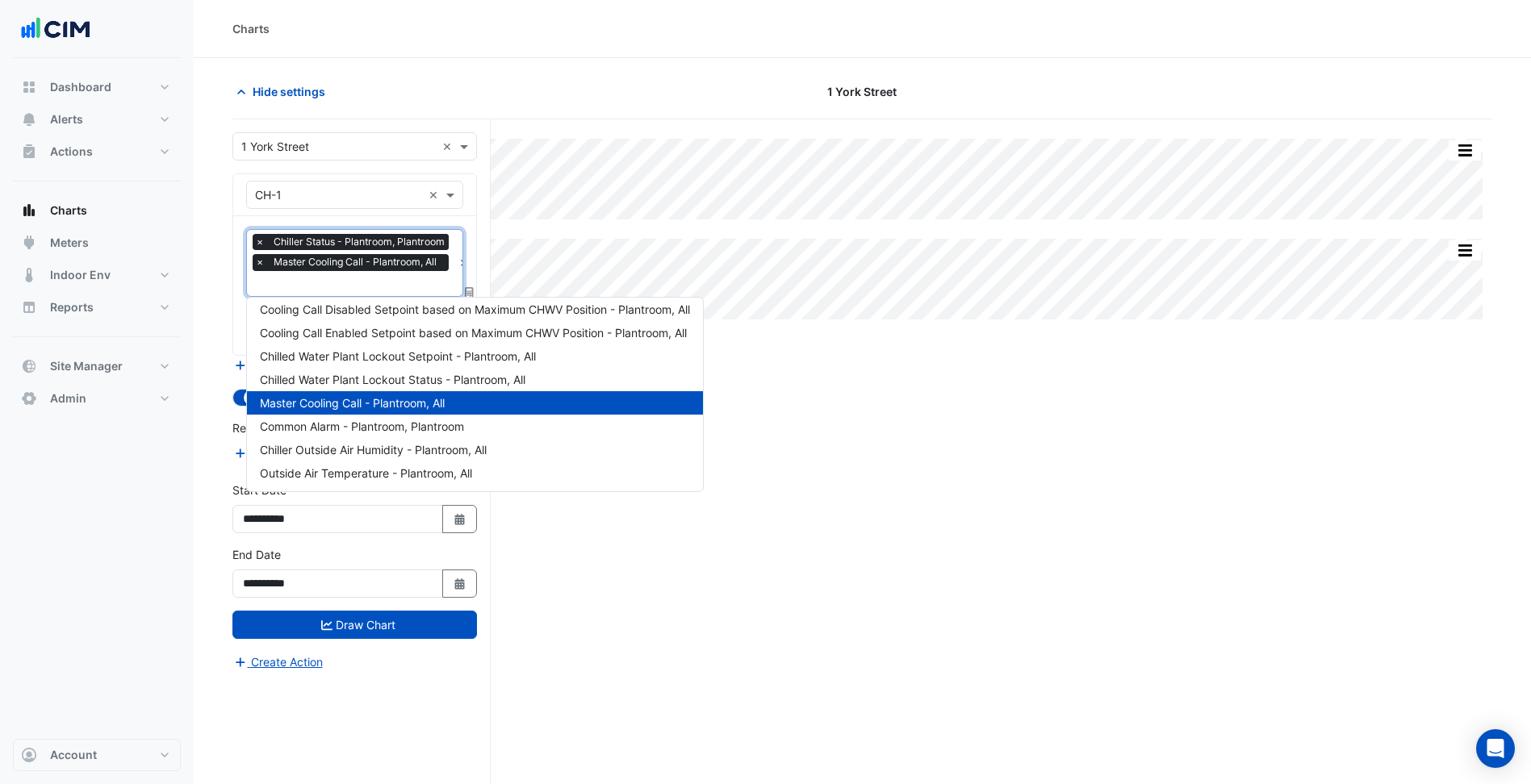 click at bounding box center [353, 285] 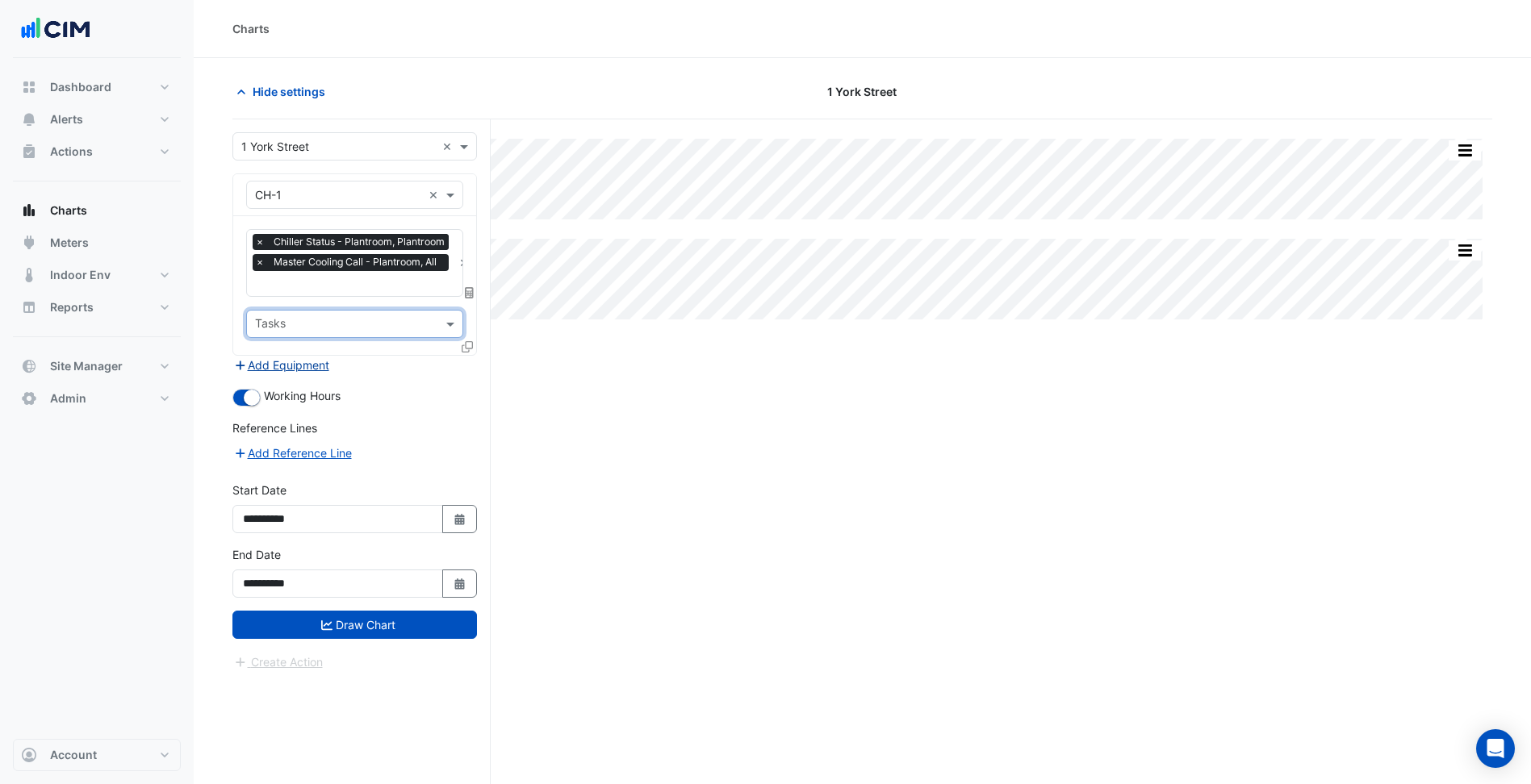 click on "Add Equipment" at bounding box center [281, 365] 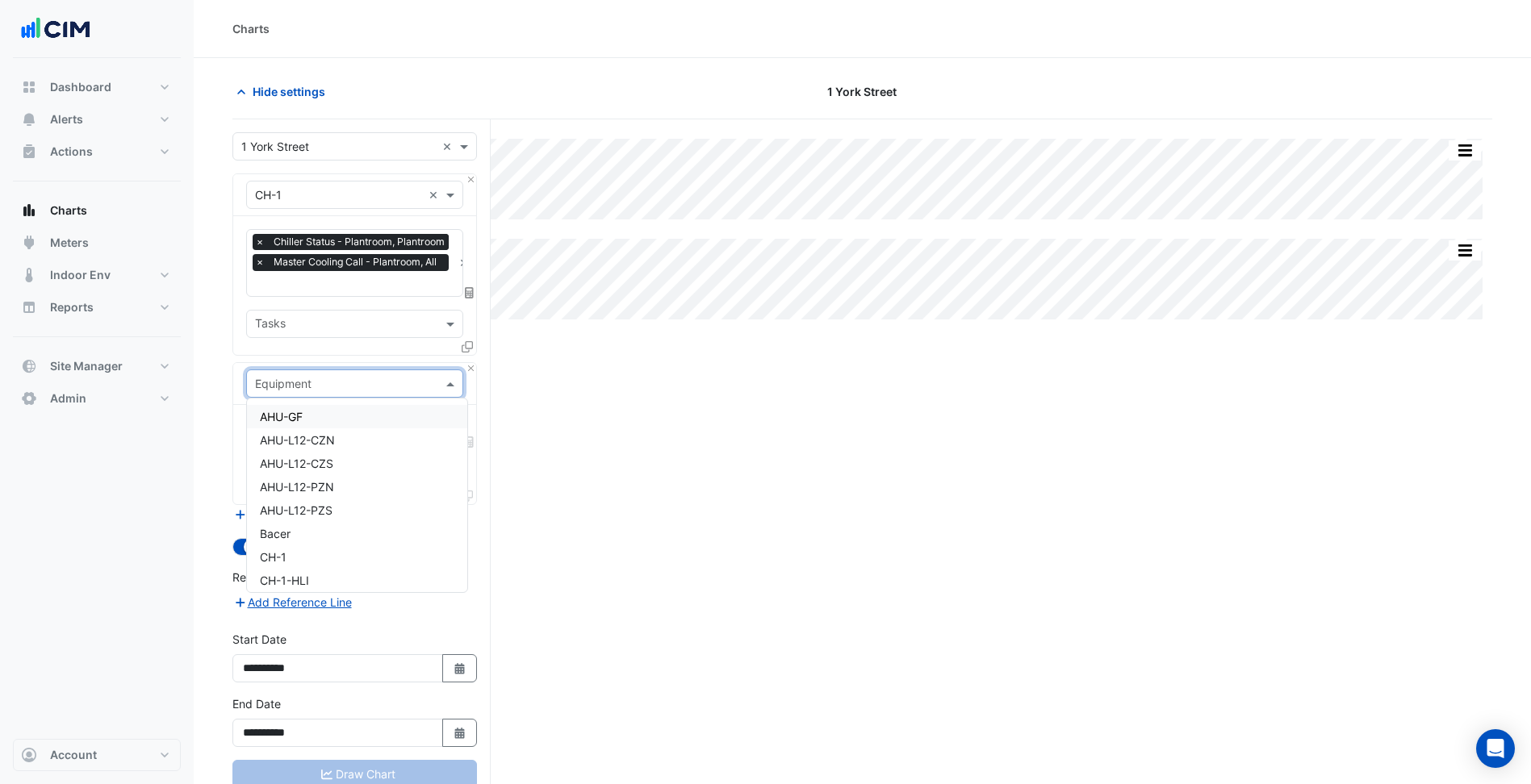 click at bounding box center [338, 384] 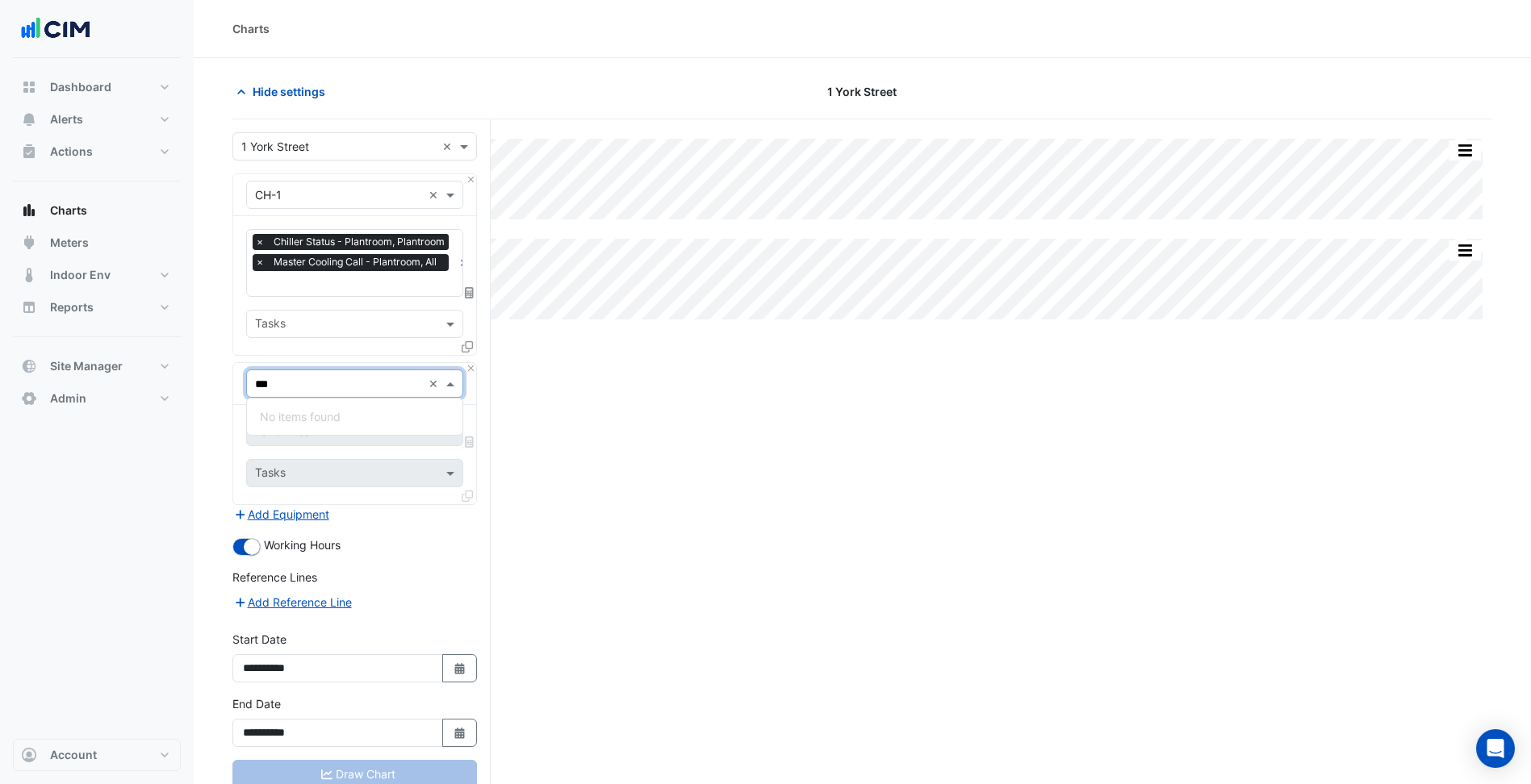 type on "**" 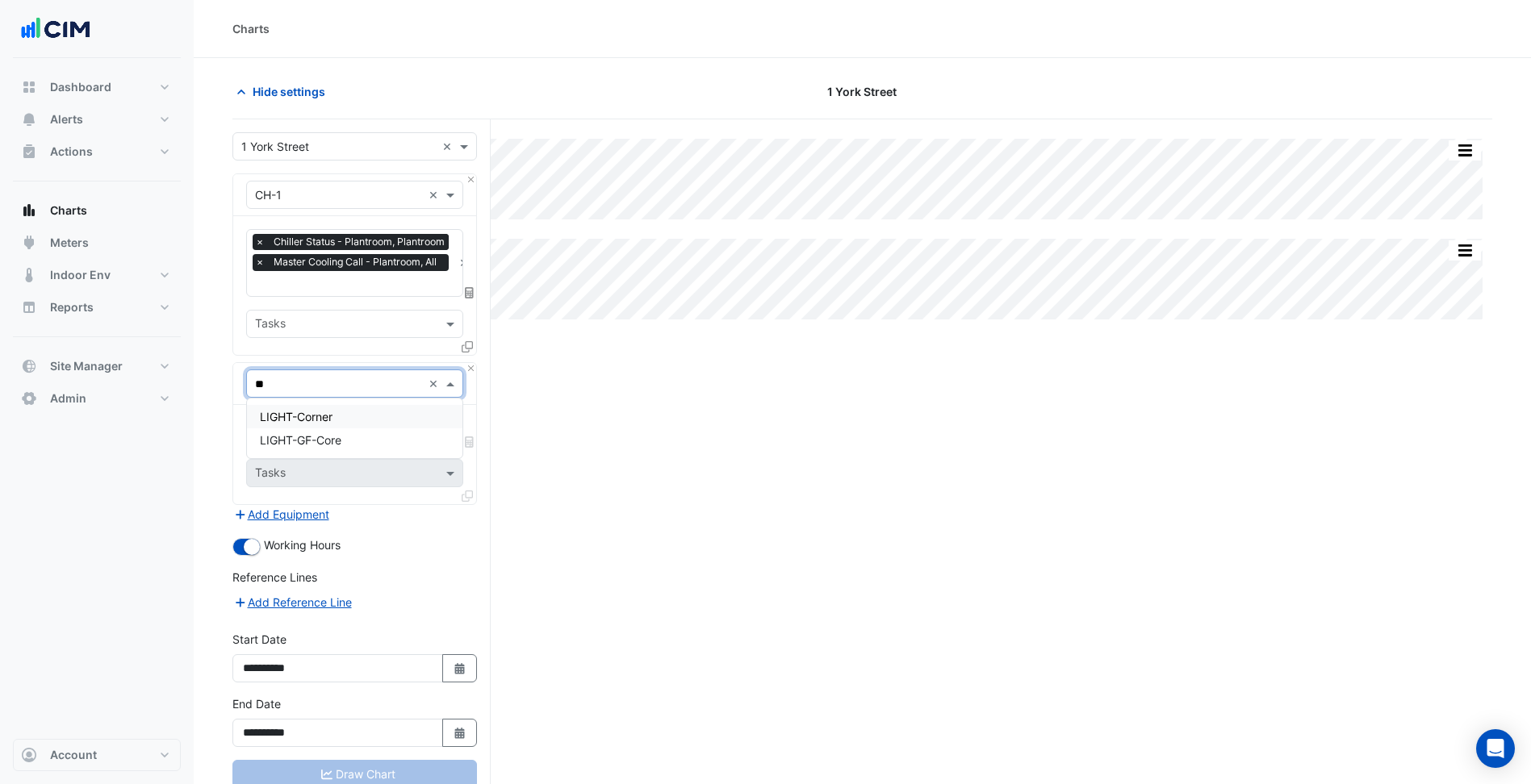 type 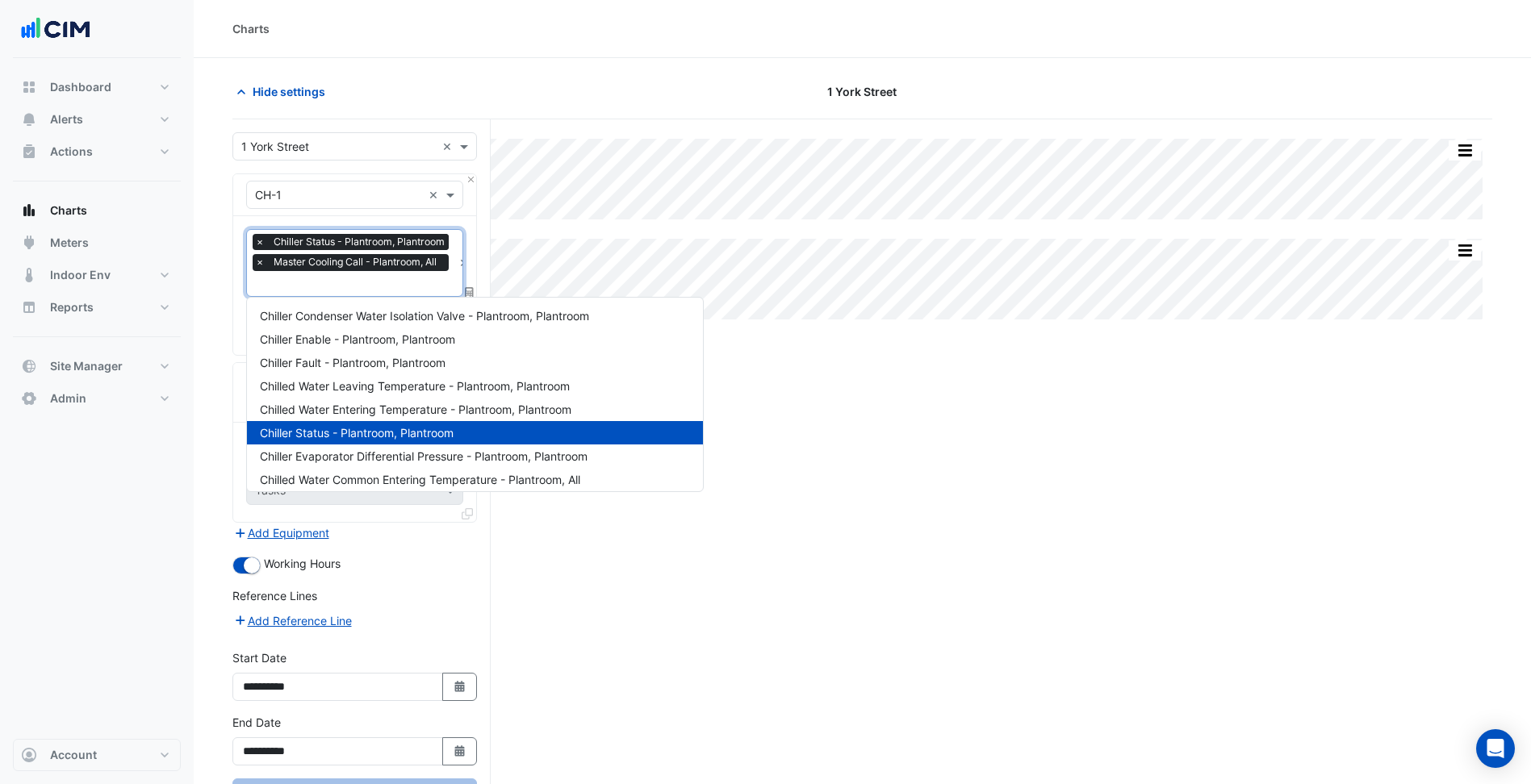 click at bounding box center [353, 285] 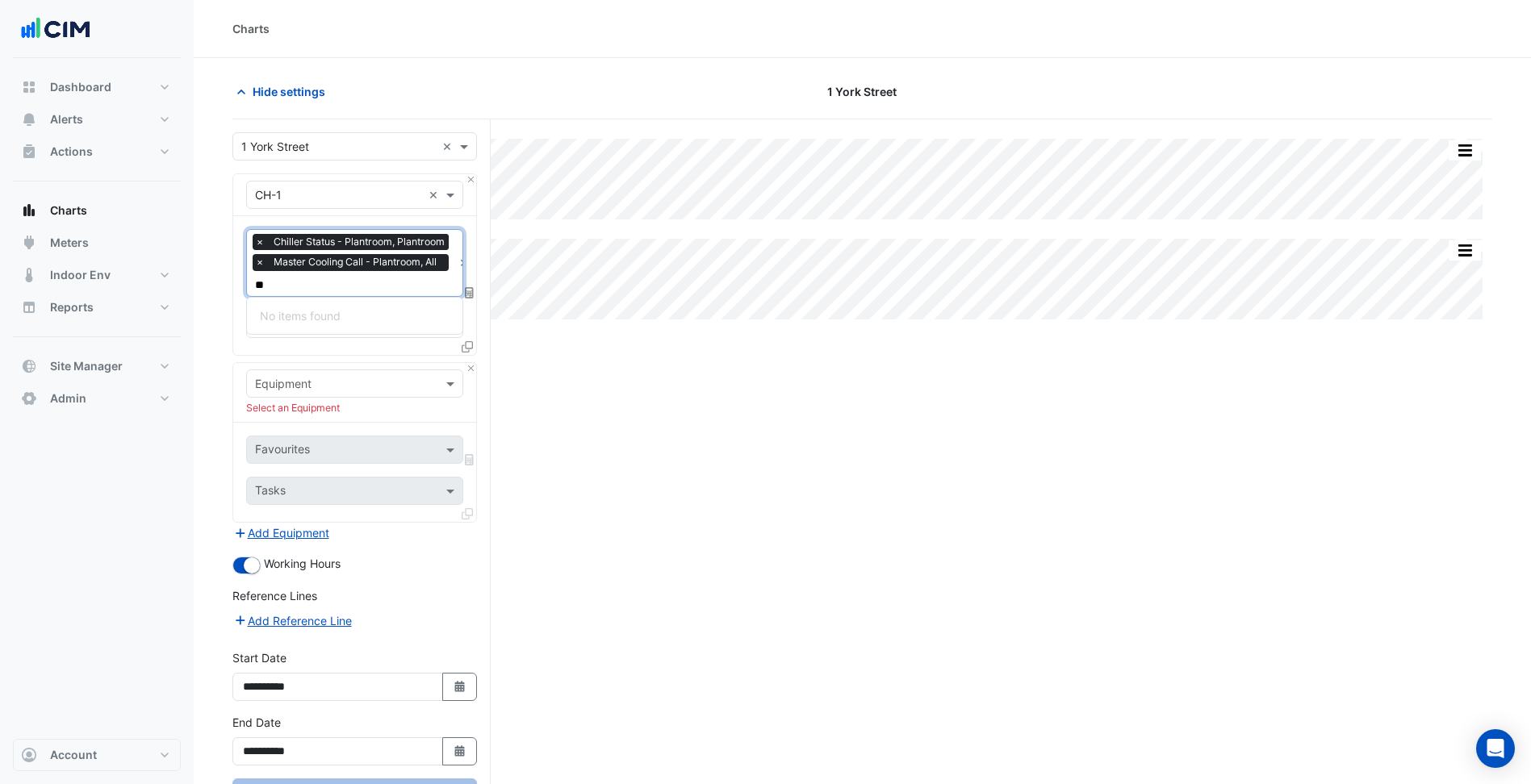 scroll, scrollTop: 0, scrollLeft: 0, axis: both 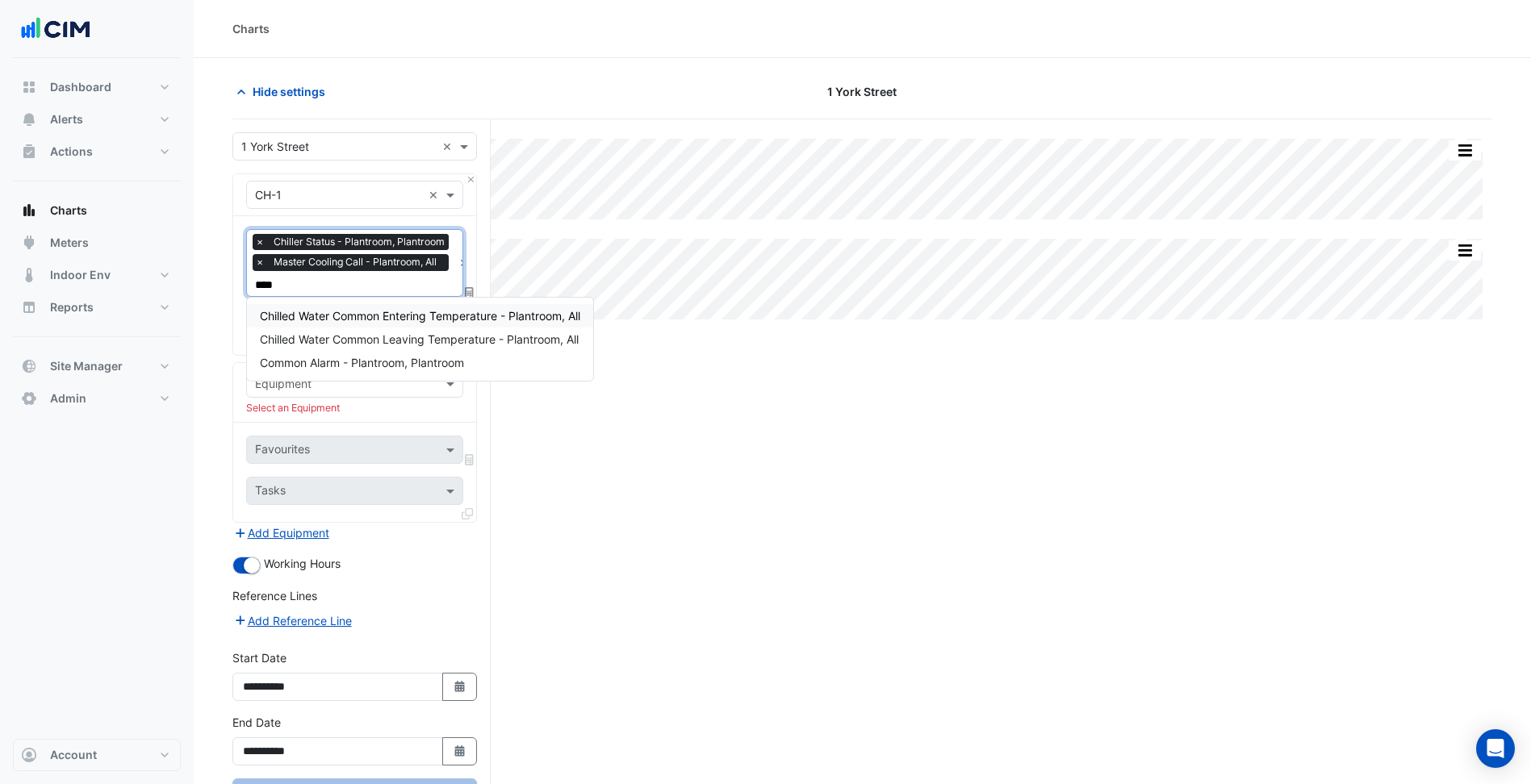type on "*****" 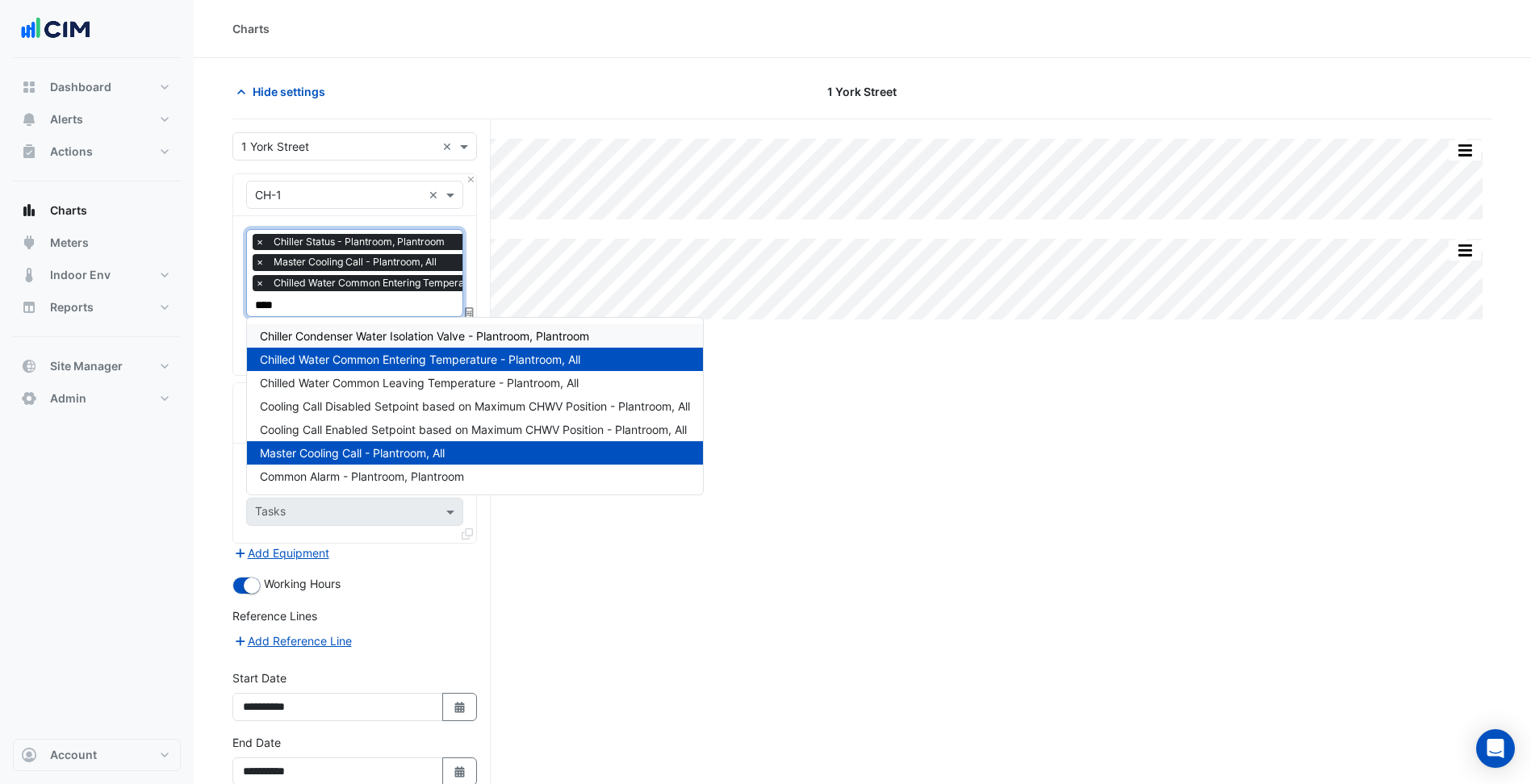 type on "*****" 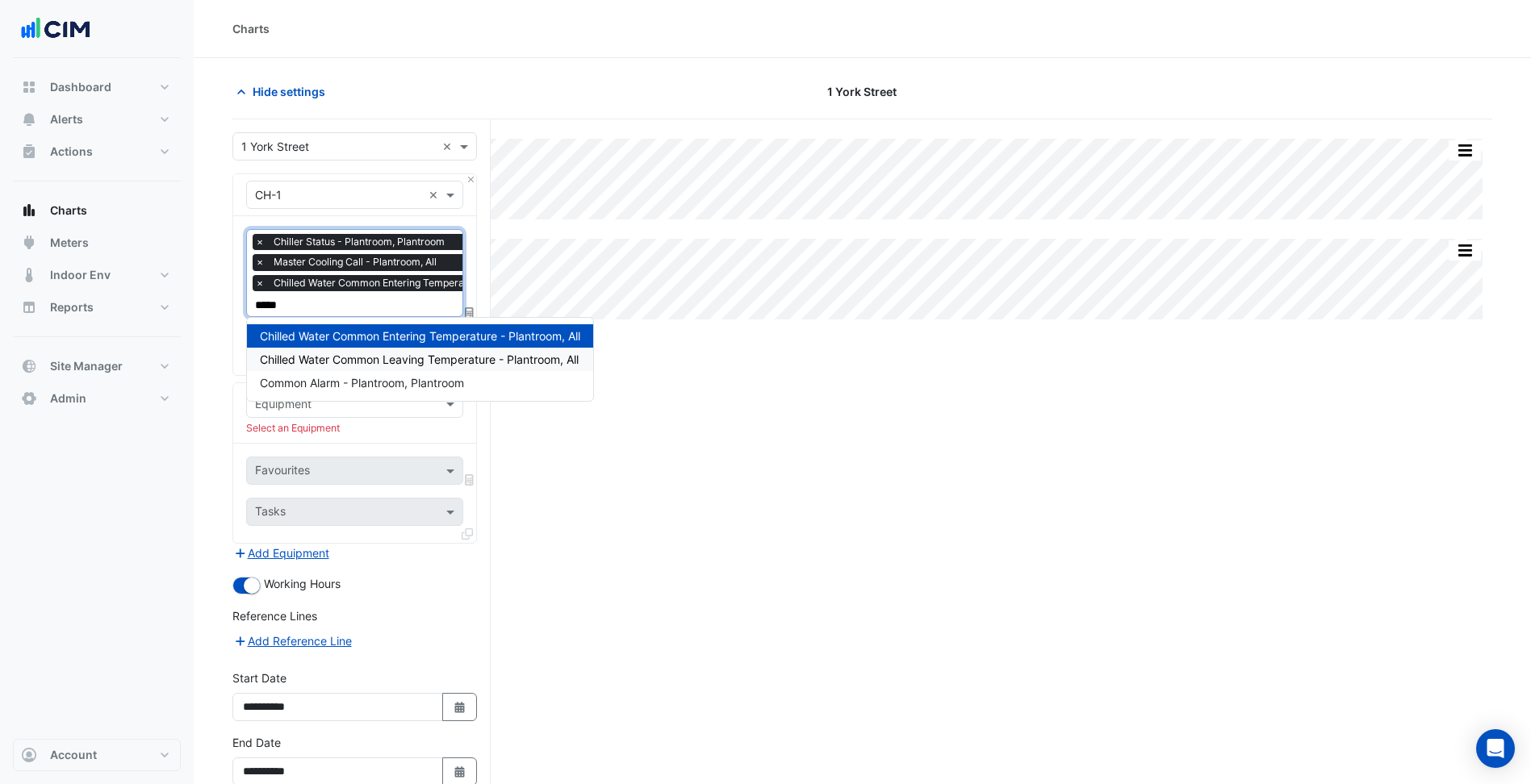 click on "Chilled Water Common Leaving Temperature - Plantroom, All" at bounding box center [419, 359] 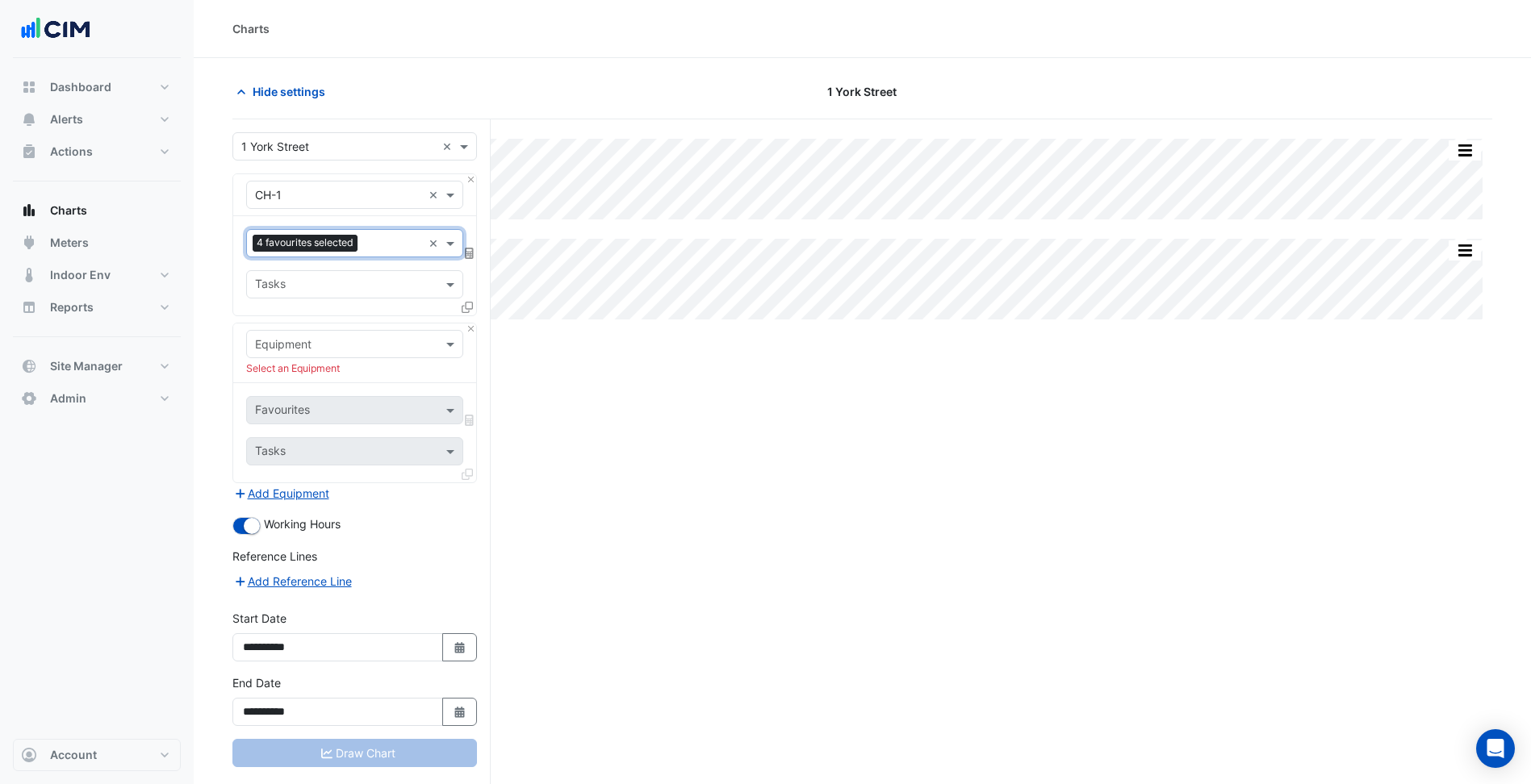 click on "Equipment
Select an Equipment" at bounding box center (354, 353) 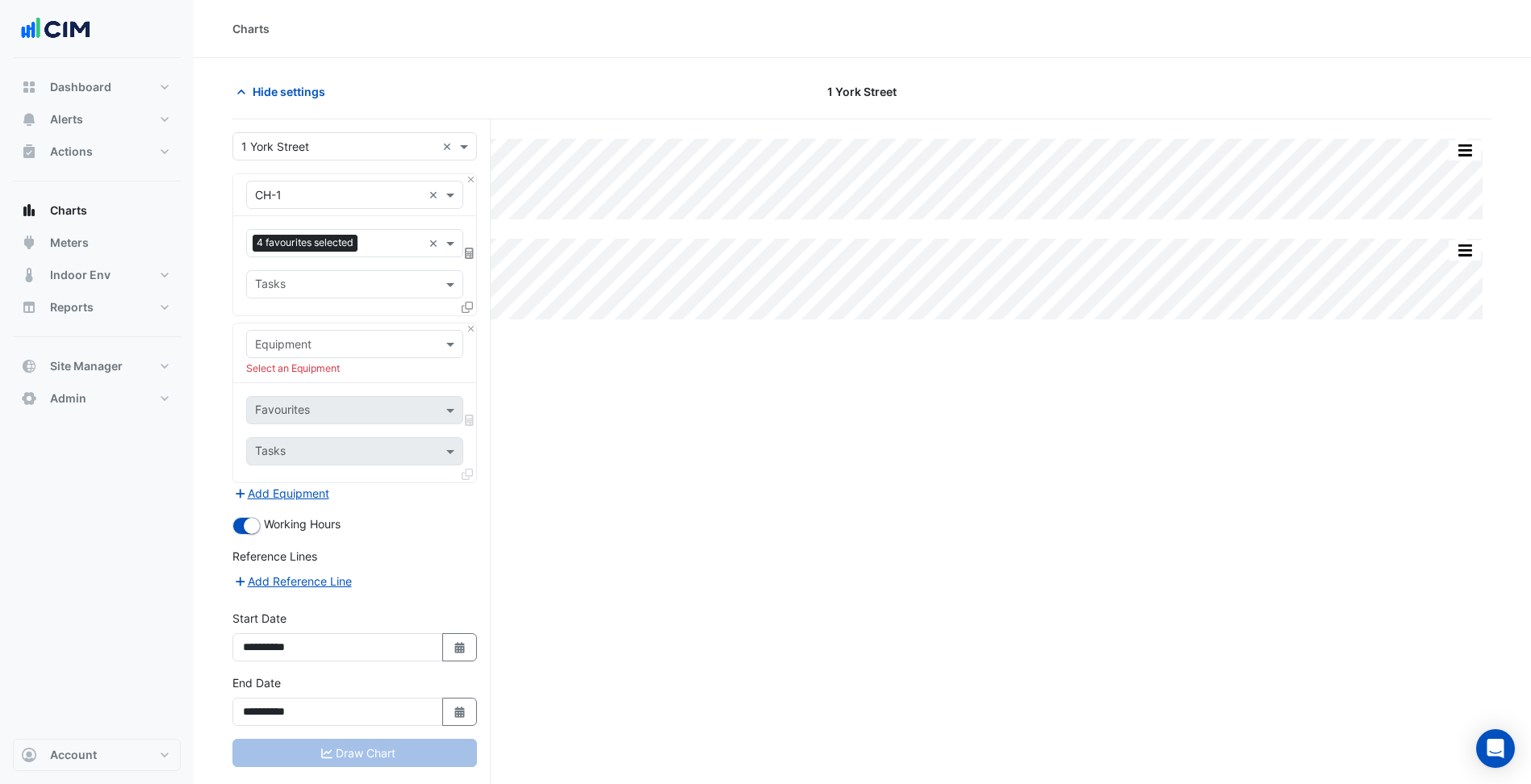 click at bounding box center [338, 344] 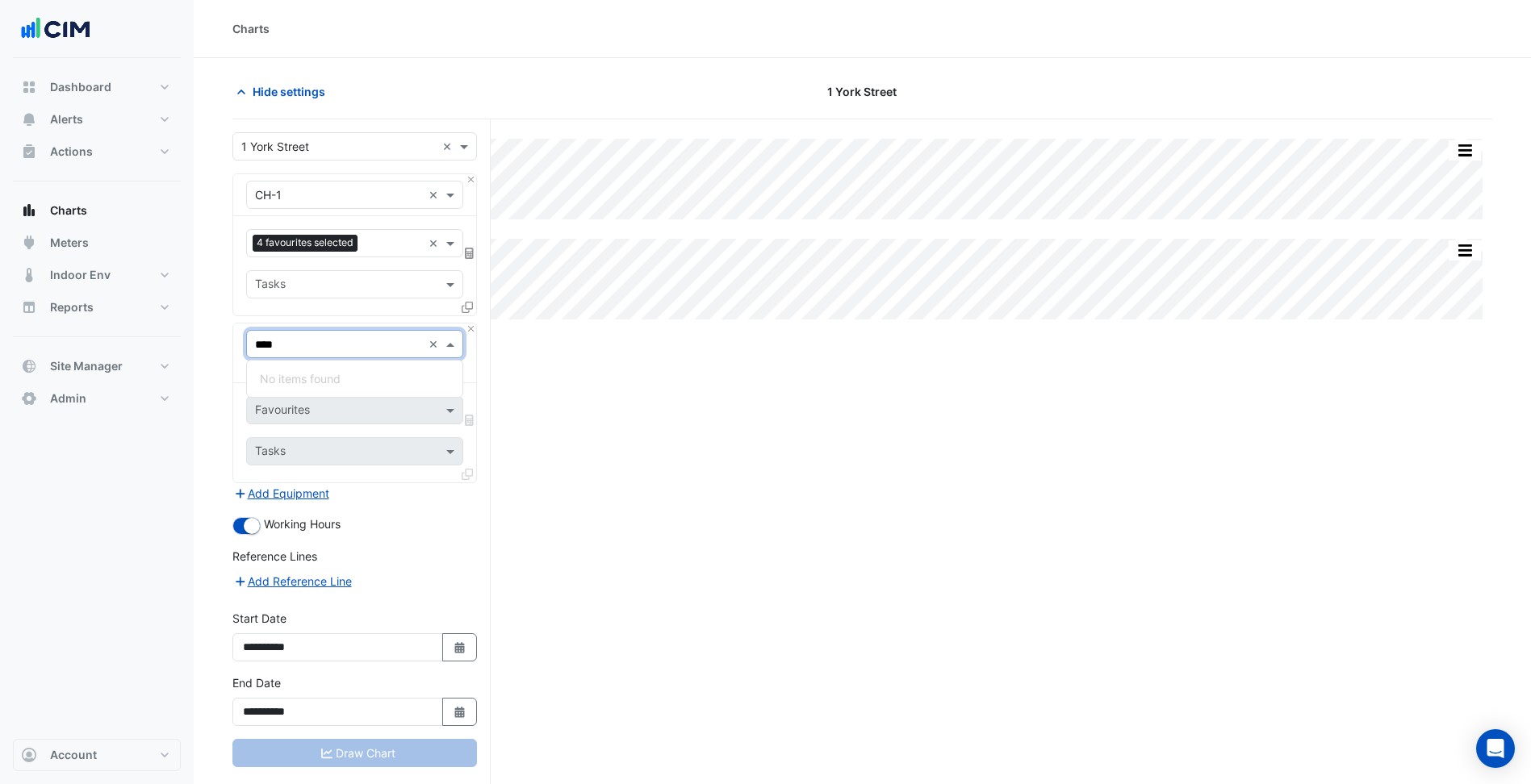 type on "***" 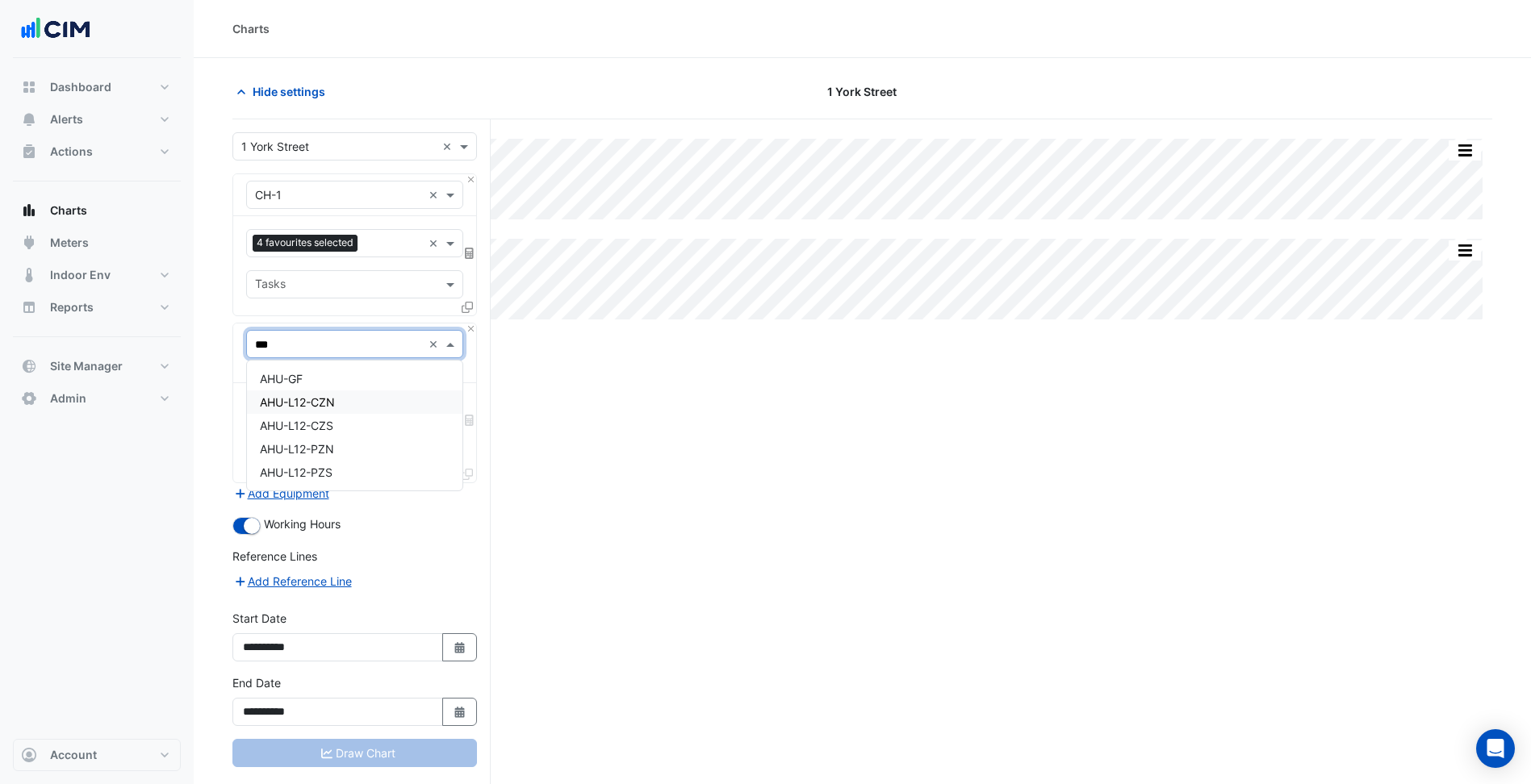 type 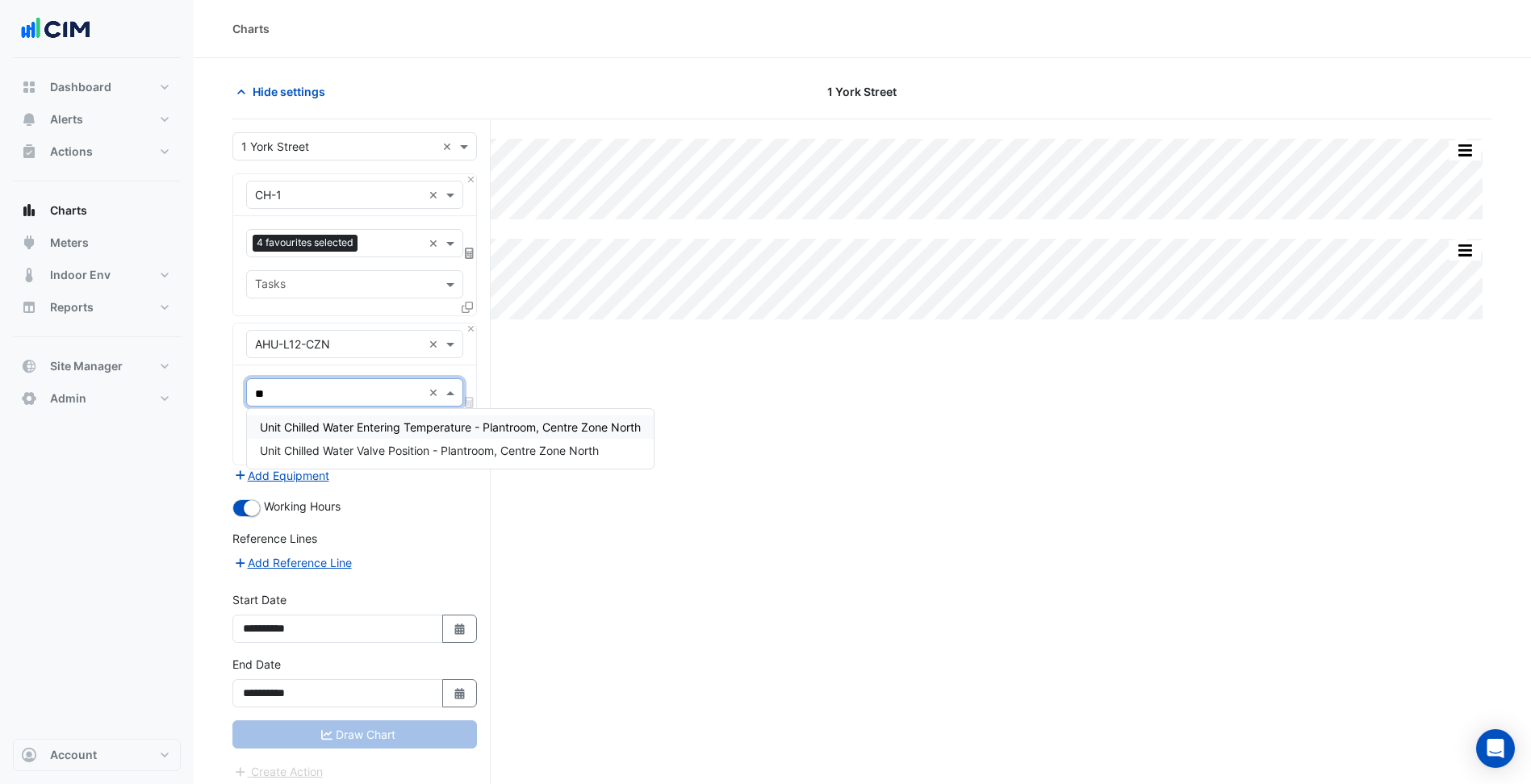 type on "*" 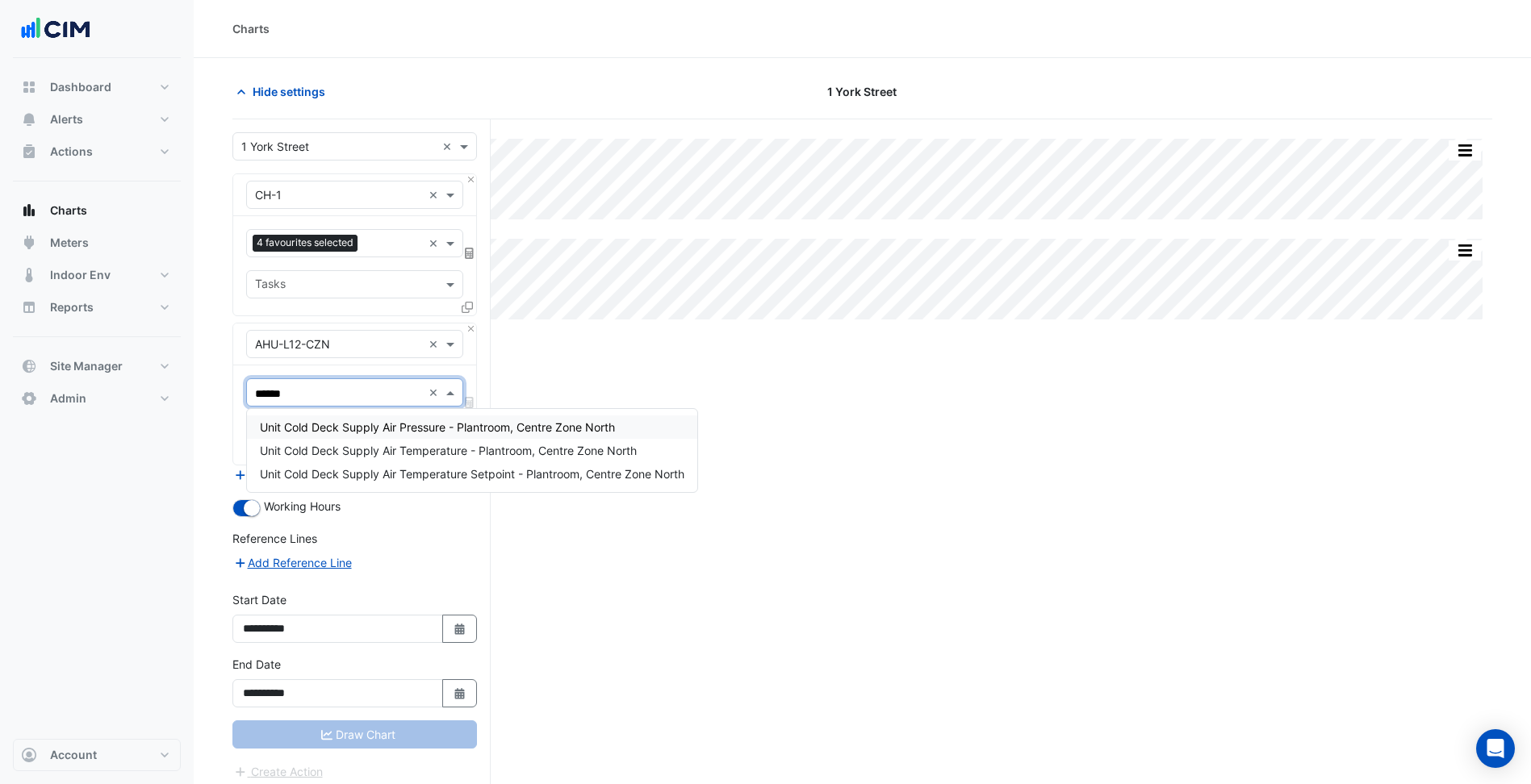 type on "*******" 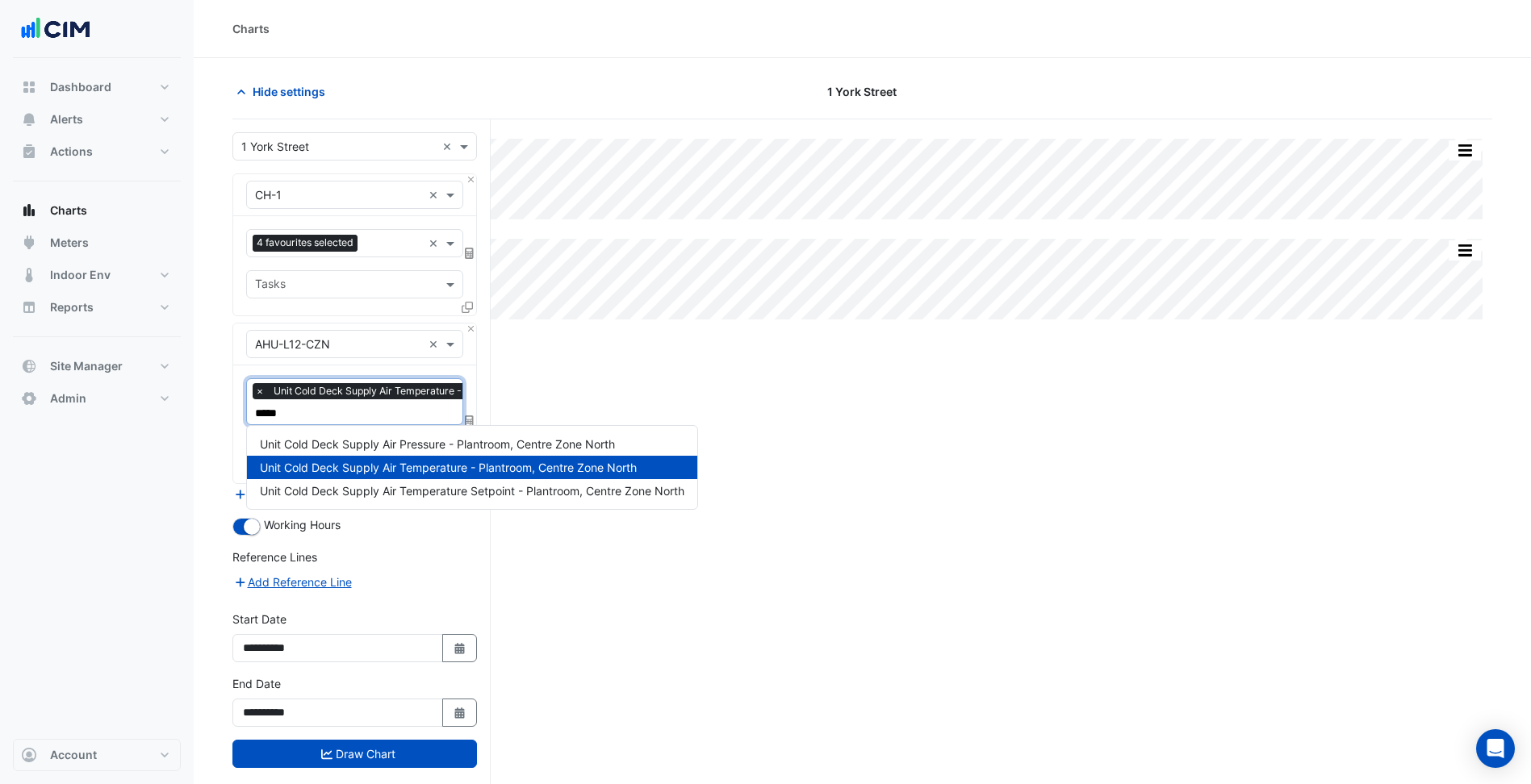 type on "******" 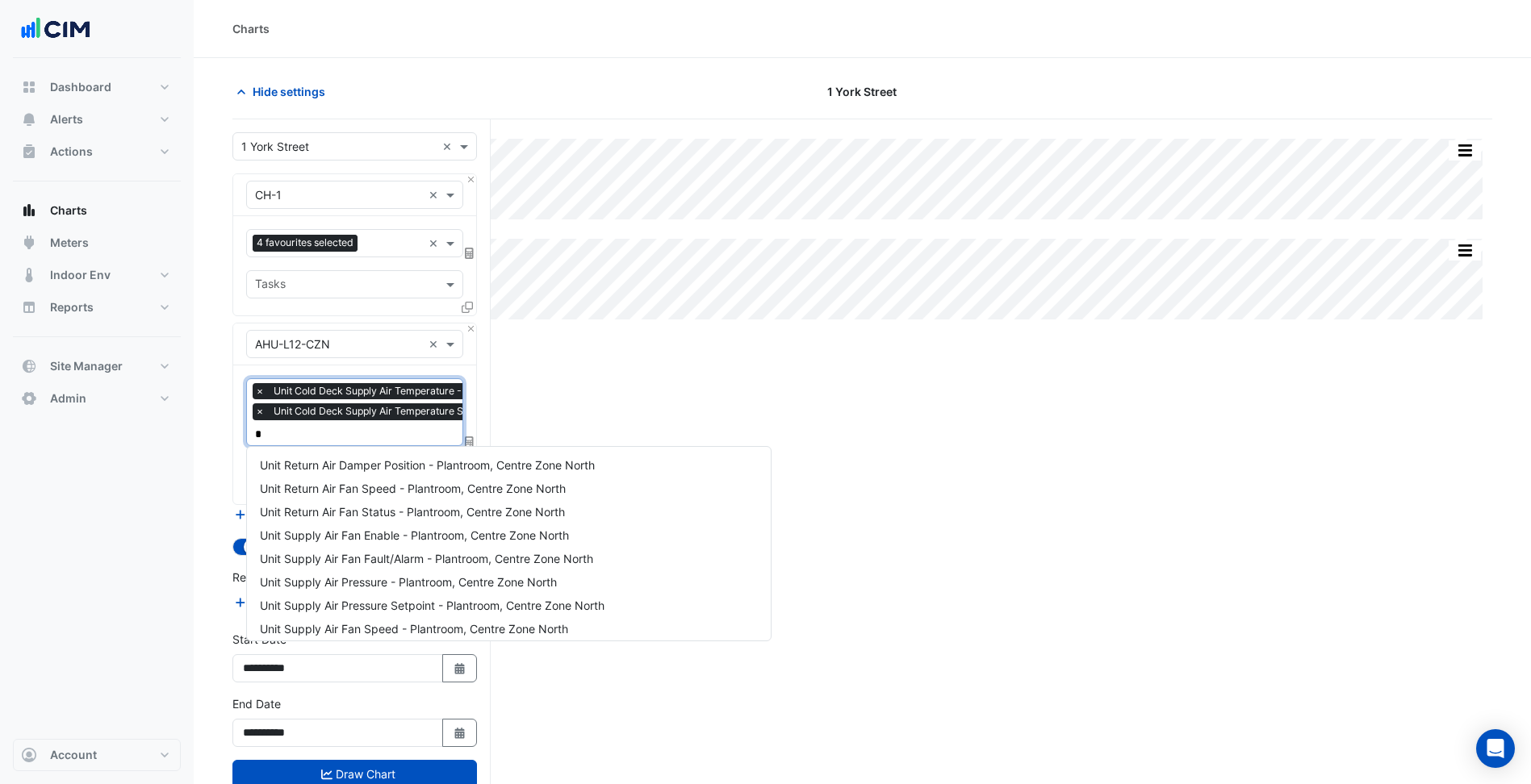 scroll, scrollTop: 357, scrollLeft: 0, axis: vertical 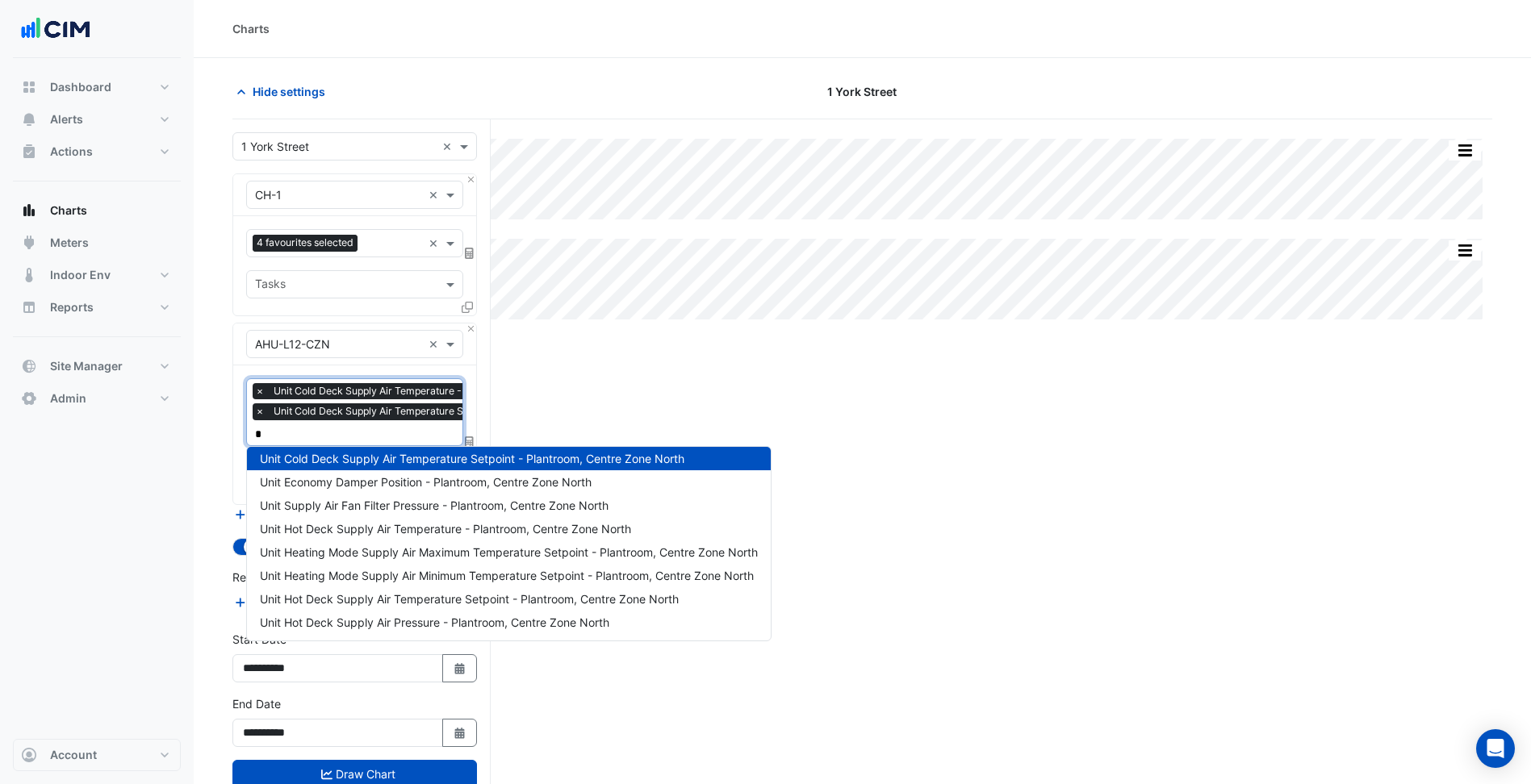 type on "**" 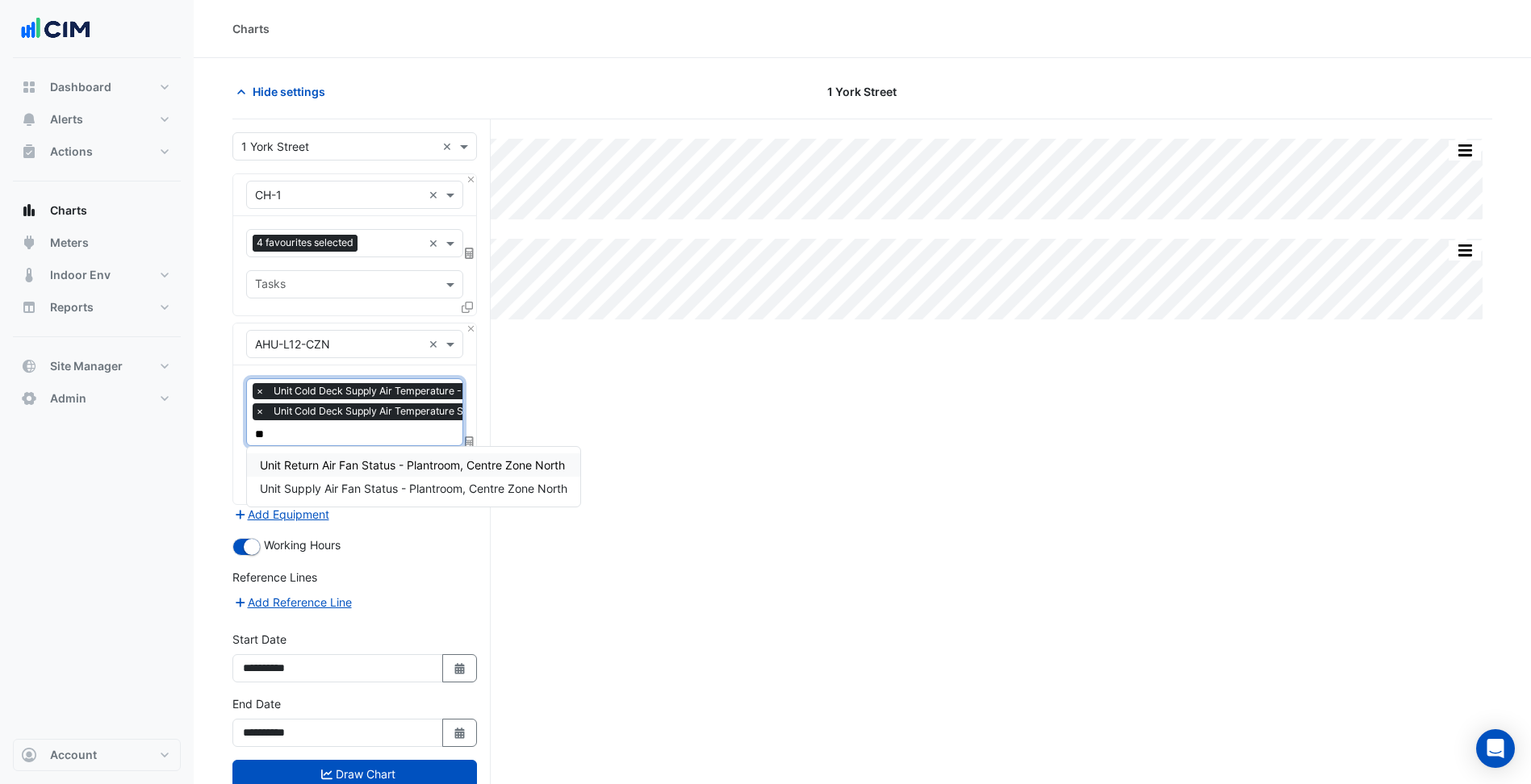 scroll, scrollTop: 0, scrollLeft: 0, axis: both 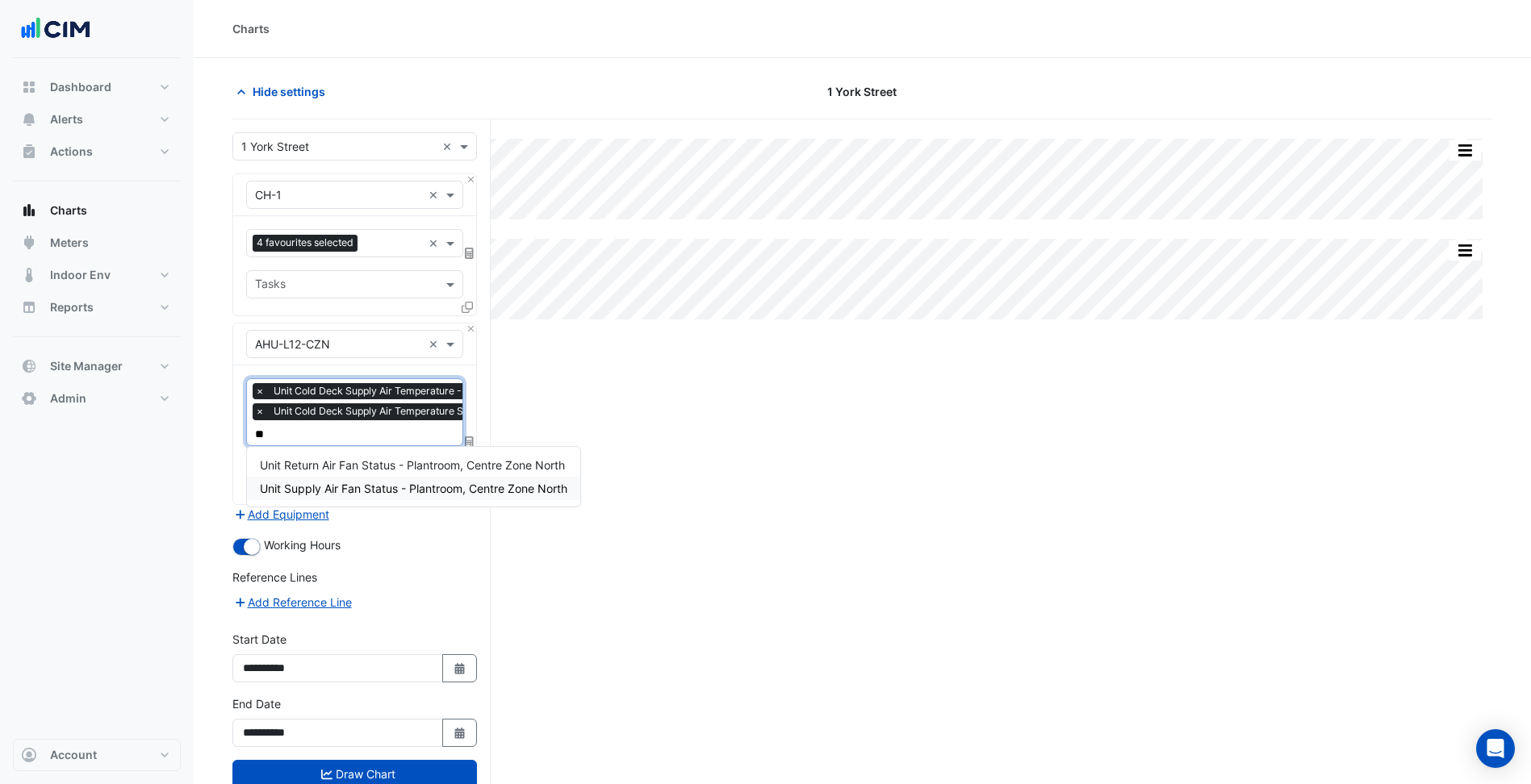 click on "Unit Supply Air Fan Status - Plantroom, Centre Zone North" at bounding box center (413, 488) 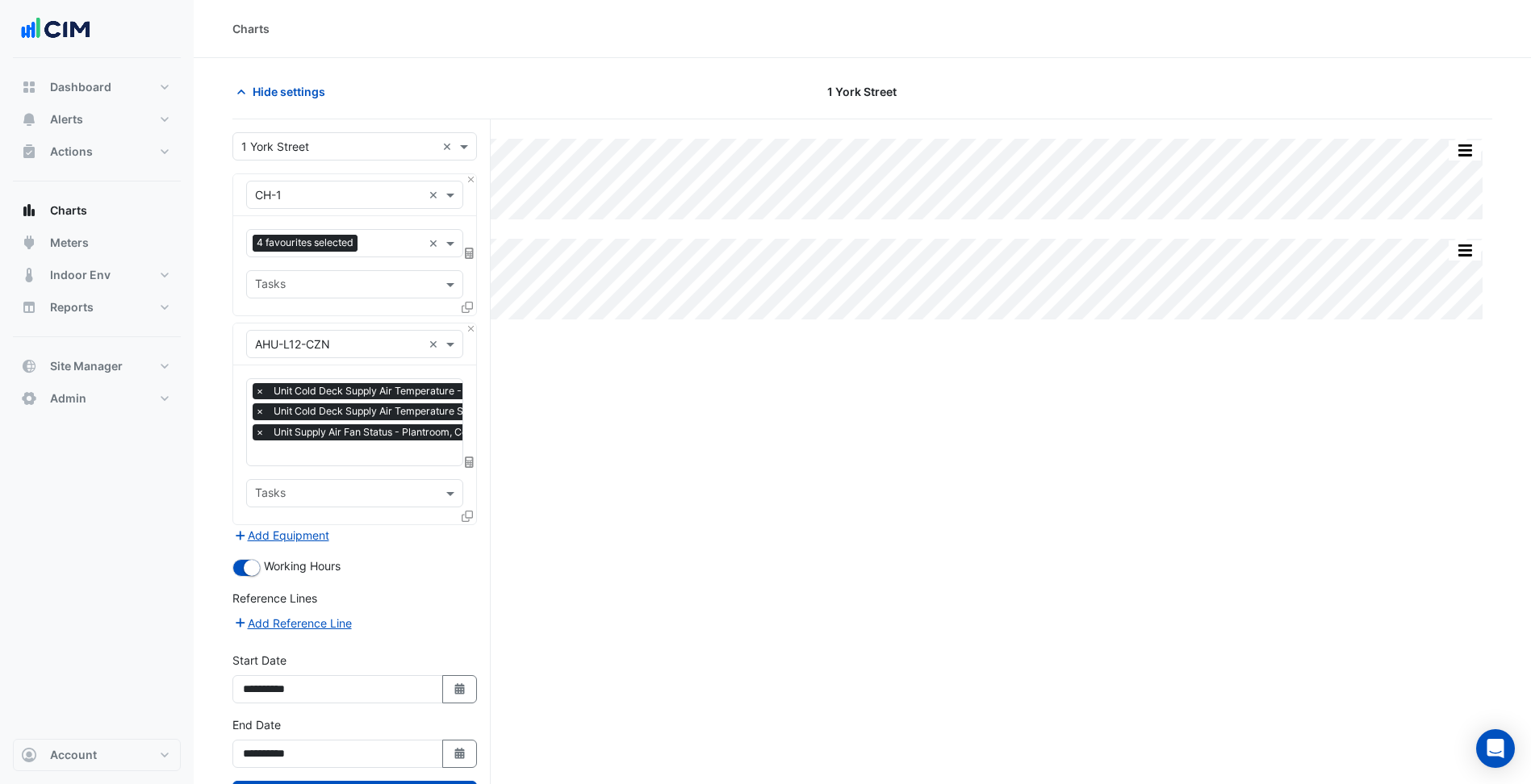click at bounding box center [469, 519] 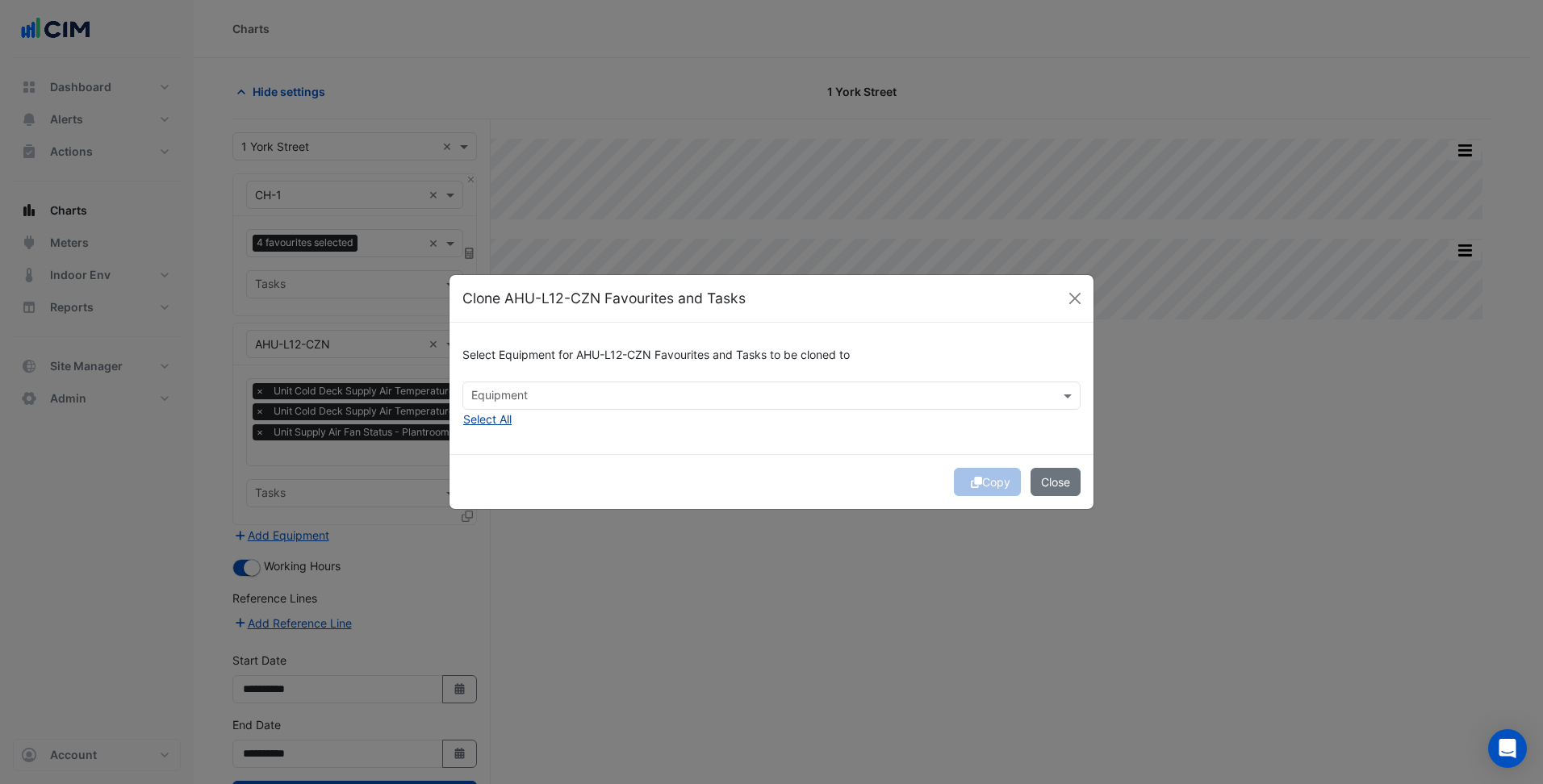 click on "Select All" 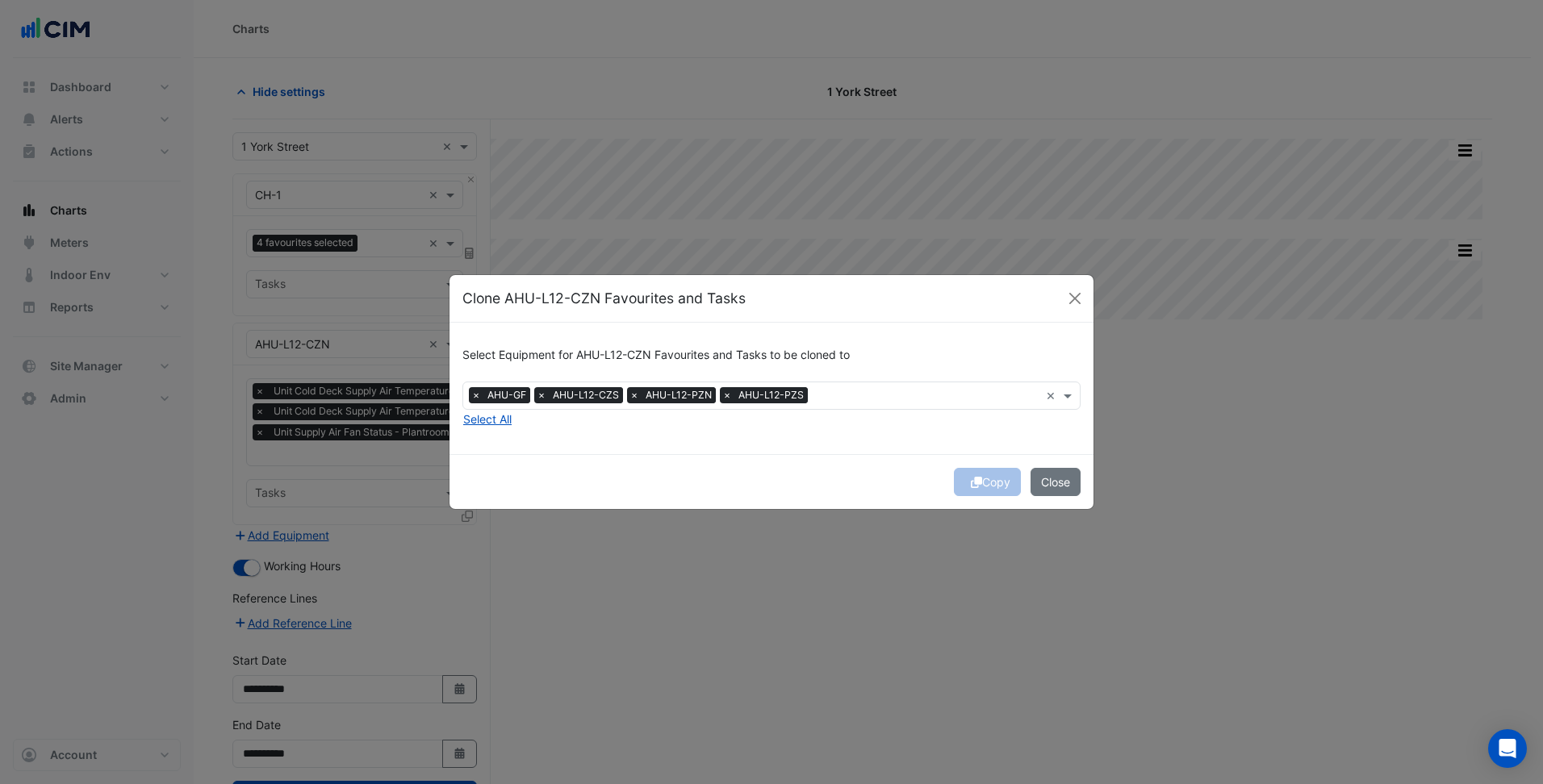 click on "Copy
Close" 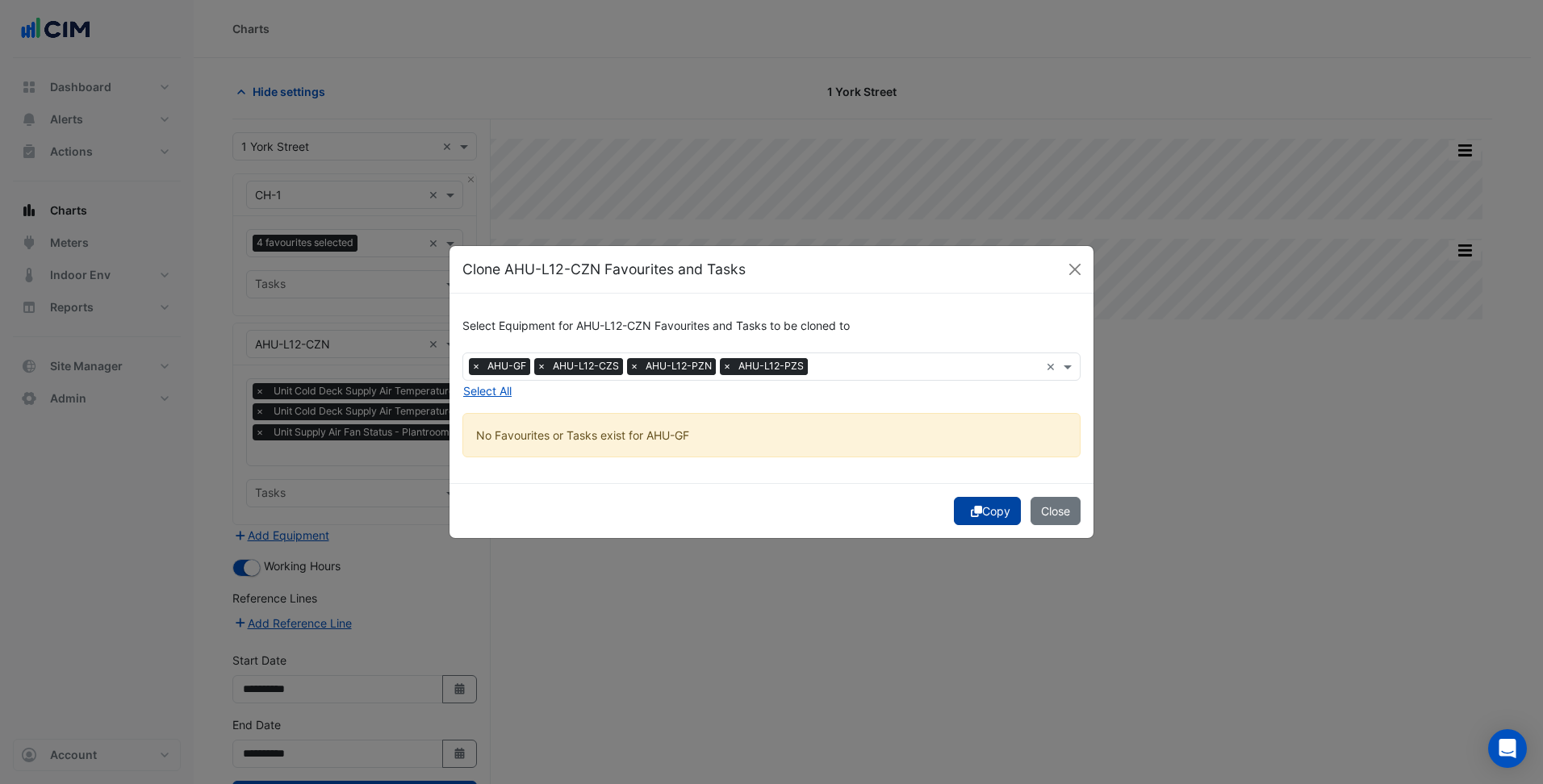 click on "Copy" 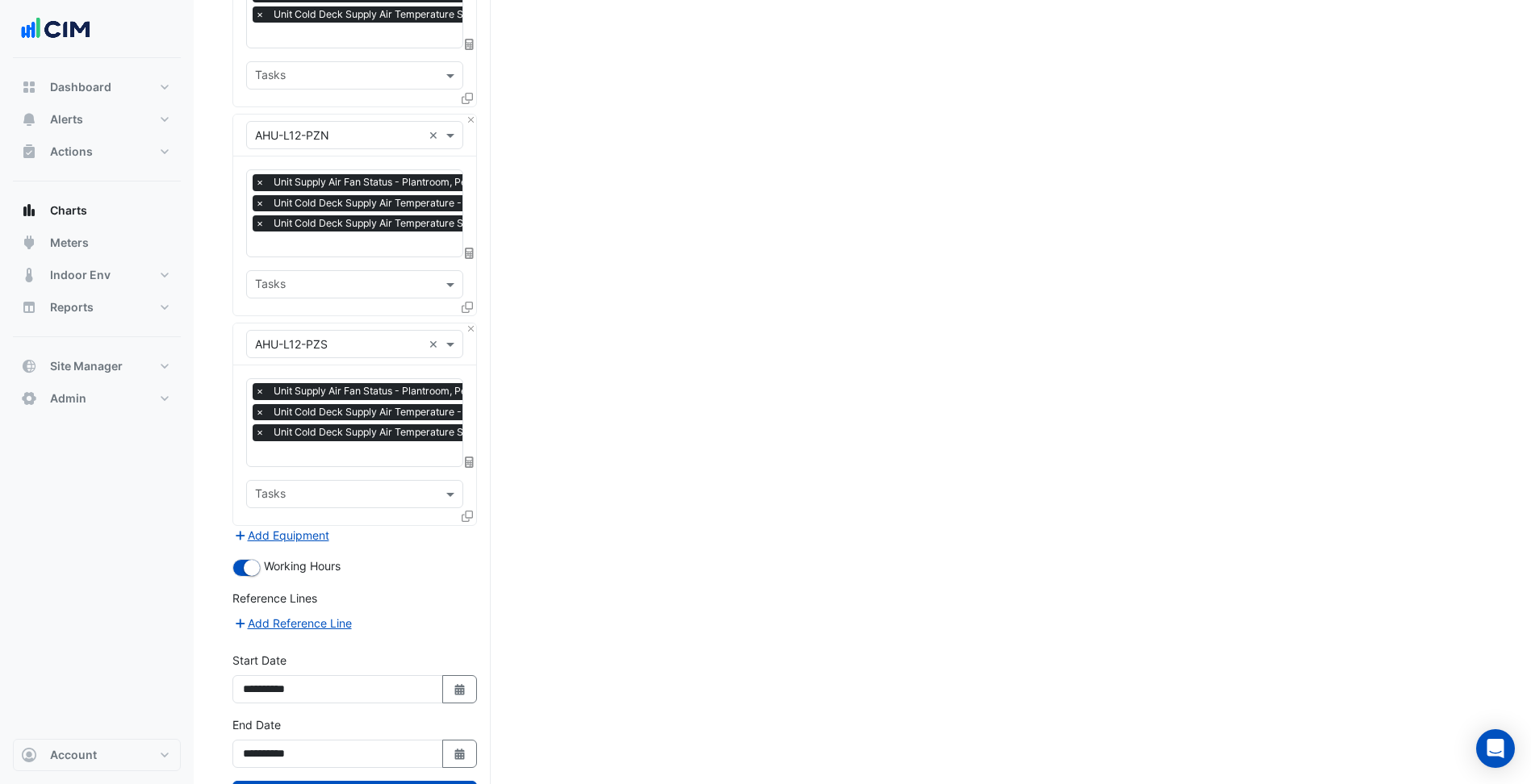 scroll, scrollTop: 690, scrollLeft: 0, axis: vertical 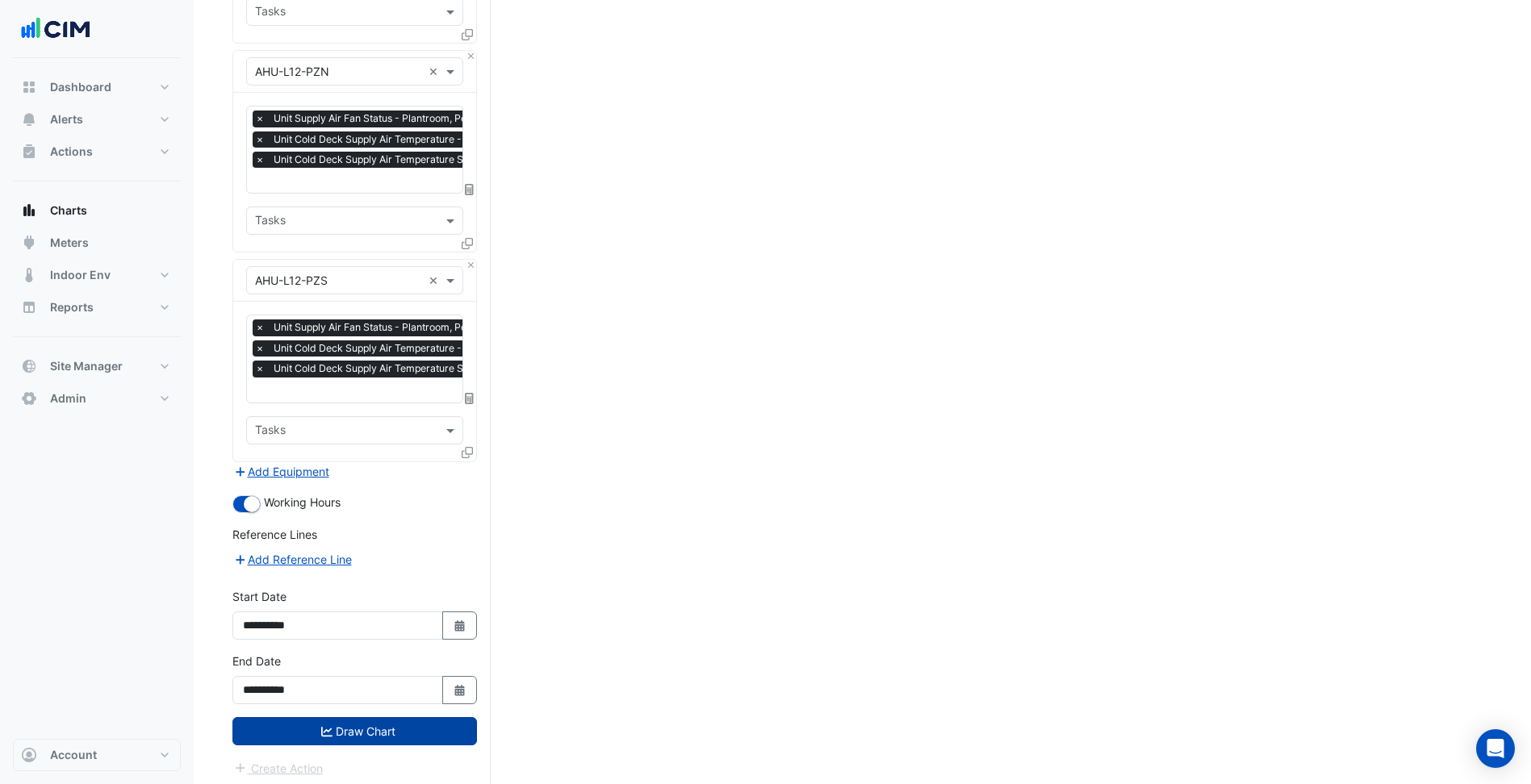 click on "Draw Chart" at bounding box center (354, 731) 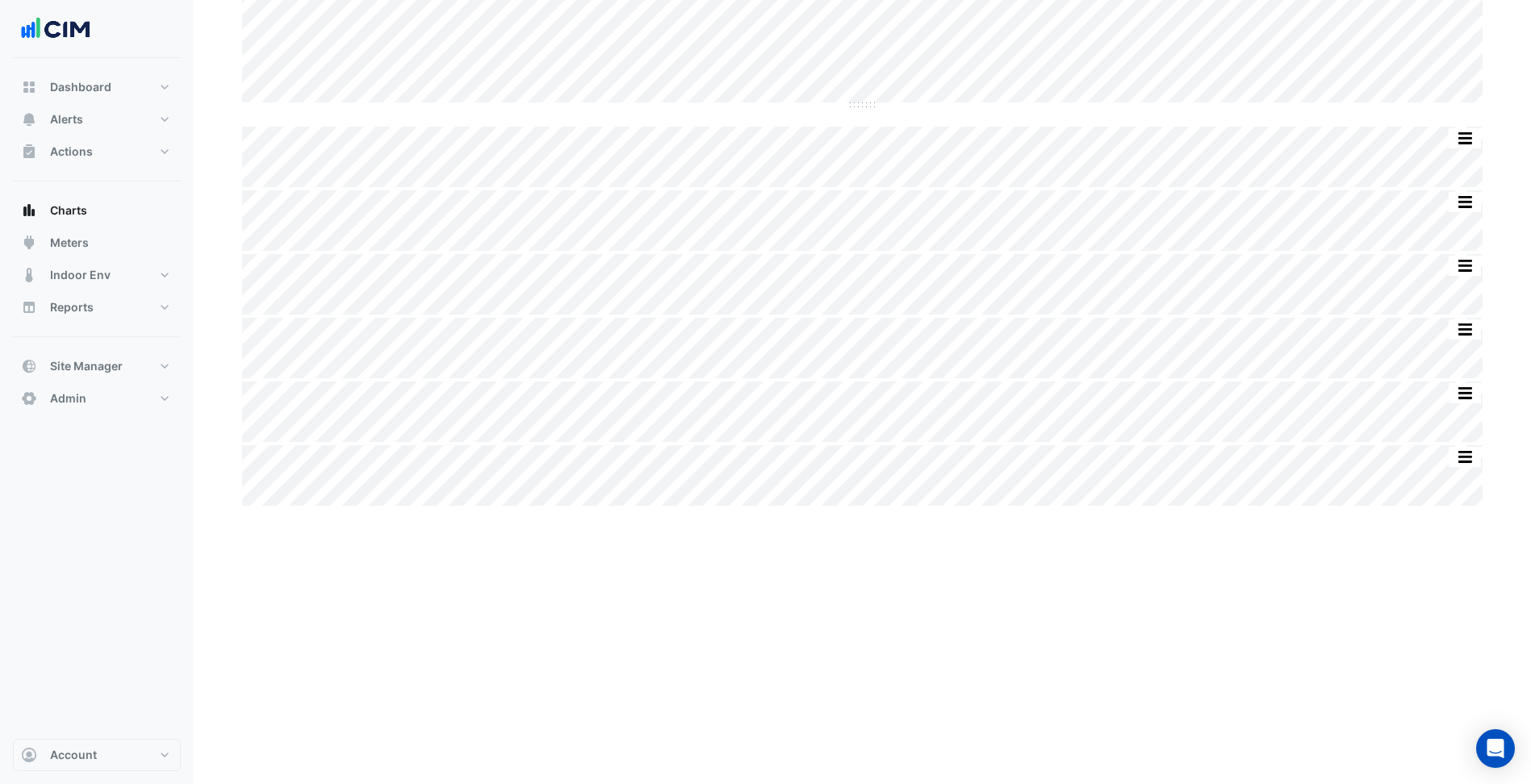 scroll, scrollTop: 0, scrollLeft: 0, axis: both 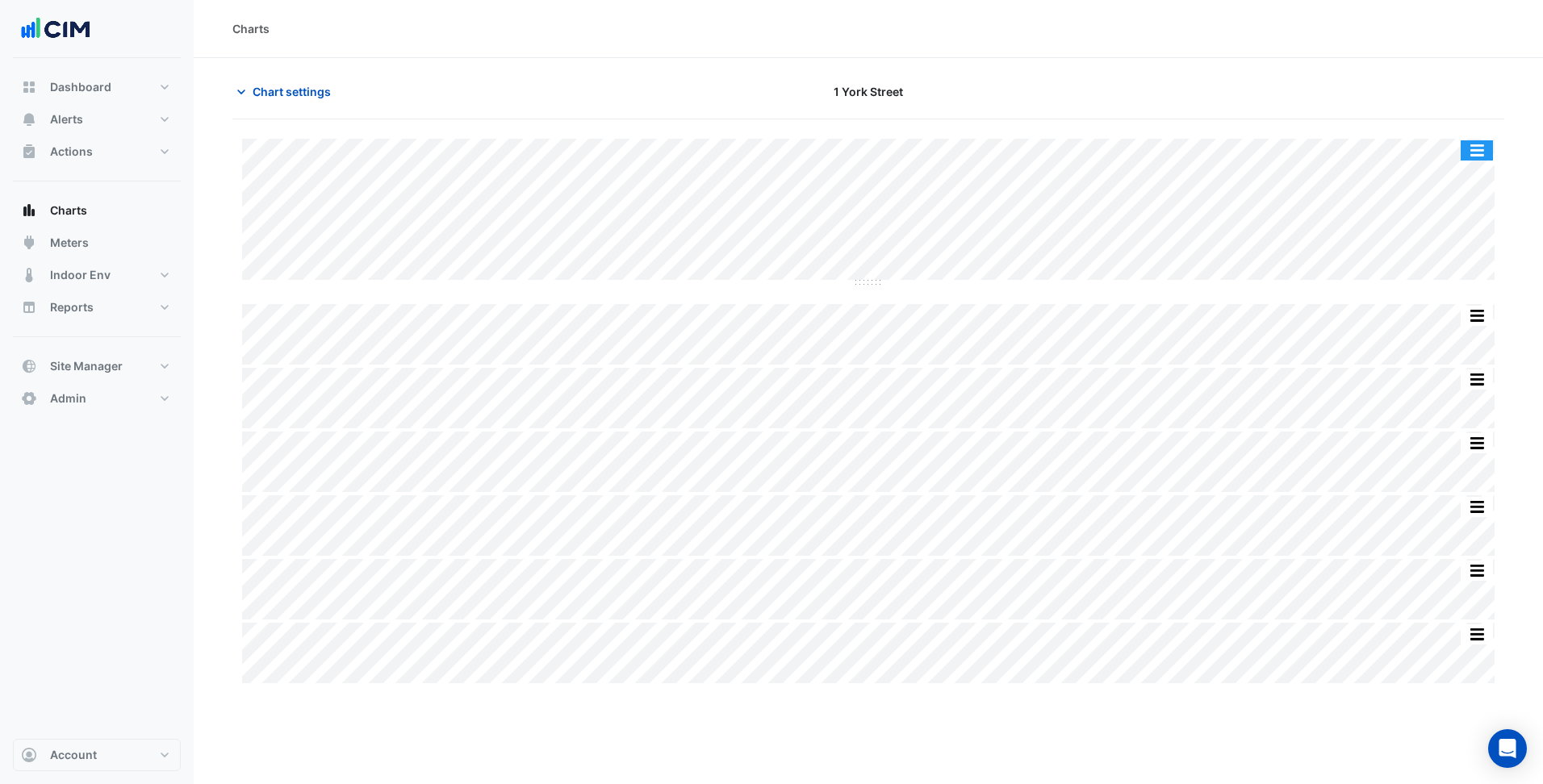 click 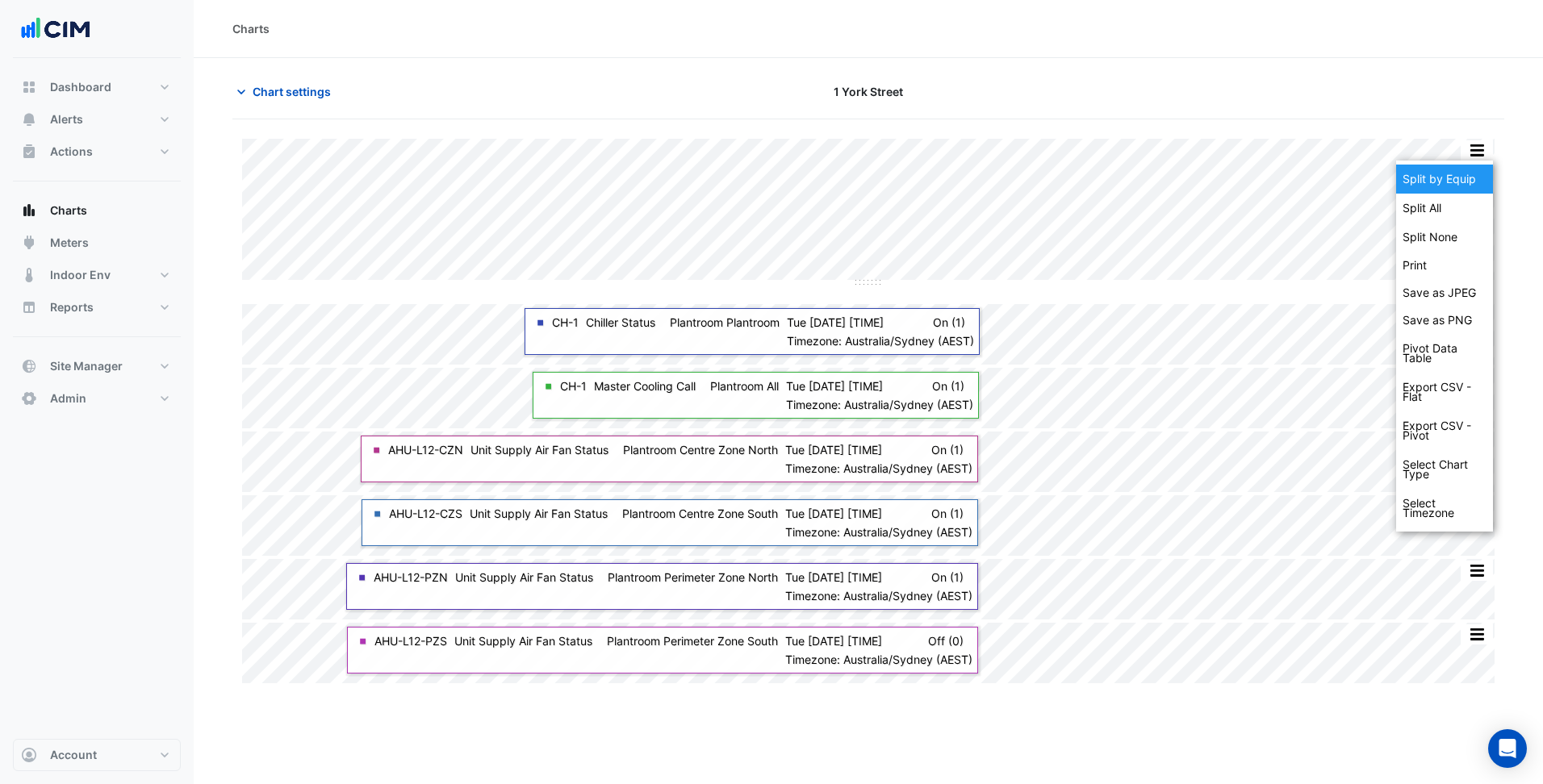 click on "Split by Equip" 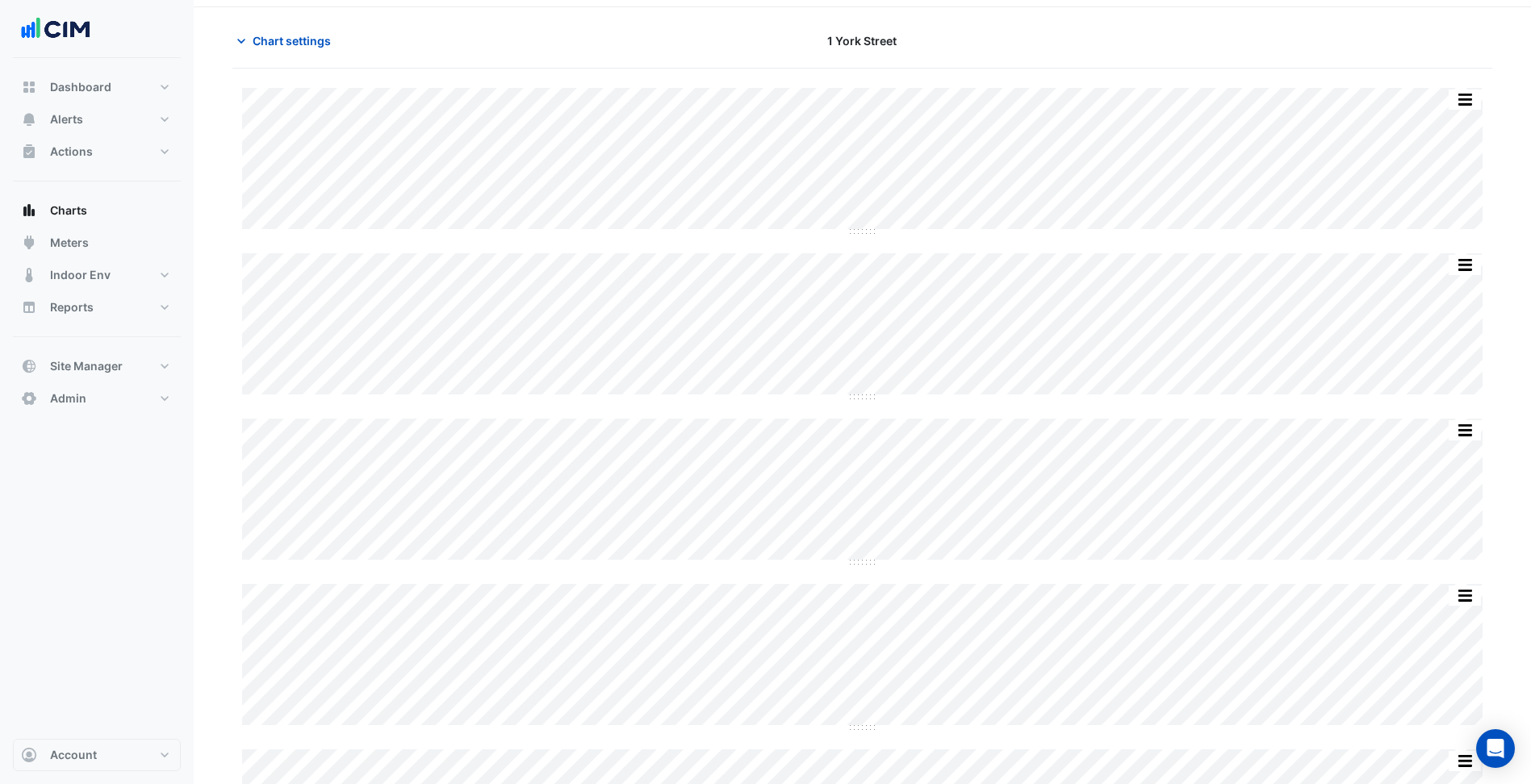 scroll, scrollTop: 0, scrollLeft: 0, axis: both 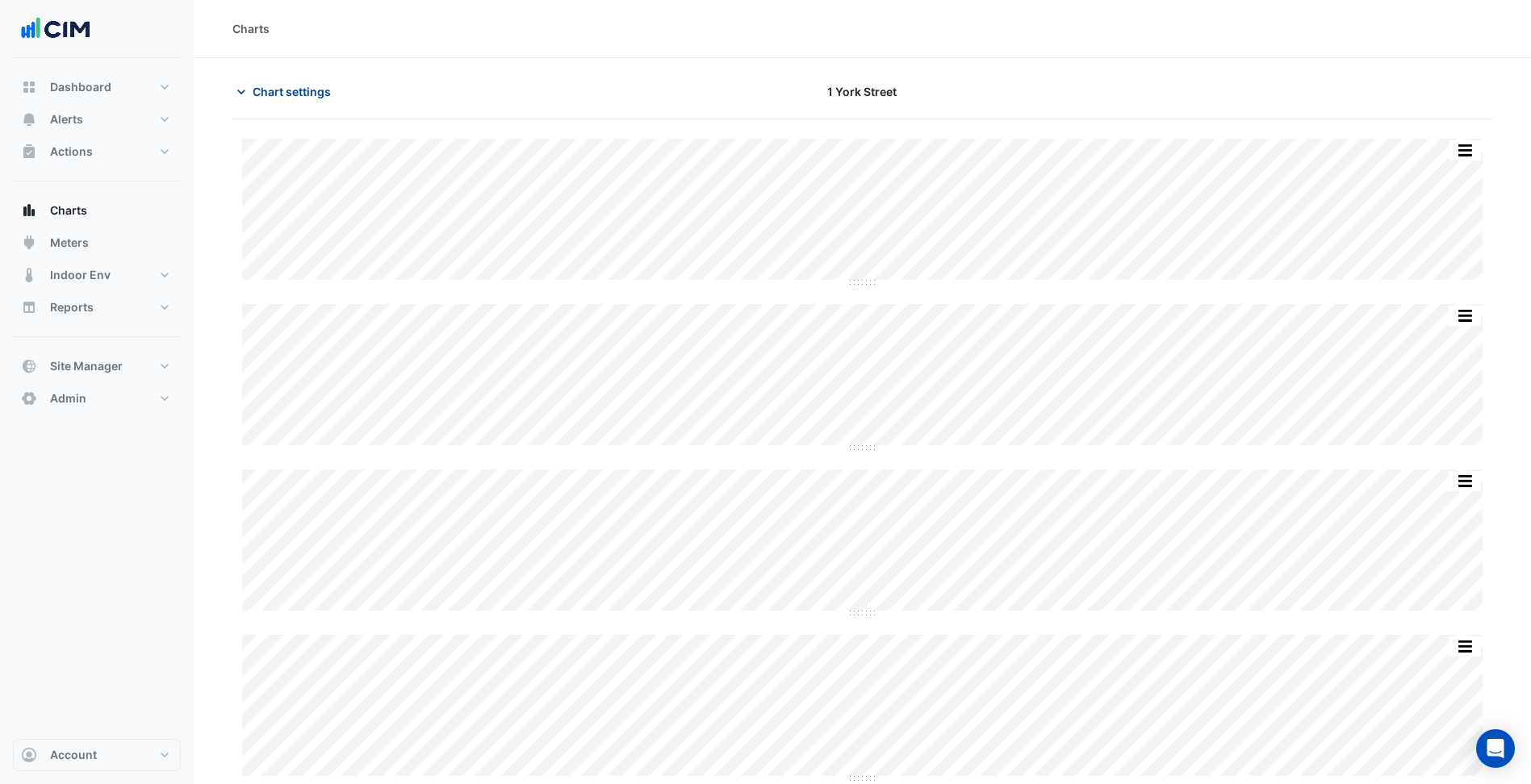 click on "Chart settings" 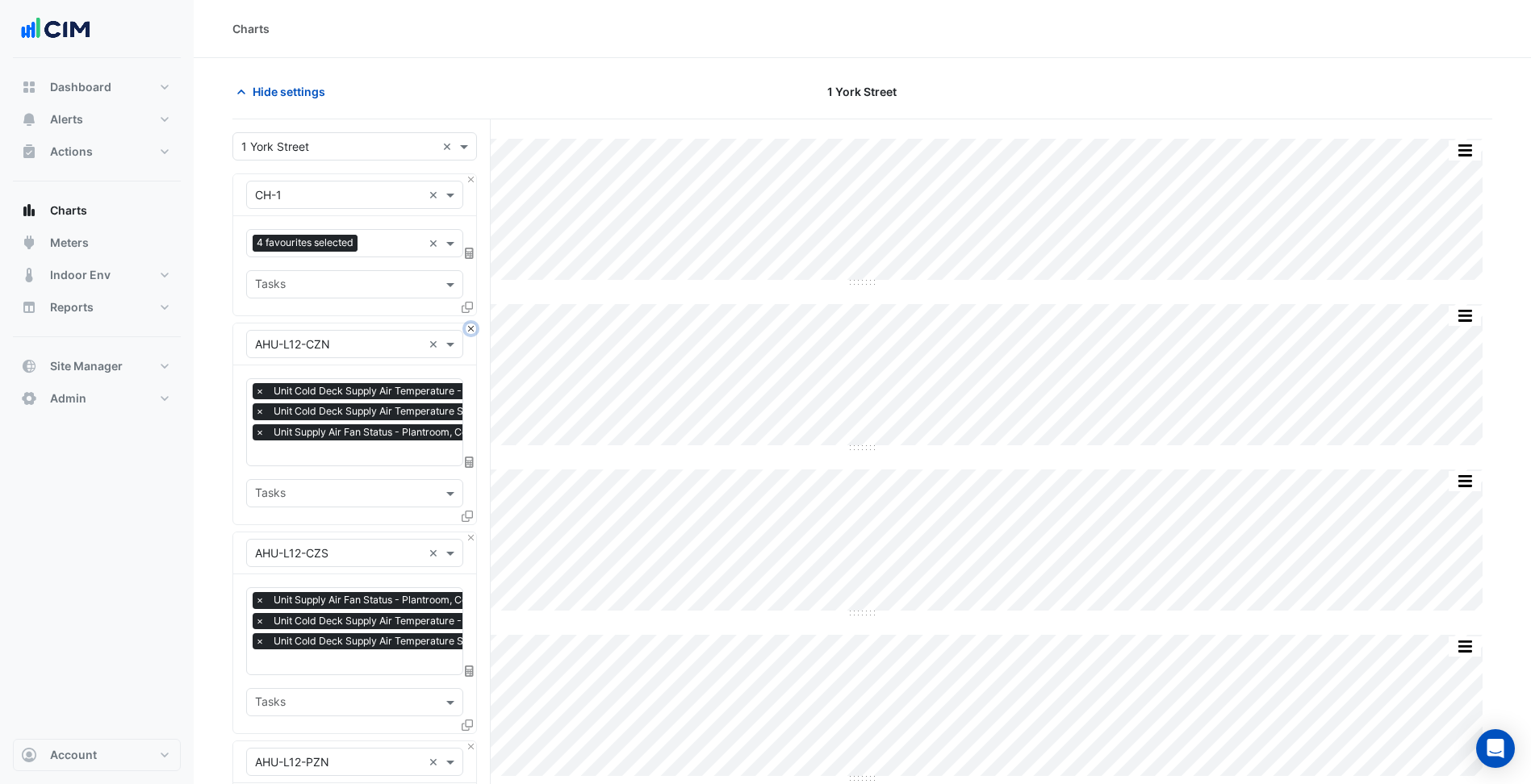 click at bounding box center [471, 328] 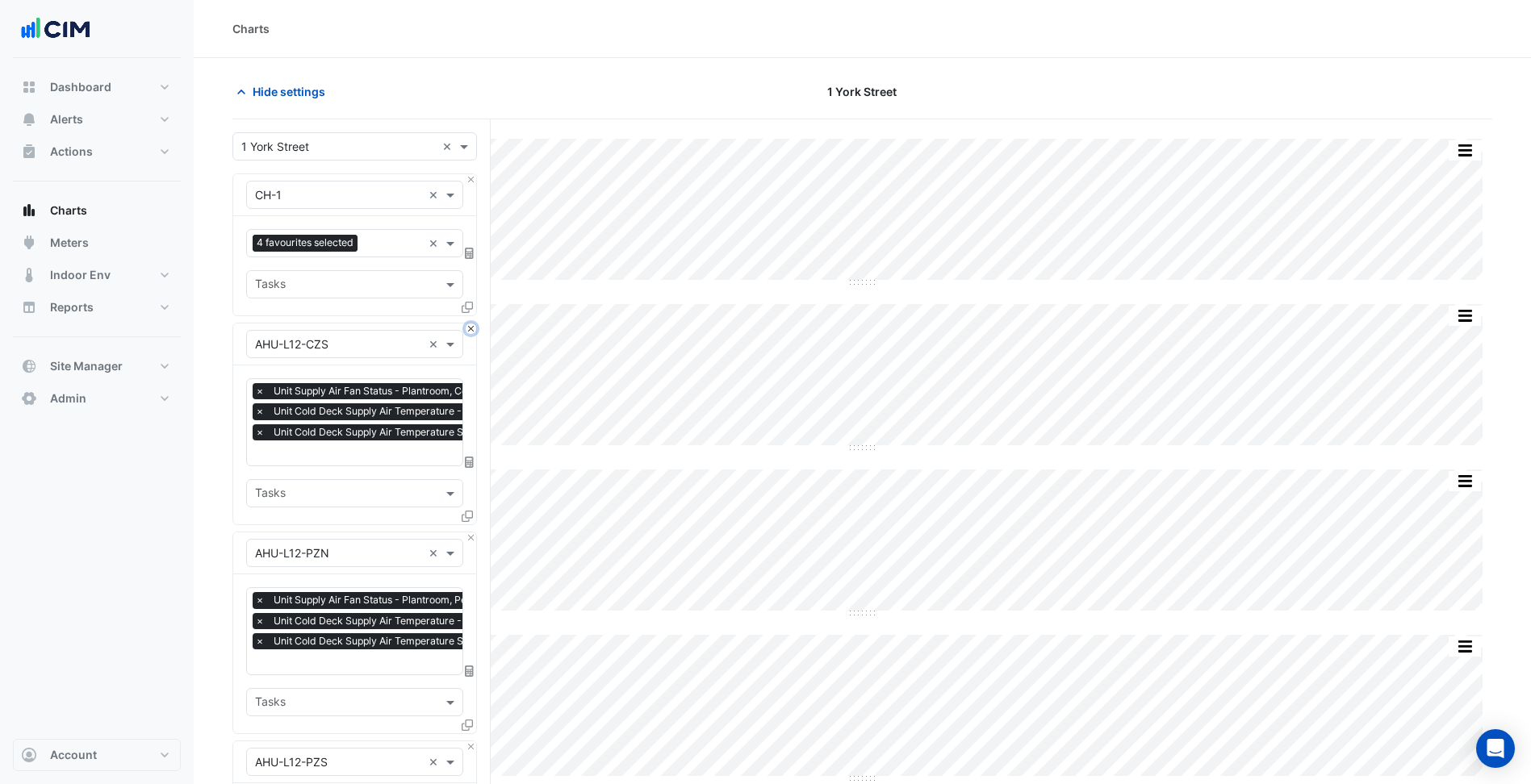 click at bounding box center [471, 328] 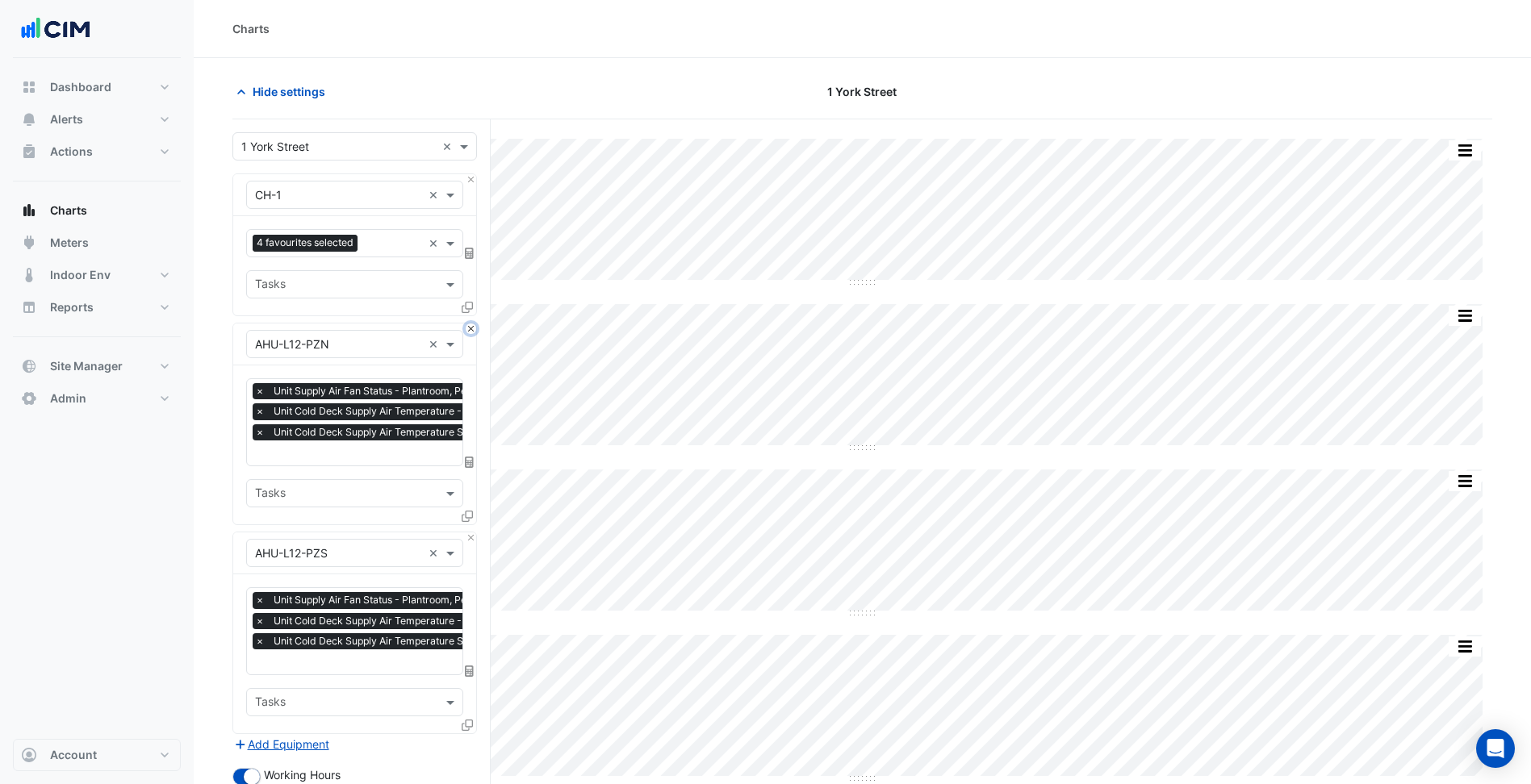 click at bounding box center (471, 328) 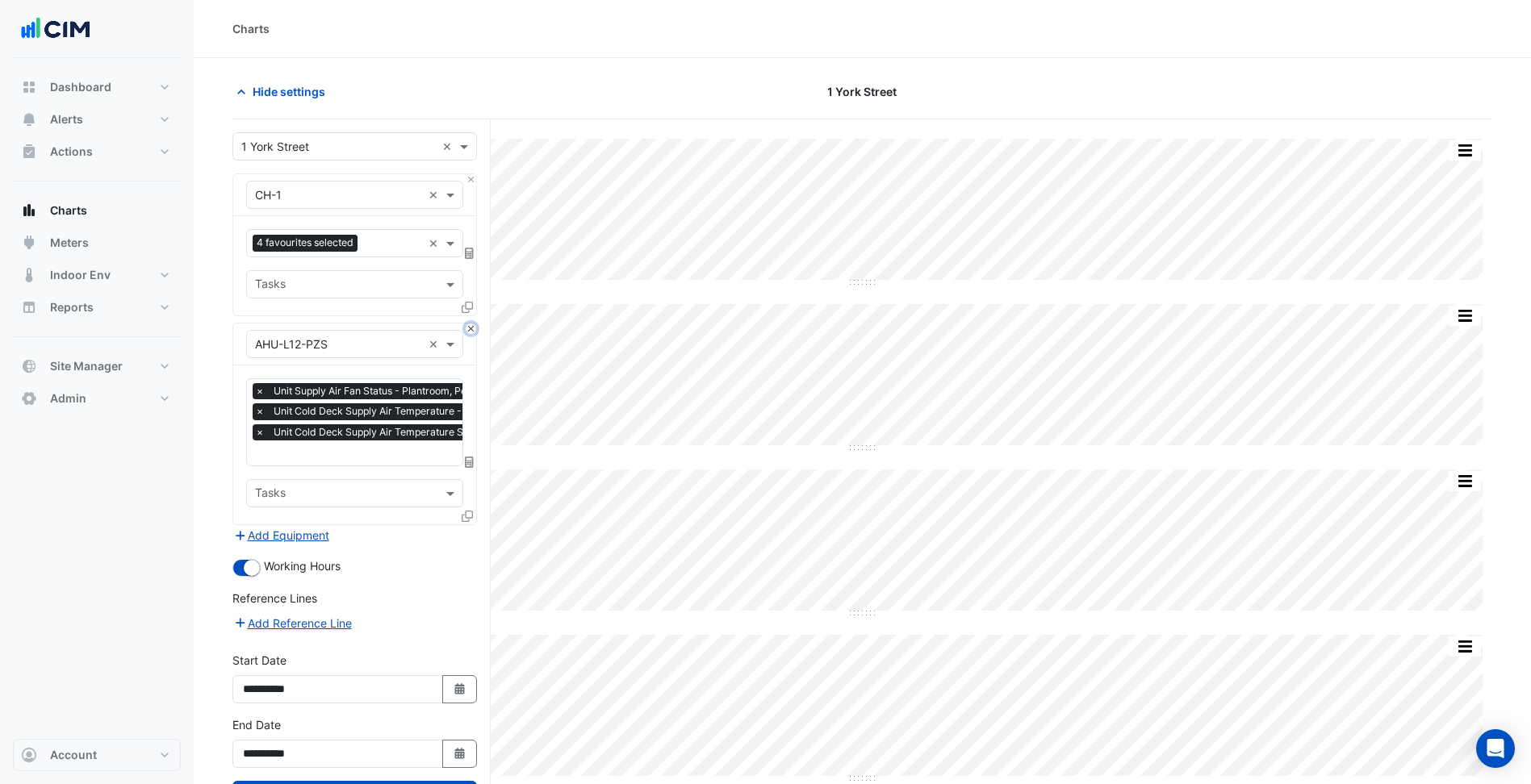click at bounding box center [471, 328] 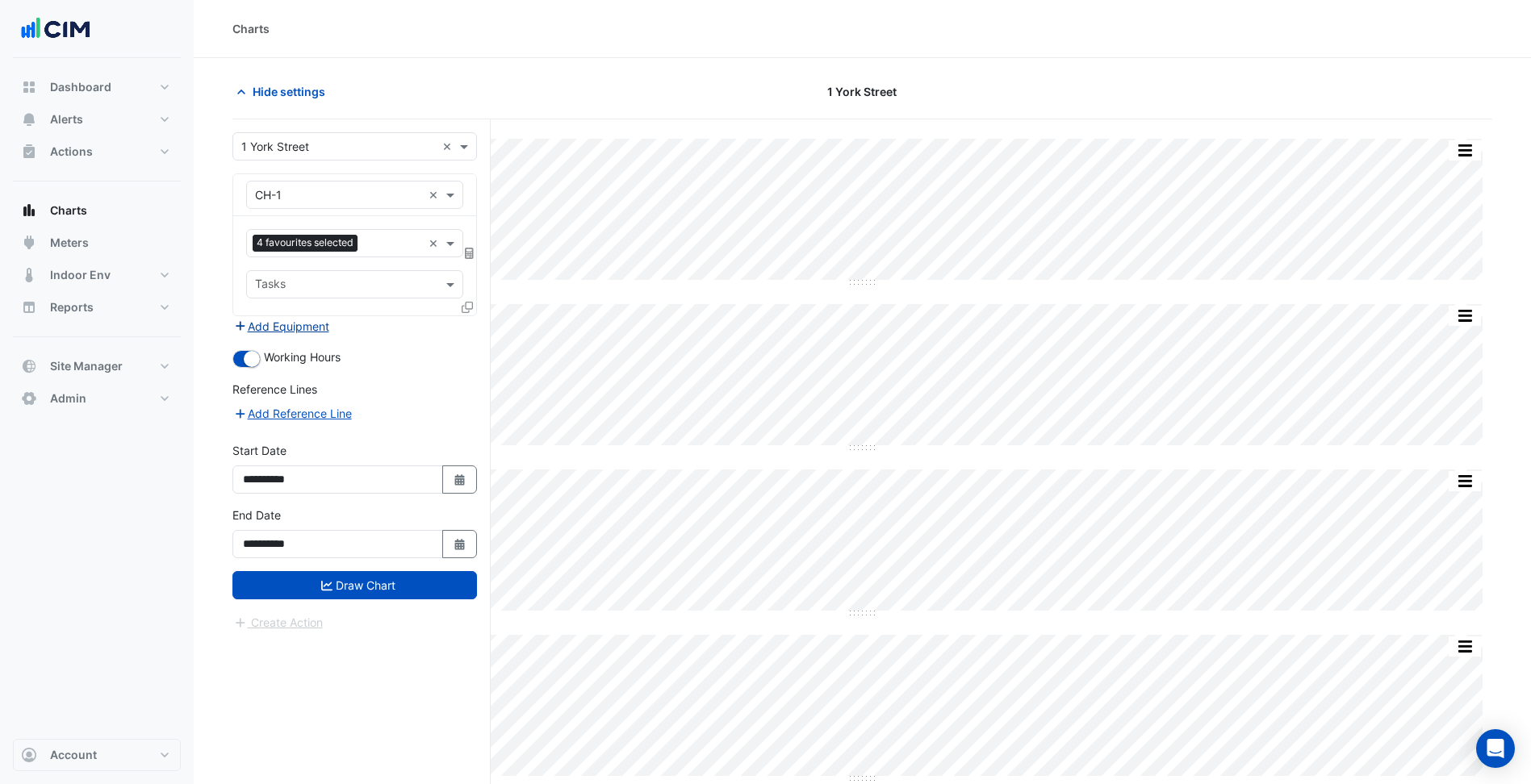 click on "Add Equipment" at bounding box center [281, 326] 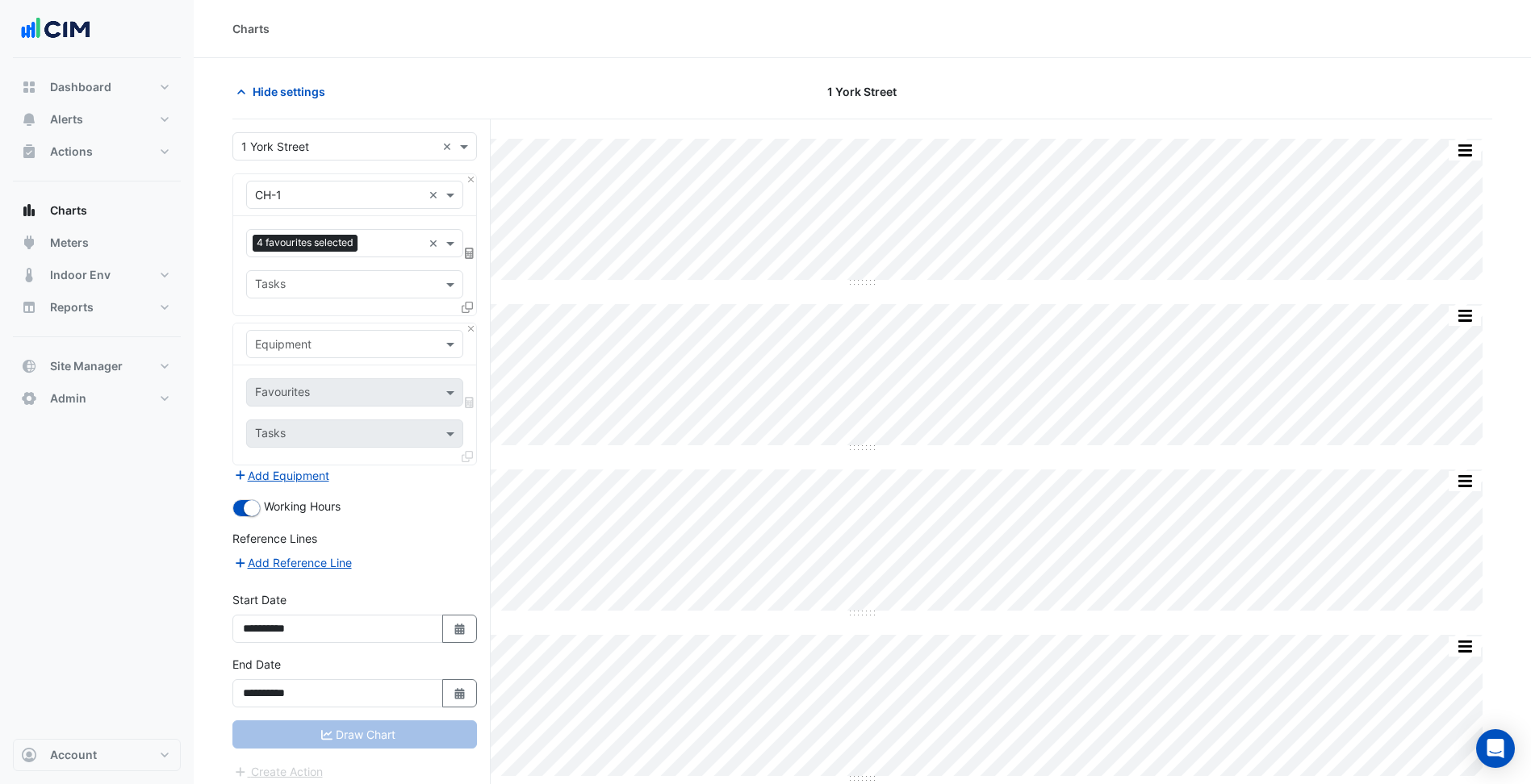 click at bounding box center [338, 344] 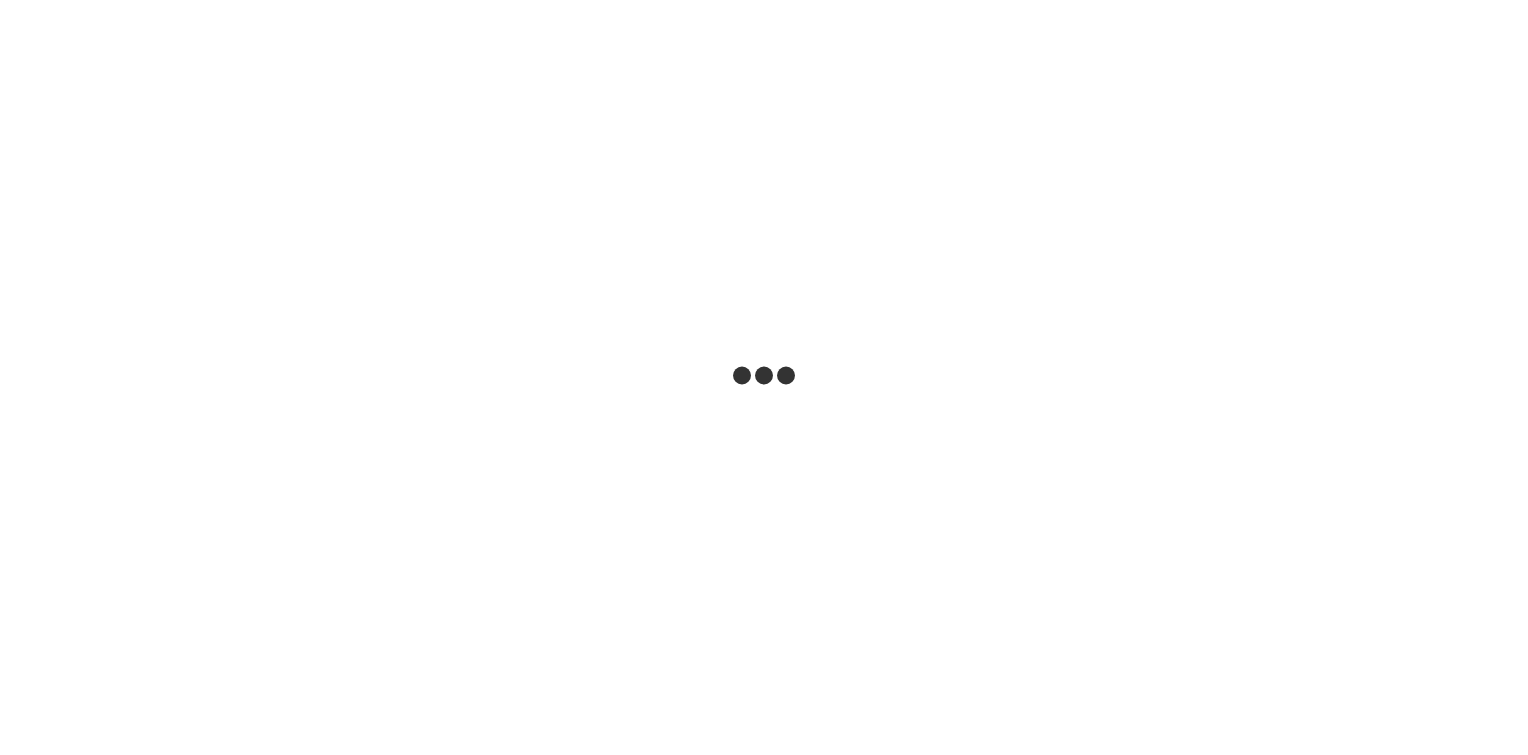 scroll, scrollTop: 0, scrollLeft: 0, axis: both 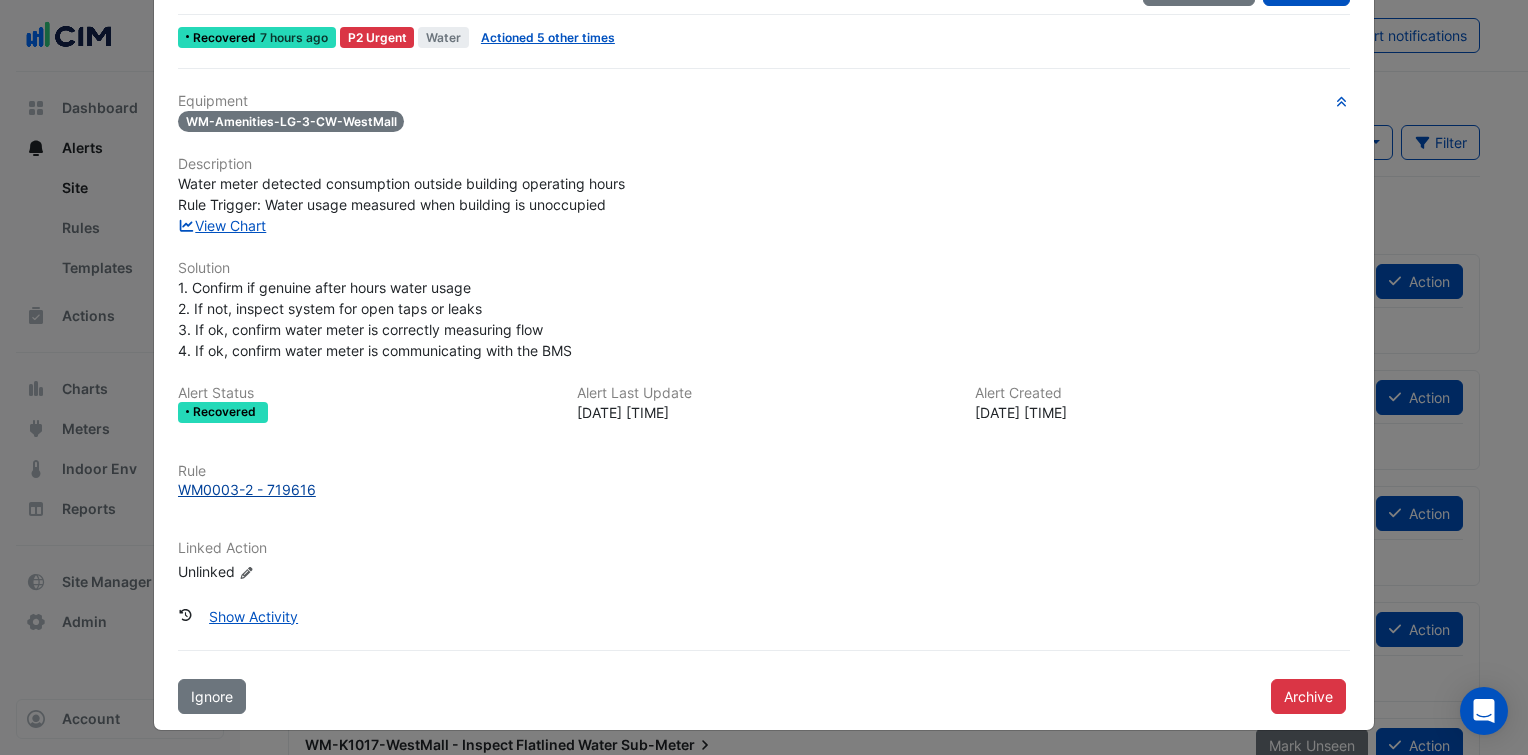 click on "WM0003-2 - 719616" 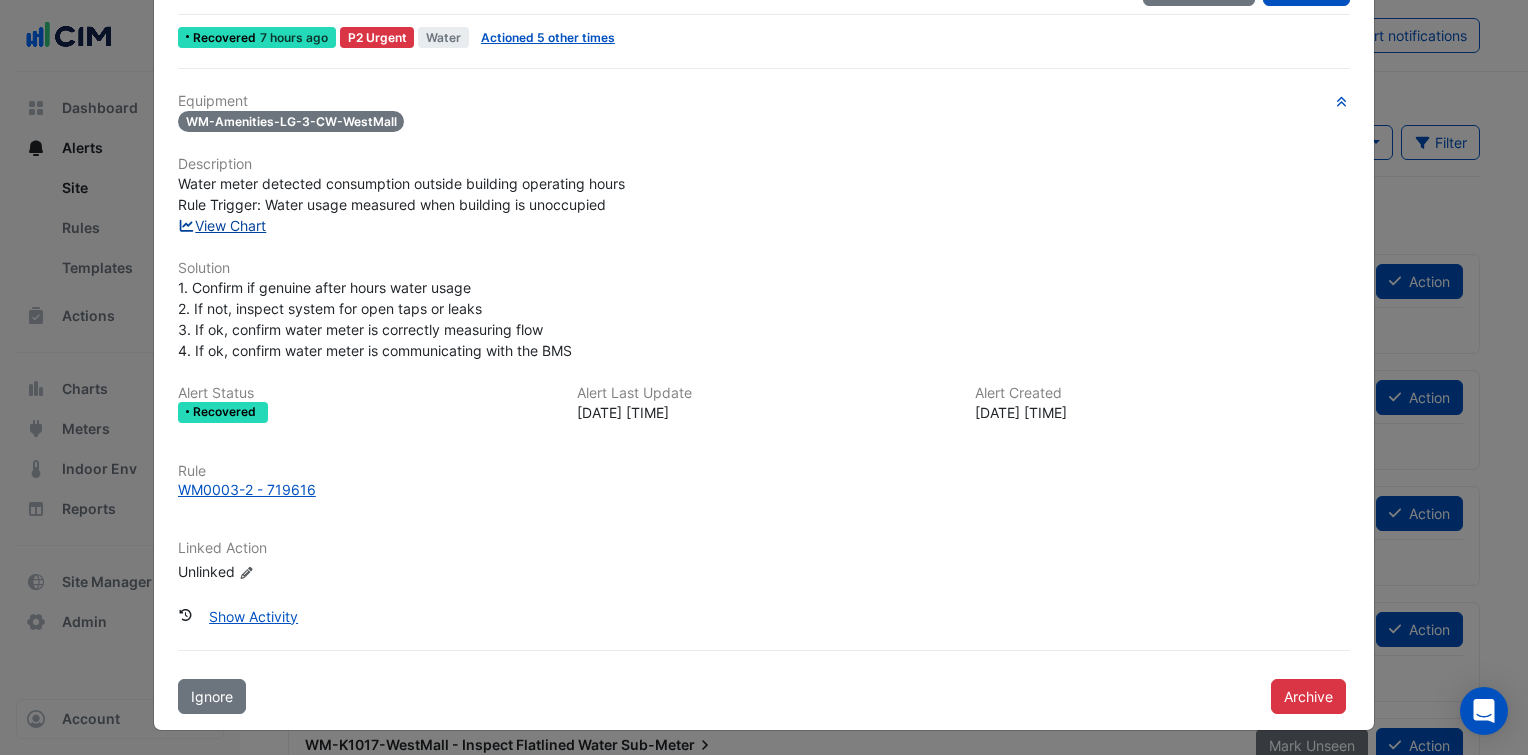 click on "View Chart" 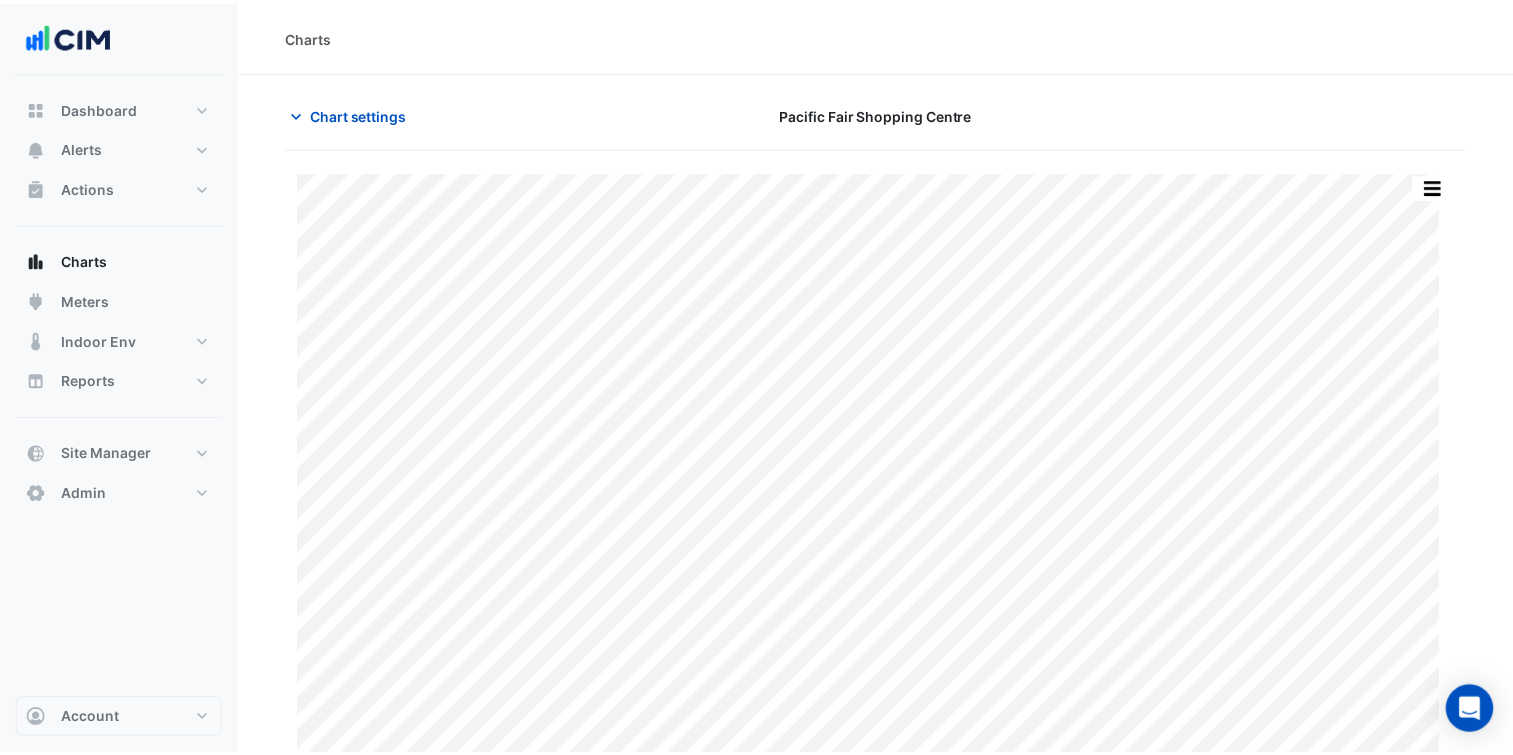 scroll, scrollTop: 0, scrollLeft: 0, axis: both 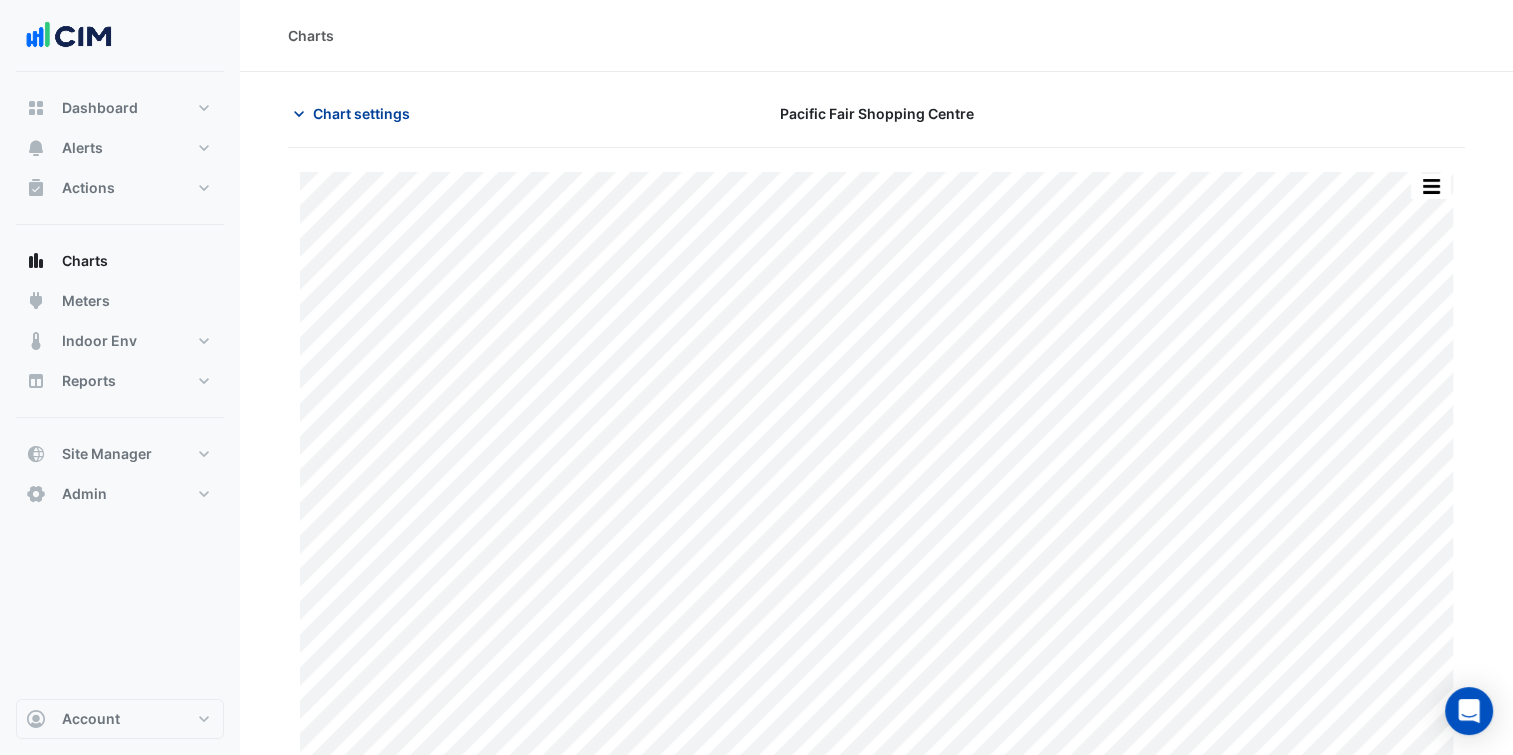 click on "Chart settings" 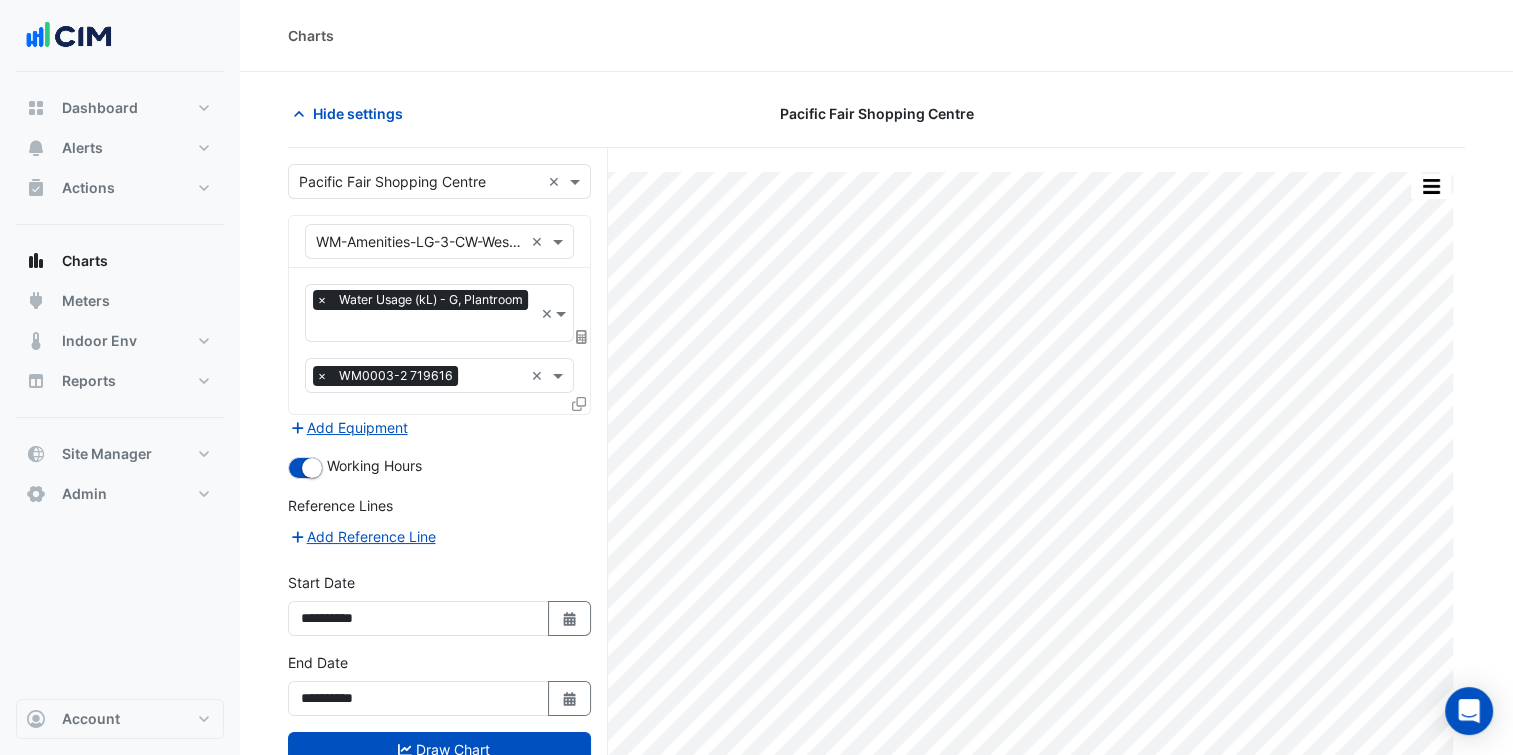 click at bounding box center [582, 337] 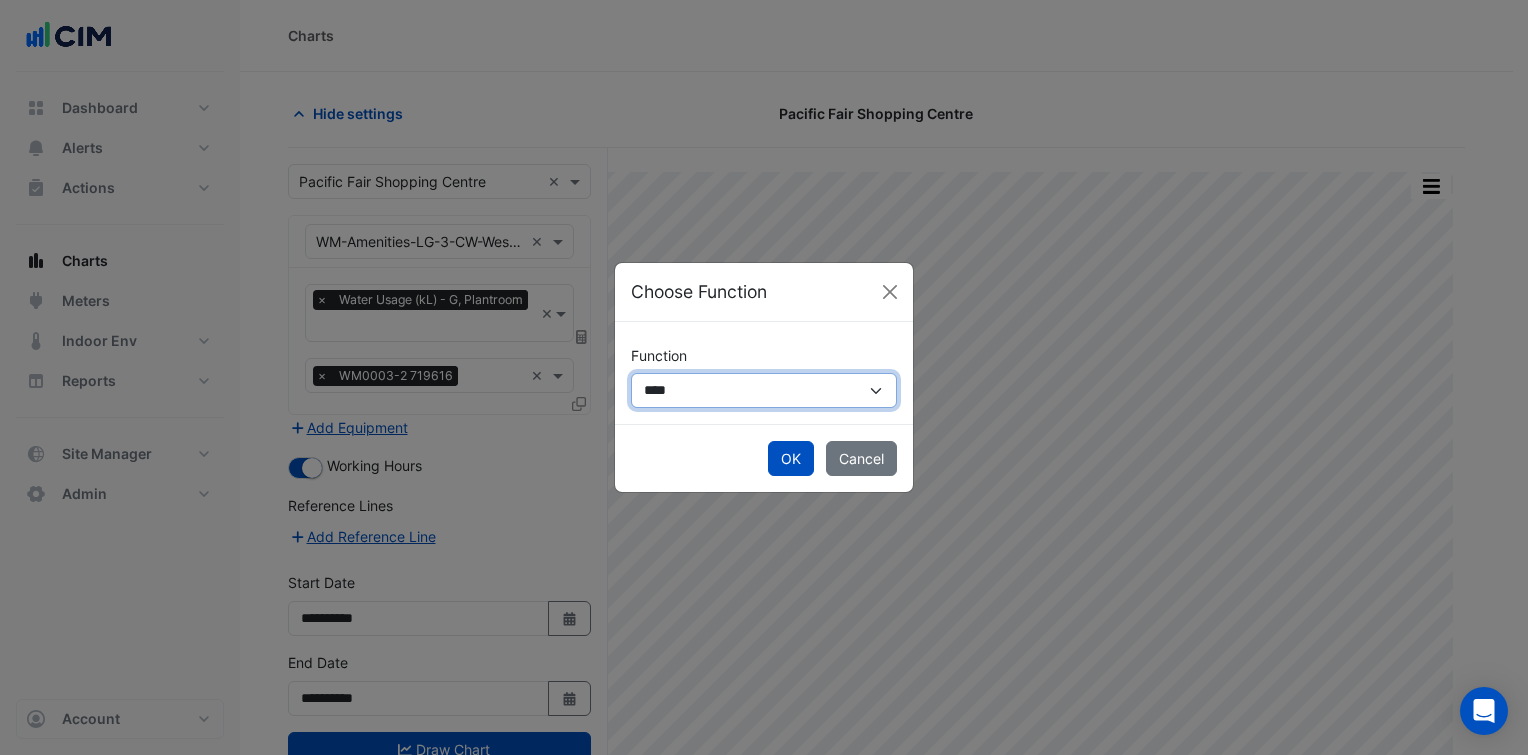 click on "**********" at bounding box center (764, 390) 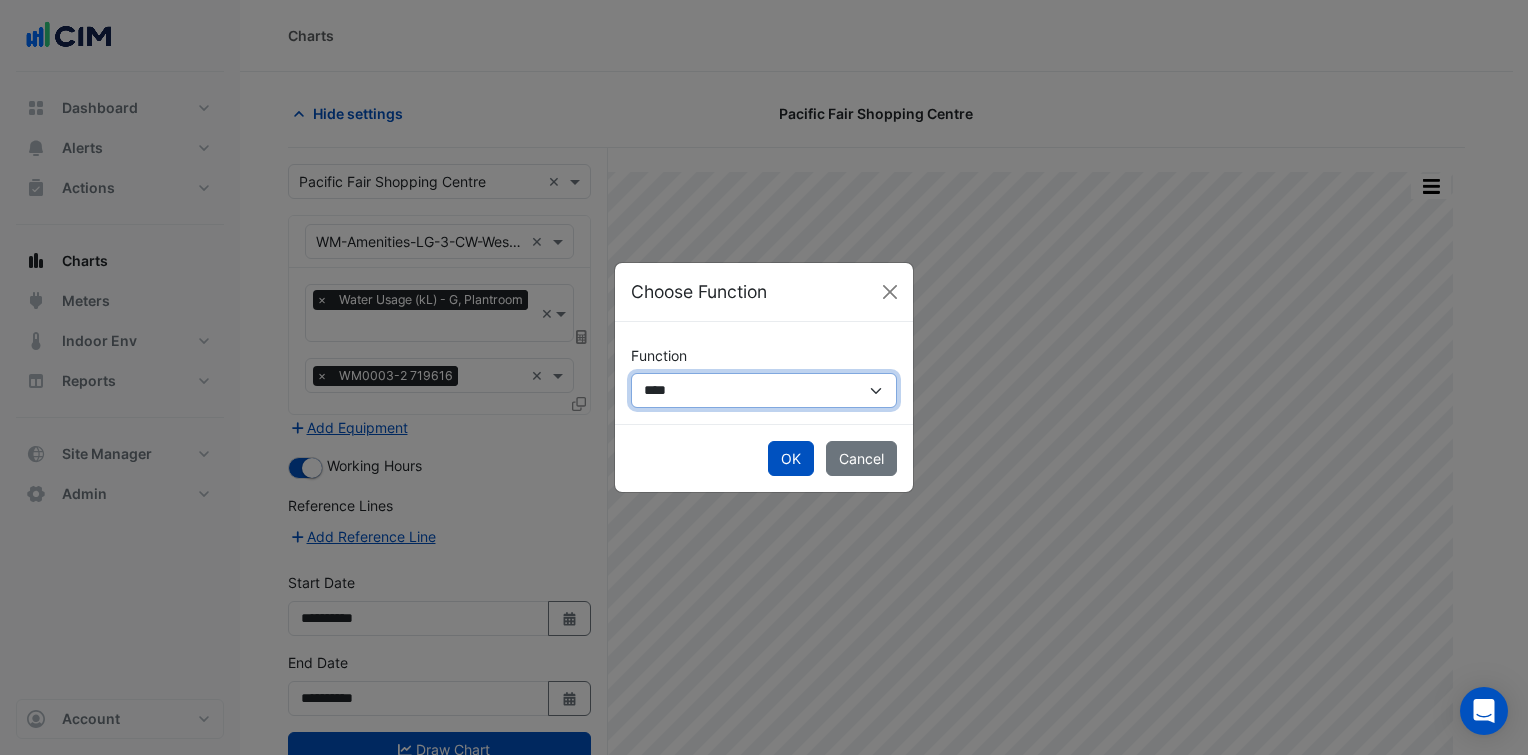 select on "******" 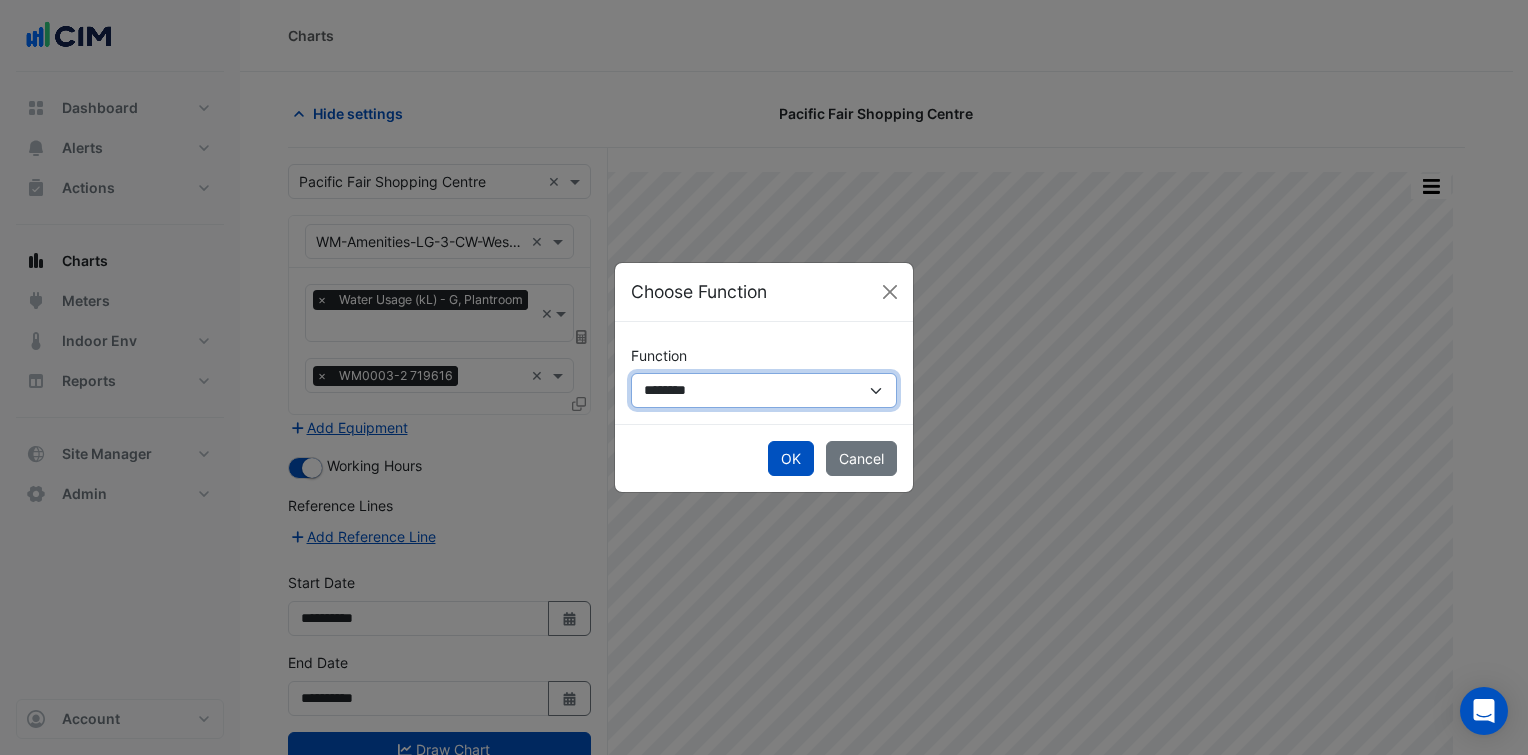 click on "**********" at bounding box center (764, 390) 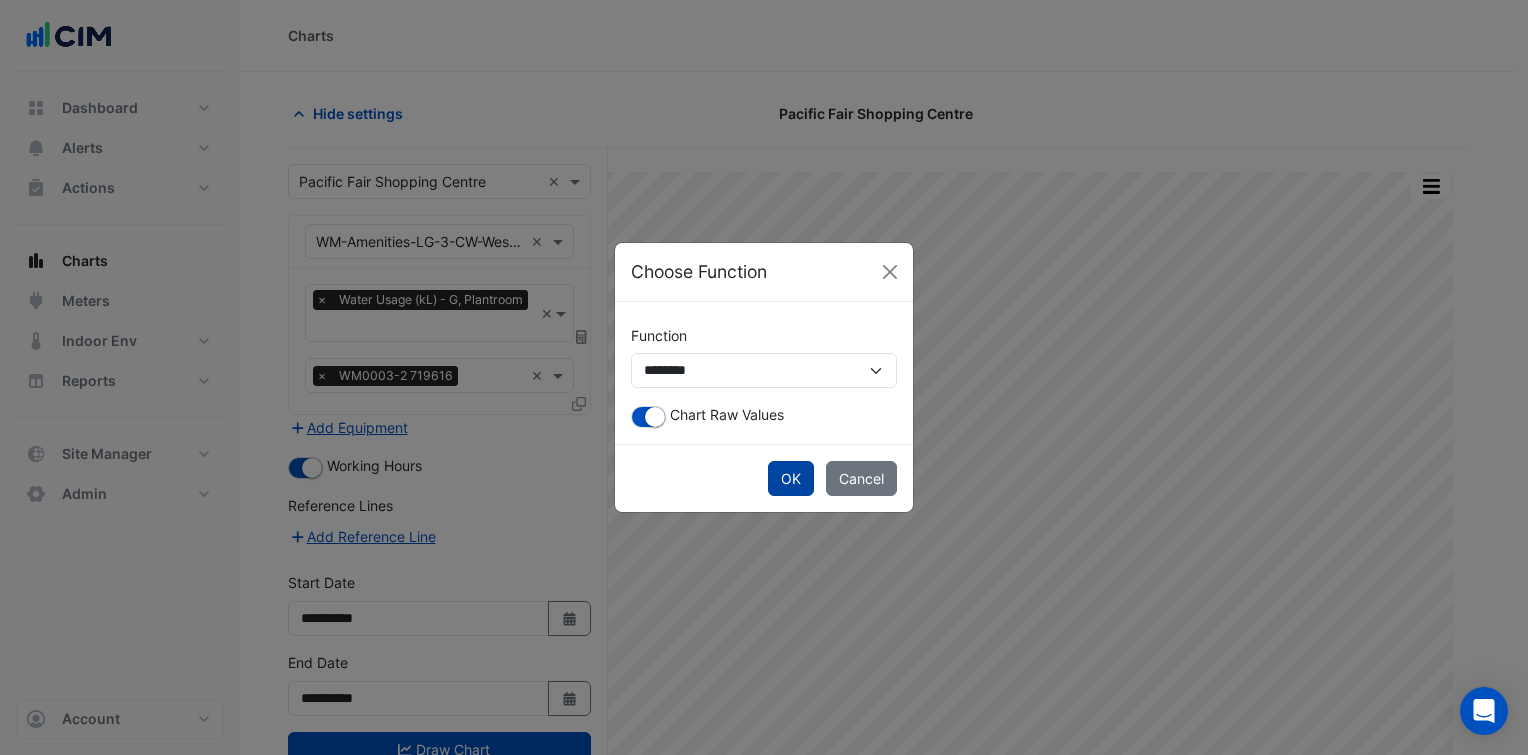 click on "OK" 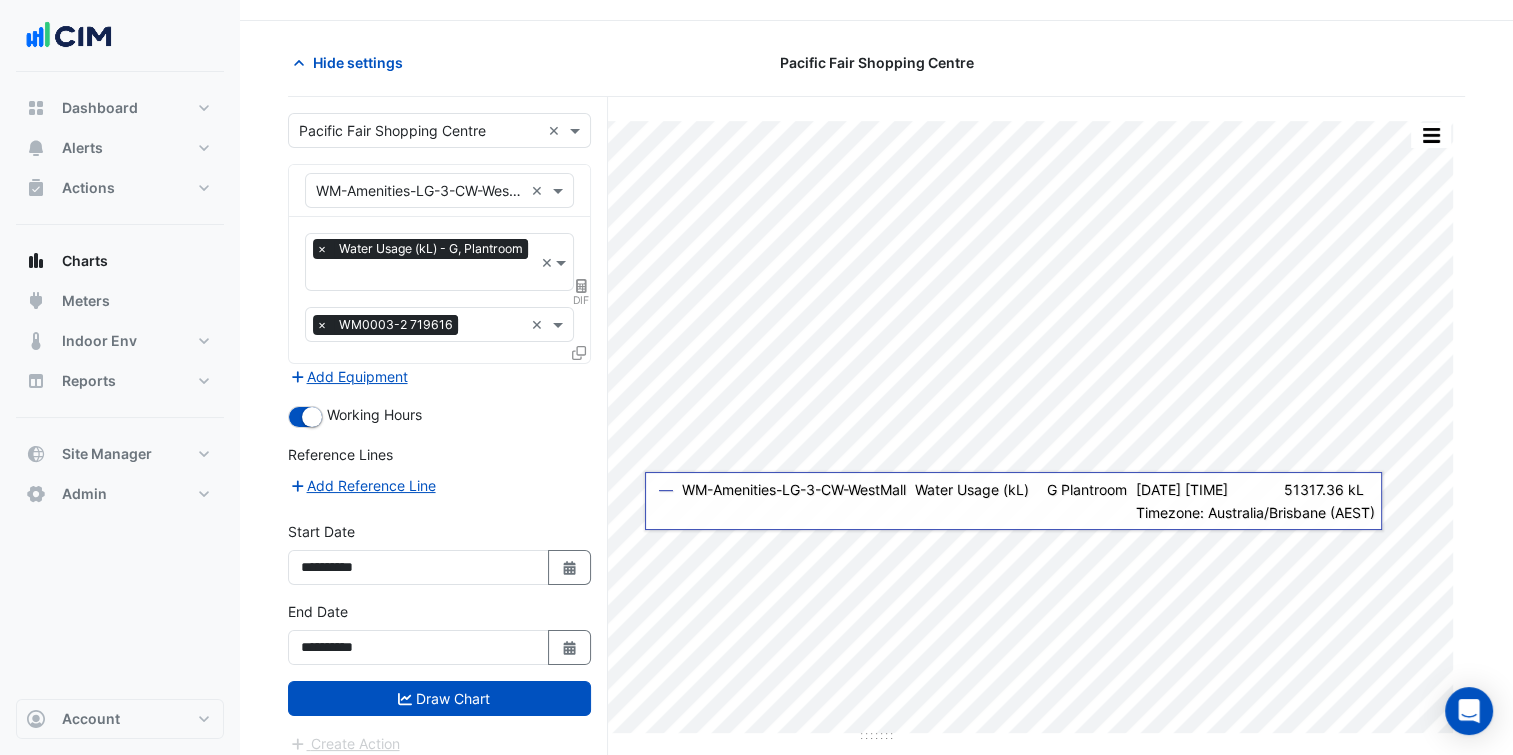 scroll, scrollTop: 75, scrollLeft: 0, axis: vertical 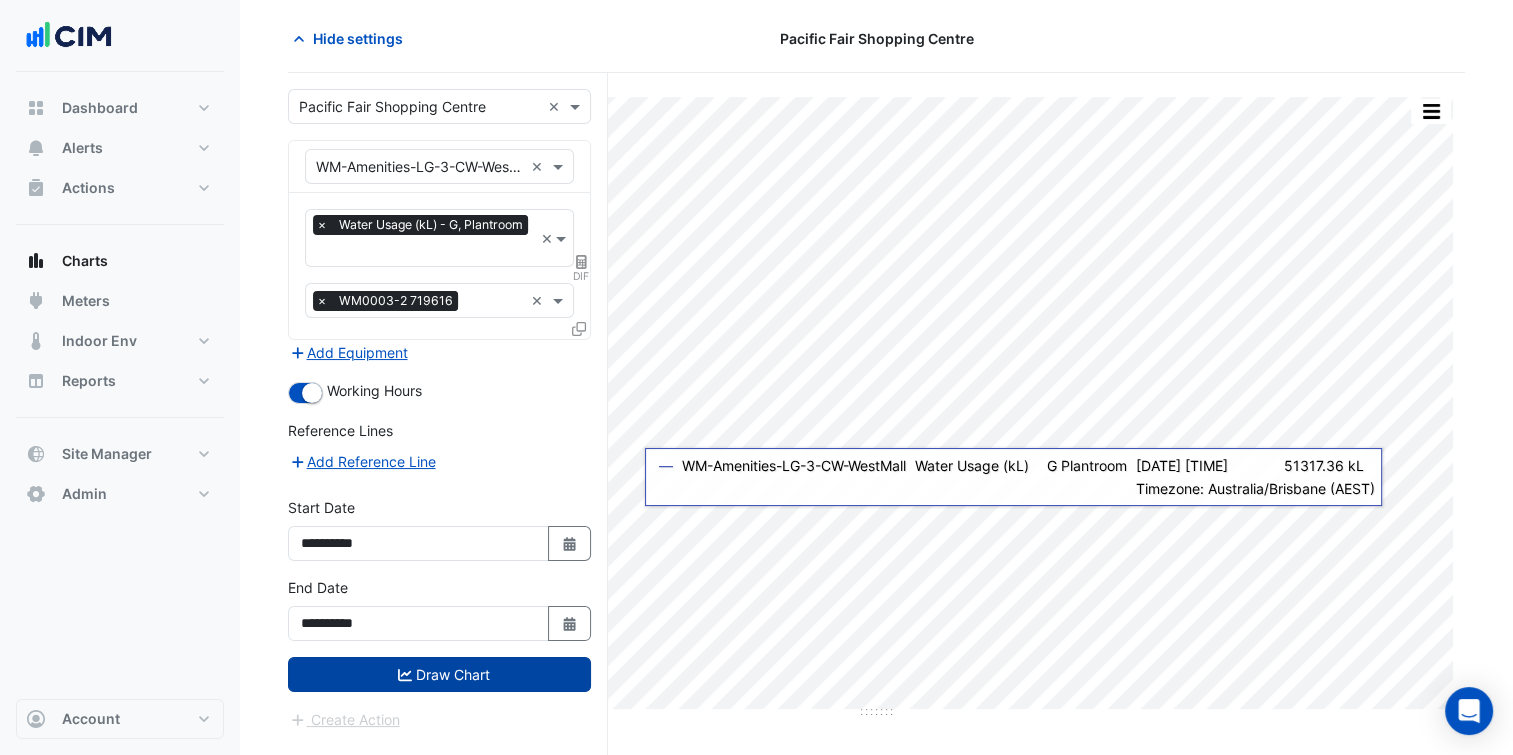 click on "Draw Chart" at bounding box center [439, 674] 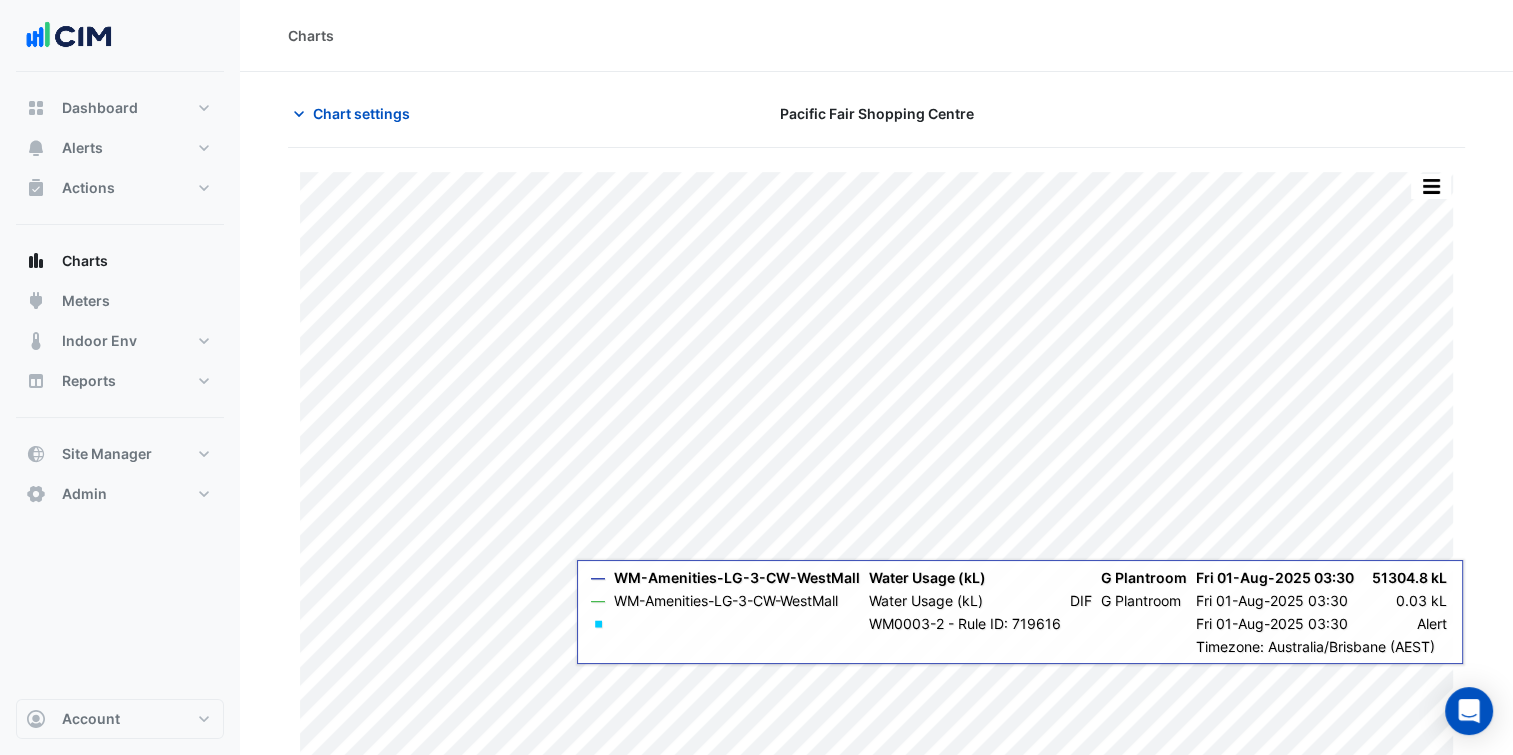scroll, scrollTop: 37, scrollLeft: 0, axis: vertical 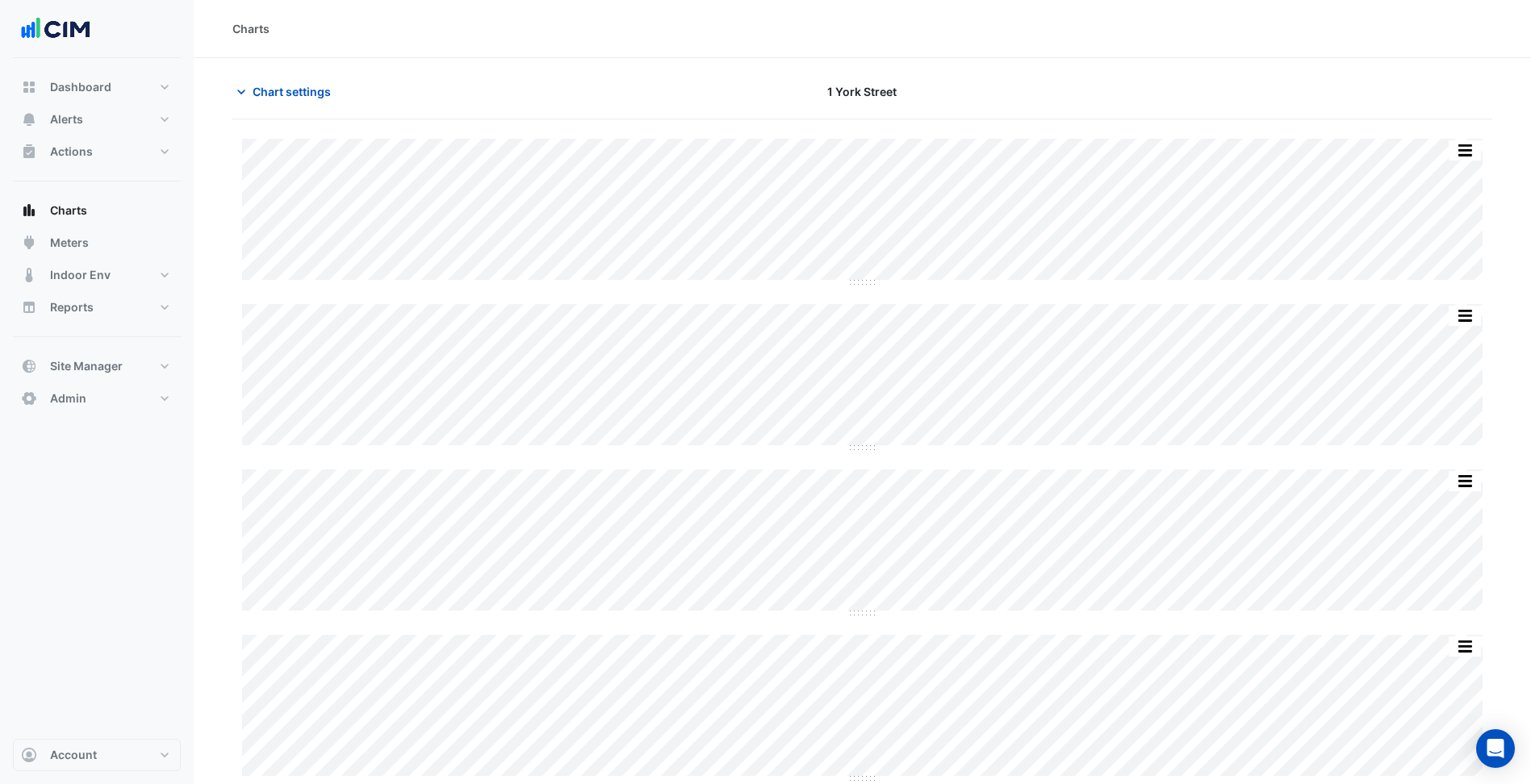 click on "Charts" 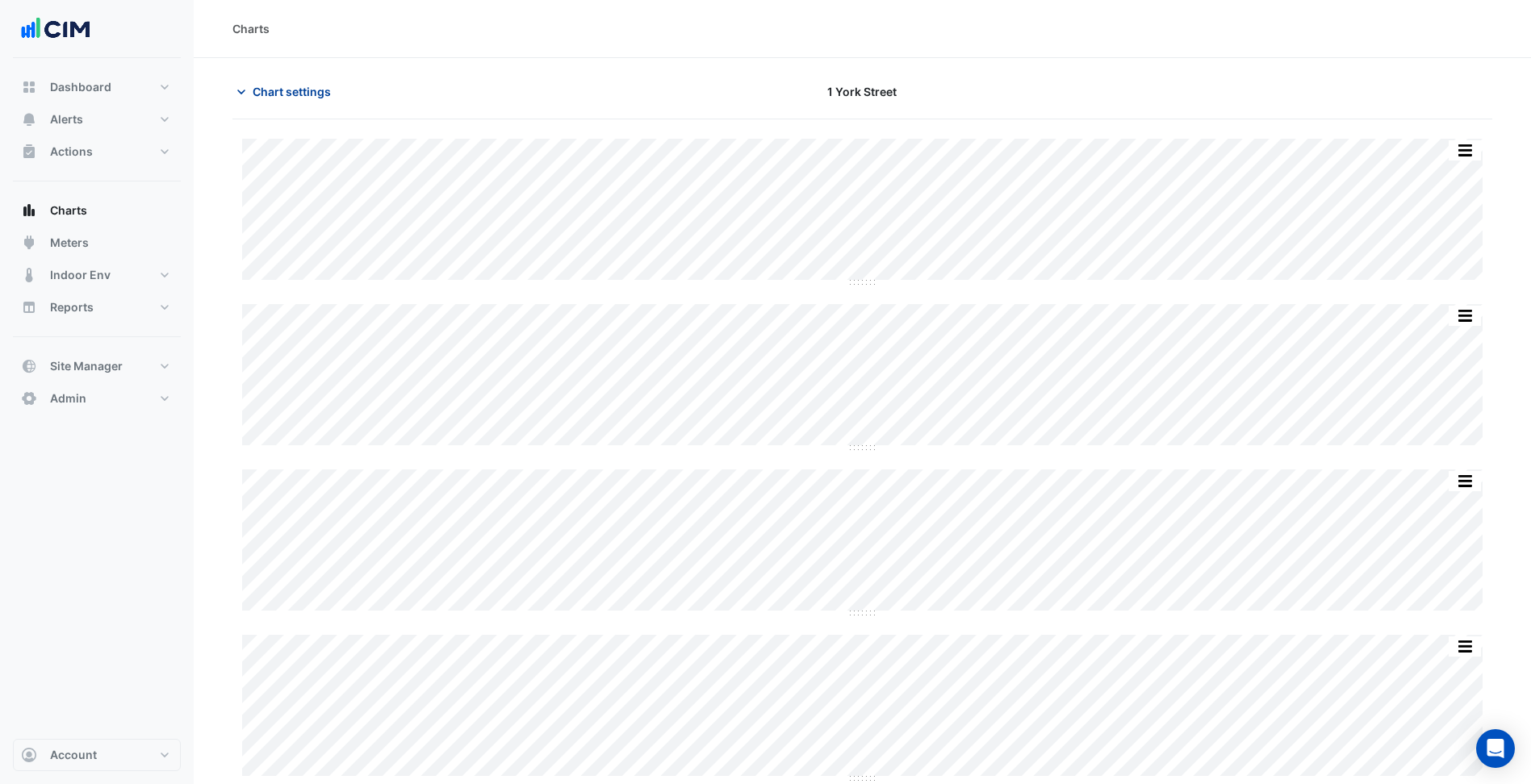 click on "Chart settings" 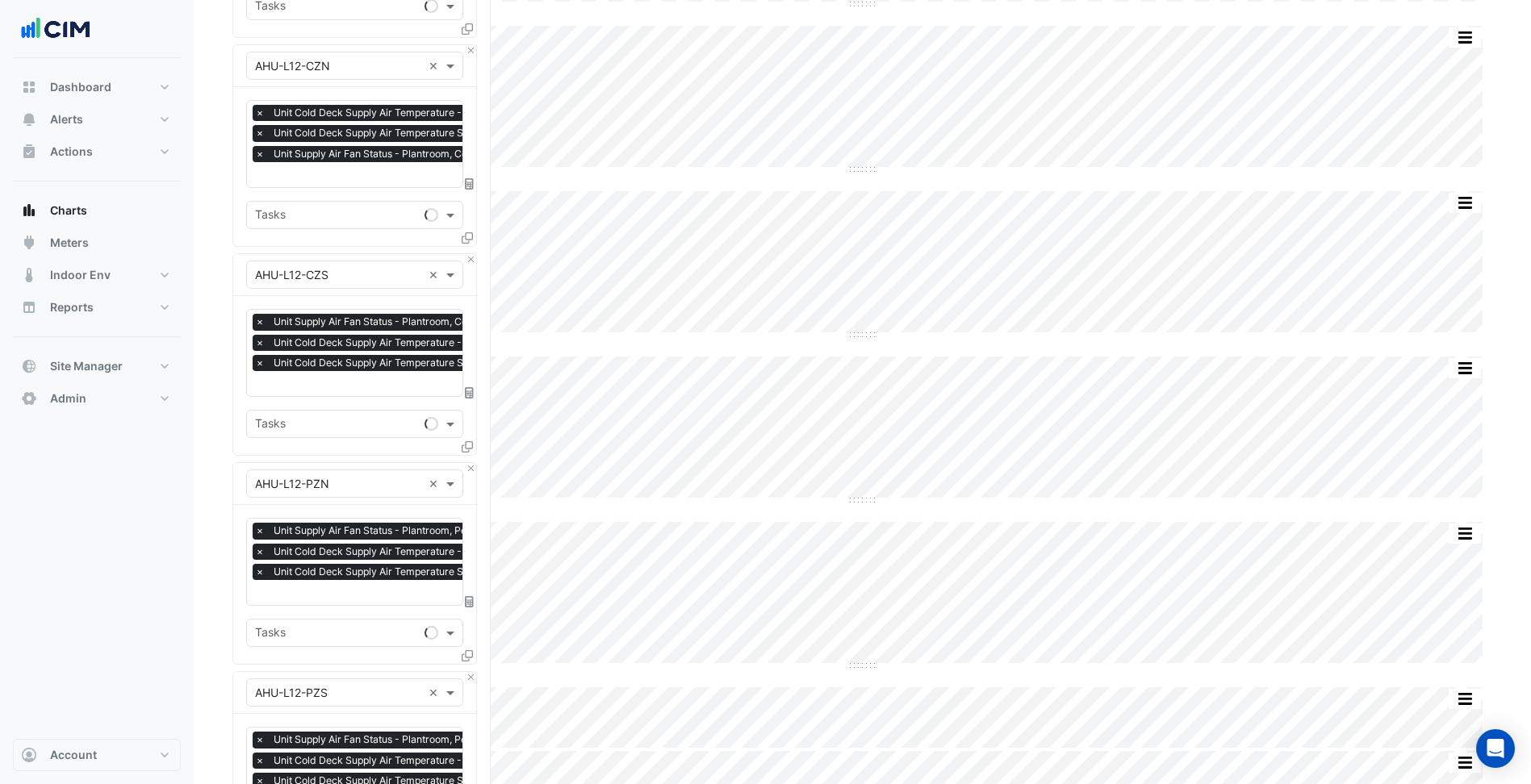 scroll, scrollTop: 690, scrollLeft: 0, axis: vertical 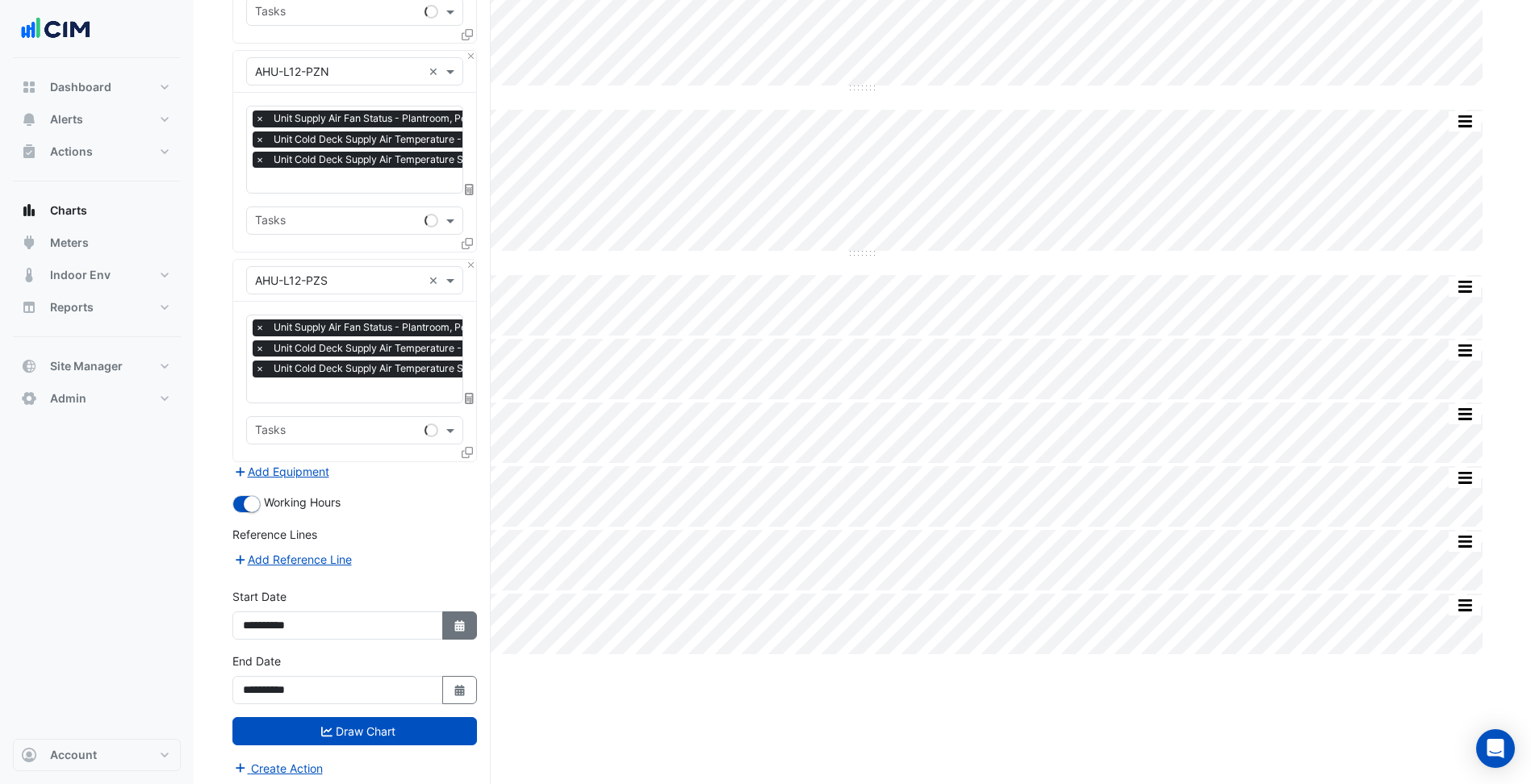 click on "Select Date" at bounding box center [460, 625] 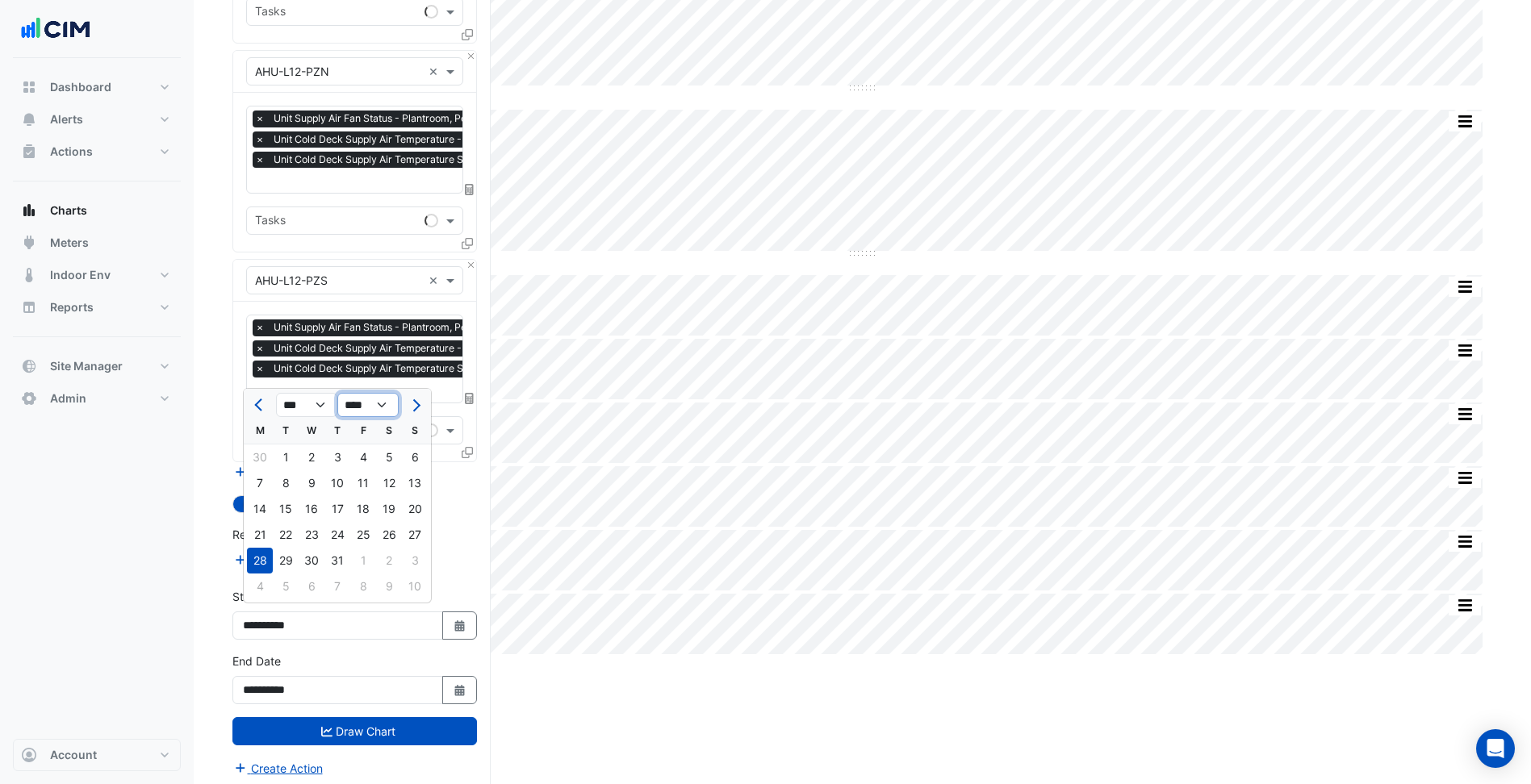 click on "**** **** **** **** **** **** **** **** **** **** ****" 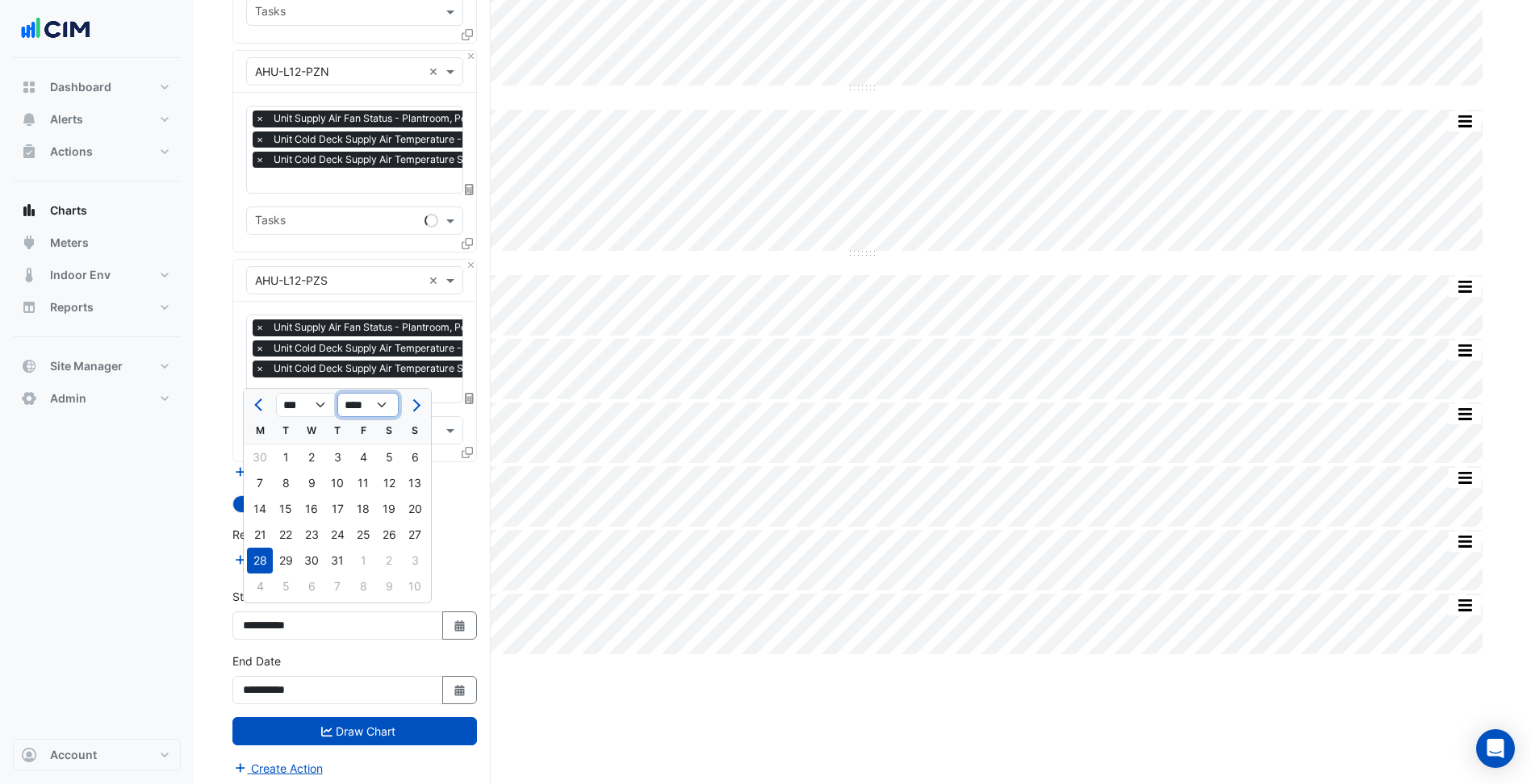 select on "****" 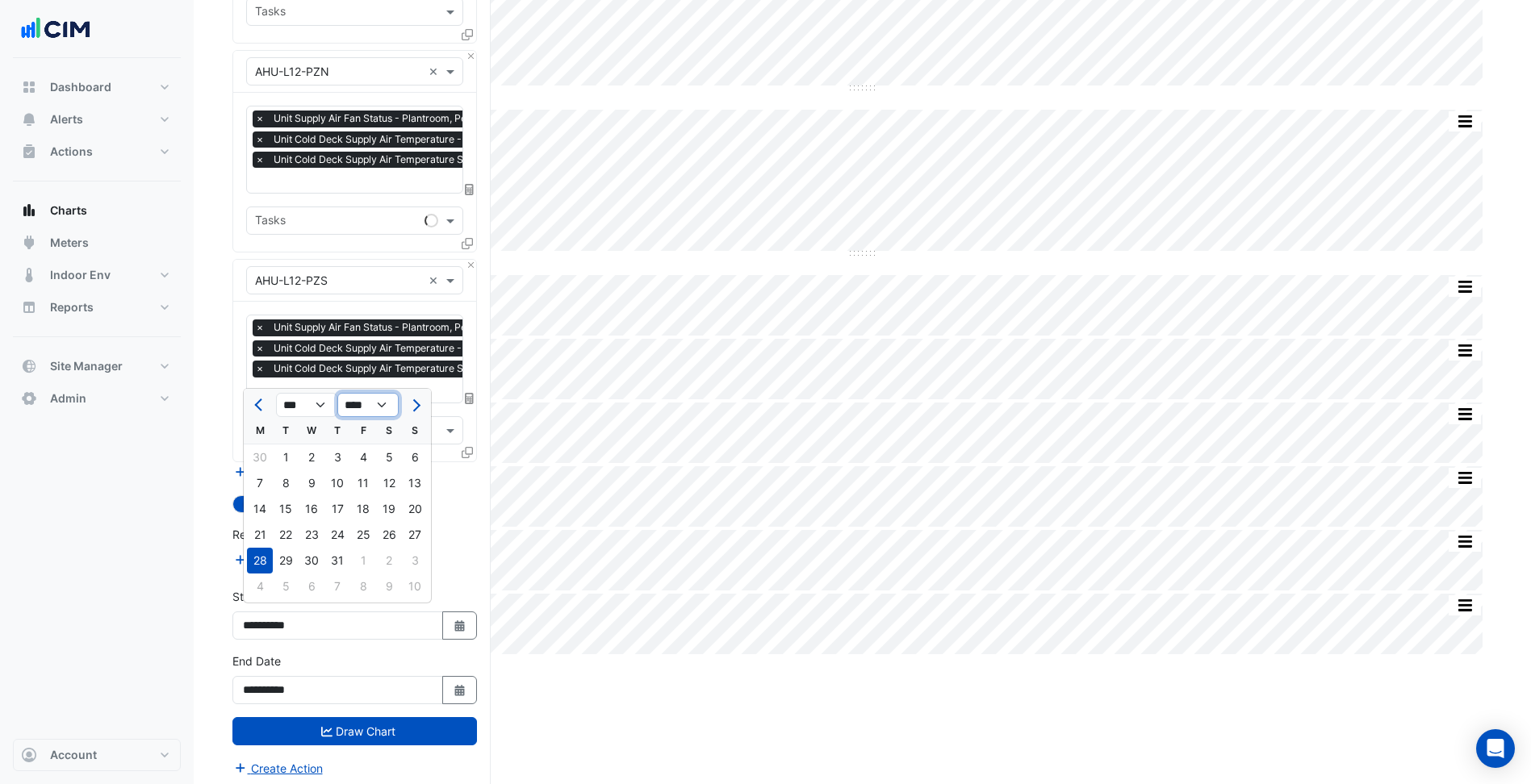 click on "**** **** **** **** **** **** **** **** **** **** ****" 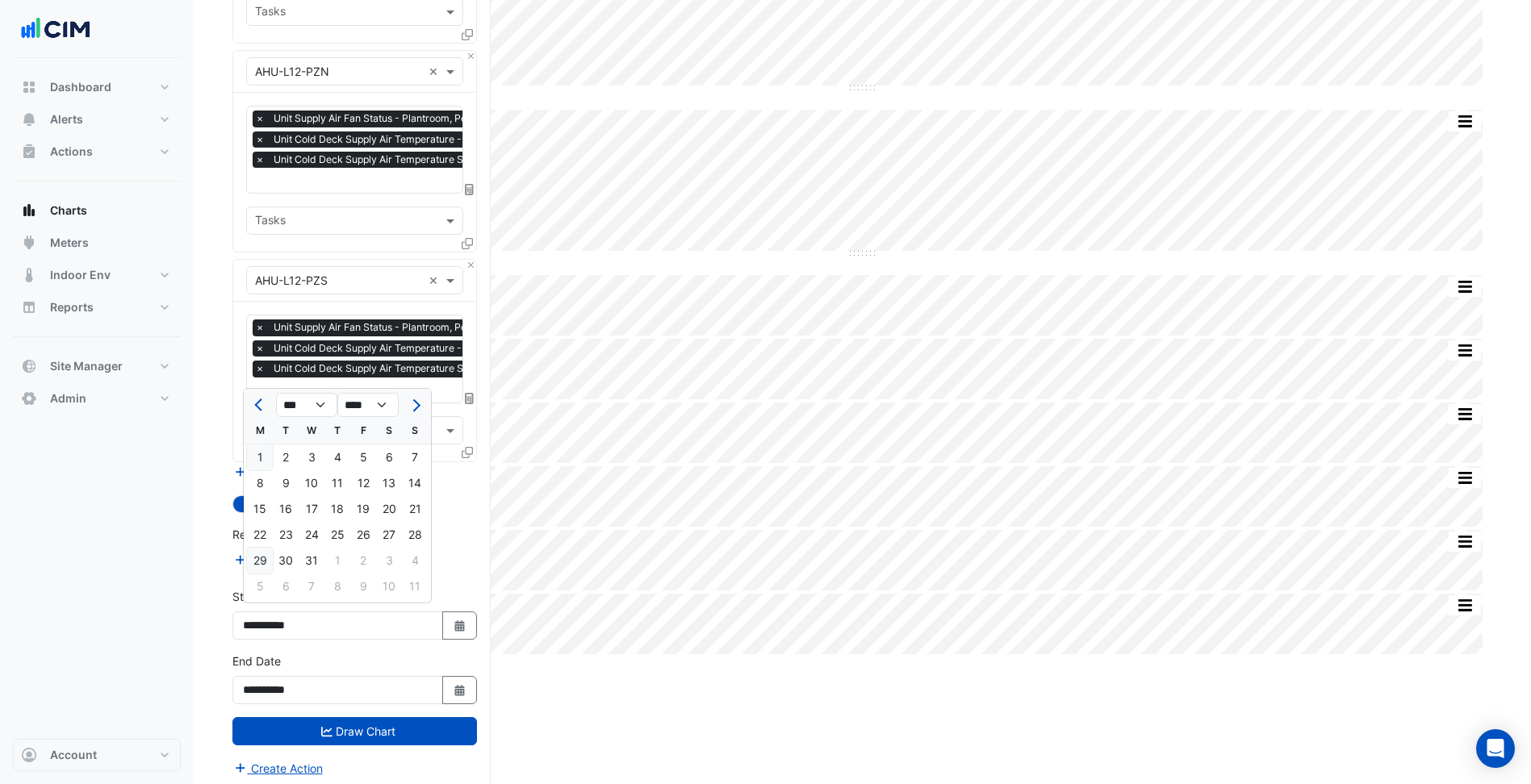 click on "29" 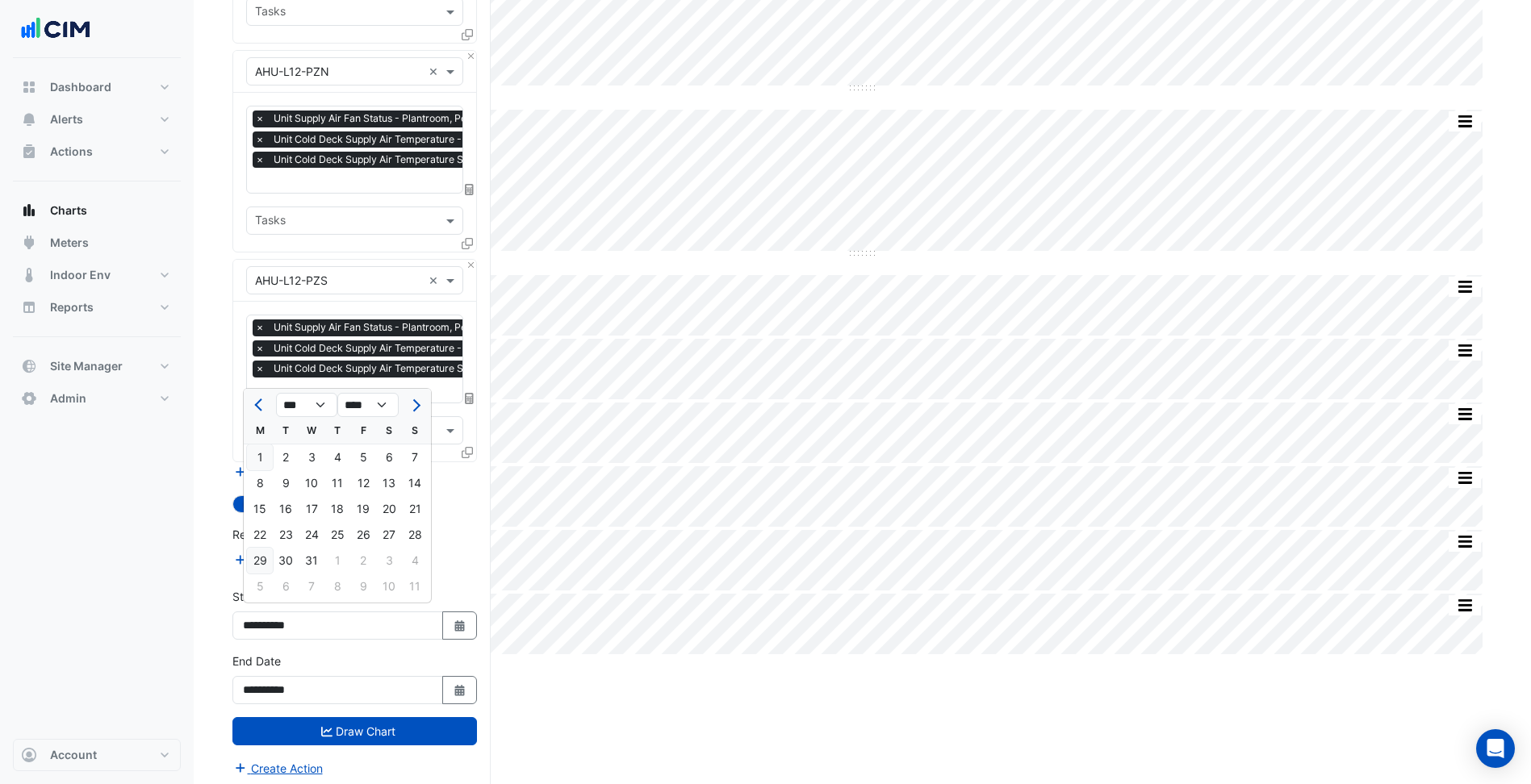 type on "**********" 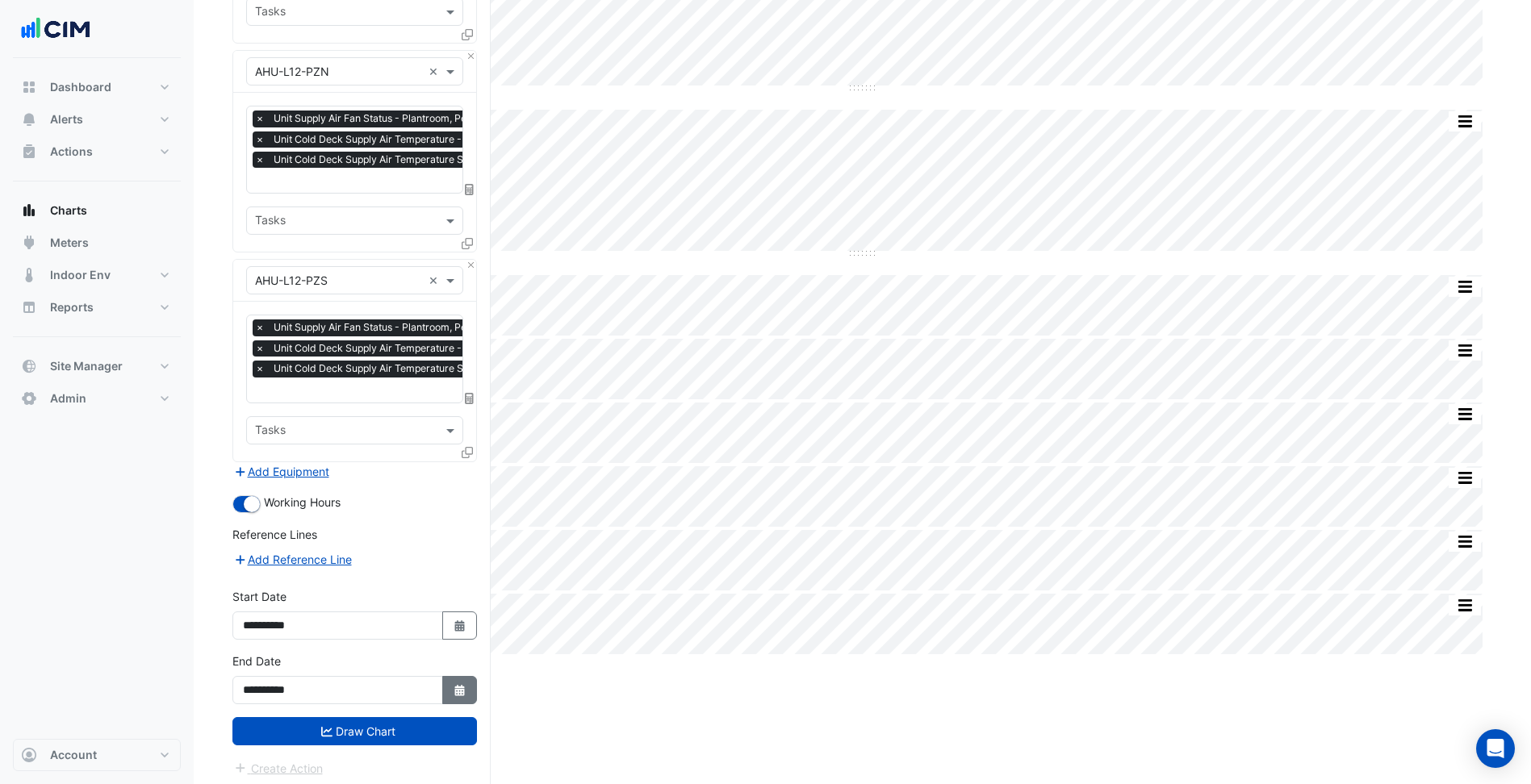 click on "Select Date" at bounding box center [460, 690] 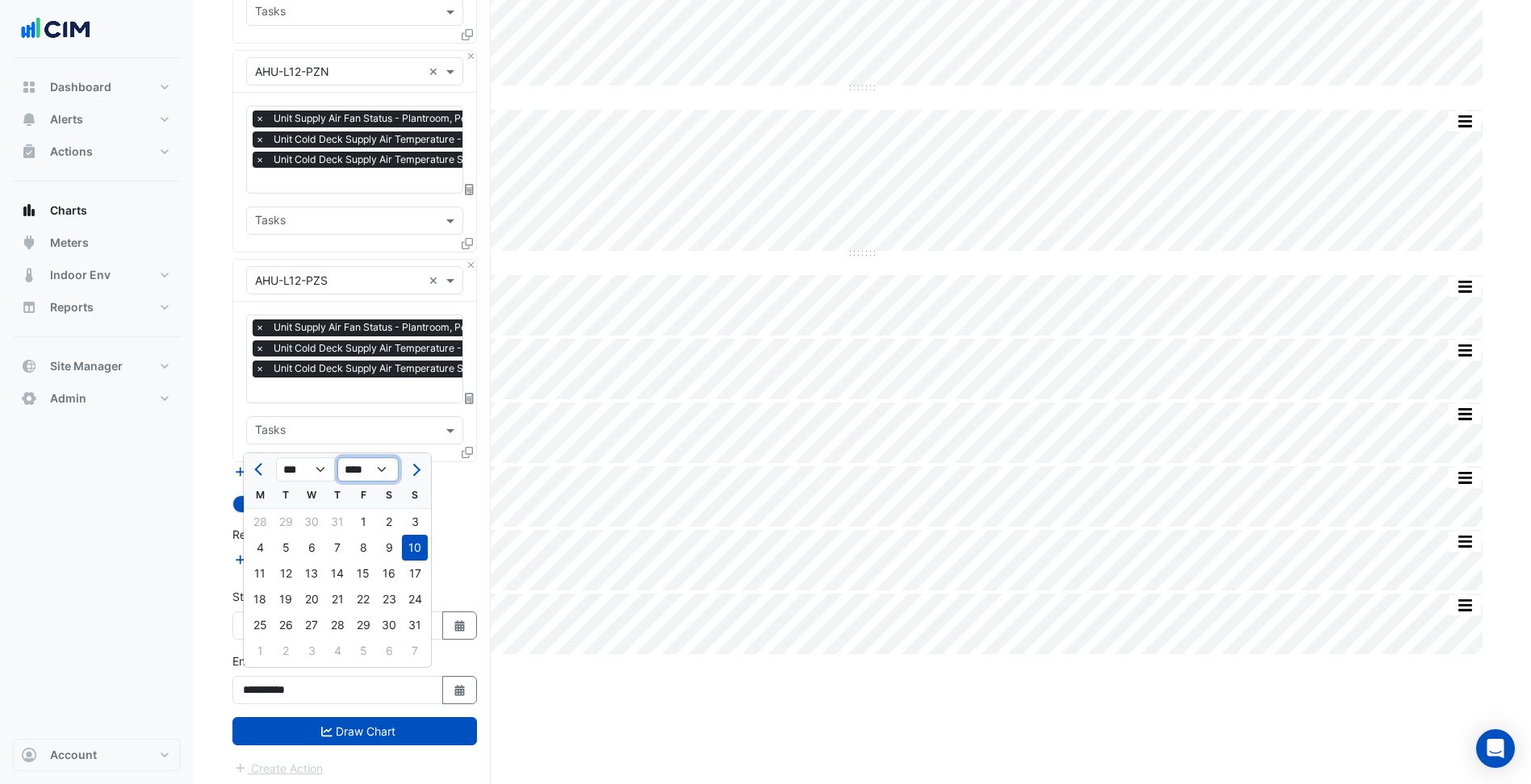 click on "**** **** **** **** **** **** **** **** **** **** **** ****" 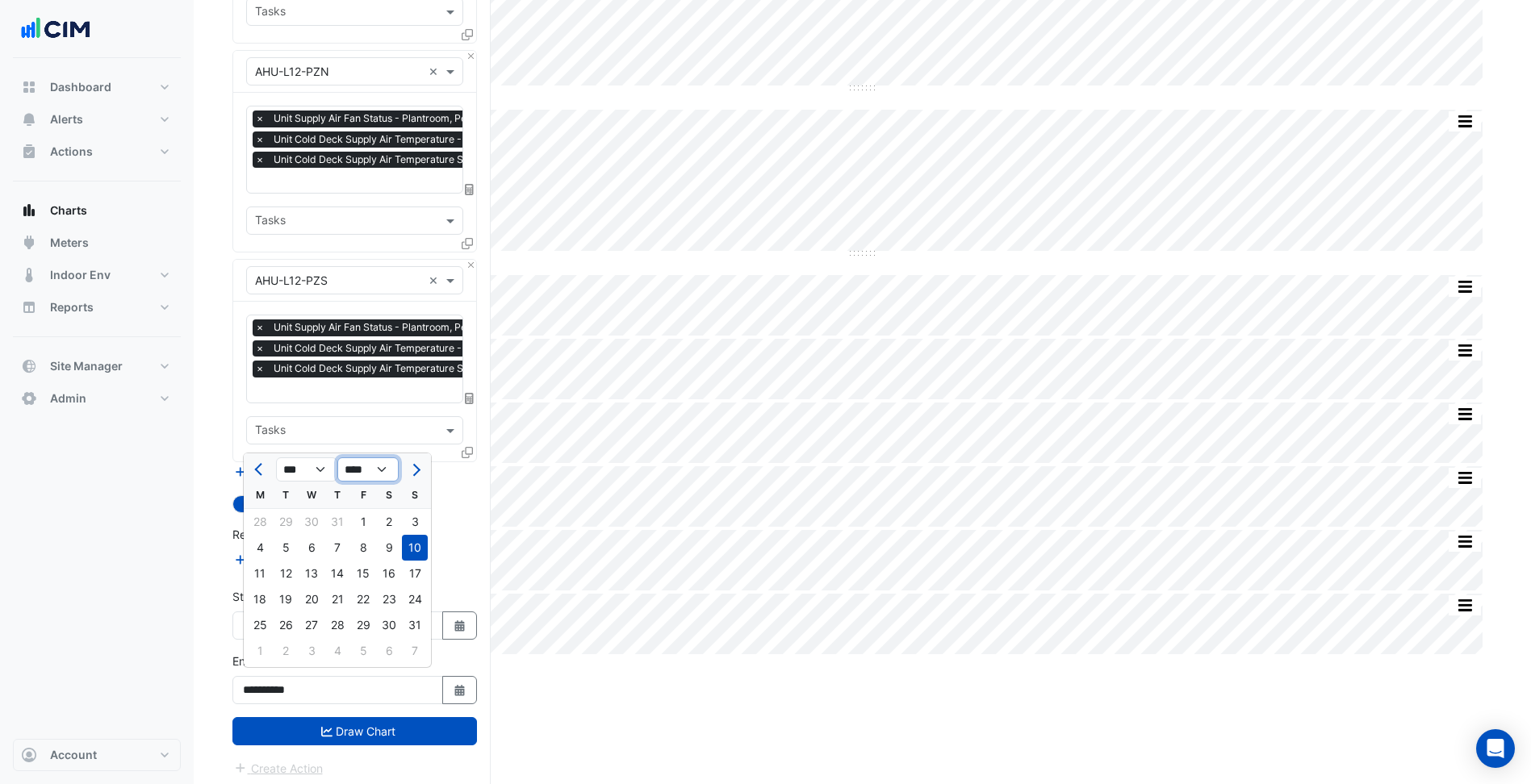 select on "****" 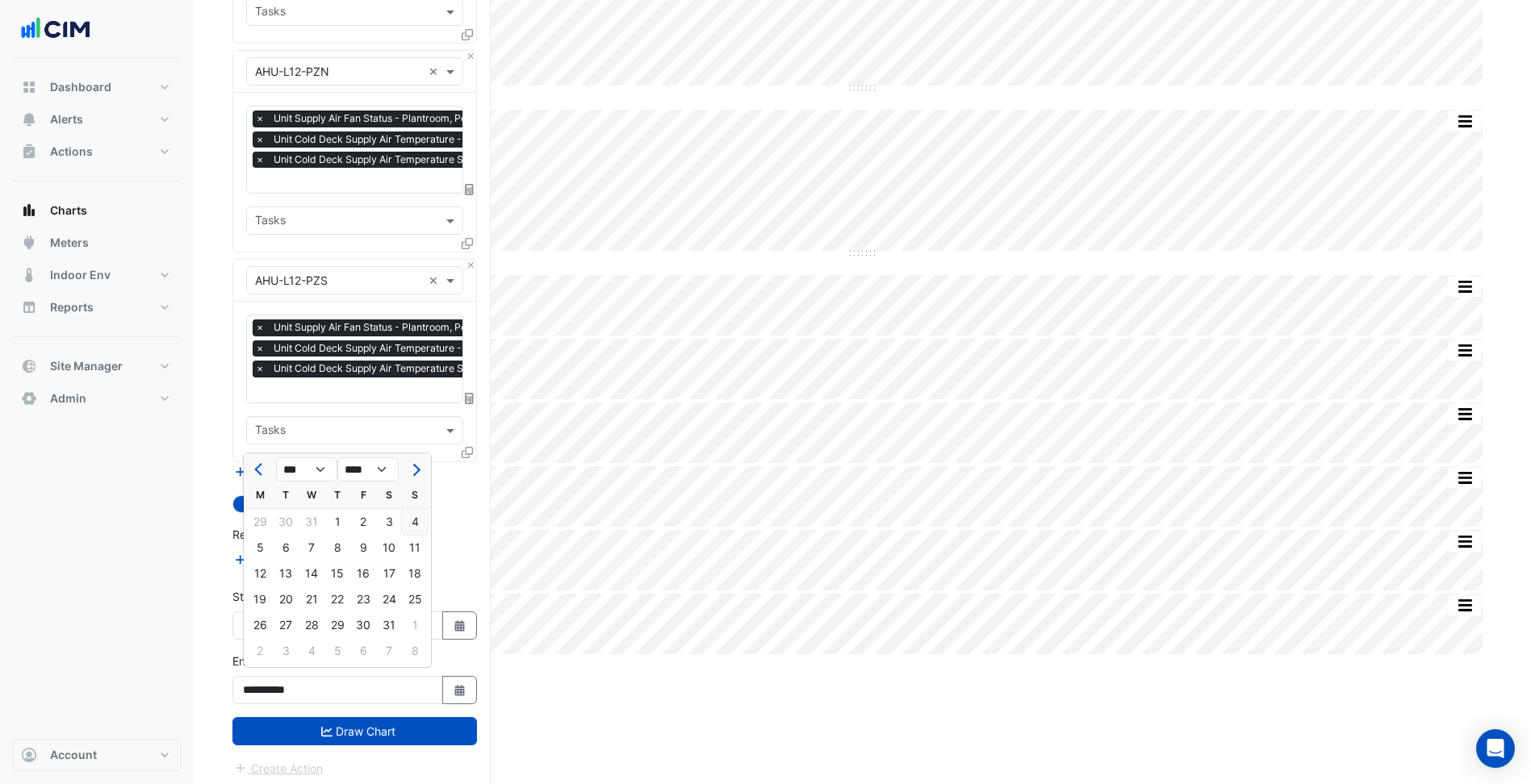 click on "4" 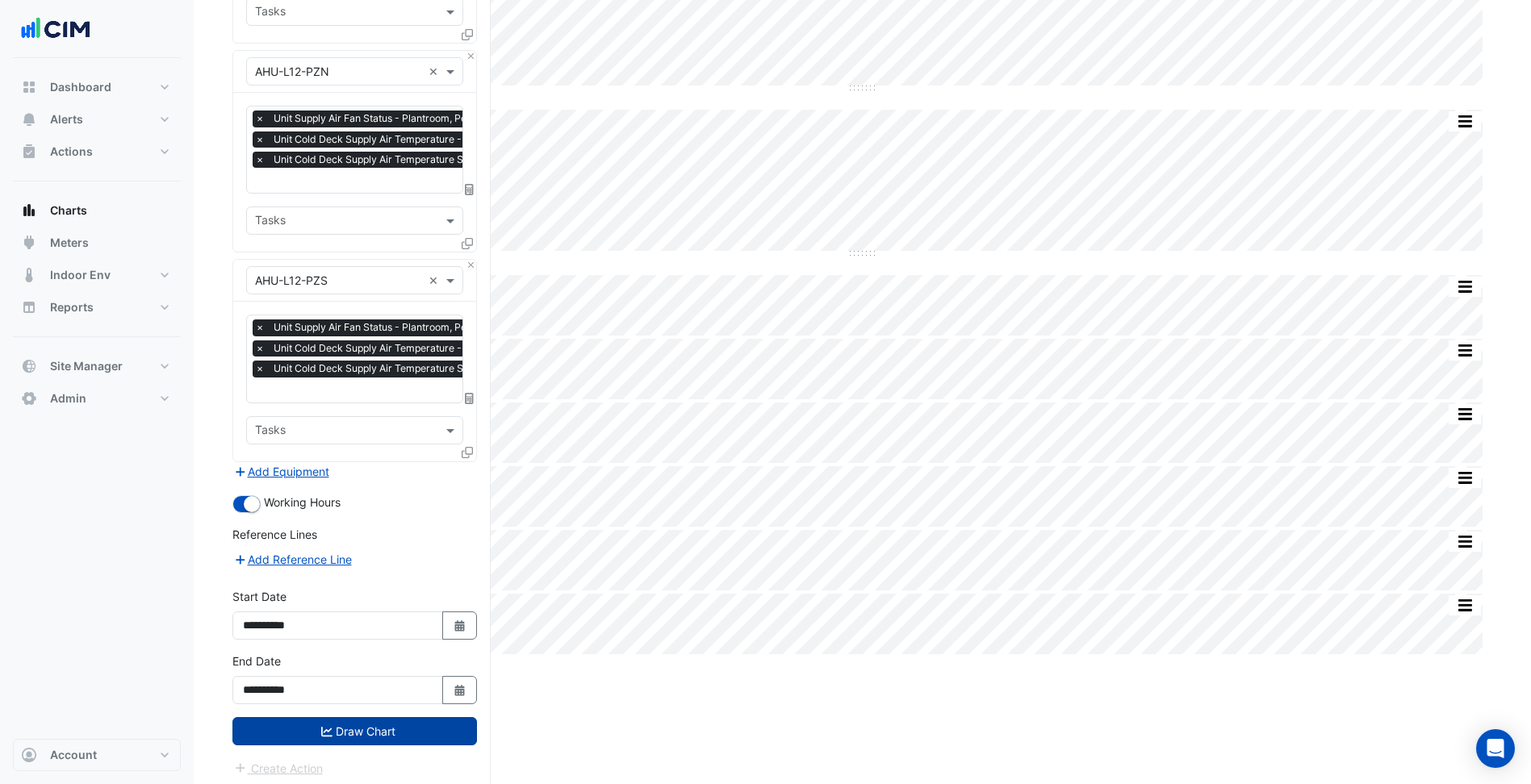 click on "Draw Chart" at bounding box center [354, 731] 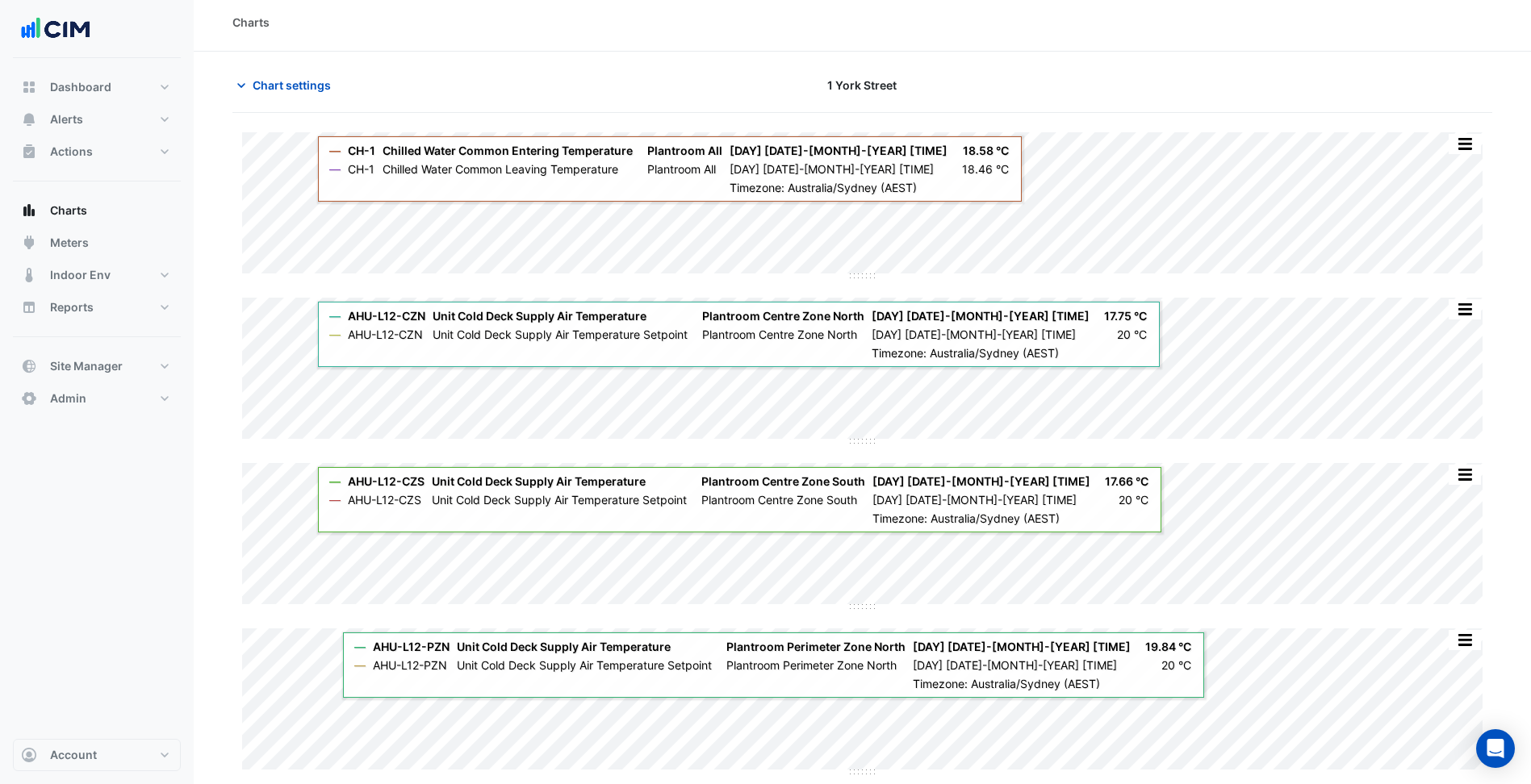 scroll, scrollTop: 0, scrollLeft: 0, axis: both 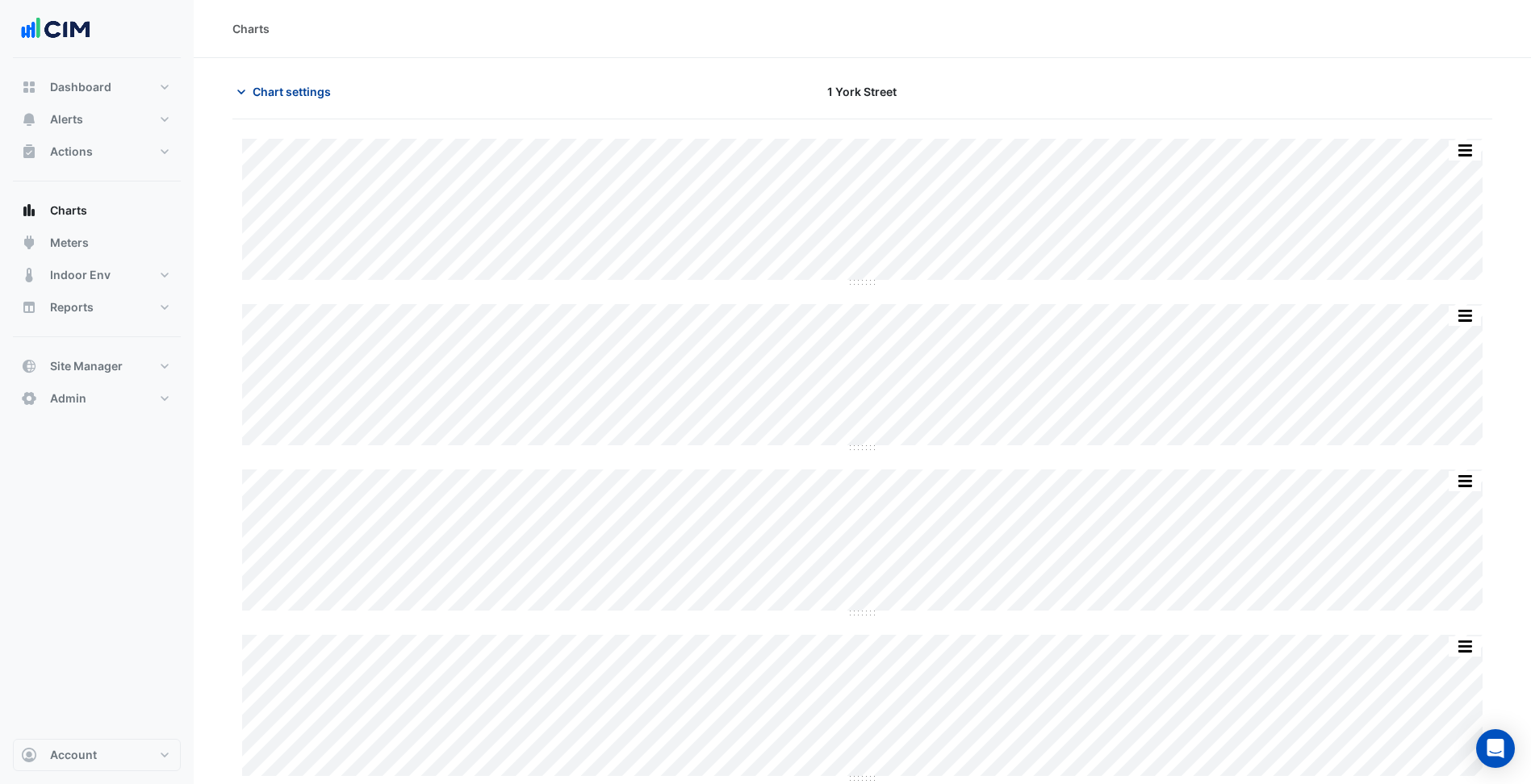 click on "Chart settings" 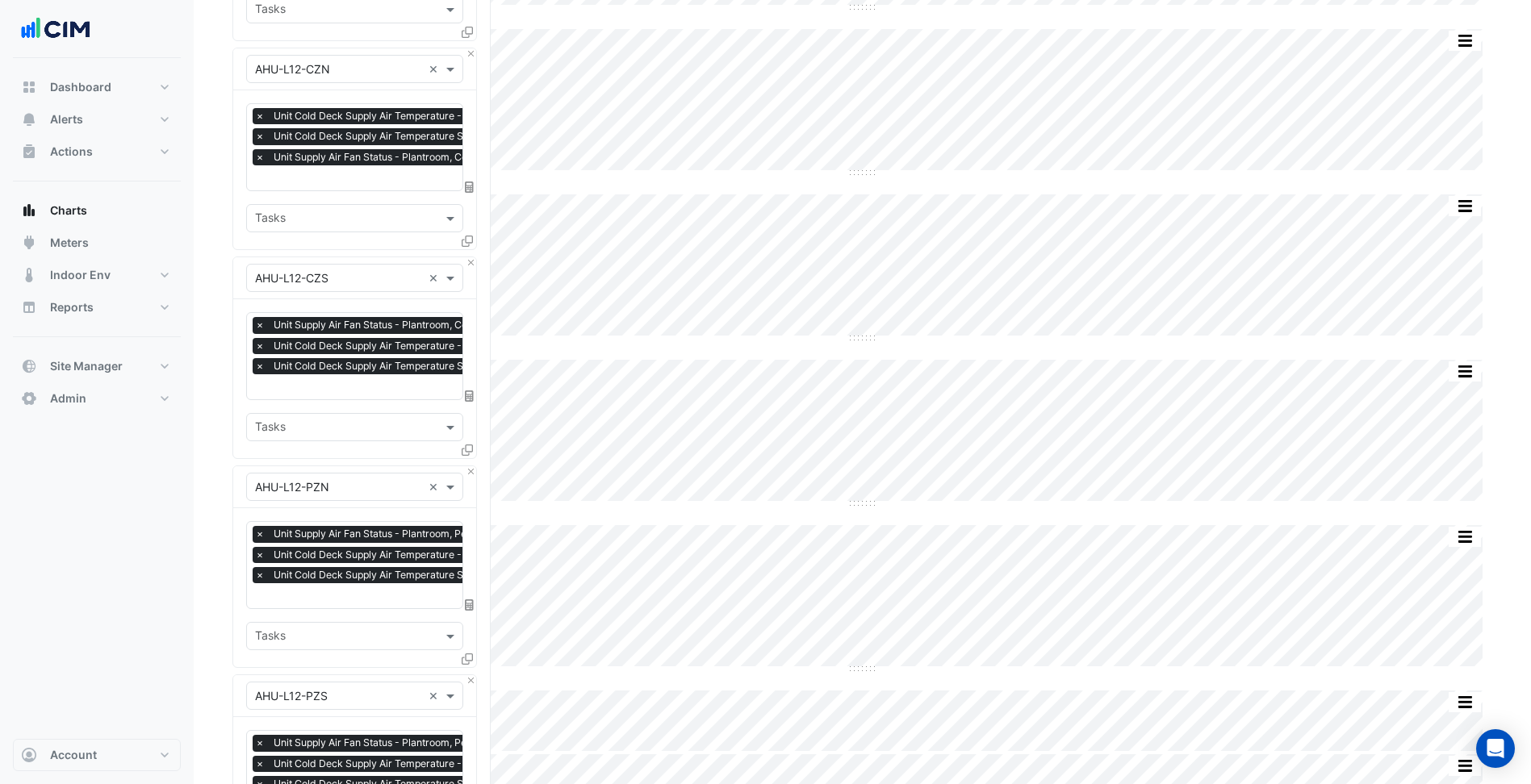 scroll, scrollTop: 690, scrollLeft: 0, axis: vertical 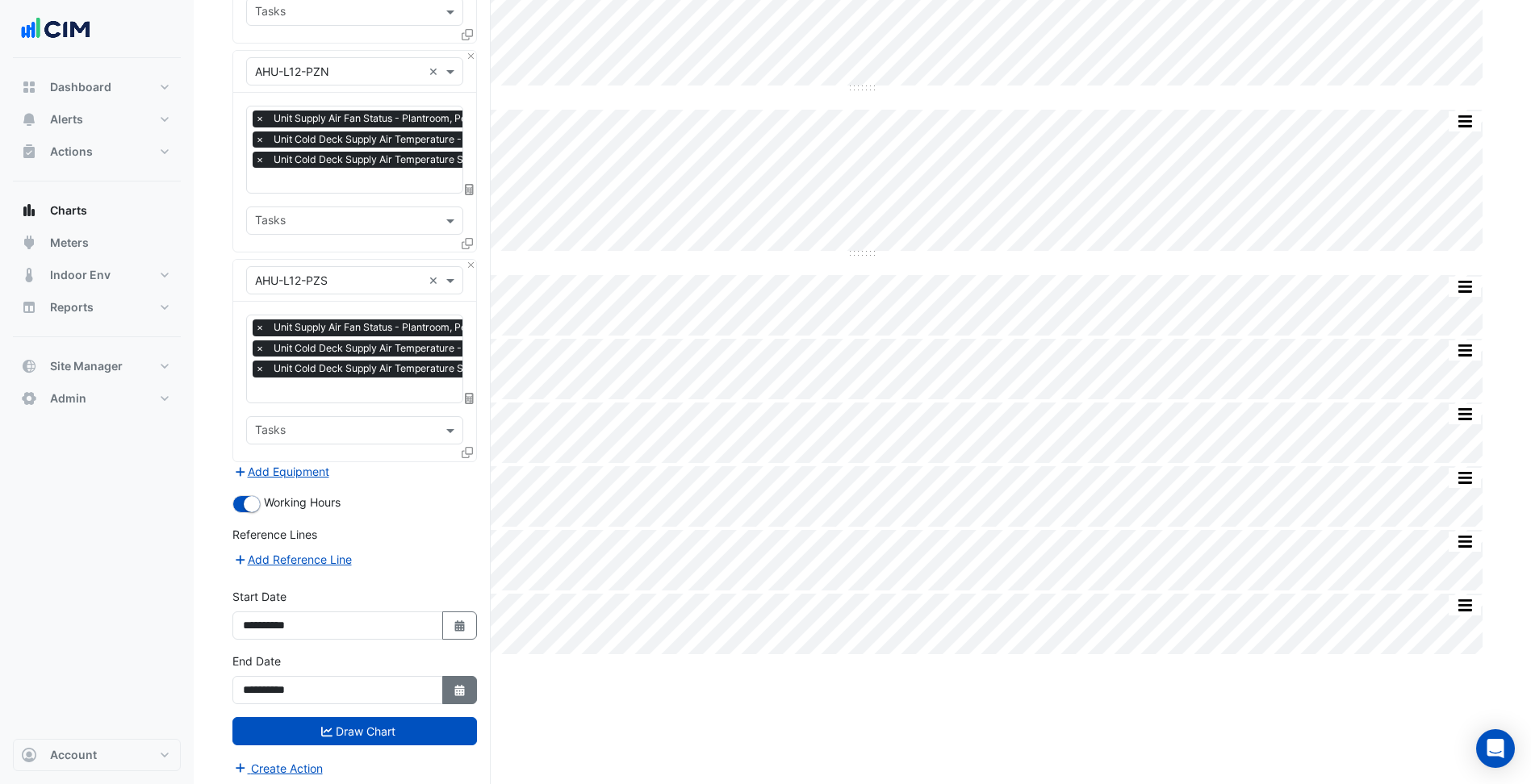 click on "Select Date" at bounding box center [460, 690] 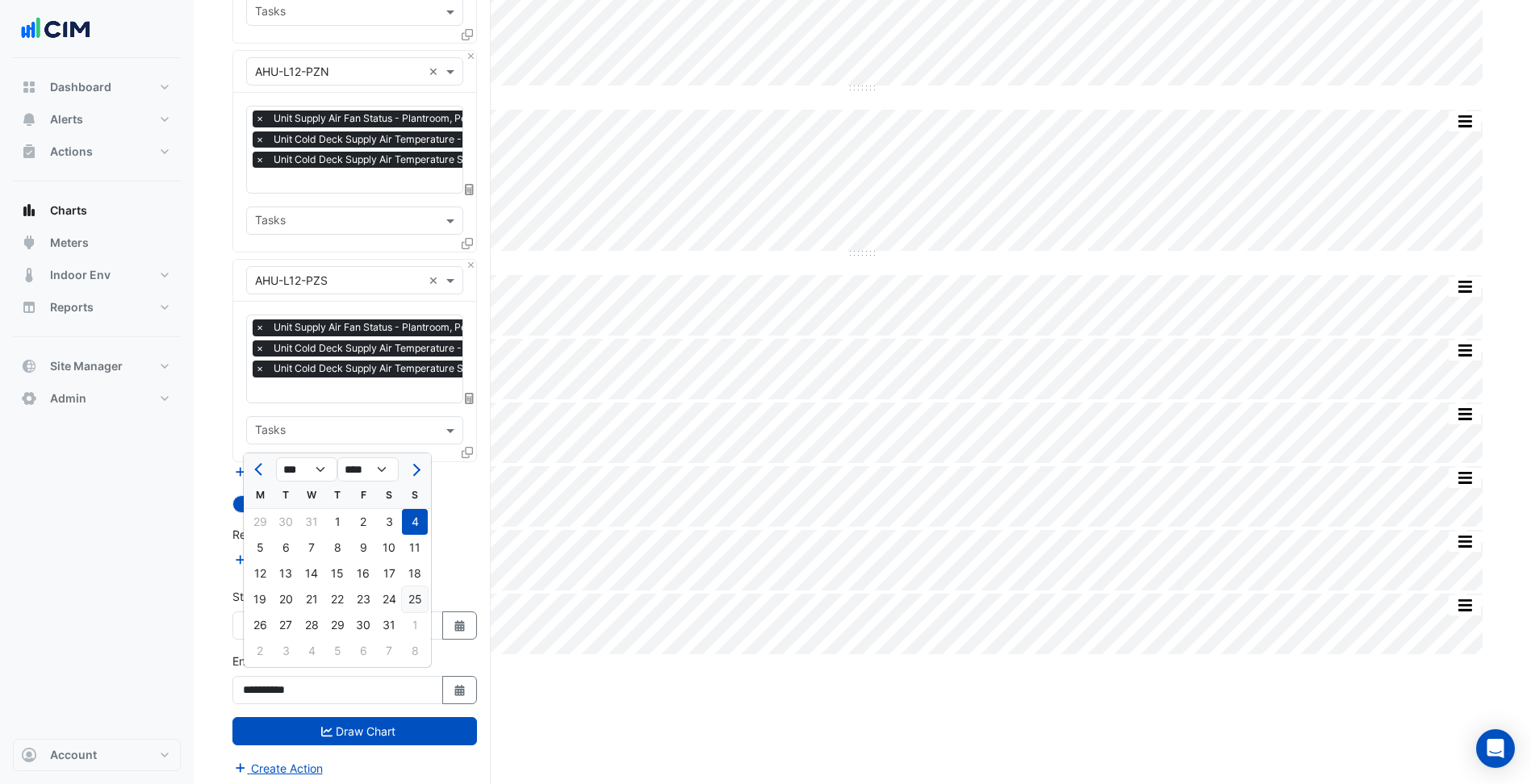 click on "25" 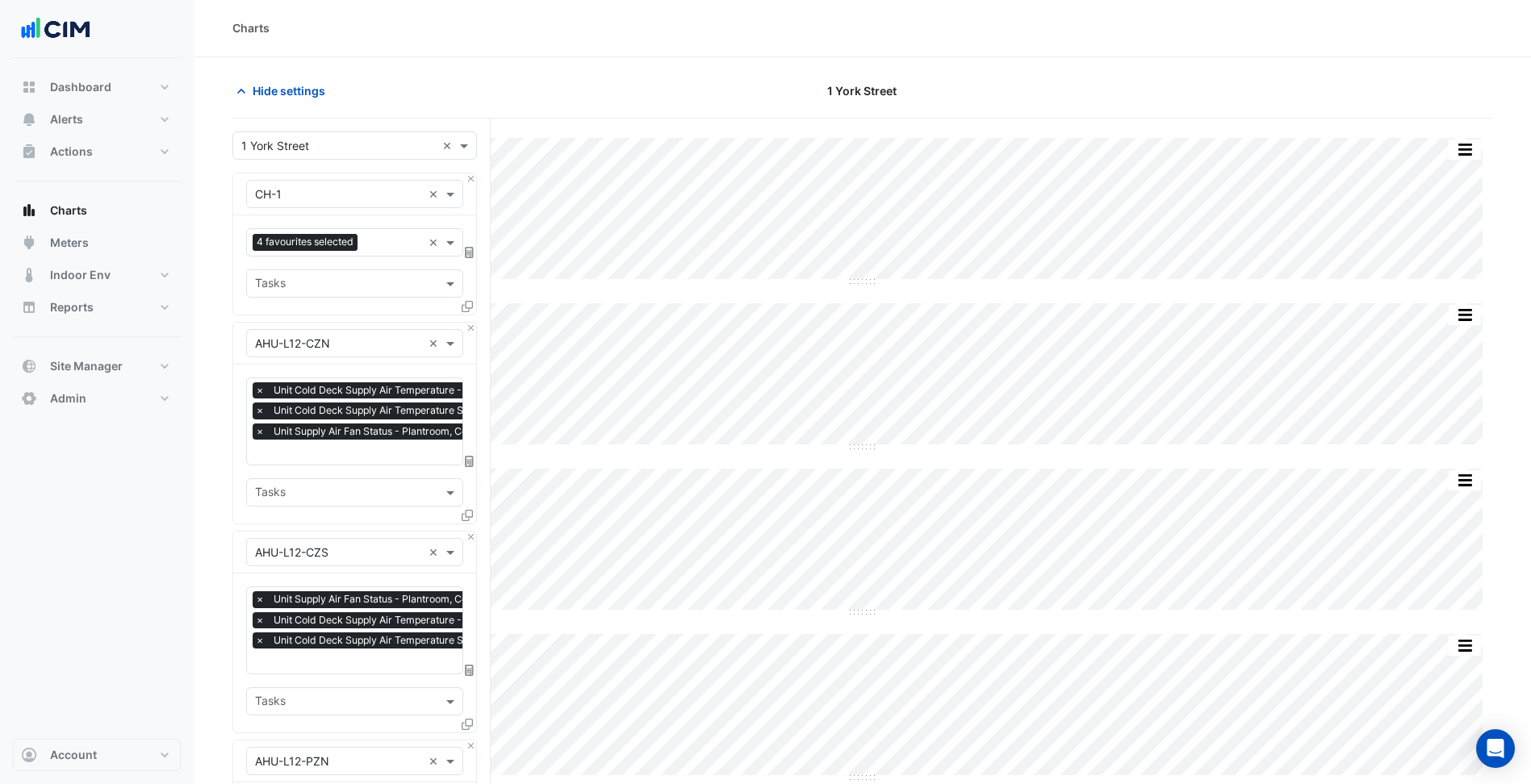 scroll, scrollTop: 0, scrollLeft: 0, axis: both 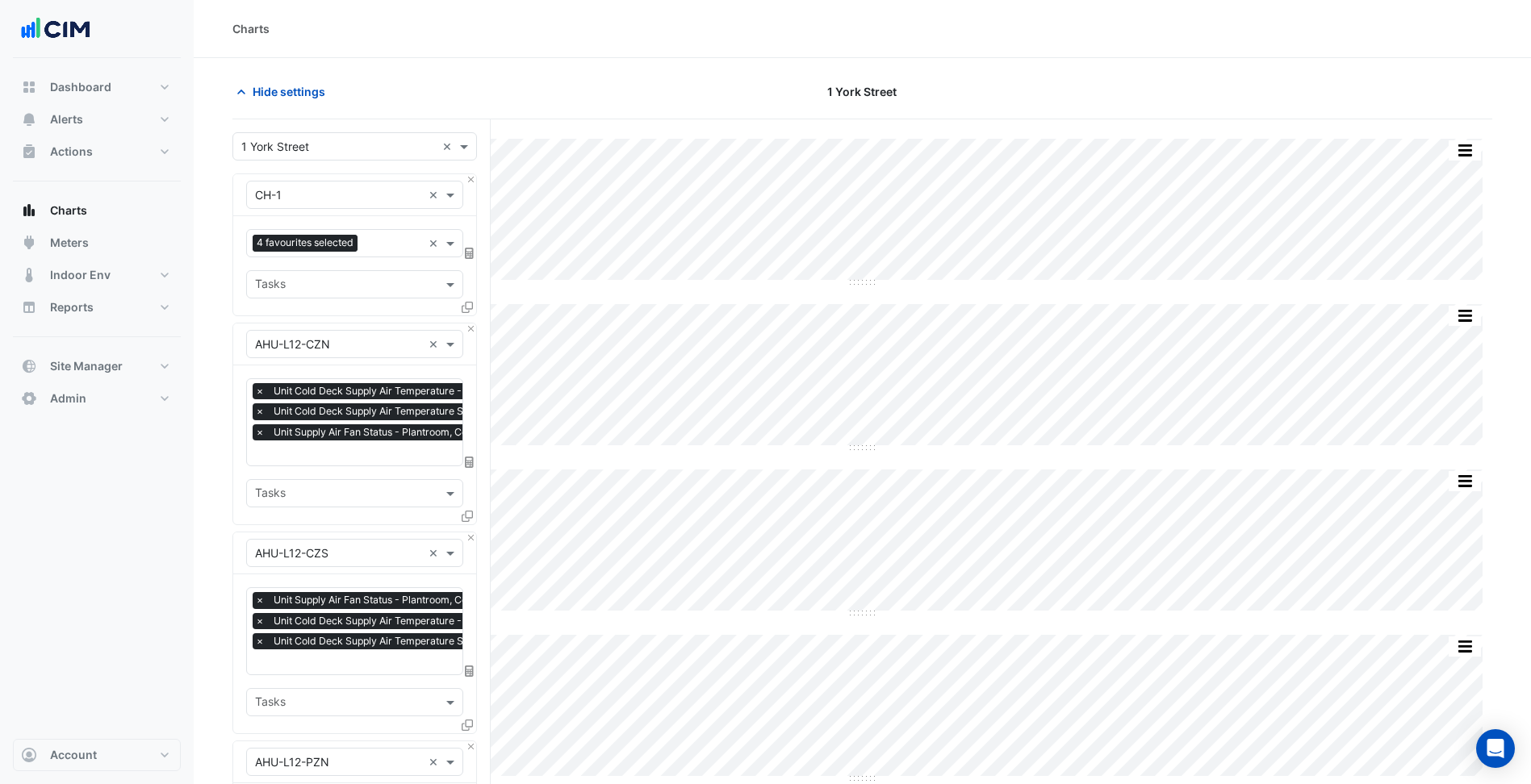 click on "Favourites
4 favourites selected
×" at bounding box center [354, 243] 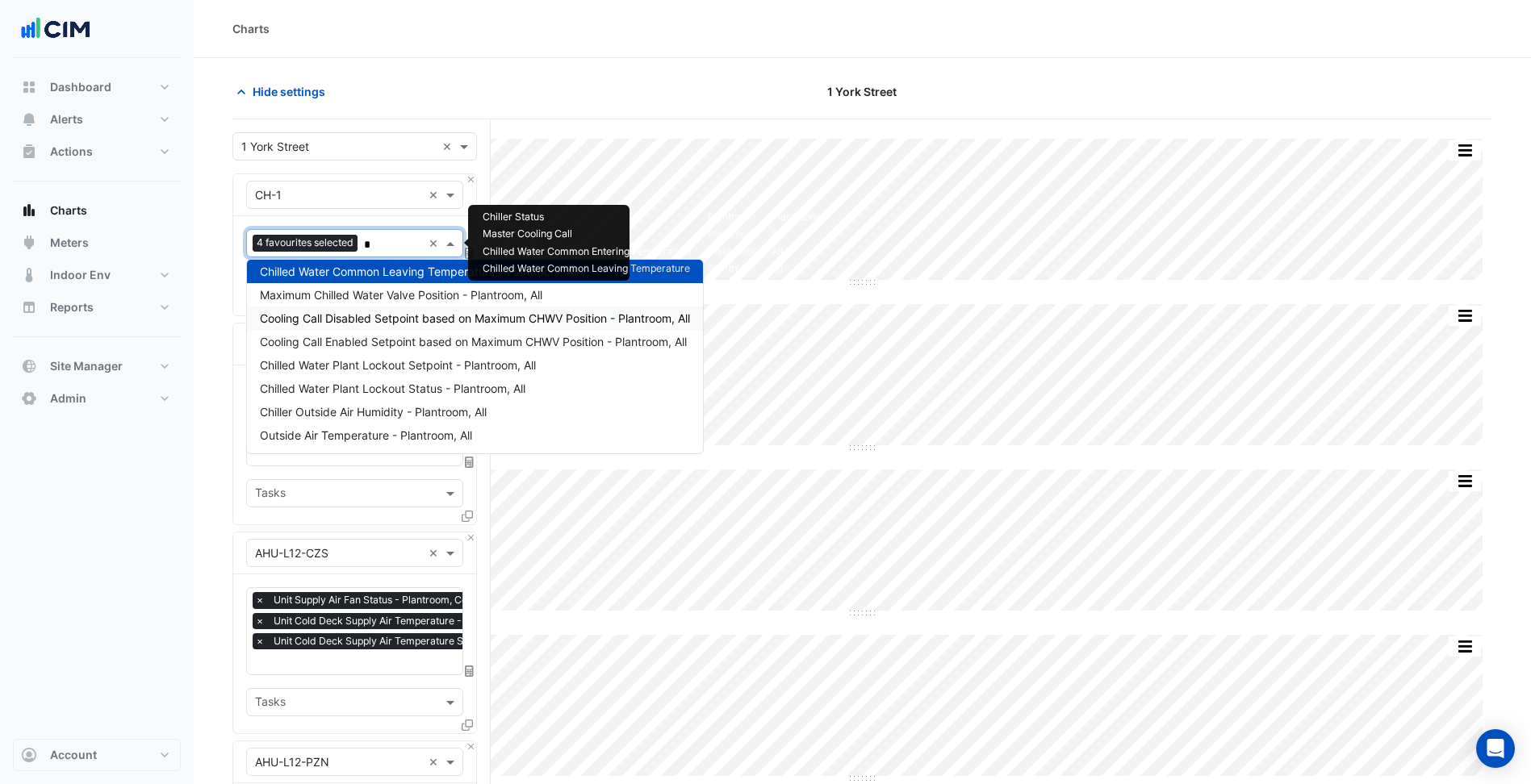 scroll, scrollTop: 147, scrollLeft: 0, axis: vertical 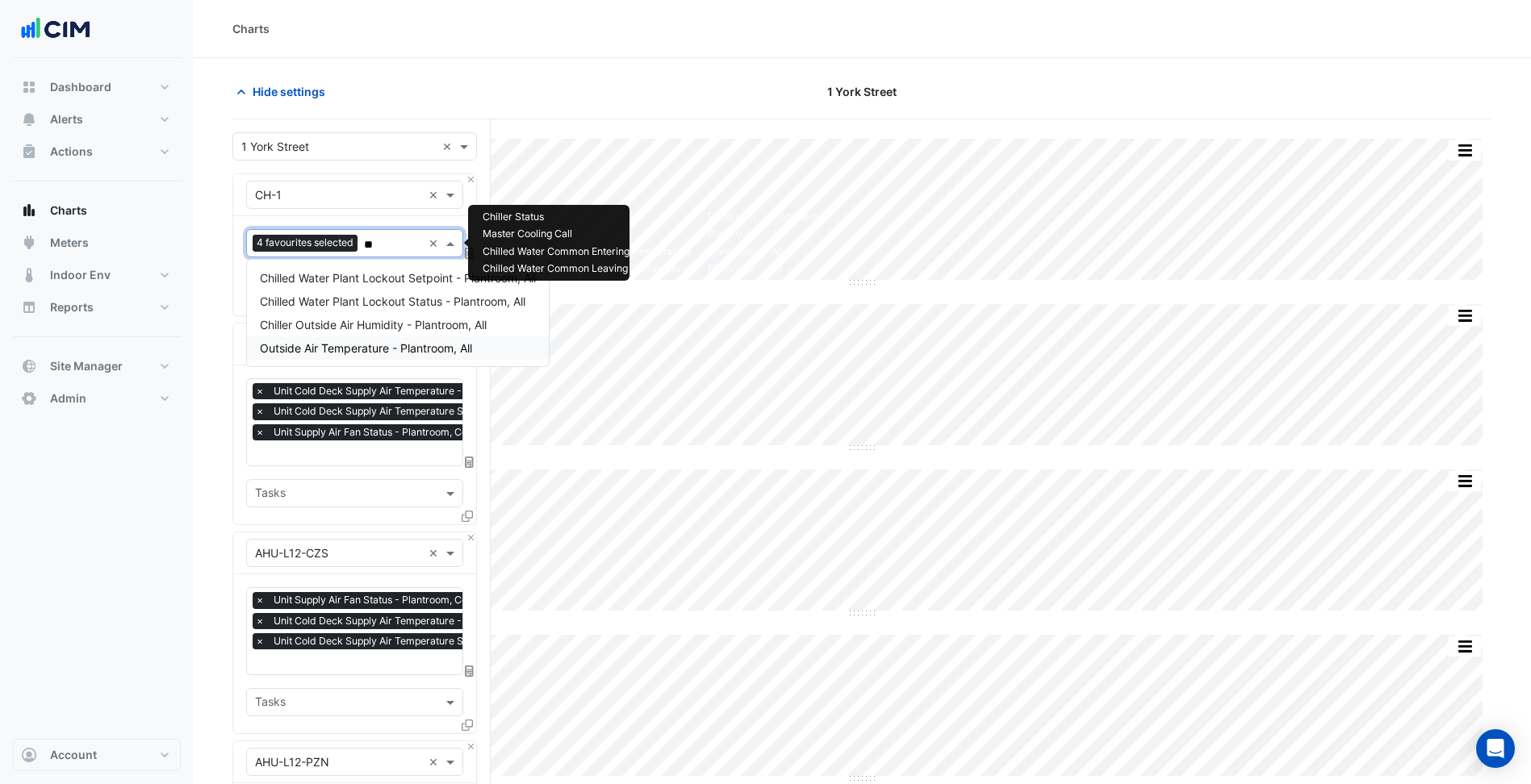 click on "Outside Air Temperature - Plantroom, All" at bounding box center (398, 348) 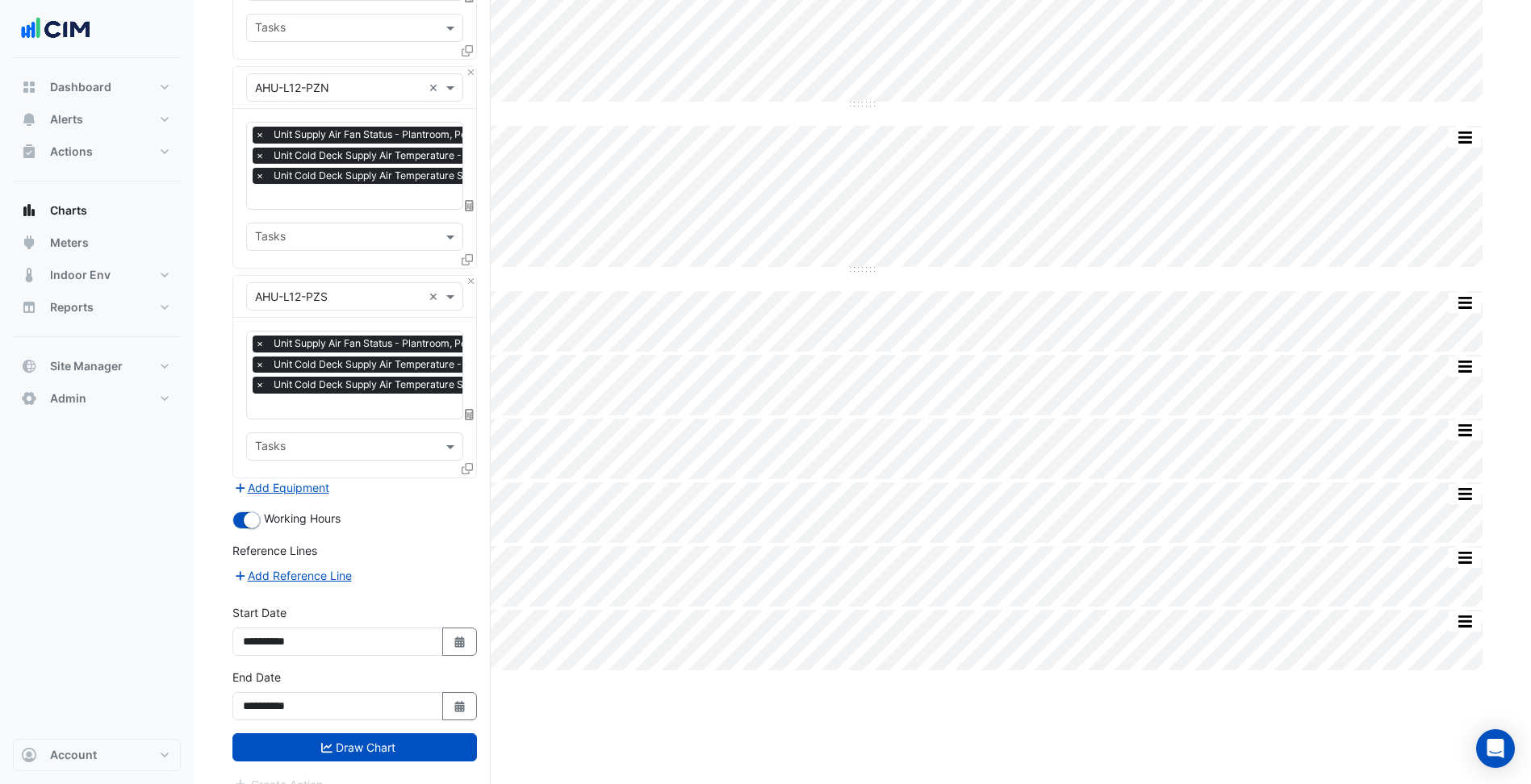 scroll, scrollTop: 690, scrollLeft: 0, axis: vertical 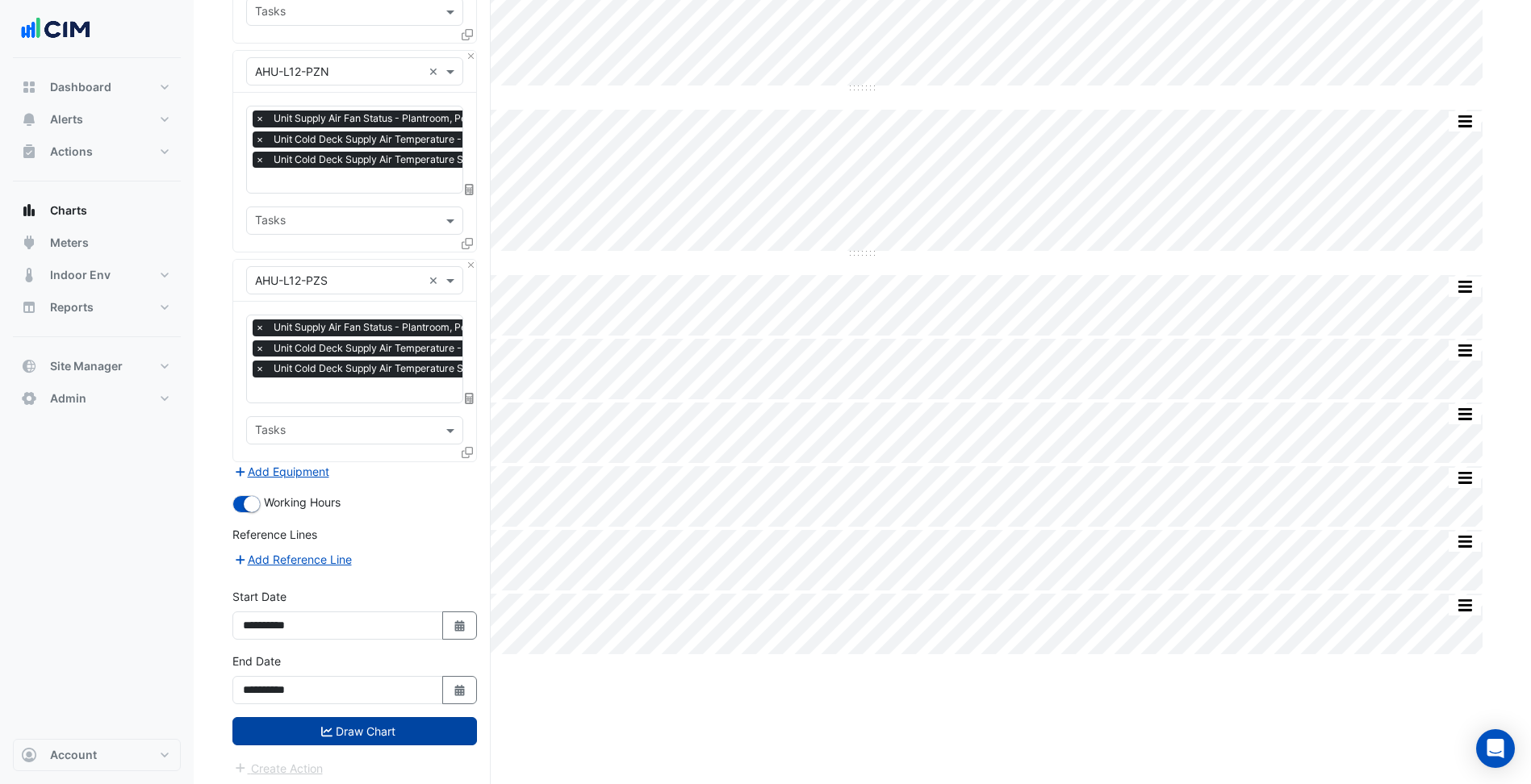 click on "Draw Chart" at bounding box center (354, 731) 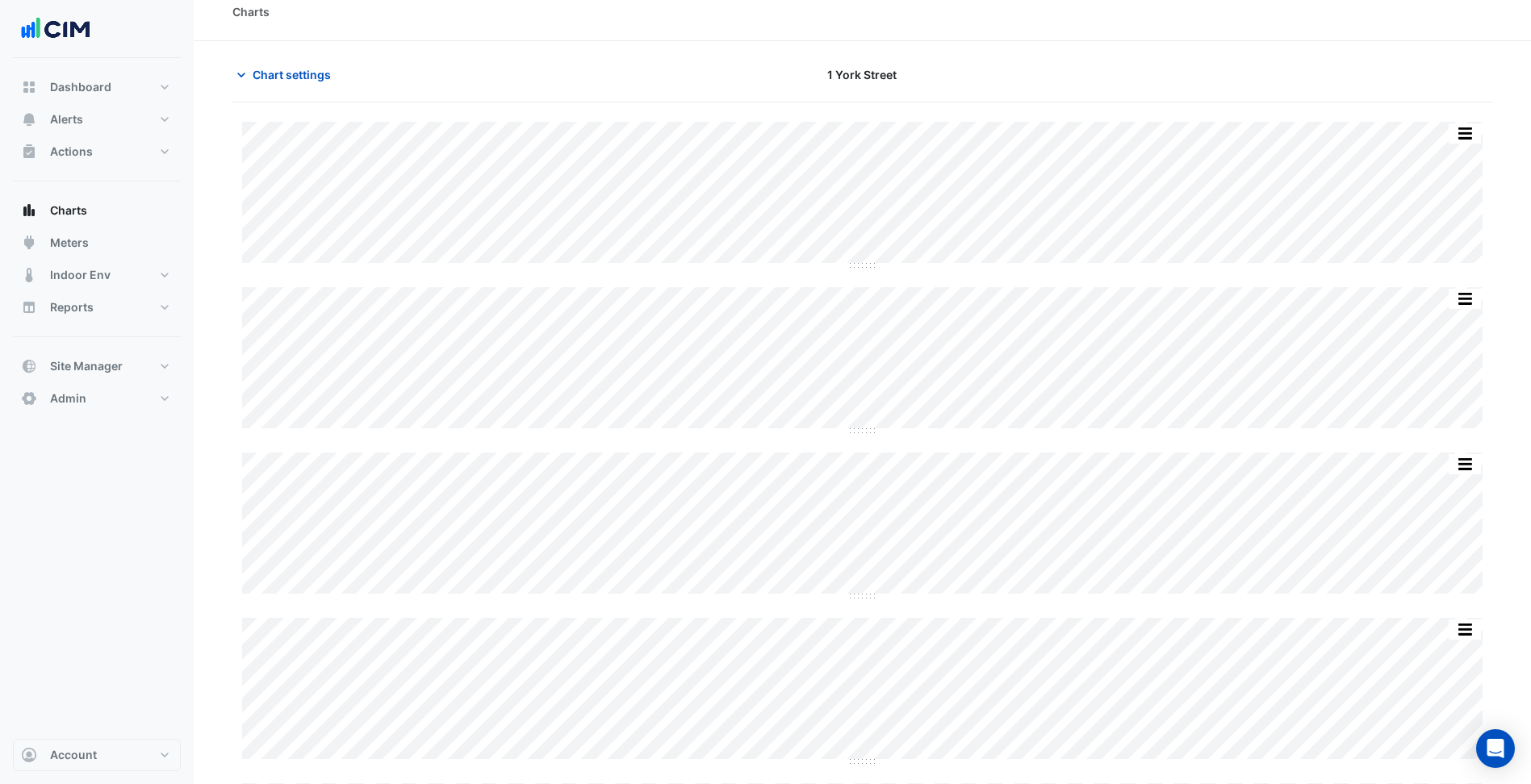 scroll, scrollTop: 0, scrollLeft: 0, axis: both 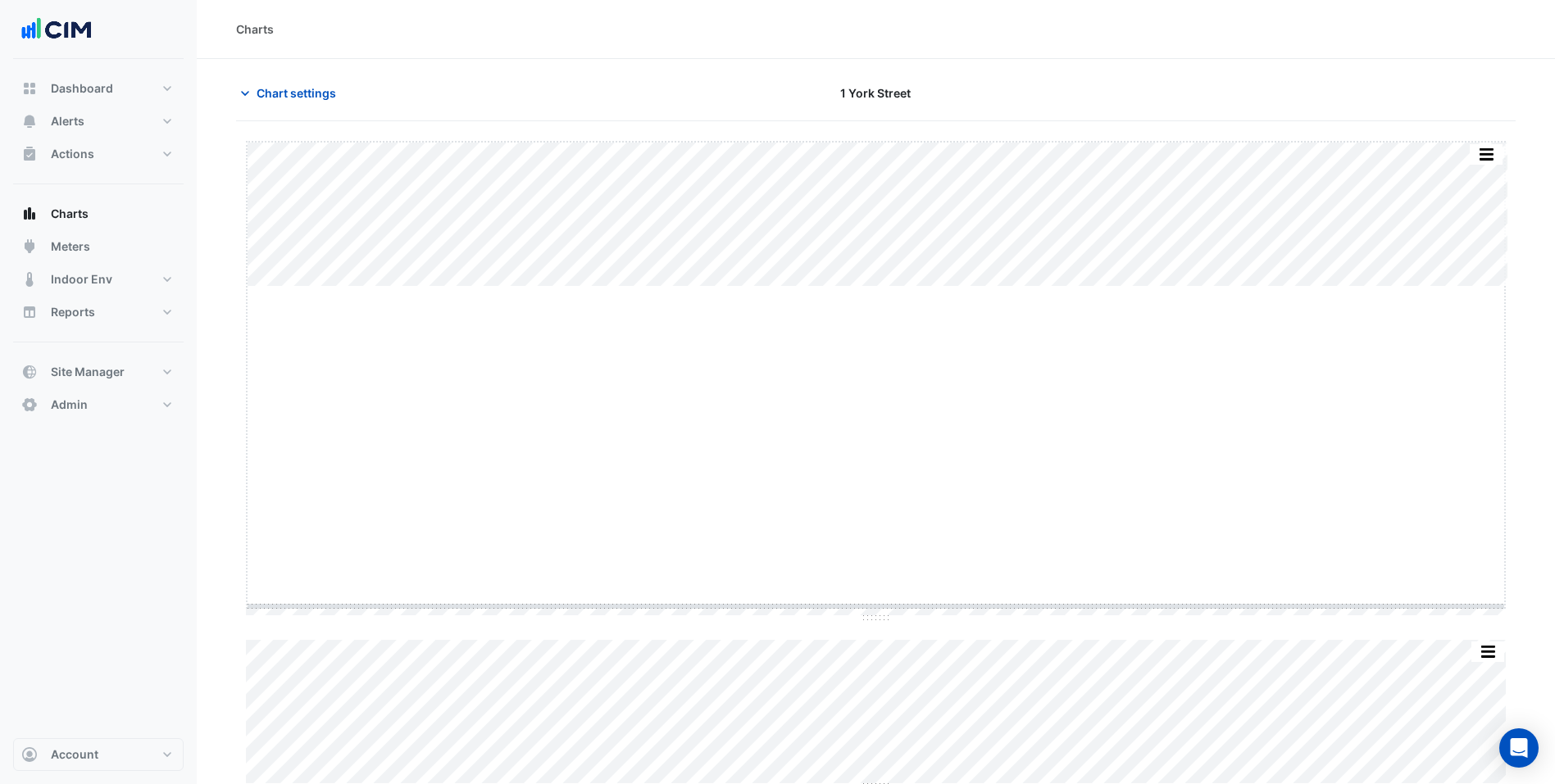 drag, startPoint x: 868, startPoint y: 288, endPoint x: 809, endPoint y: 614, distance: 331.2959 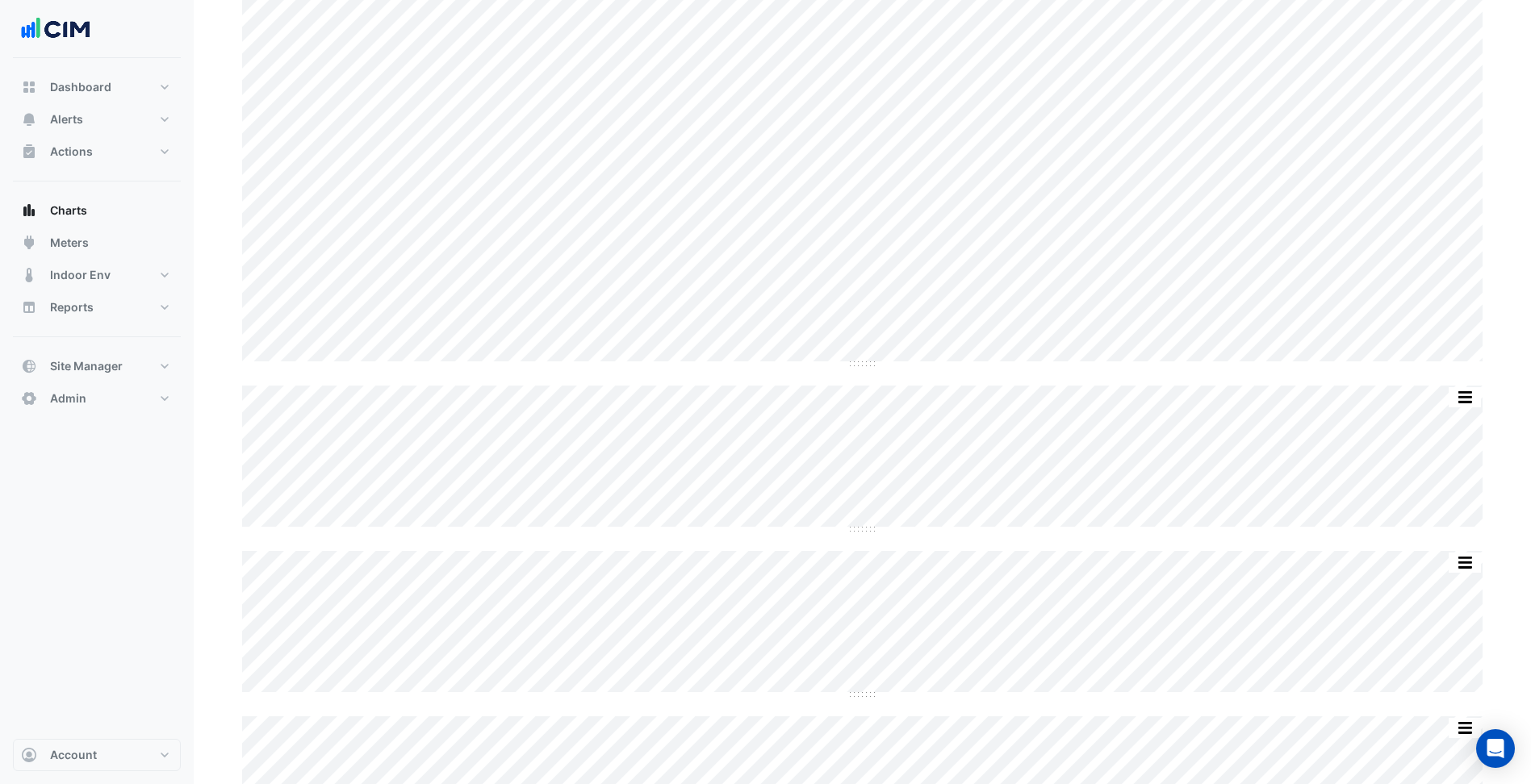 scroll, scrollTop: 242, scrollLeft: 0, axis: vertical 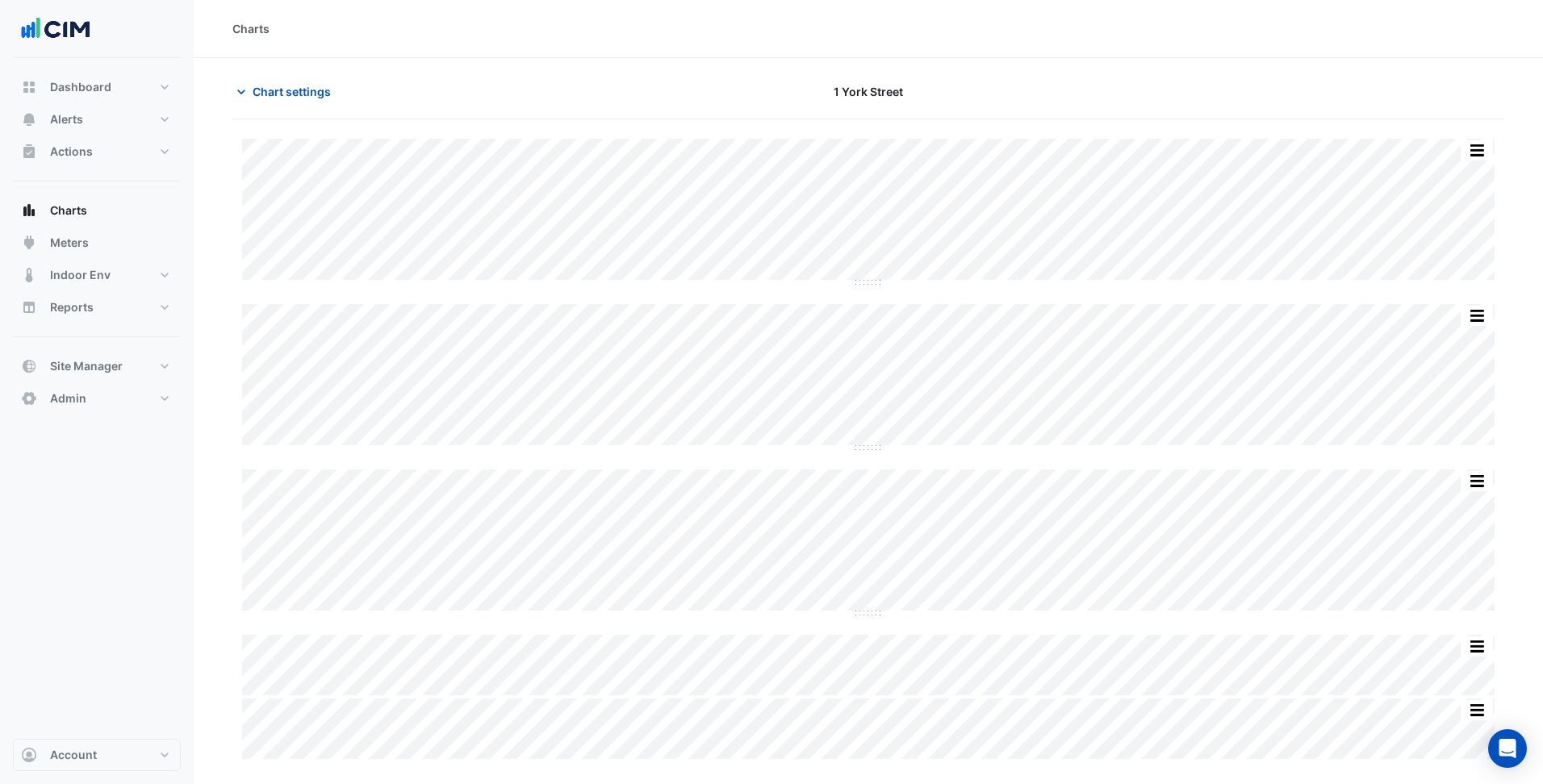 click on "Chart settings
[NUMBER] [STREET]" 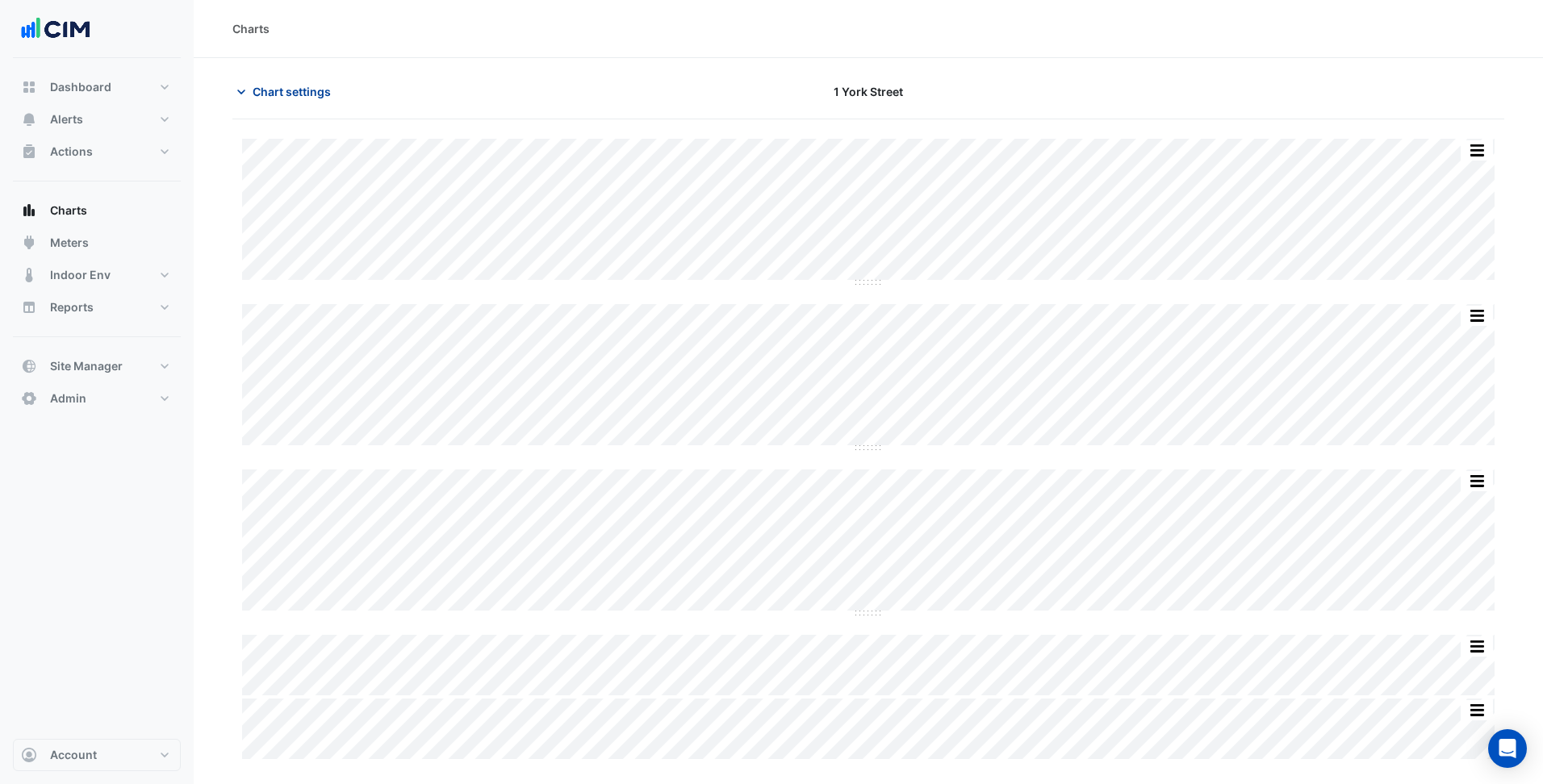 click on "Chart settings" 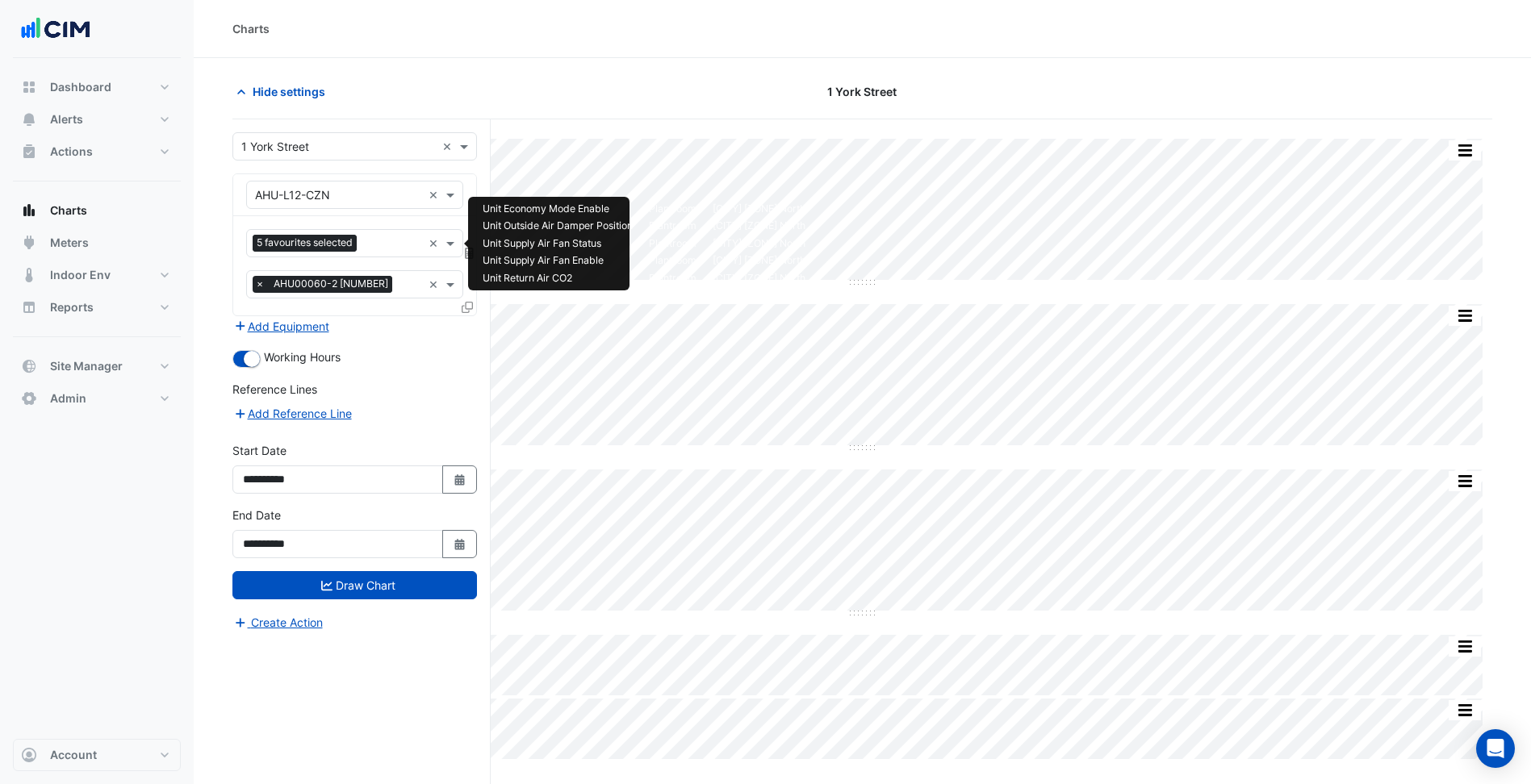 click at bounding box center (392, 244) 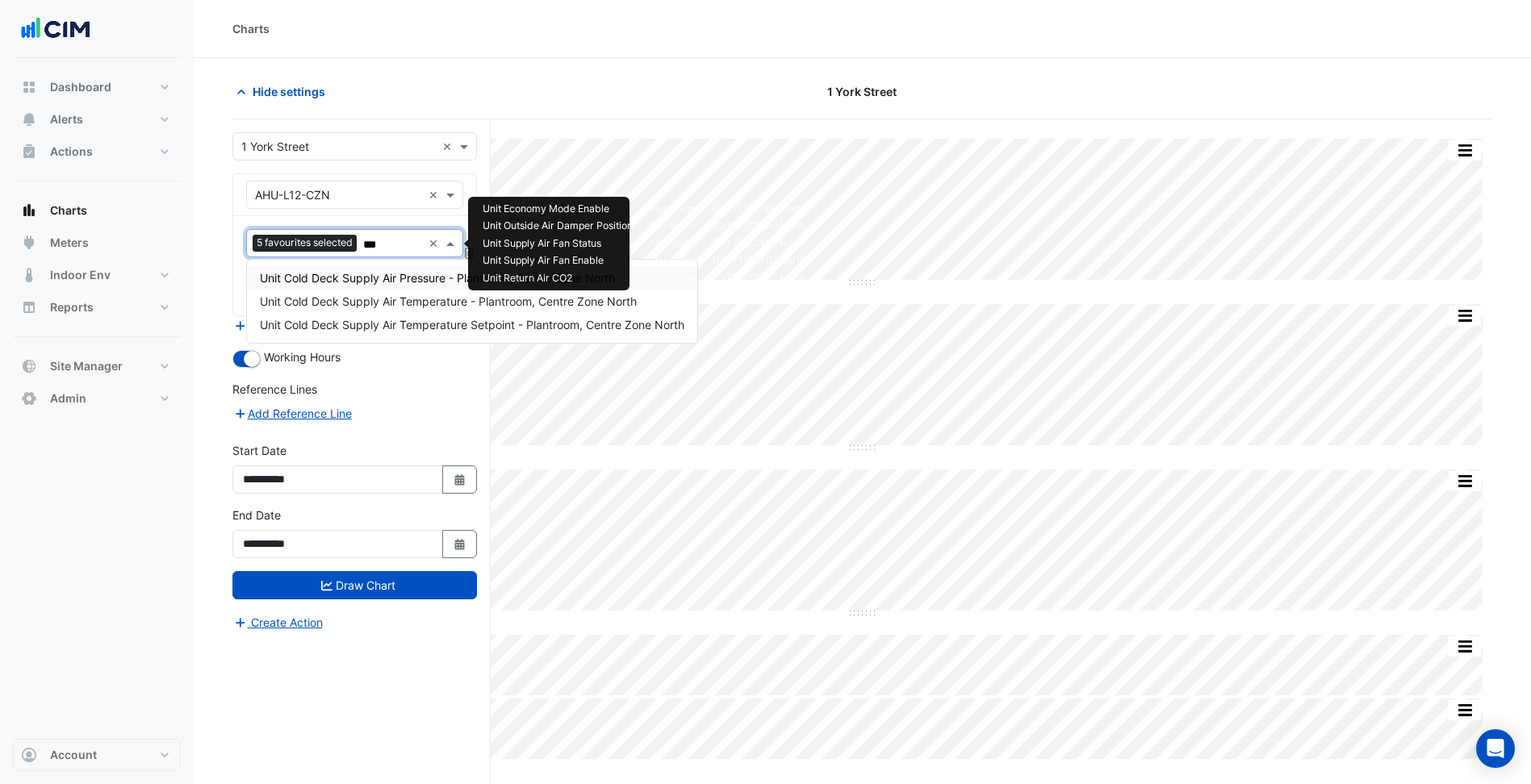 scroll, scrollTop: 0, scrollLeft: 0, axis: both 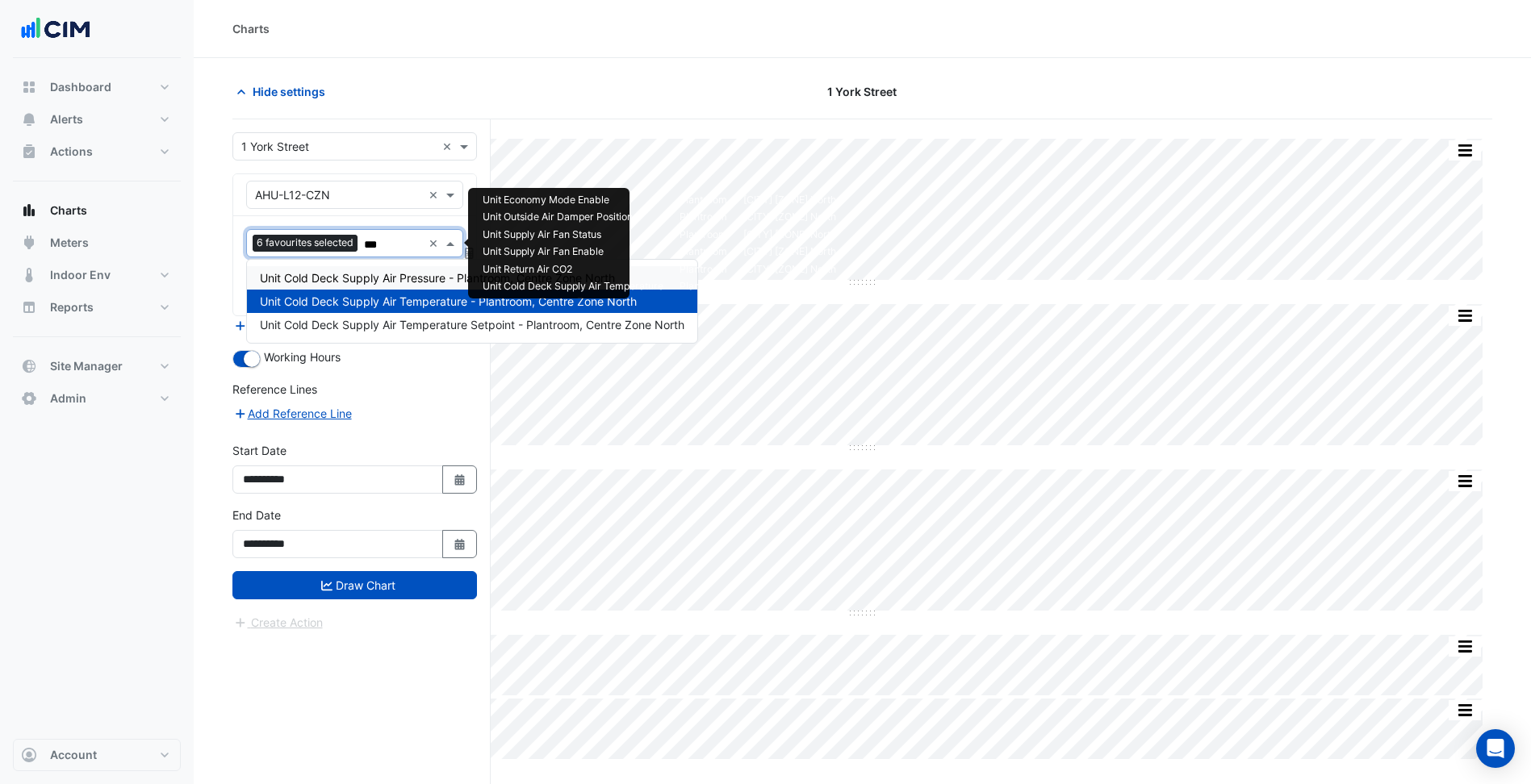 type on "****" 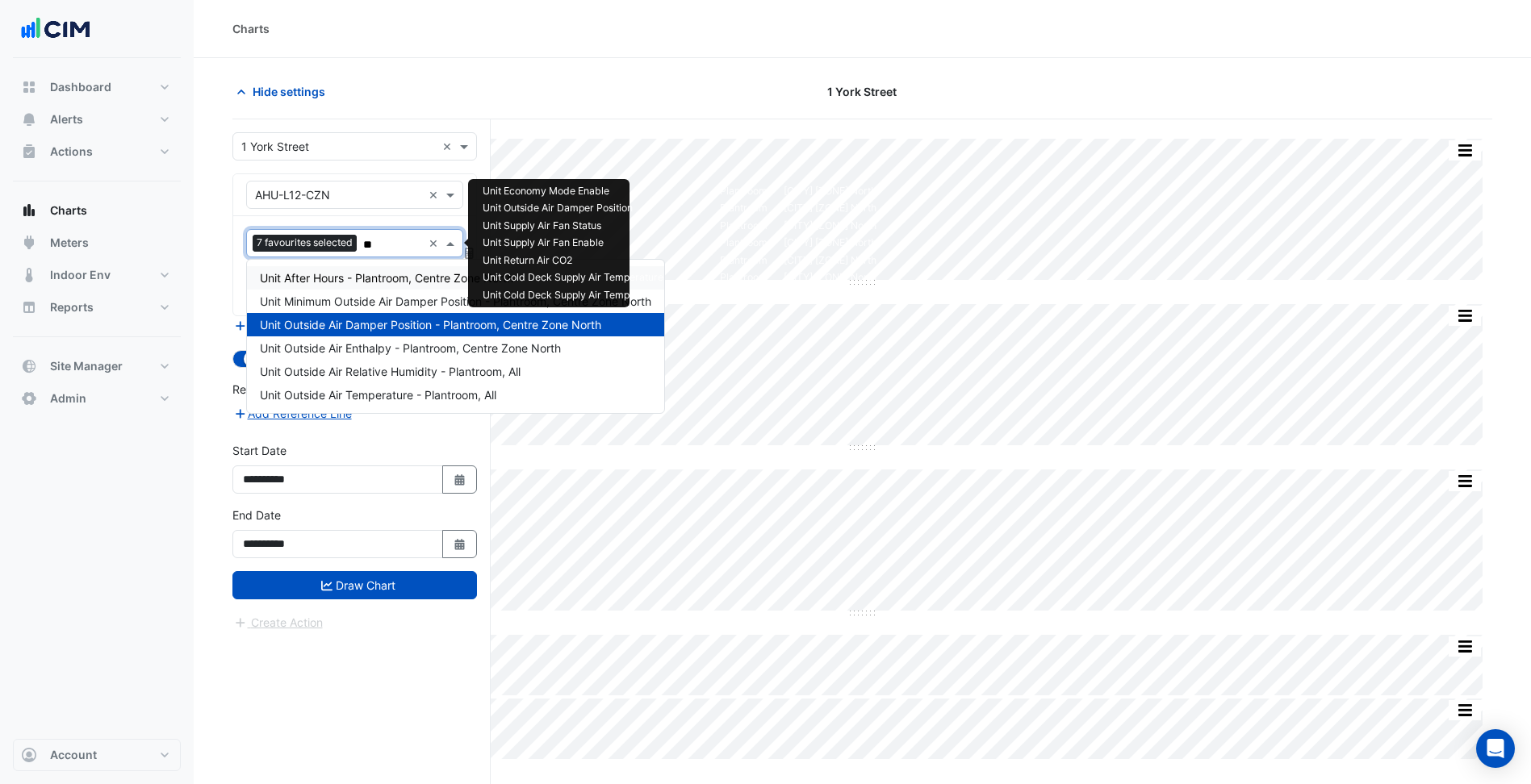 scroll, scrollTop: 0, scrollLeft: 0, axis: both 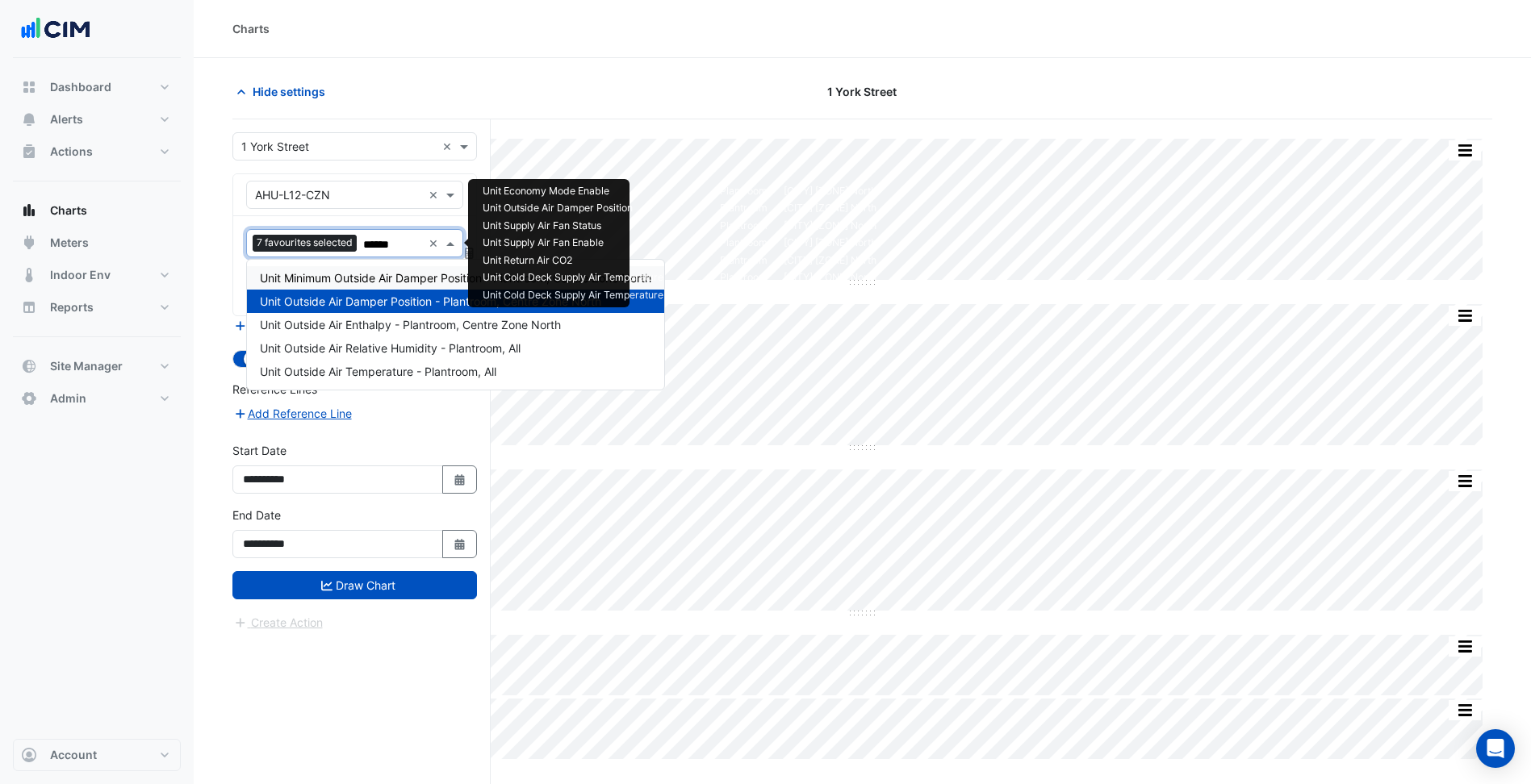 type on "*******" 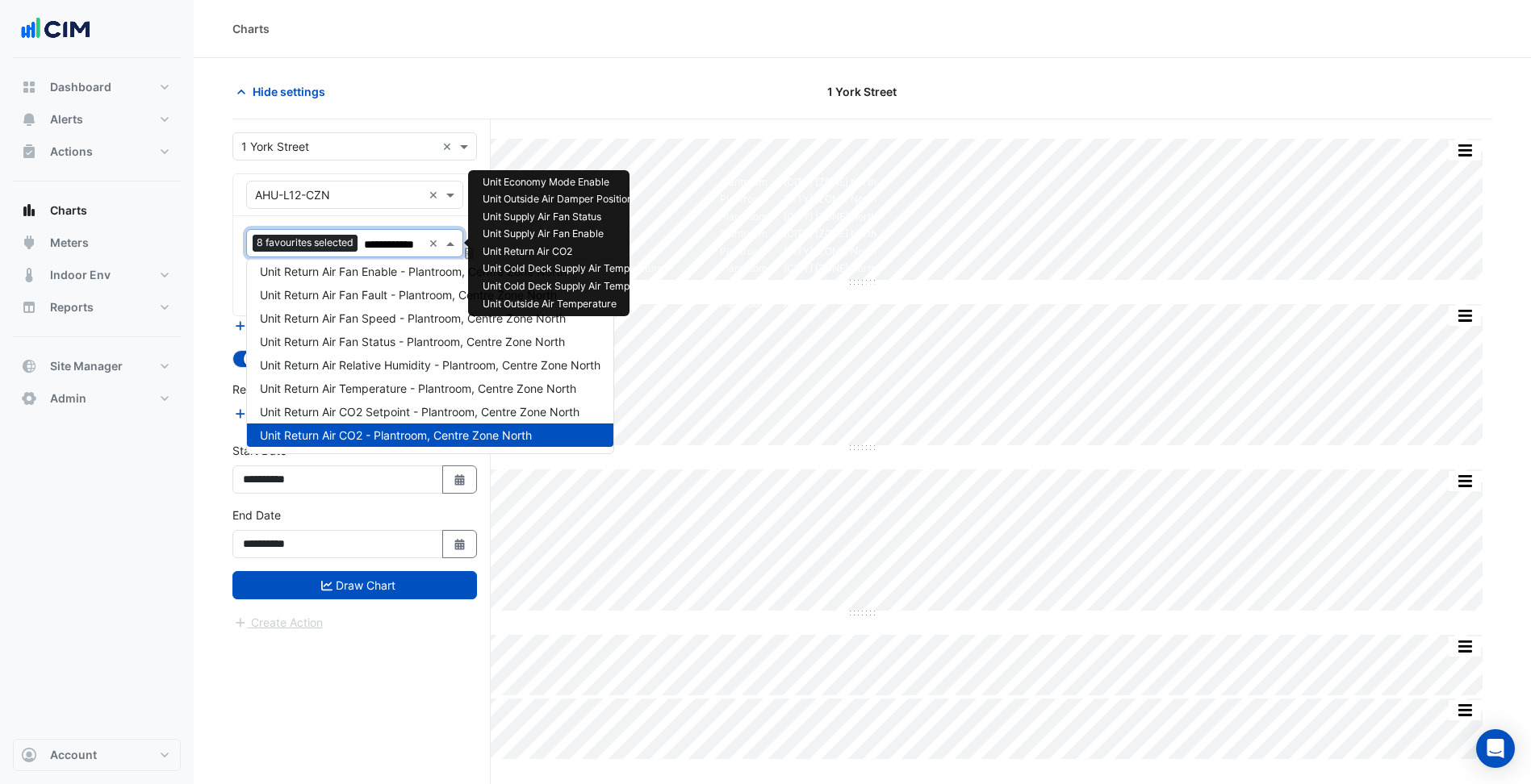 scroll, scrollTop: 0, scrollLeft: 0, axis: both 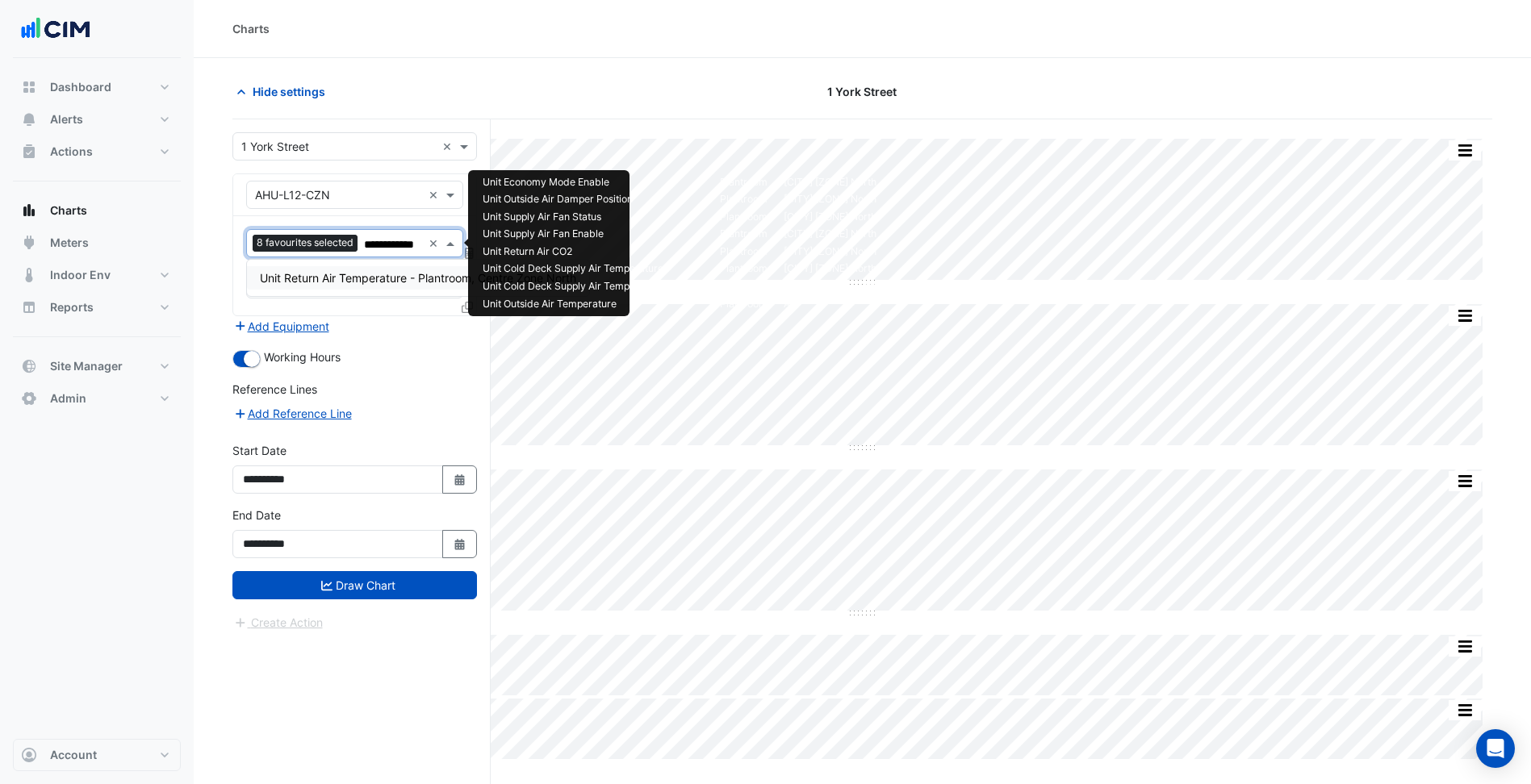 type on "**********" 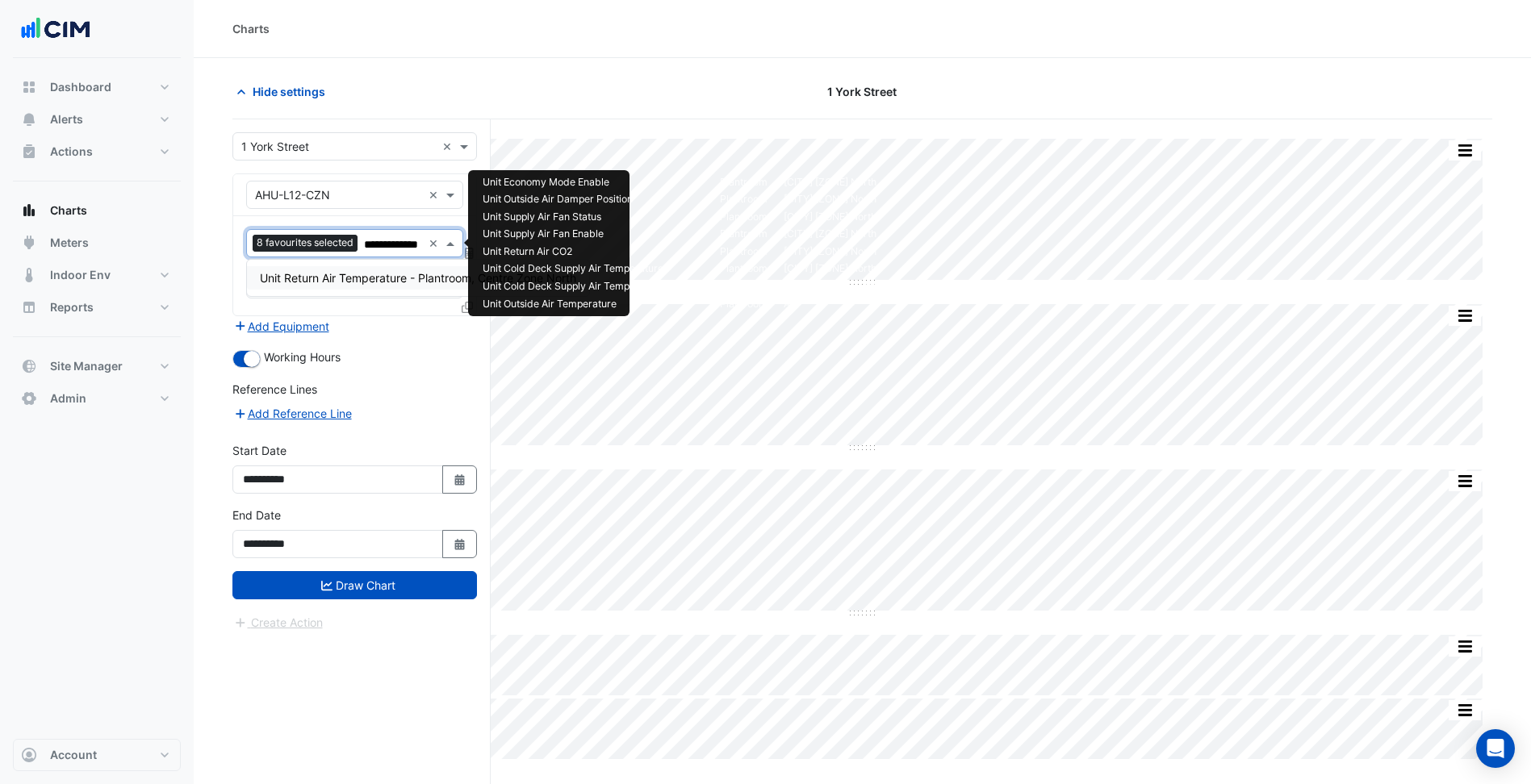 scroll, scrollTop: 0, scrollLeft: 5, axis: horizontal 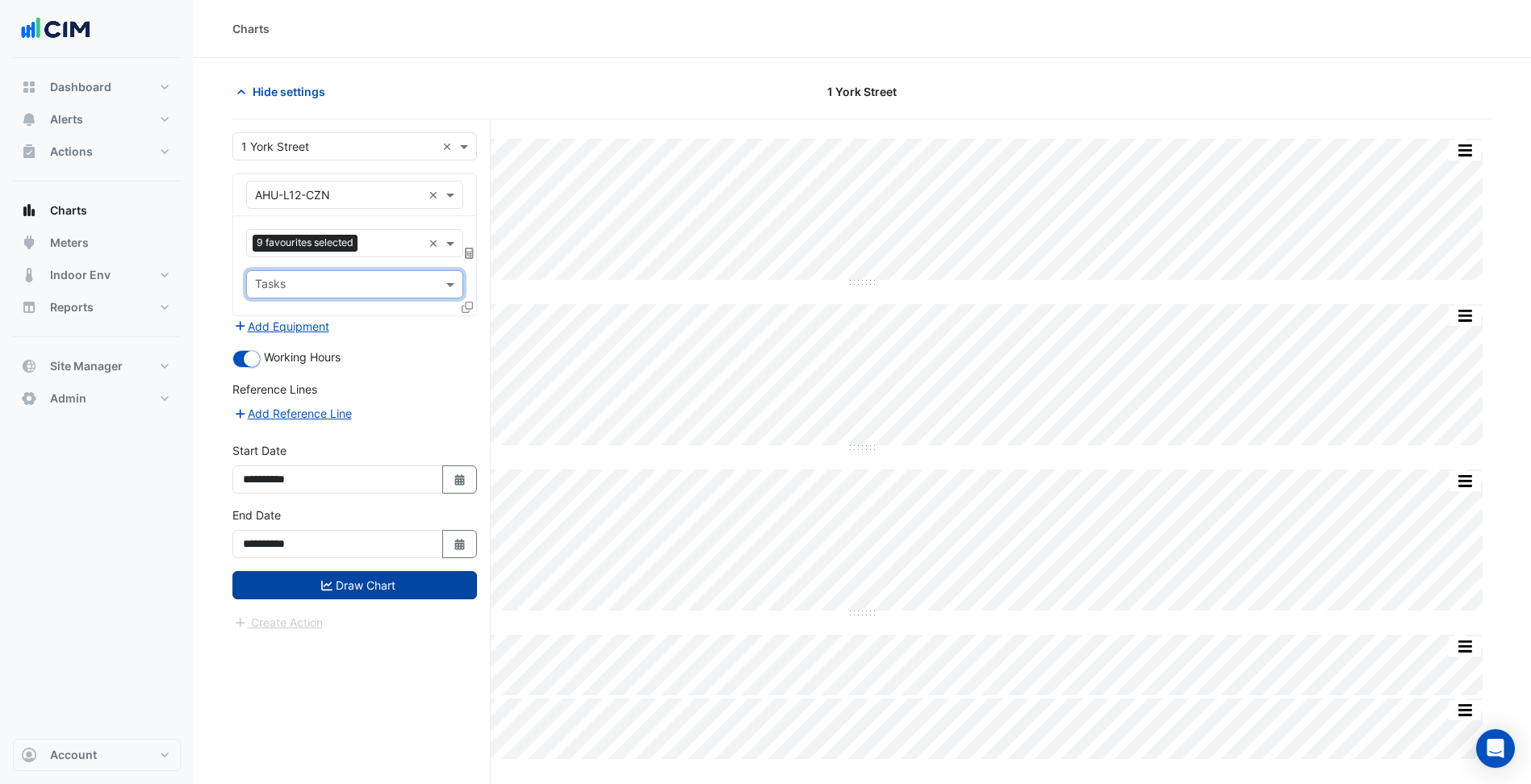 click on "Draw Chart" at bounding box center (354, 585) 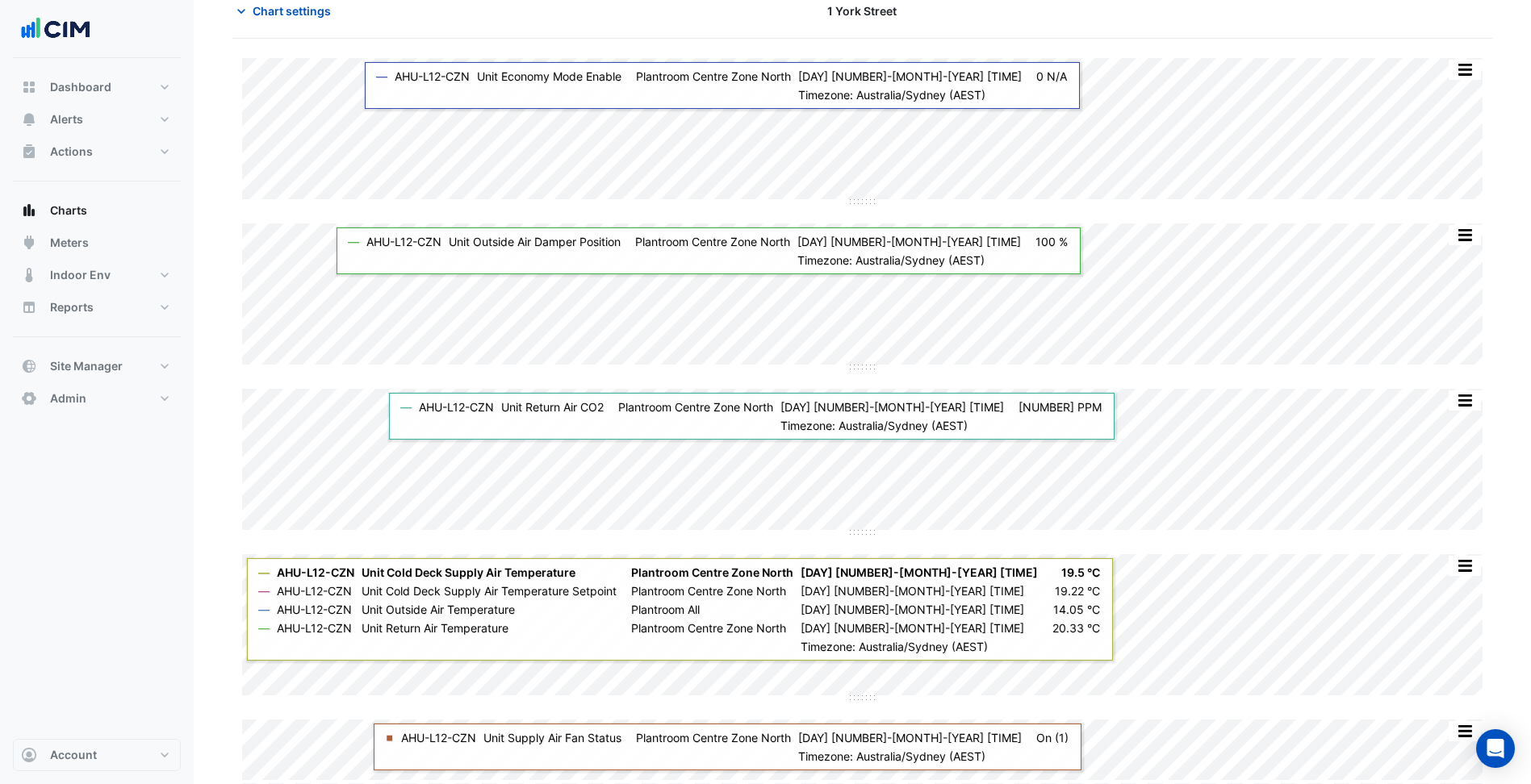 scroll, scrollTop: 144, scrollLeft: 0, axis: vertical 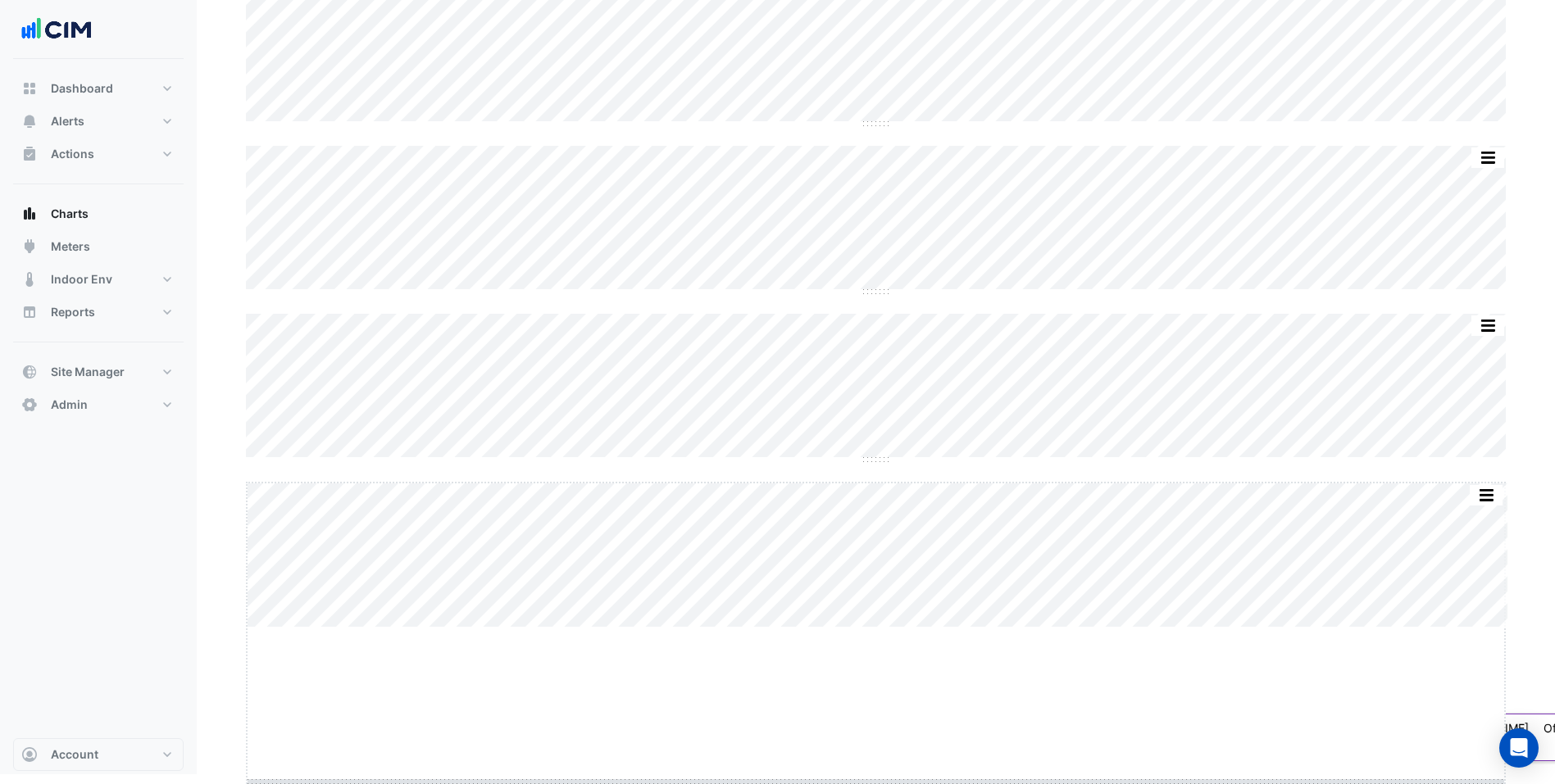 drag, startPoint x: 880, startPoint y: 645, endPoint x: 872, endPoint y: 799, distance: 154.20765 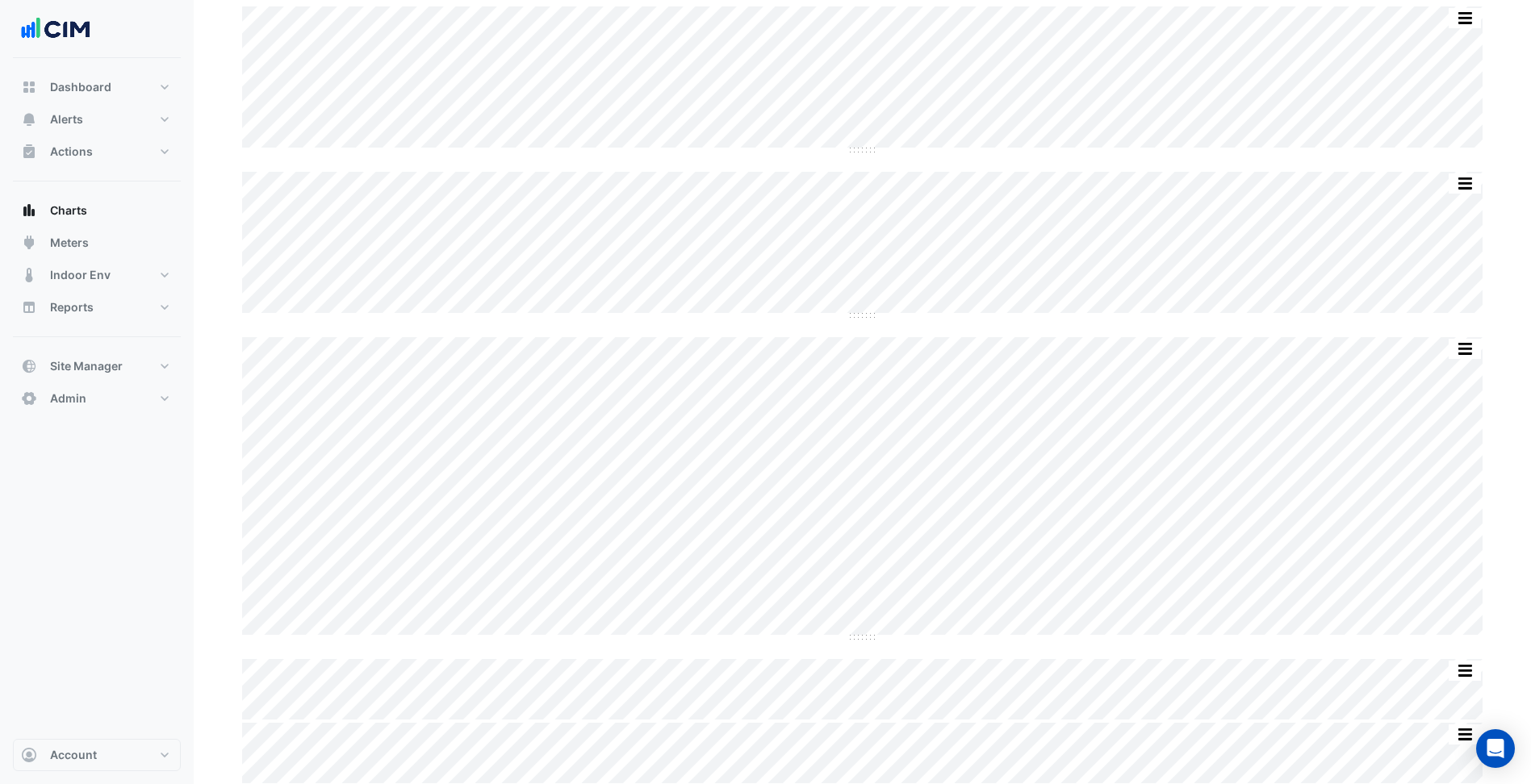 scroll, scrollTop: 300, scrollLeft: 0, axis: vertical 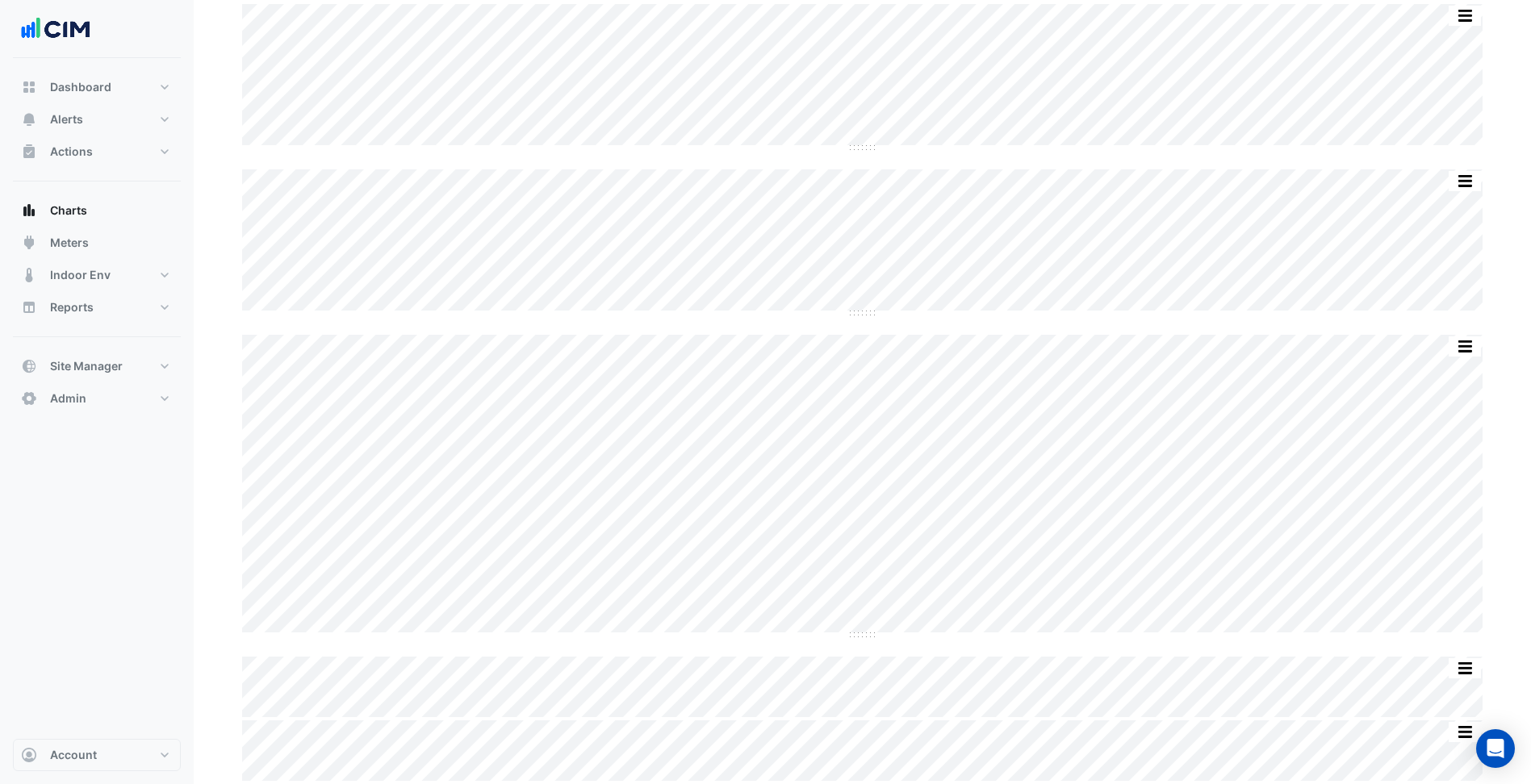 drag, startPoint x: 864, startPoint y: 637, endPoint x: 864, endPoint y: 654, distance: 17 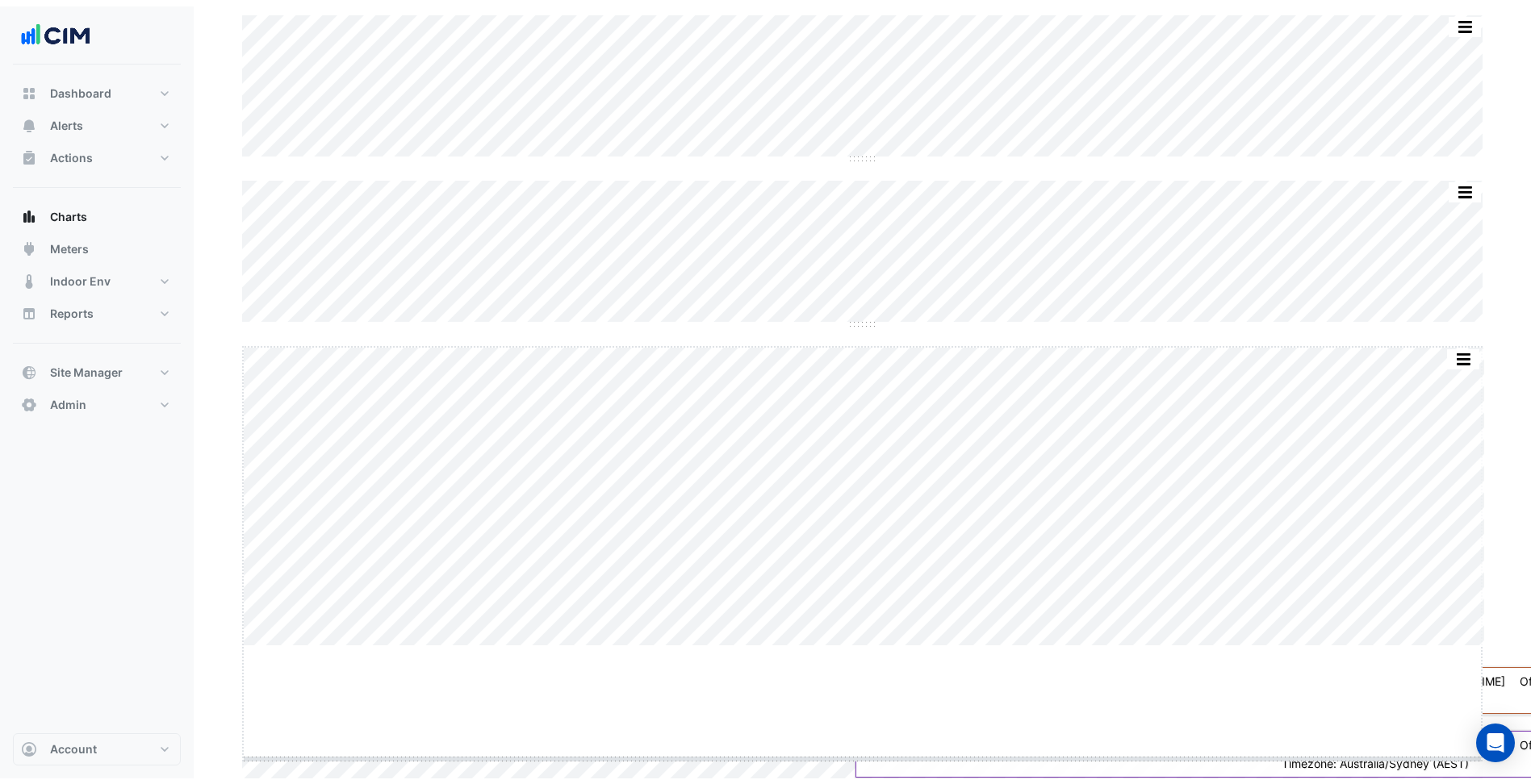 scroll, scrollTop: 318, scrollLeft: 0, axis: vertical 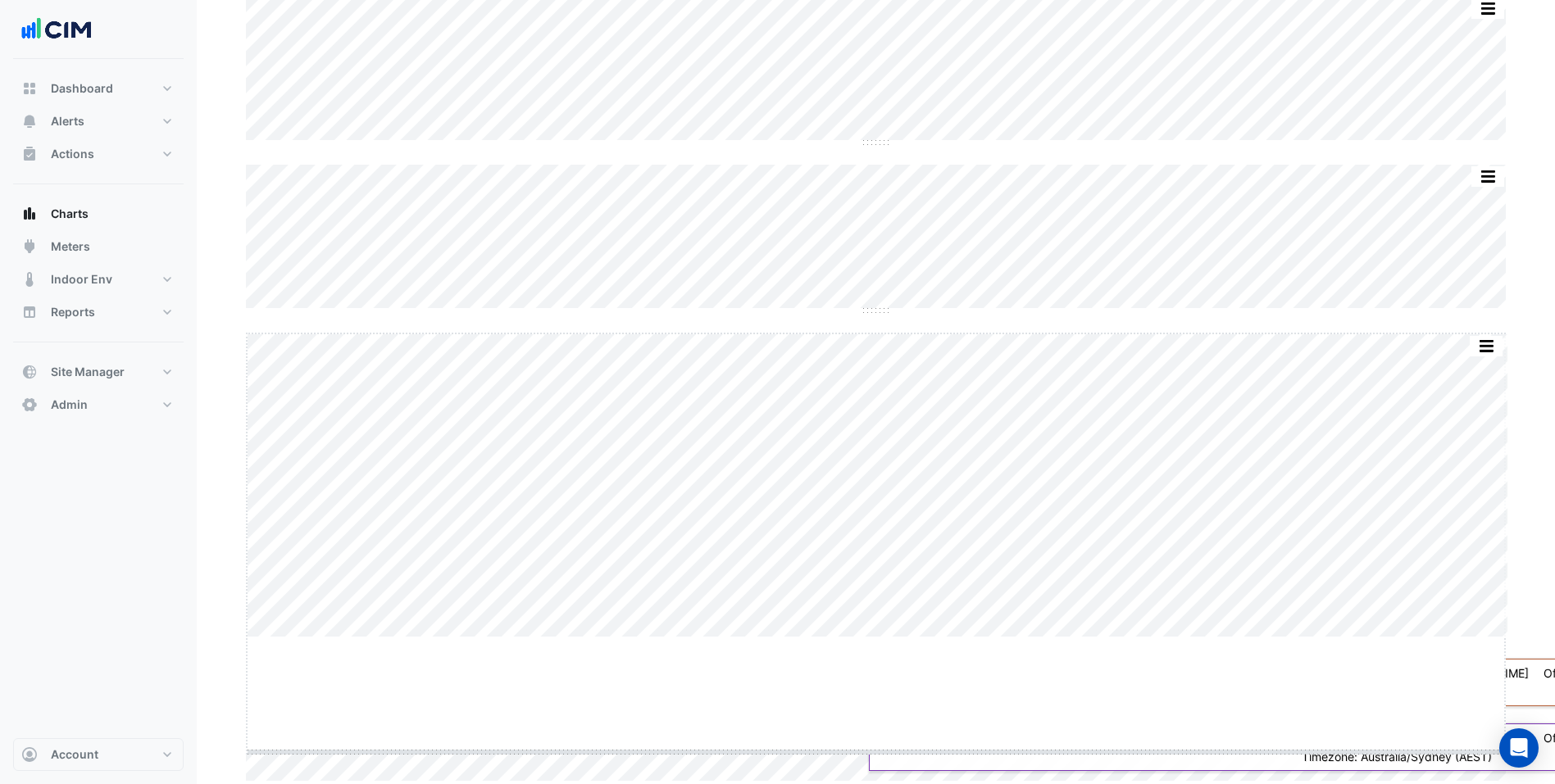 drag, startPoint x: 882, startPoint y: 644, endPoint x: 878, endPoint y: 799, distance: 155.0516 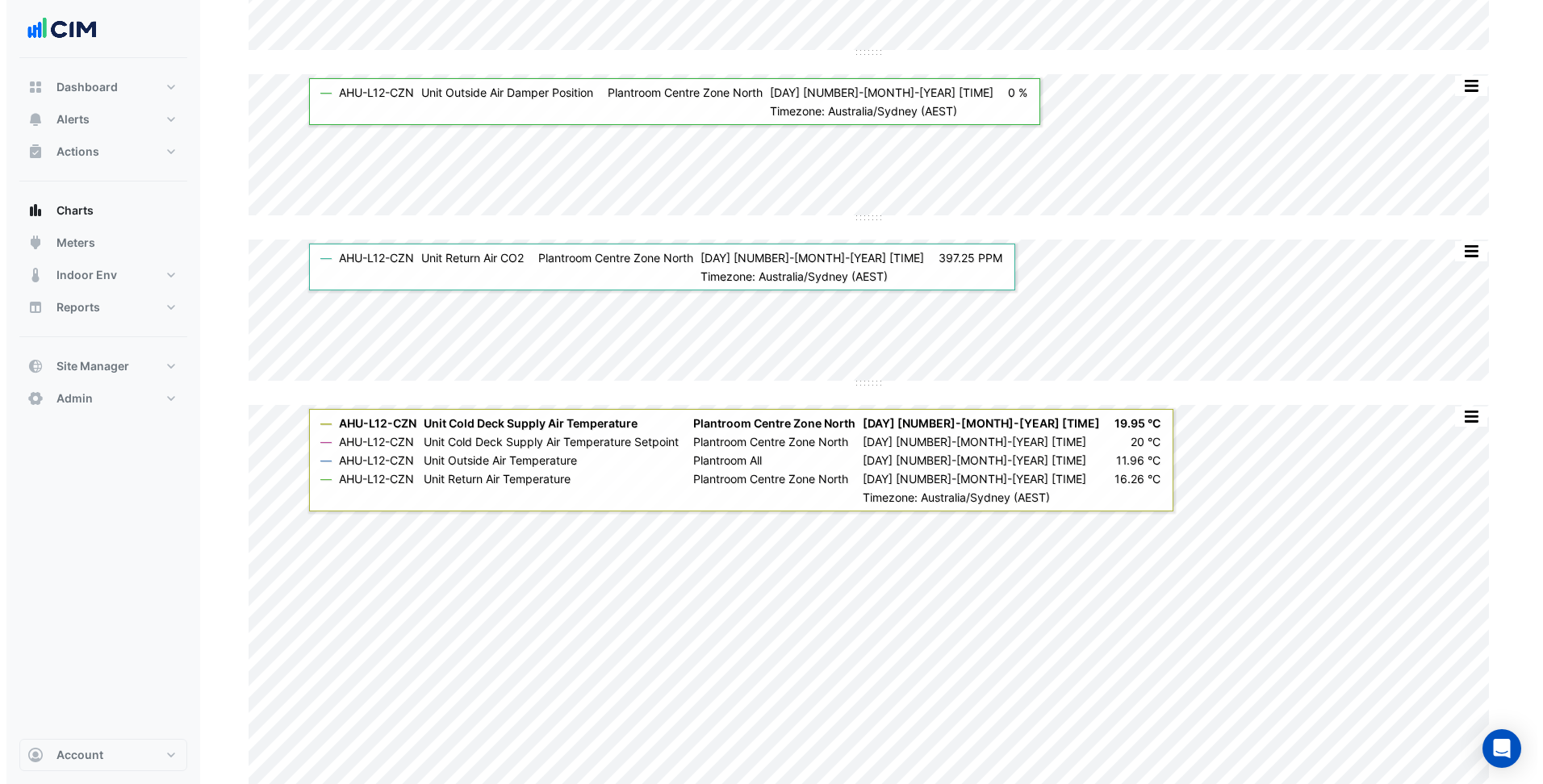 scroll, scrollTop: 0, scrollLeft: 0, axis: both 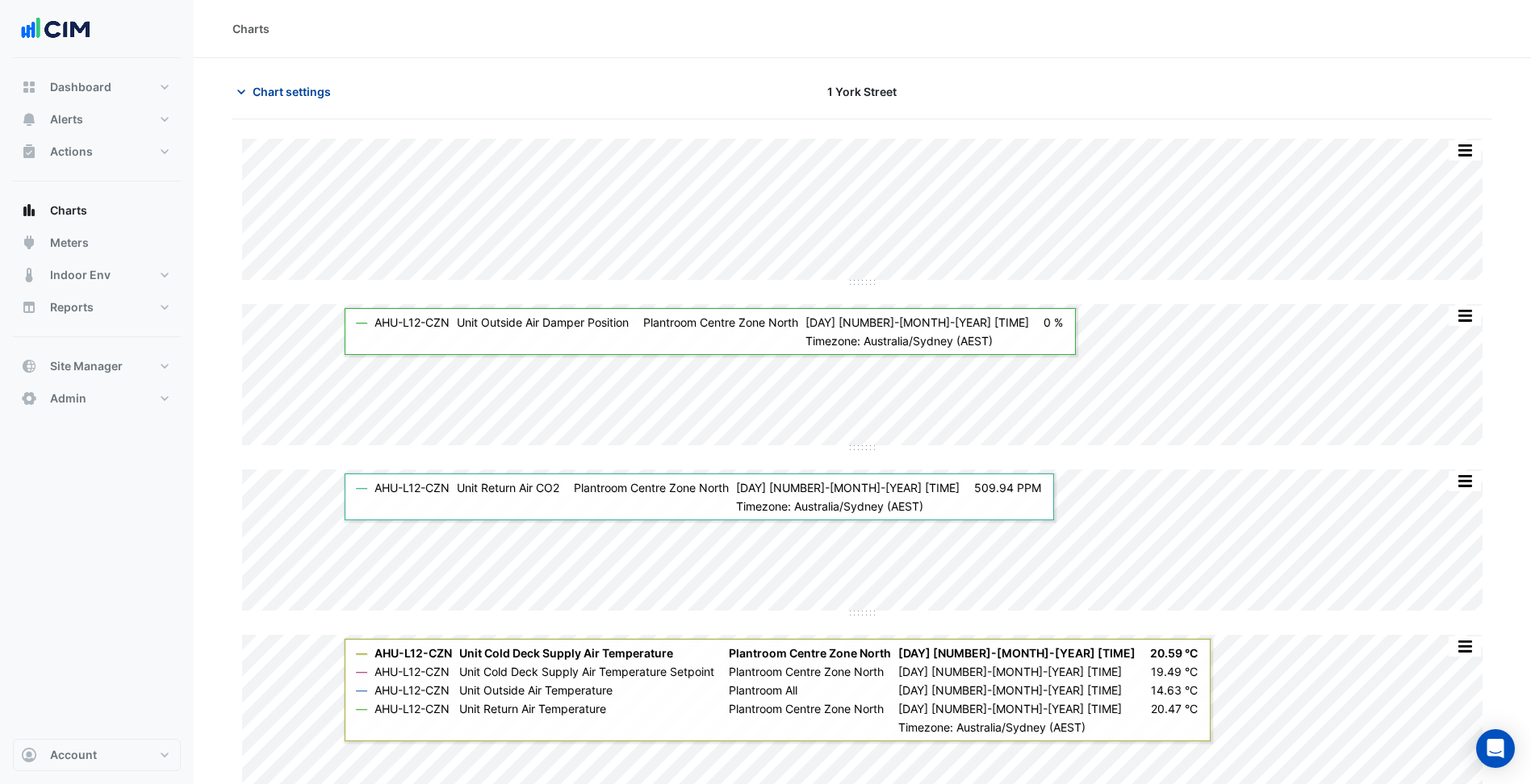 click on "Chart settings" 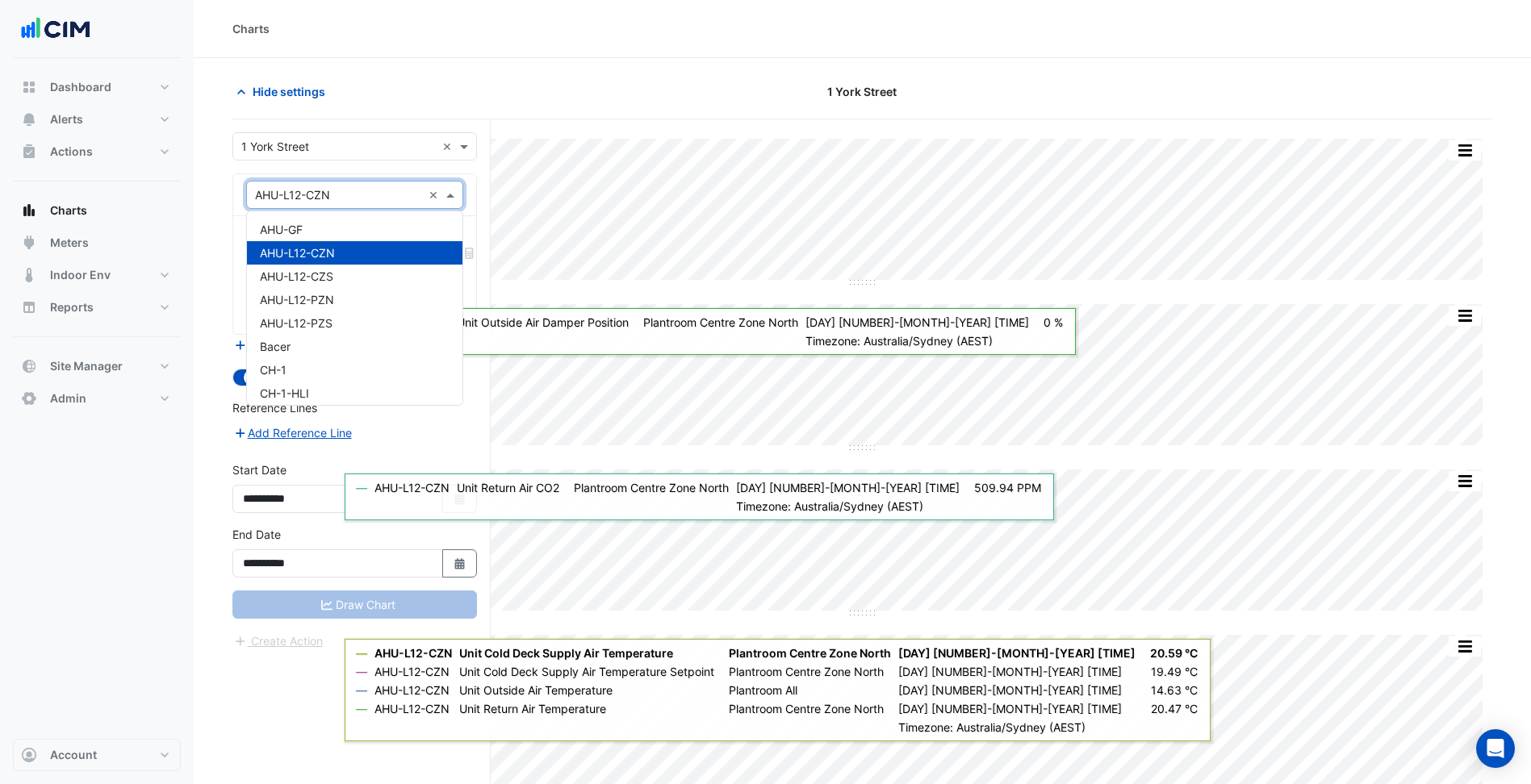 click at bounding box center (338, 195) 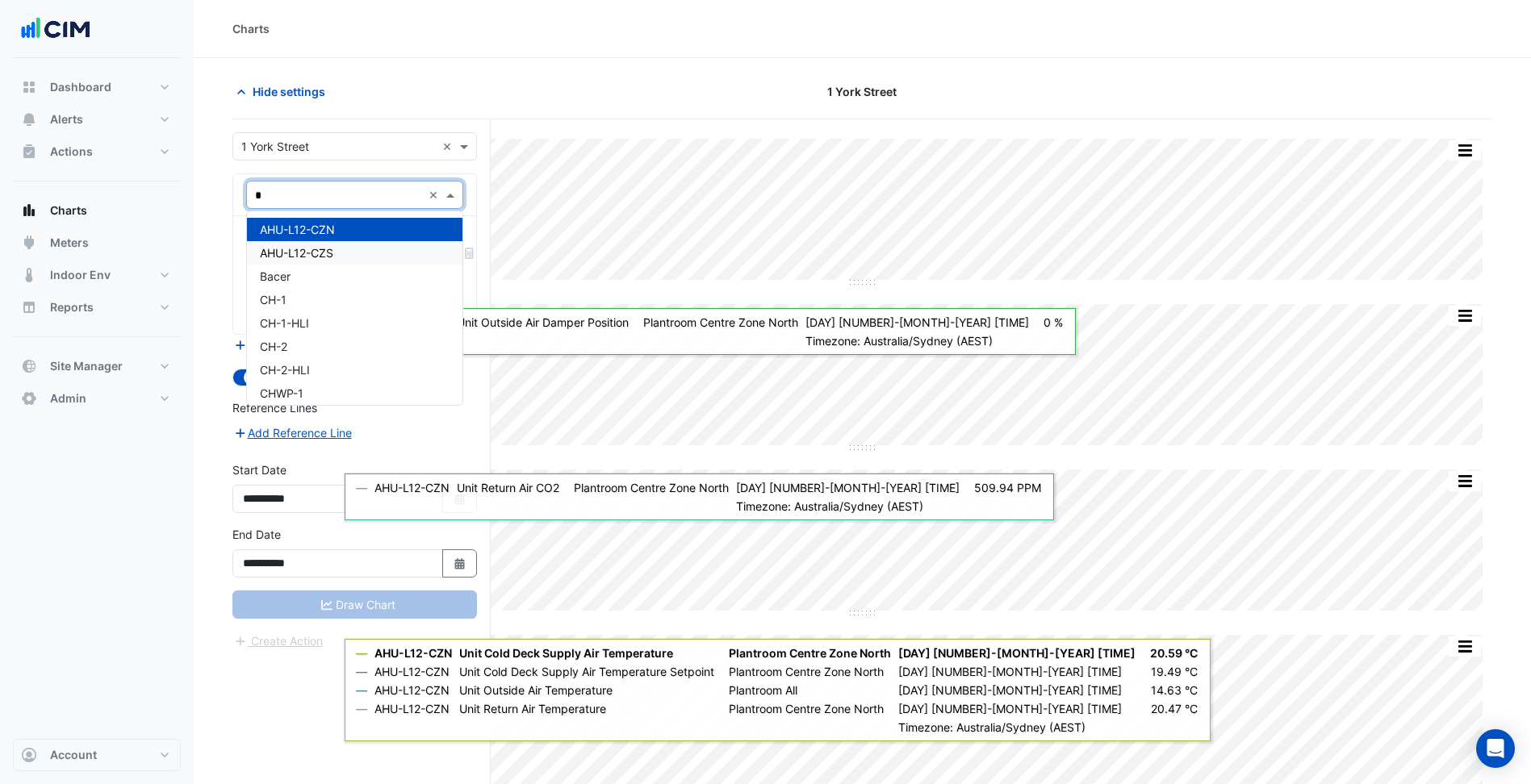 type on "**" 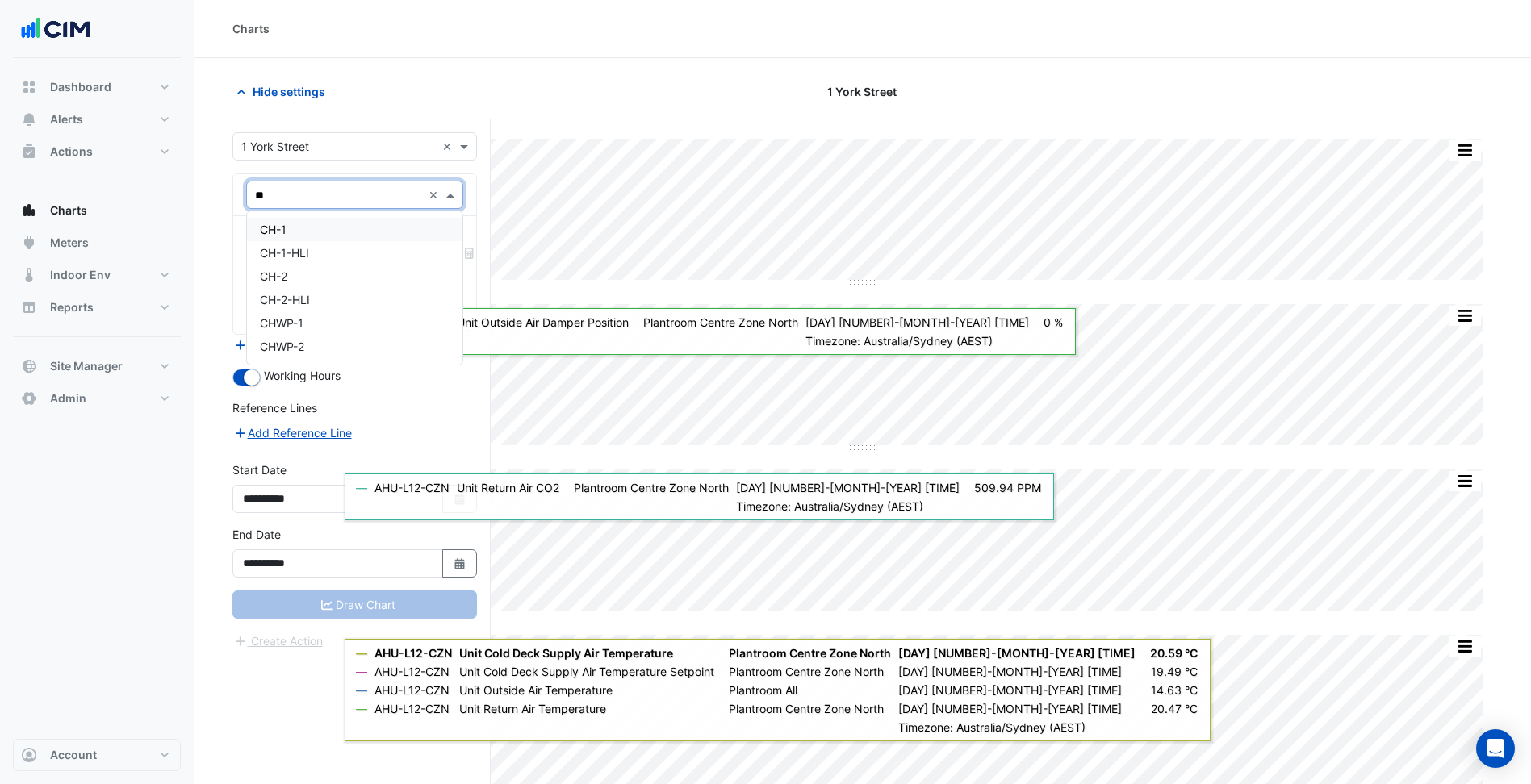 click on "CH-1" at bounding box center (354, 229) 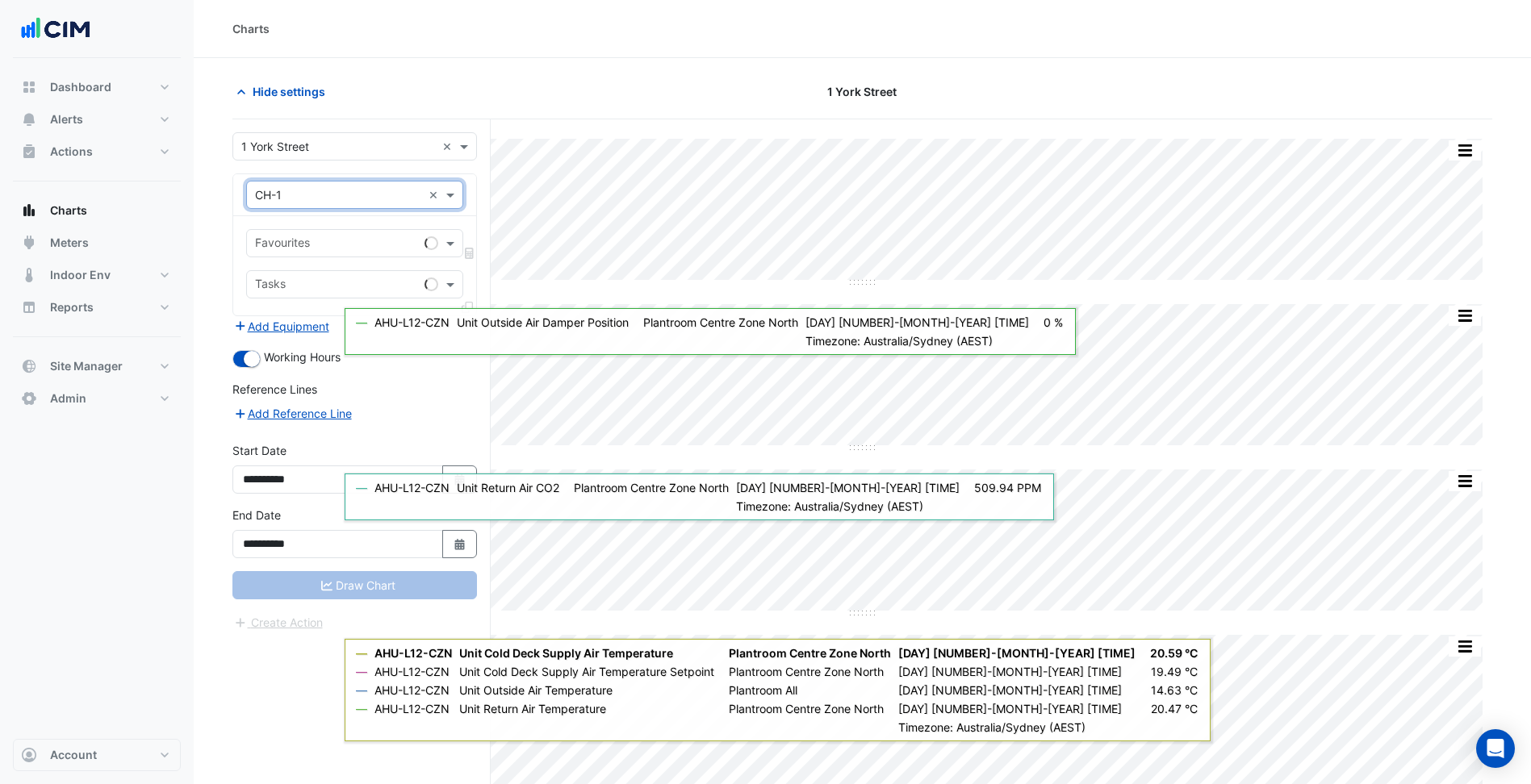 click on "Favourites" at bounding box center (333, 243) 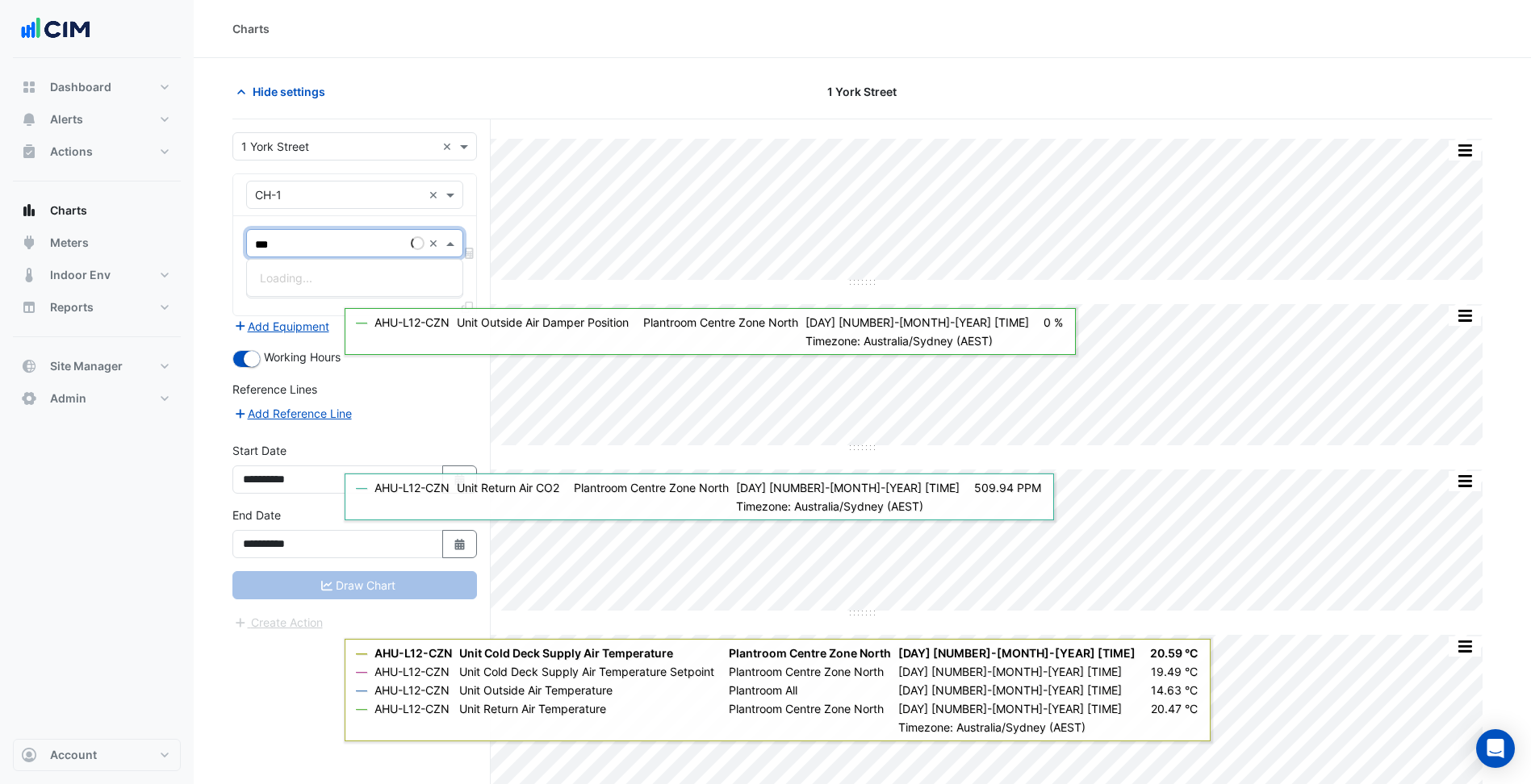 type on "****" 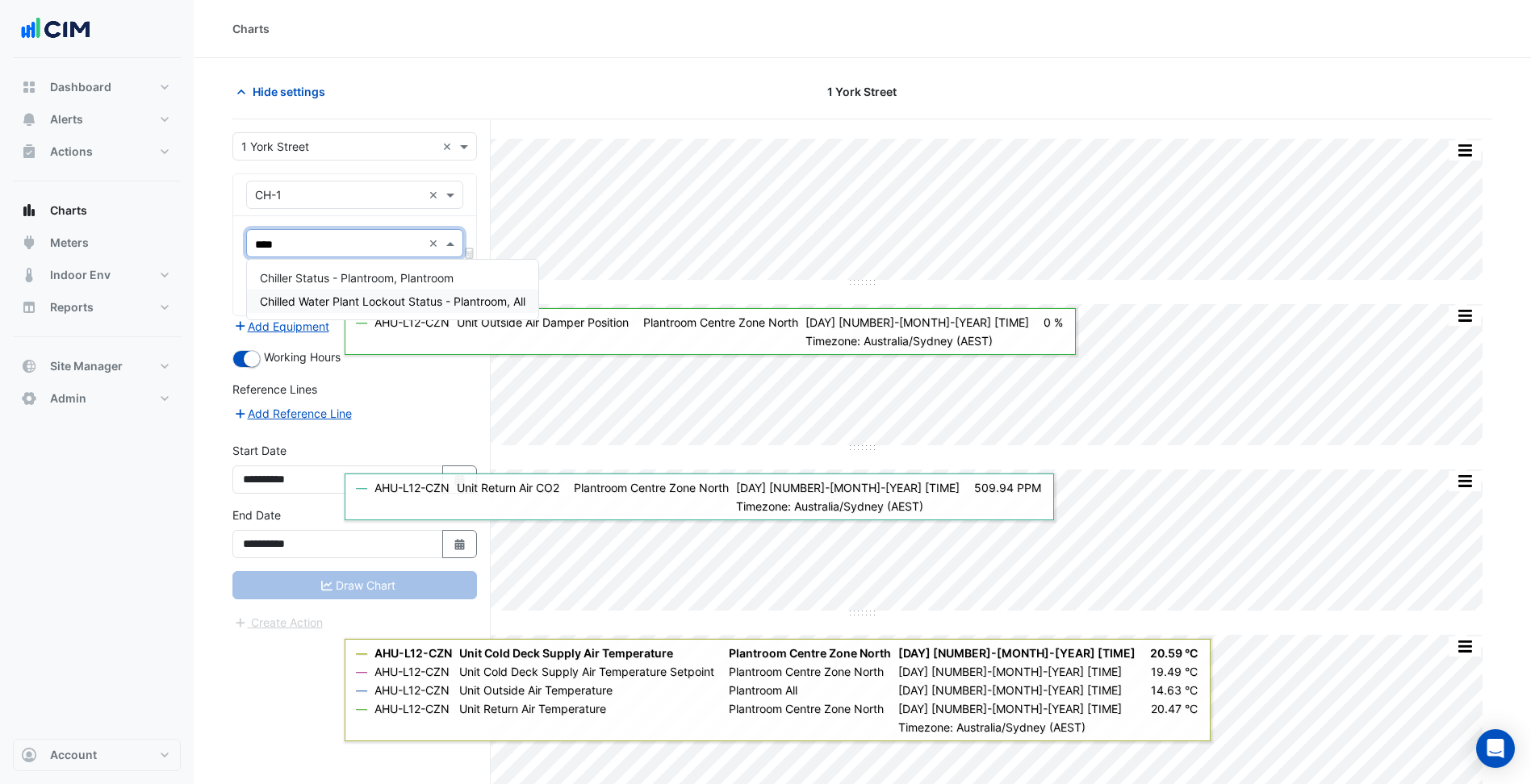 click on "Chiller Status - Plantroom, Plantroom" at bounding box center (357, 277) 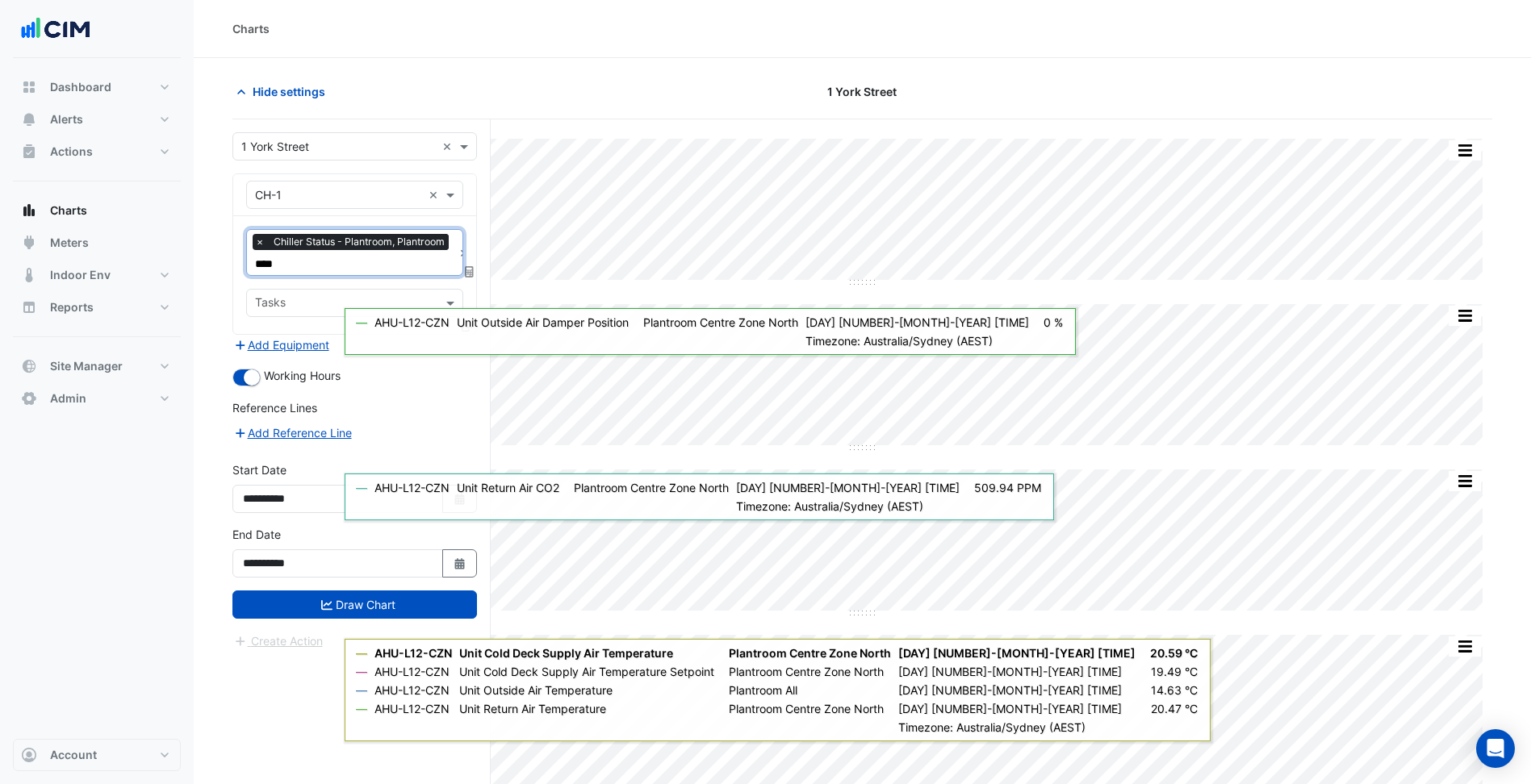 type 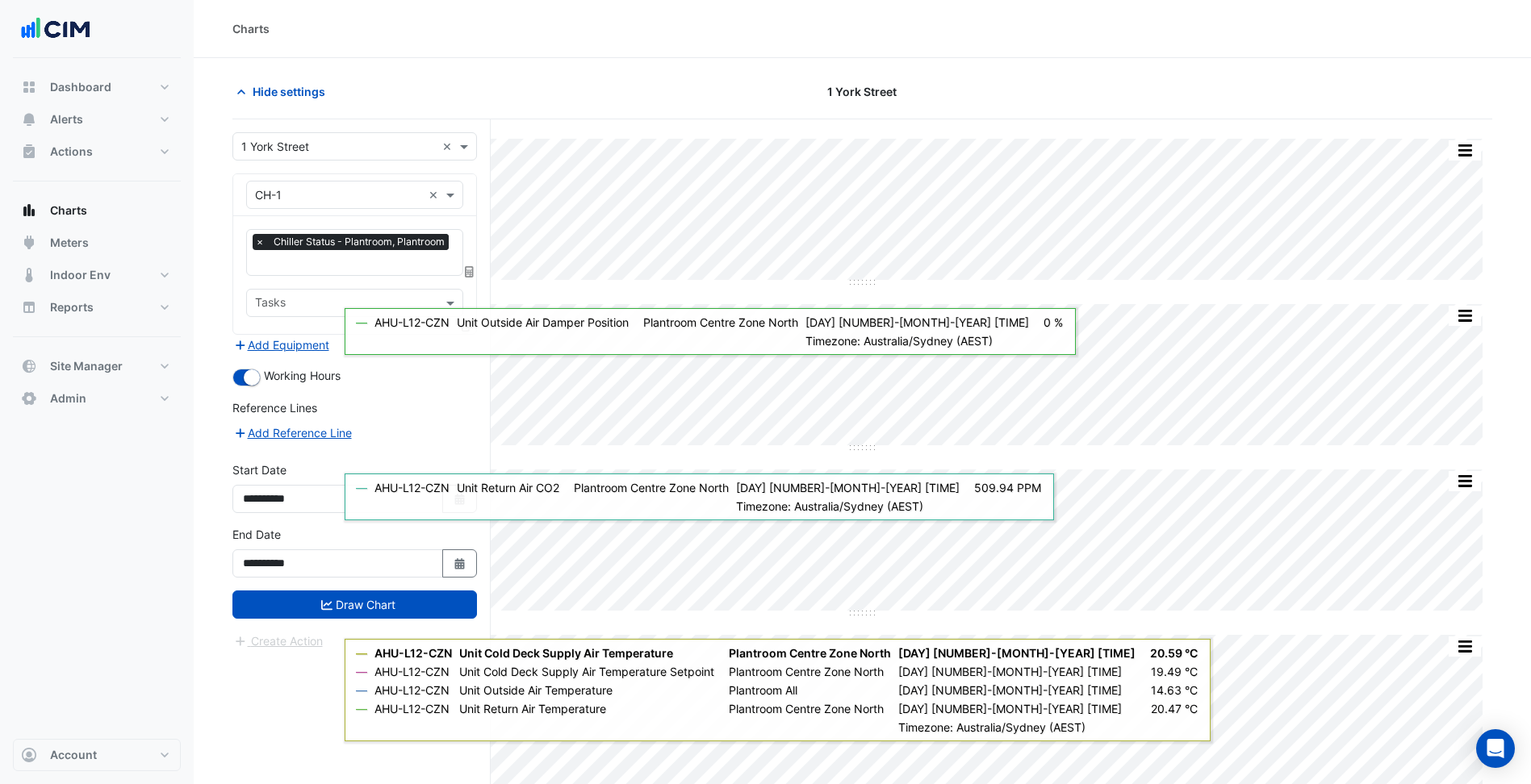 click on "**********" at bounding box center (354, 494) 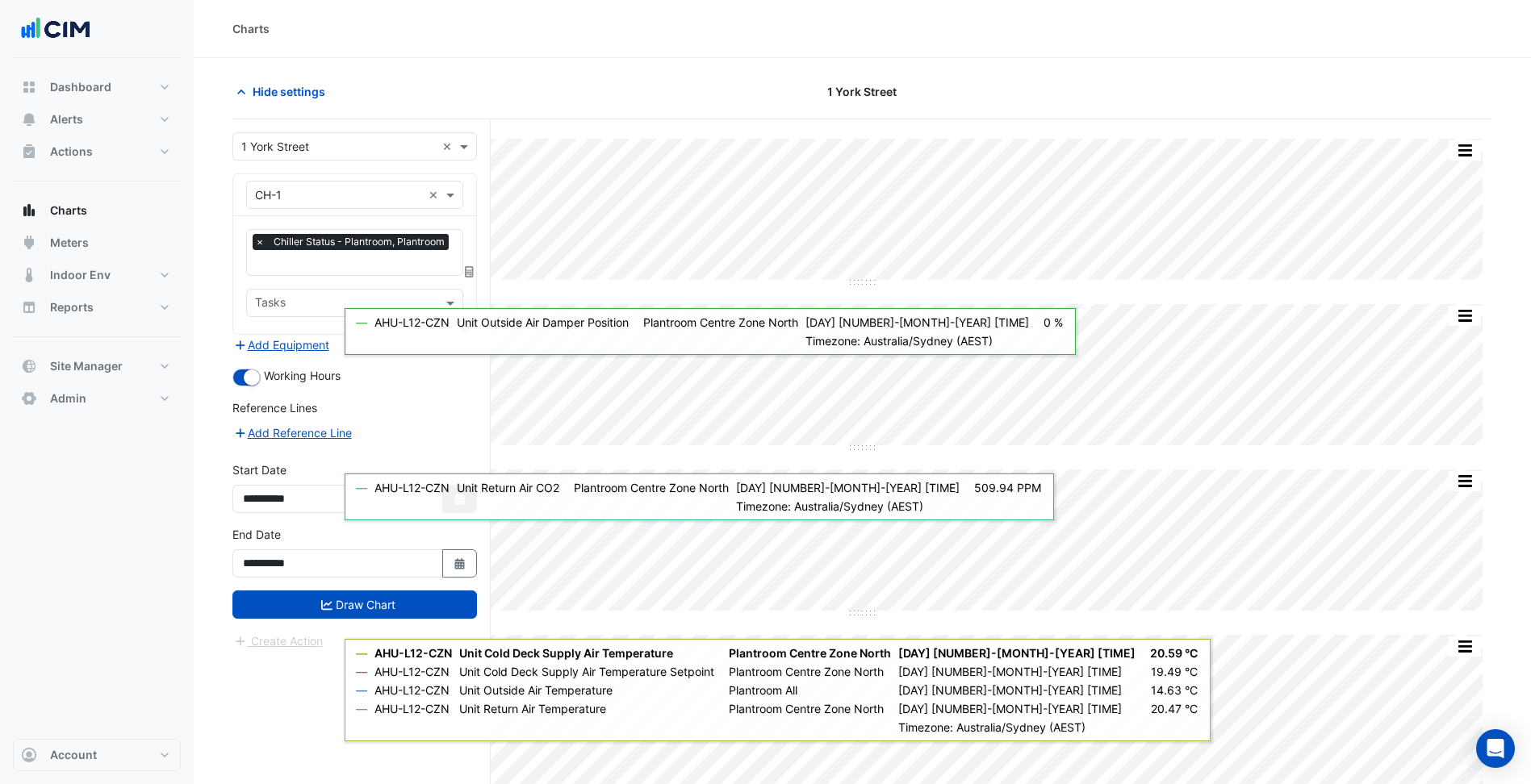 click 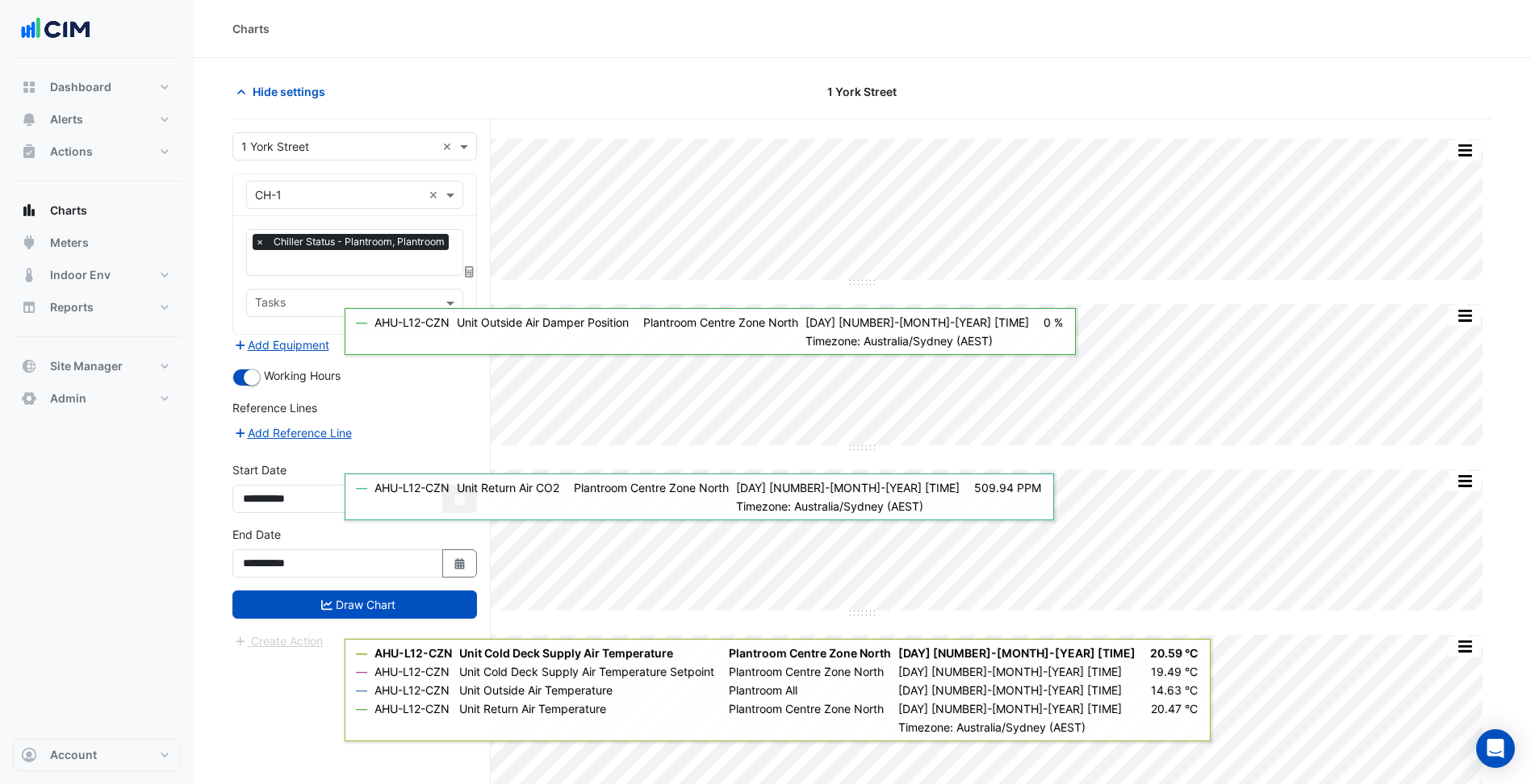 select on "*" 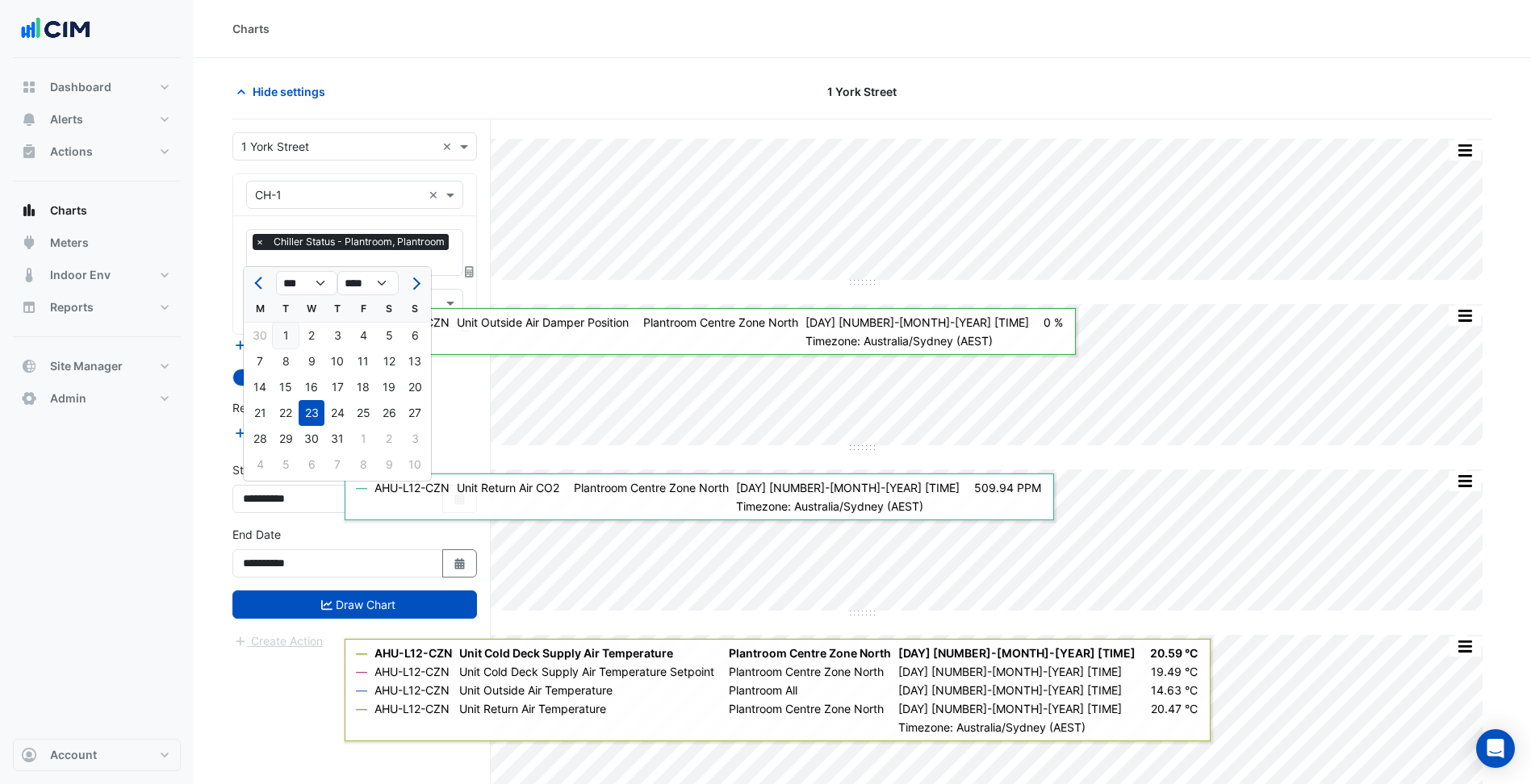 click on "1" 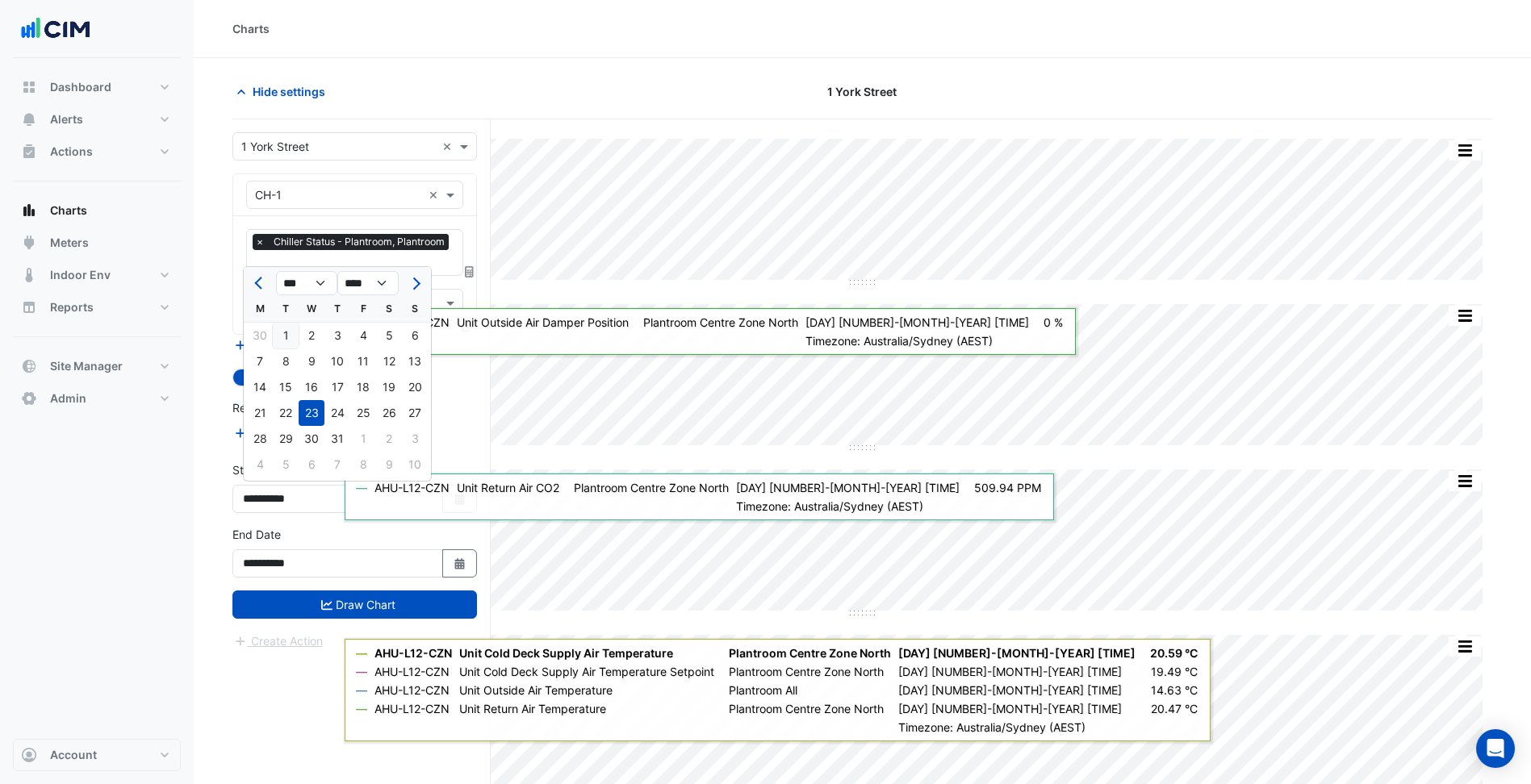 type on "**********" 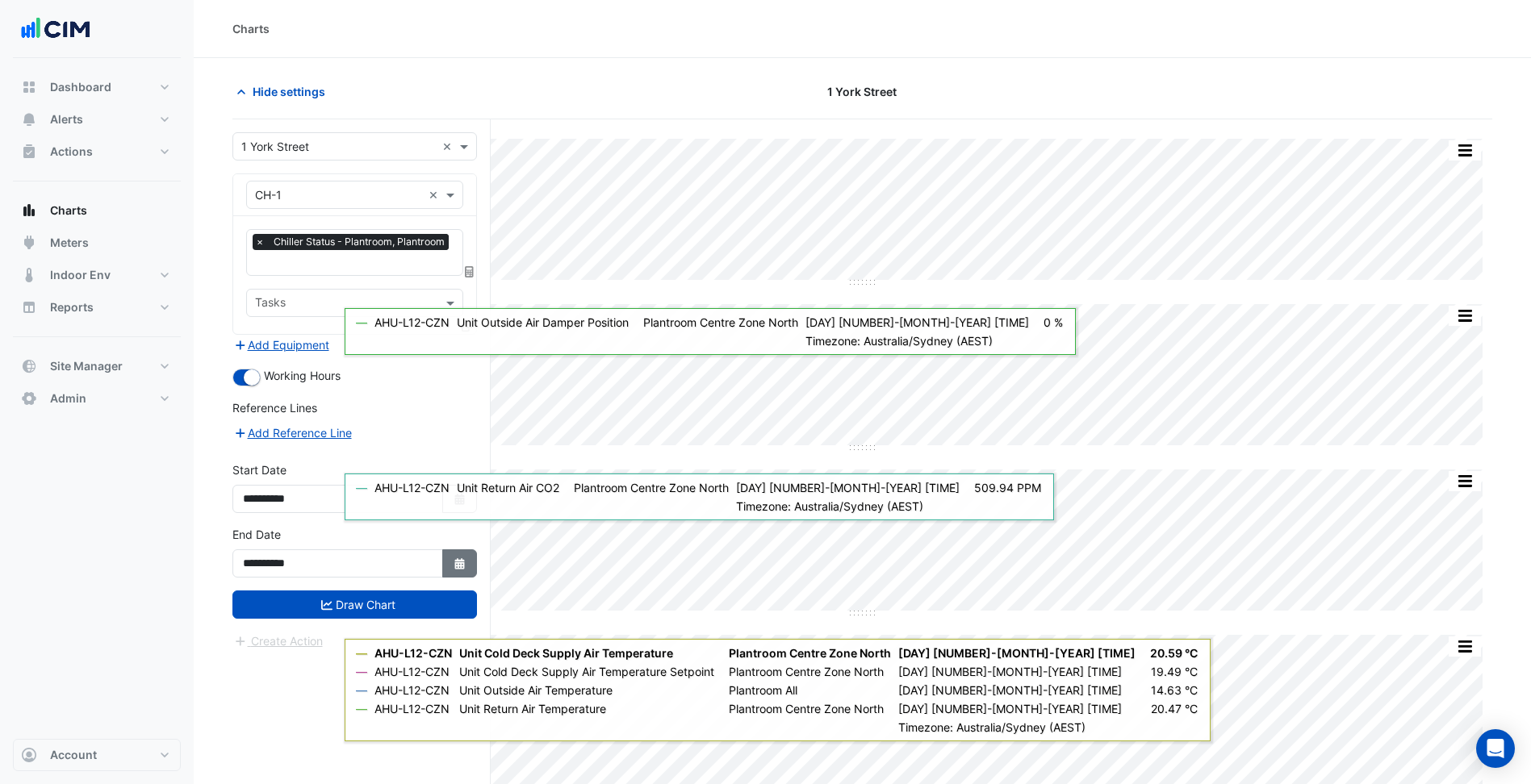 click on "Select Date" 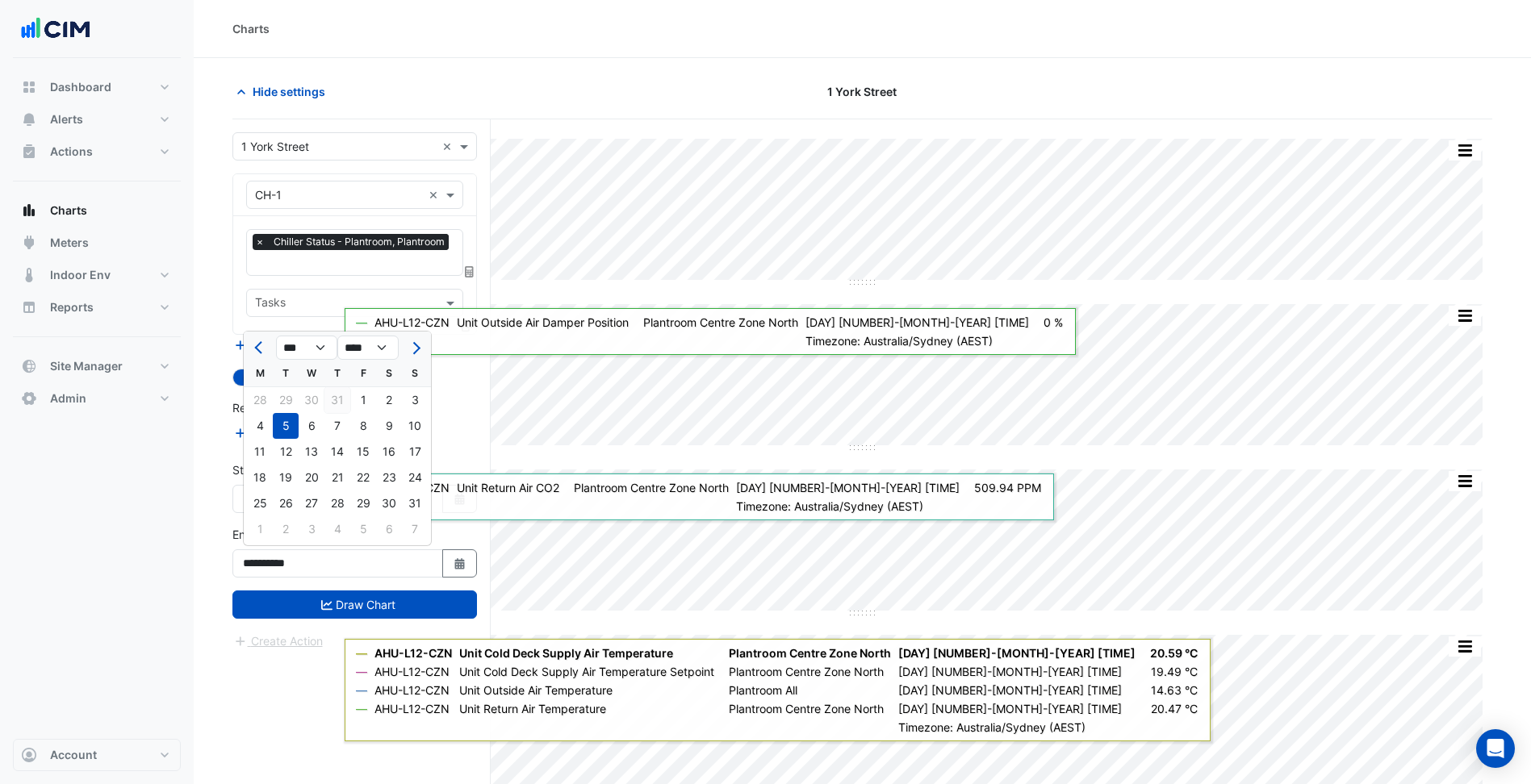 click on "31" 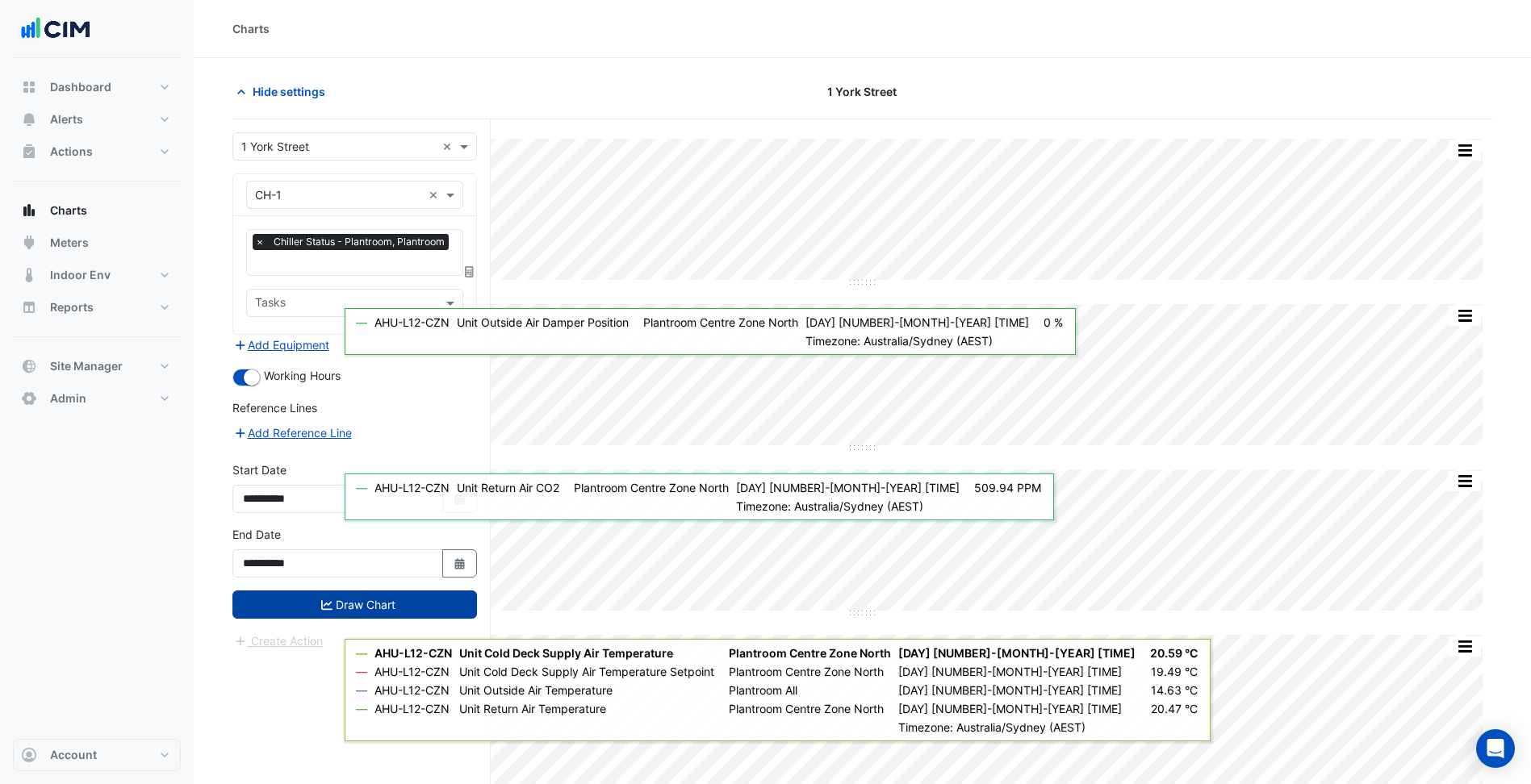 click on "Draw Chart" at bounding box center [354, 604] 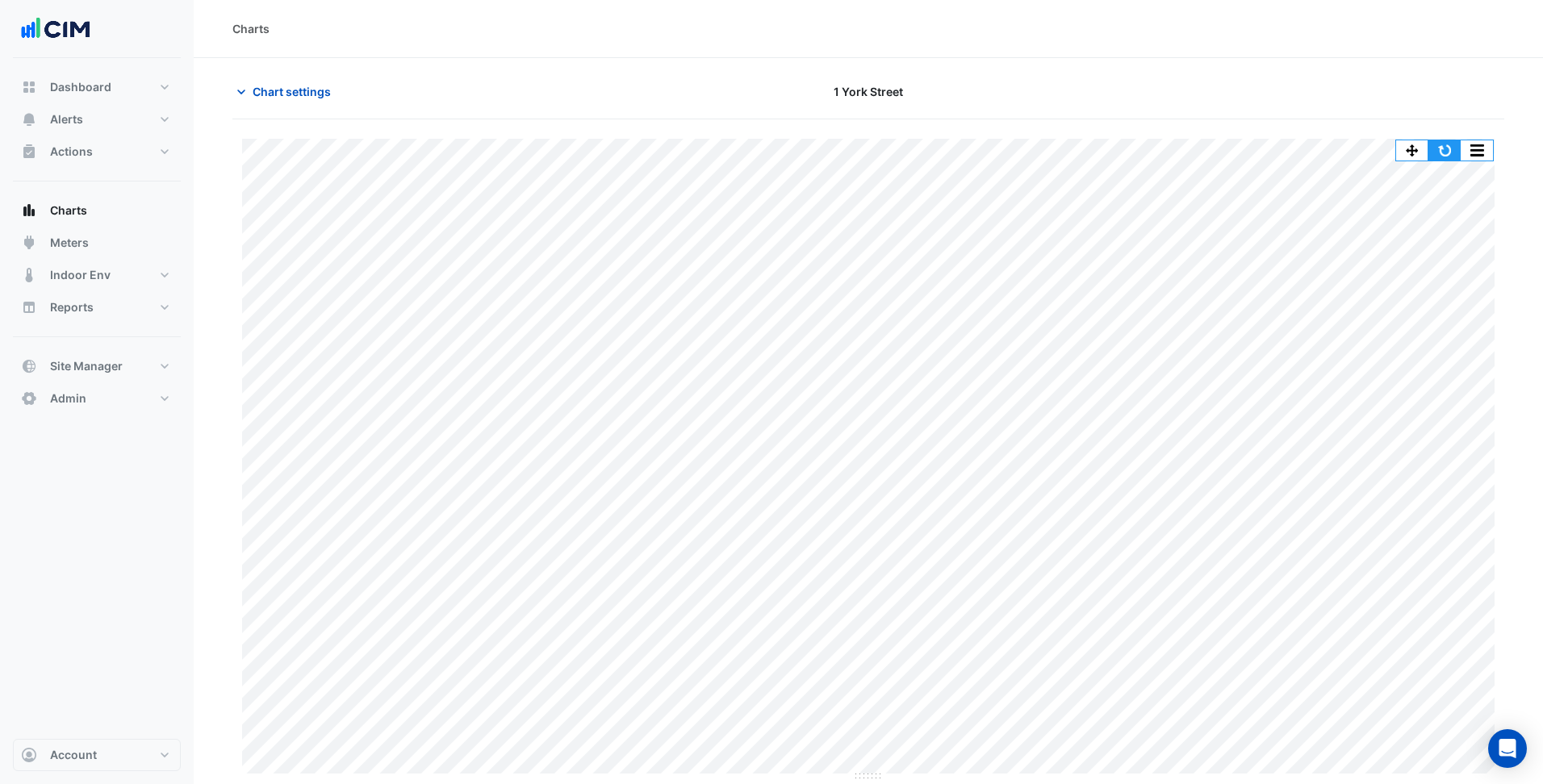 click 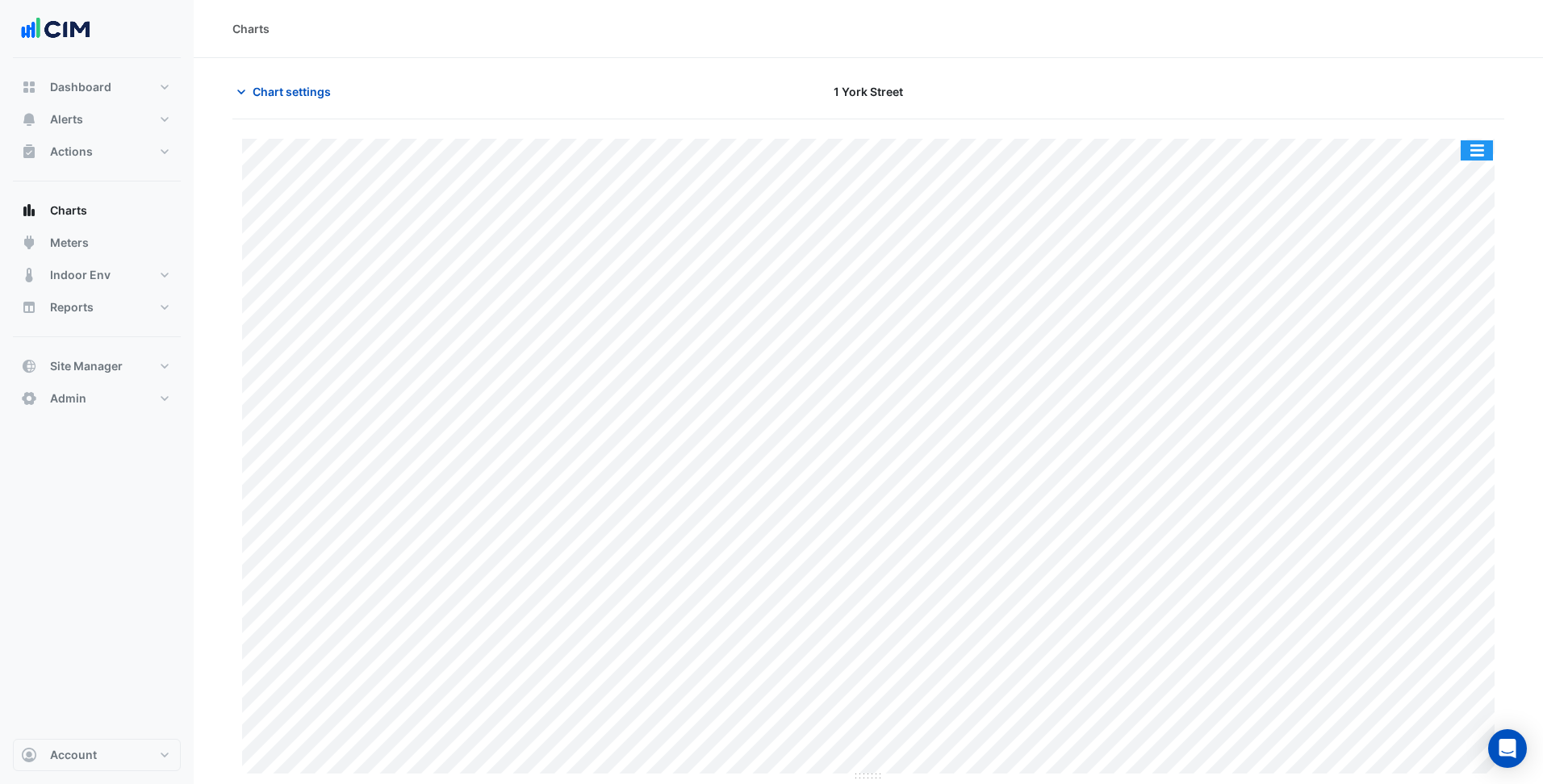 click 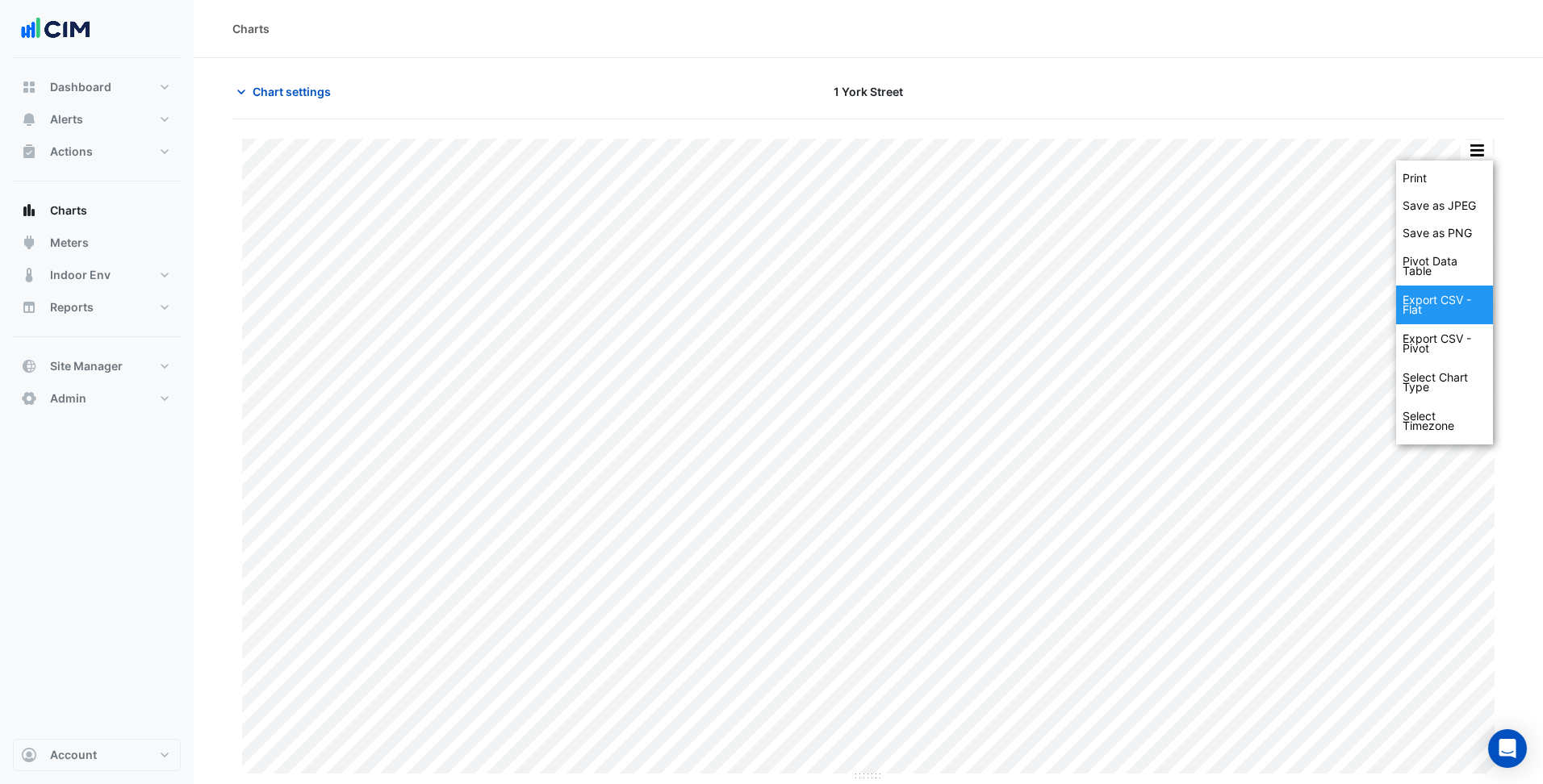 click on "Export CSV - Flat" 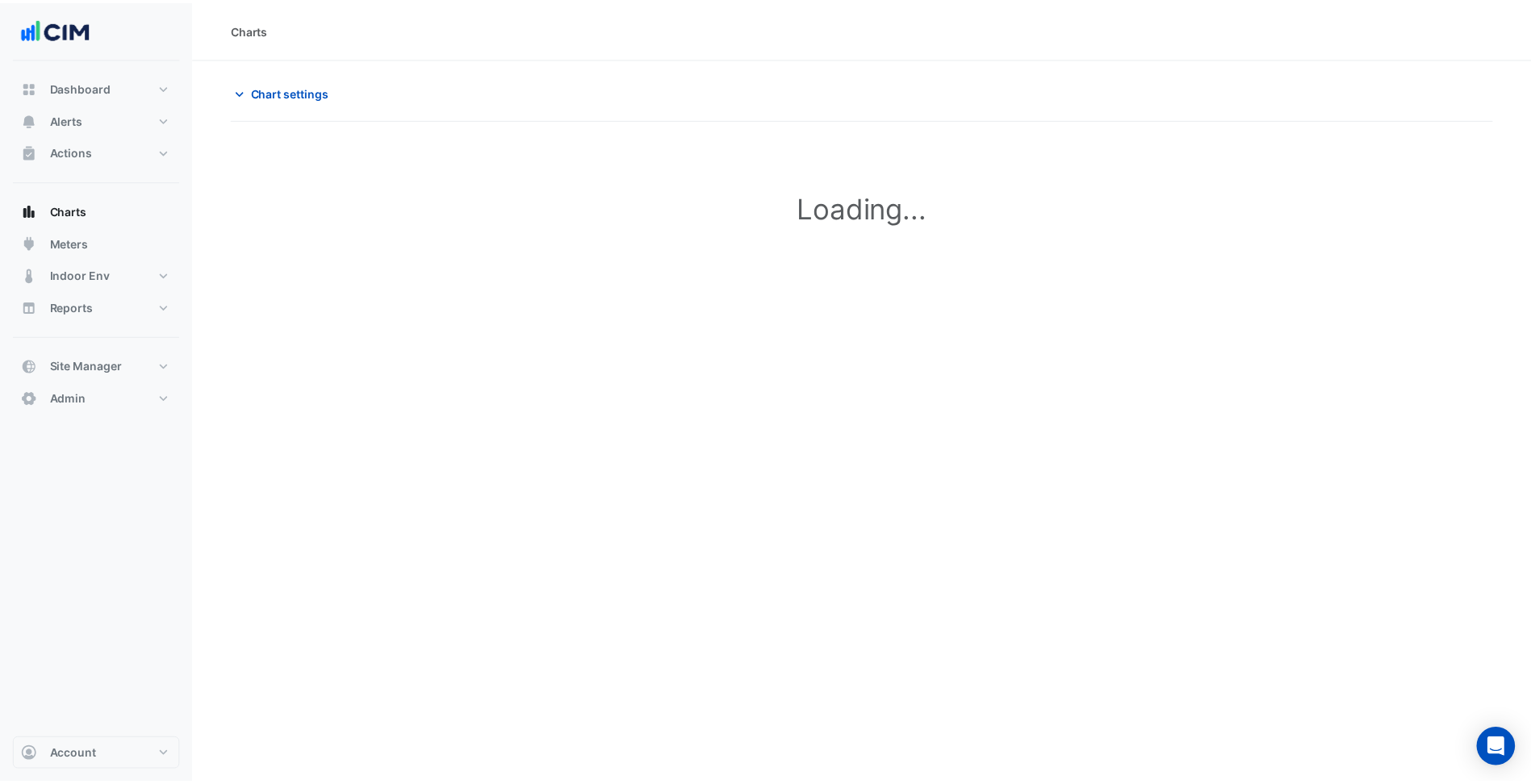 scroll, scrollTop: 0, scrollLeft: 0, axis: both 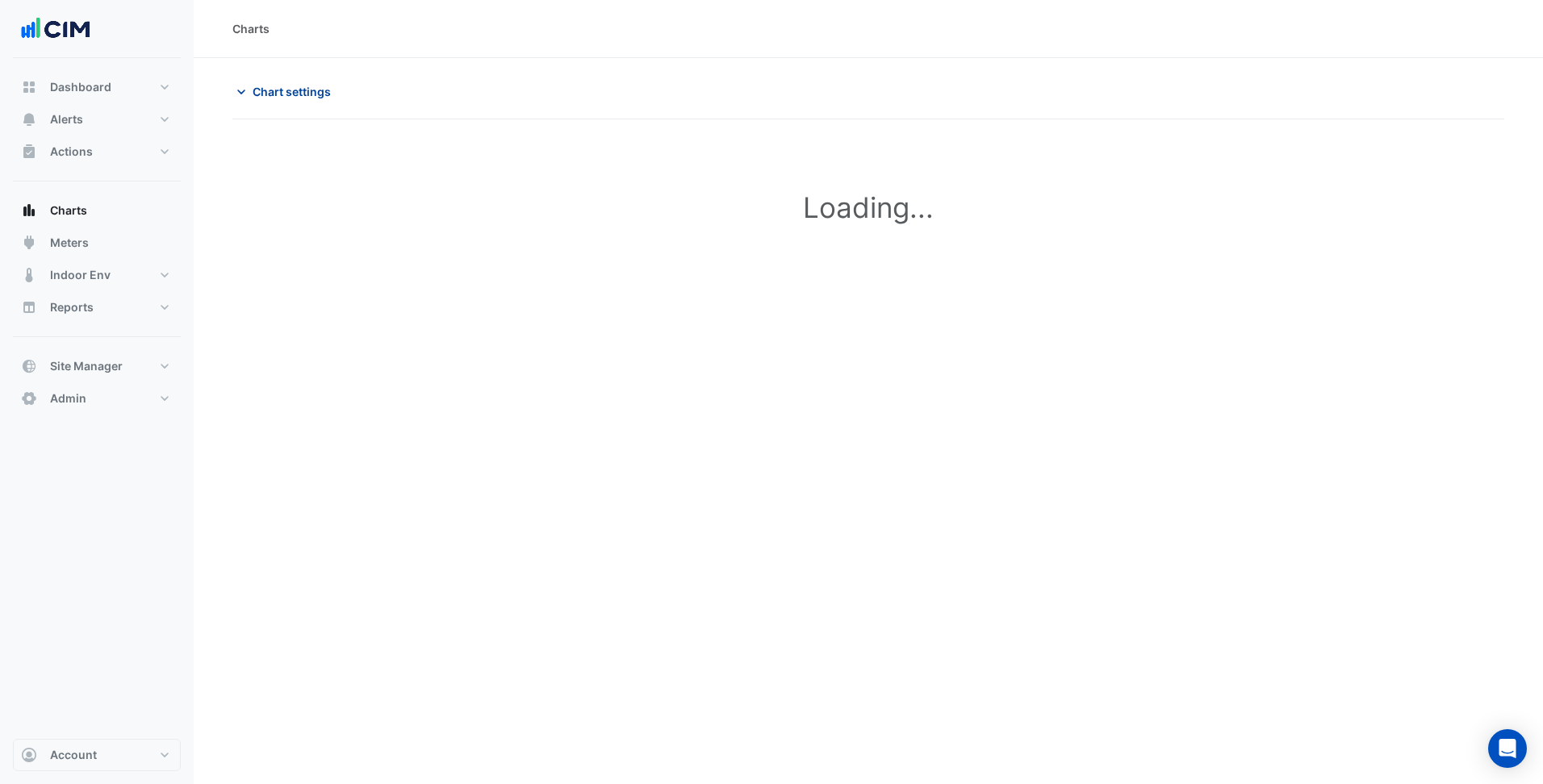 click on "Chart settings" 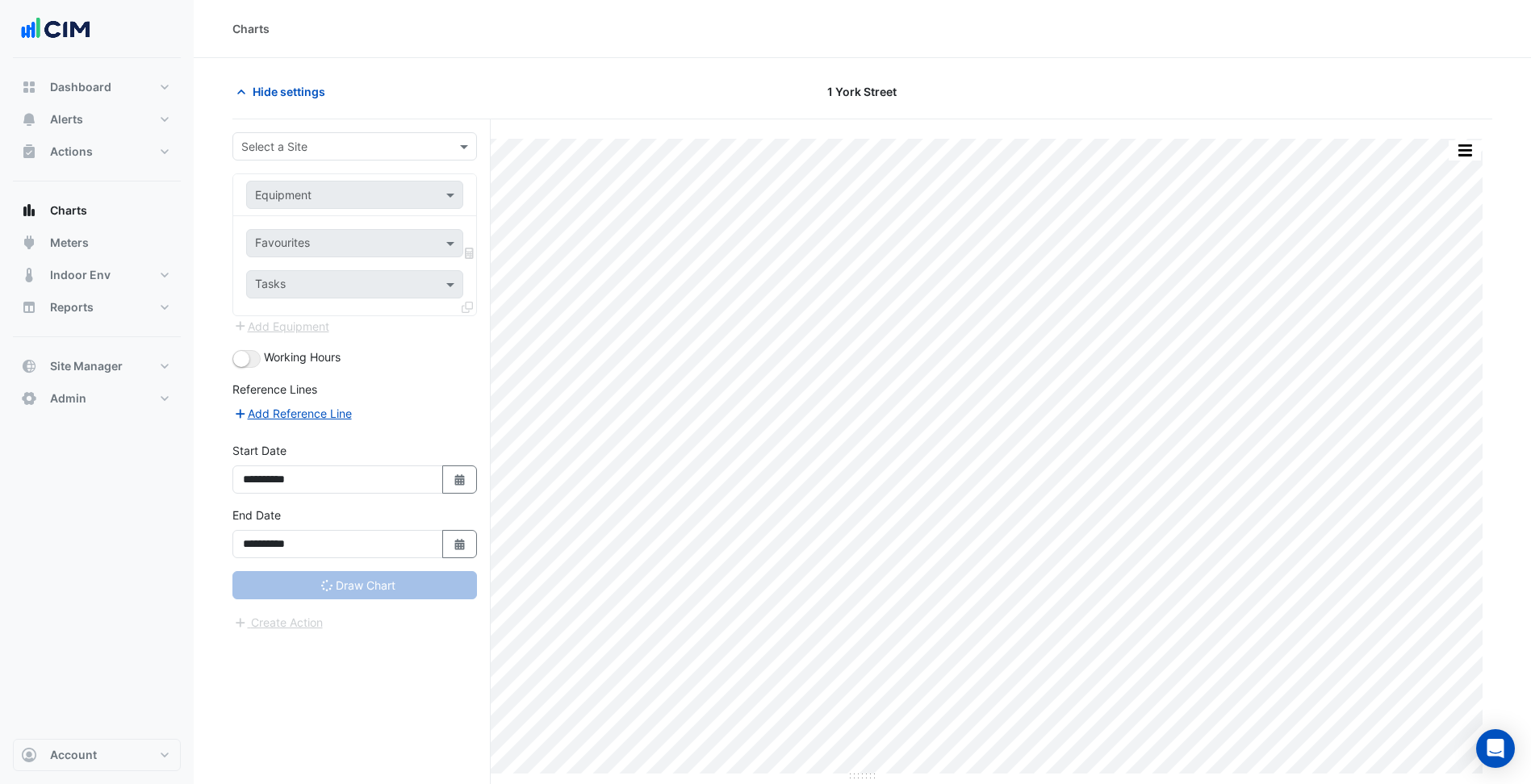 type on "**********" 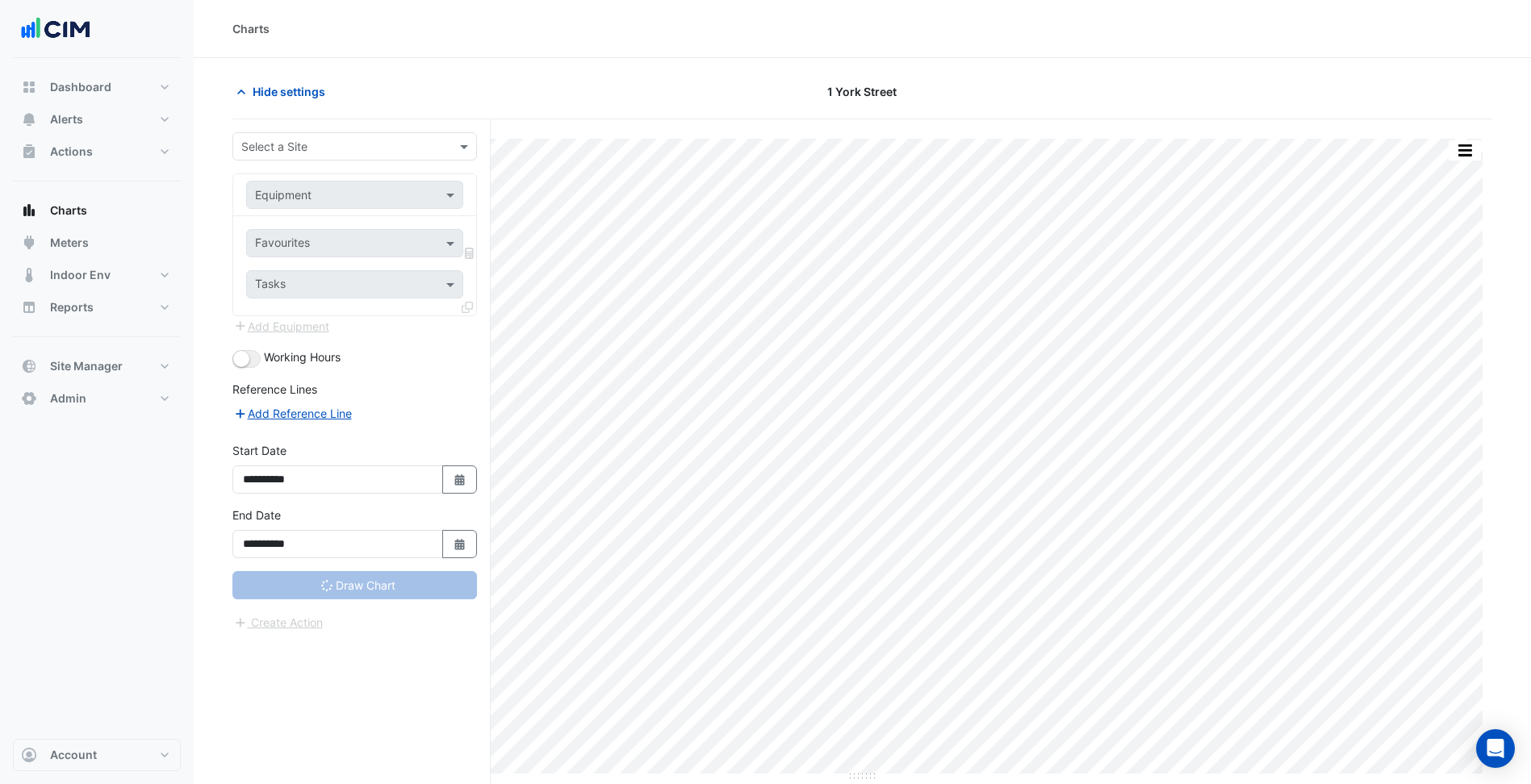 type on "**********" 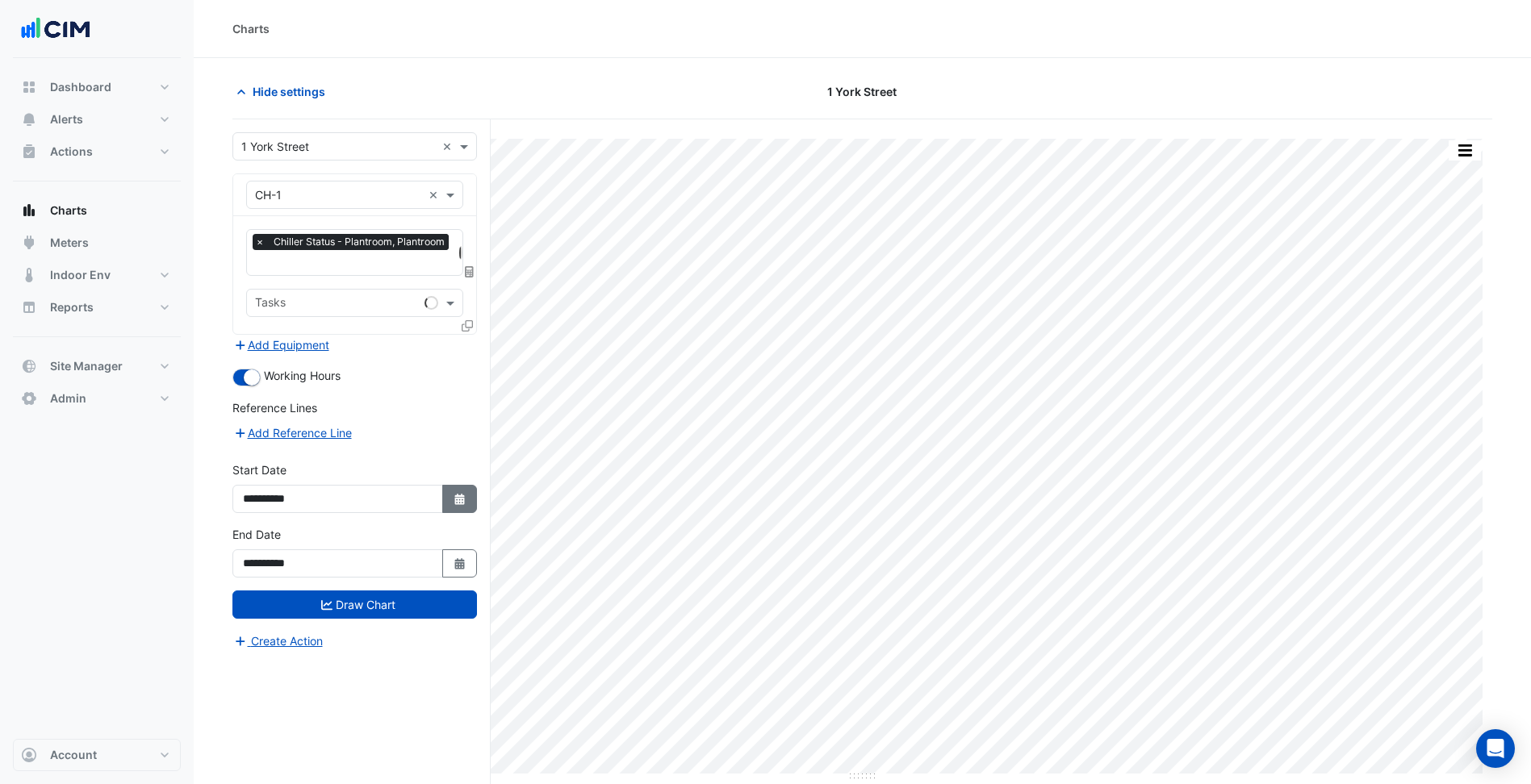 click on "Select Date" at bounding box center [460, 498] 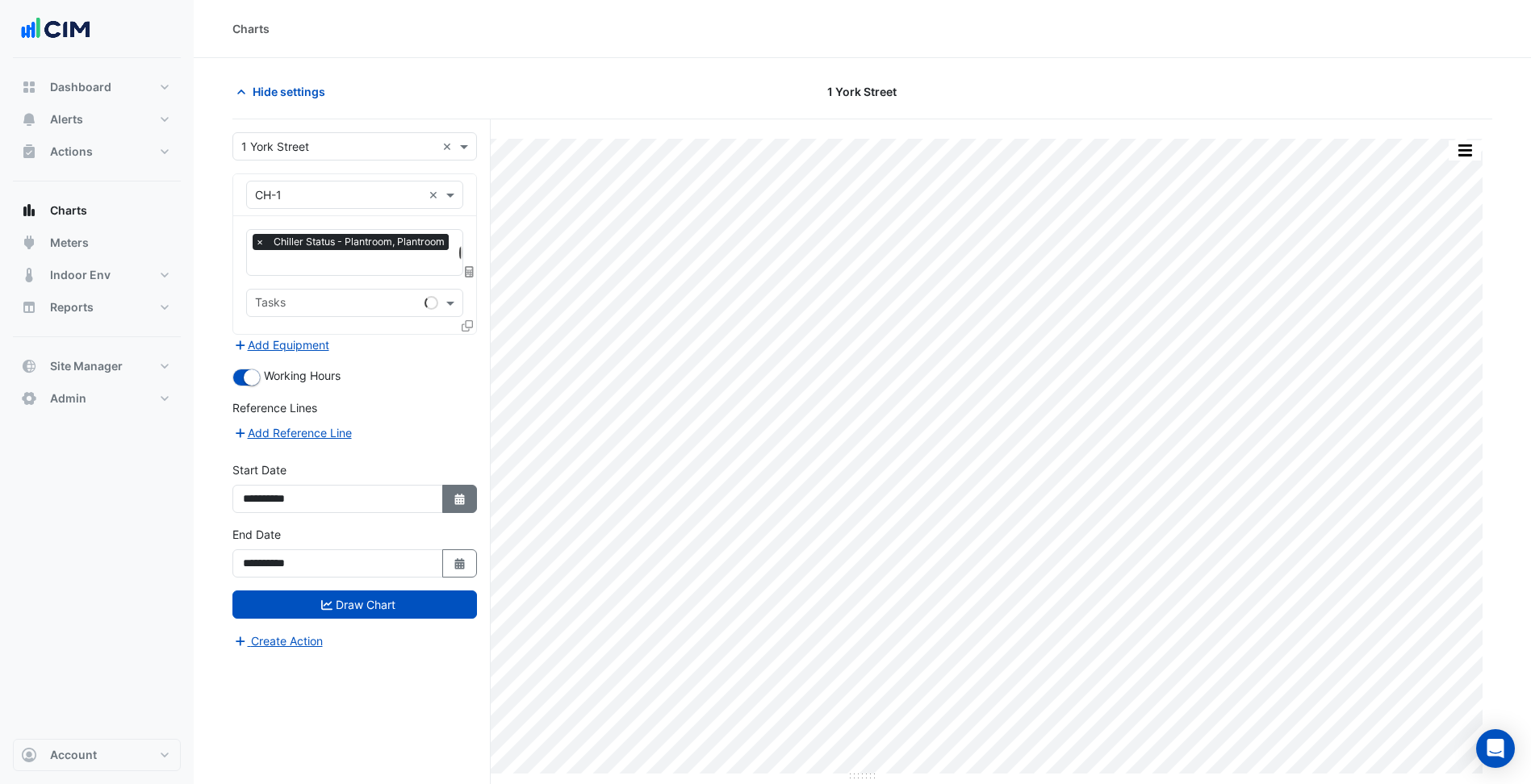 select on "*" 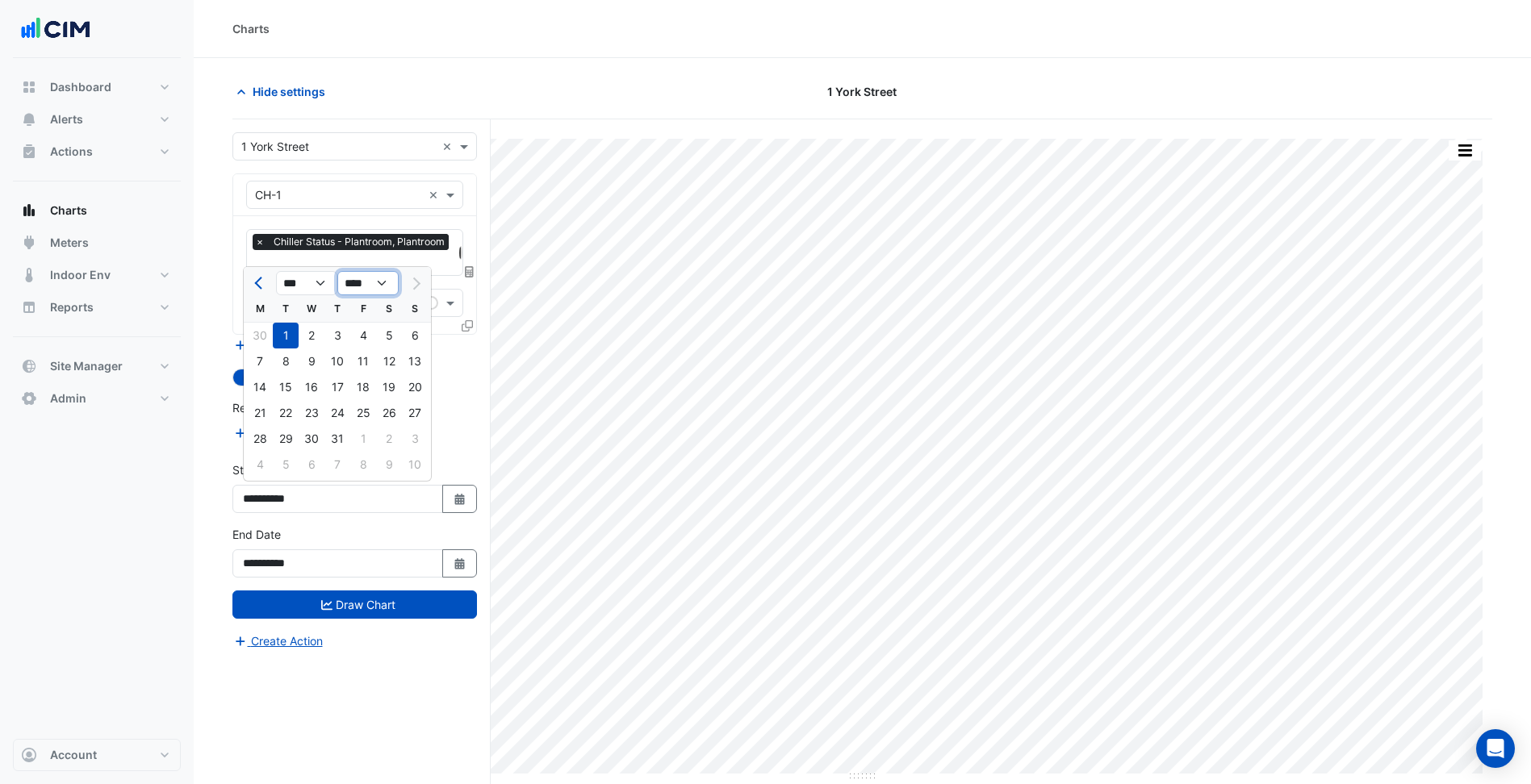 click on "**** **** **** **** **** **** **** **** **** **** ****" 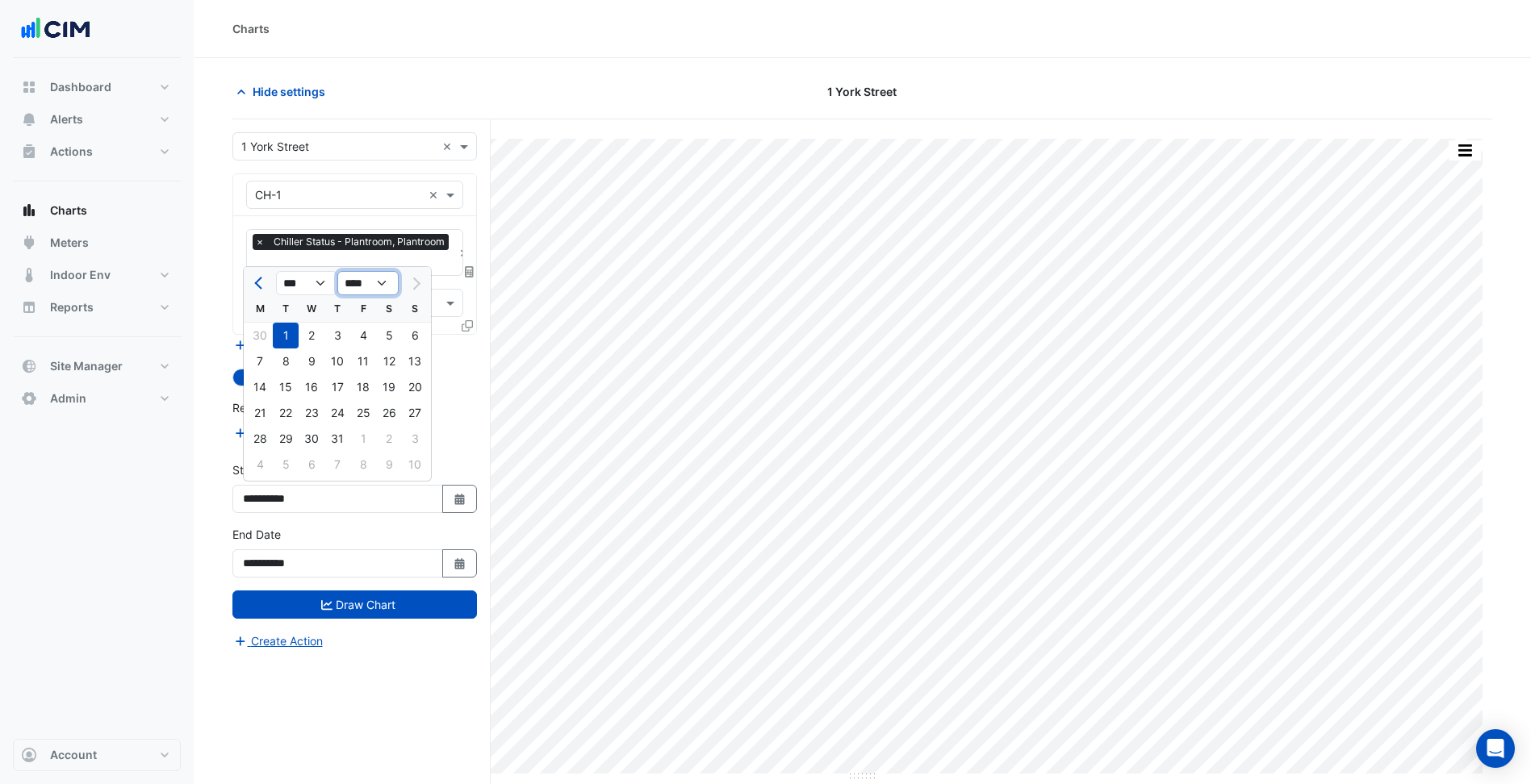 select on "****" 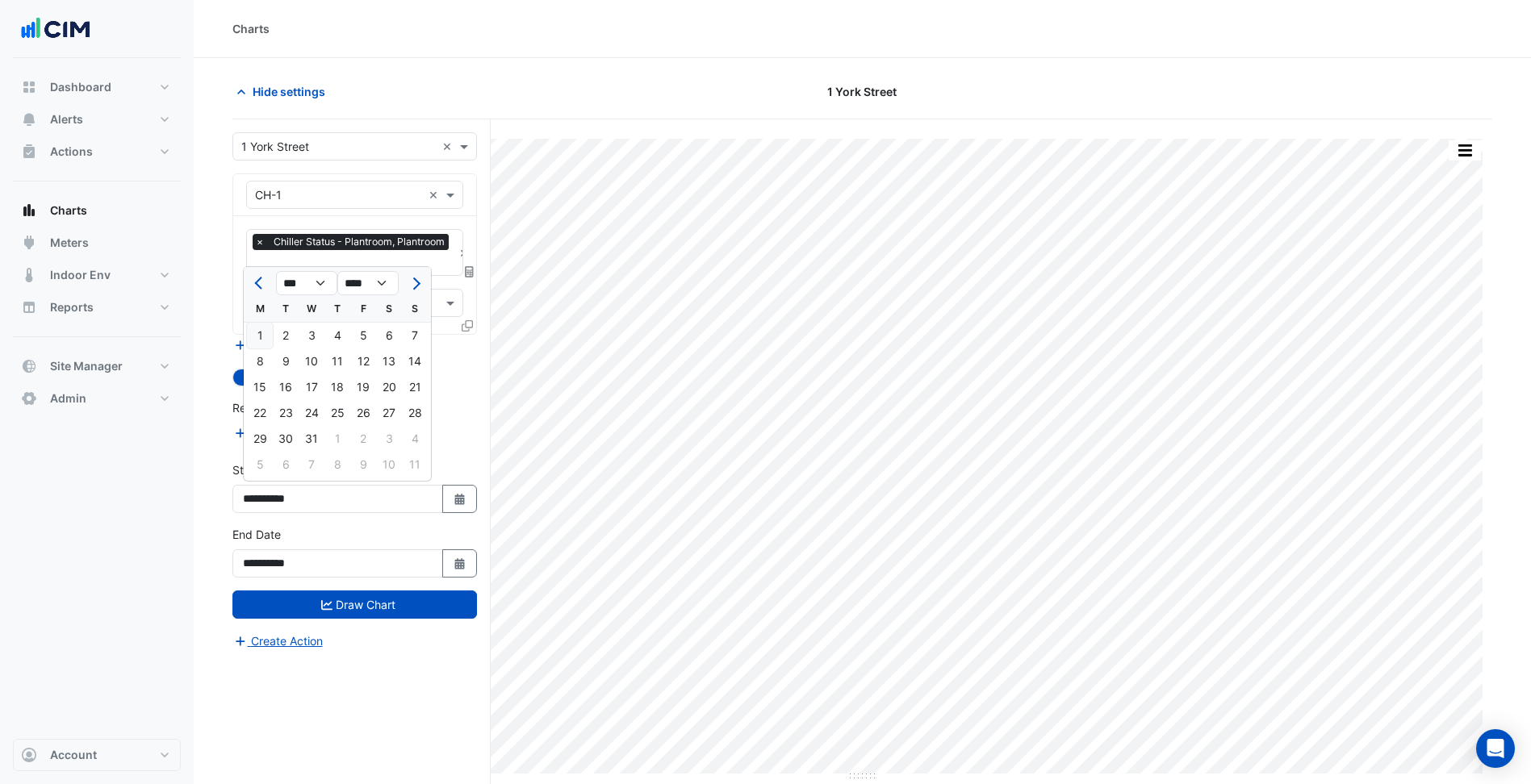 click on "1" 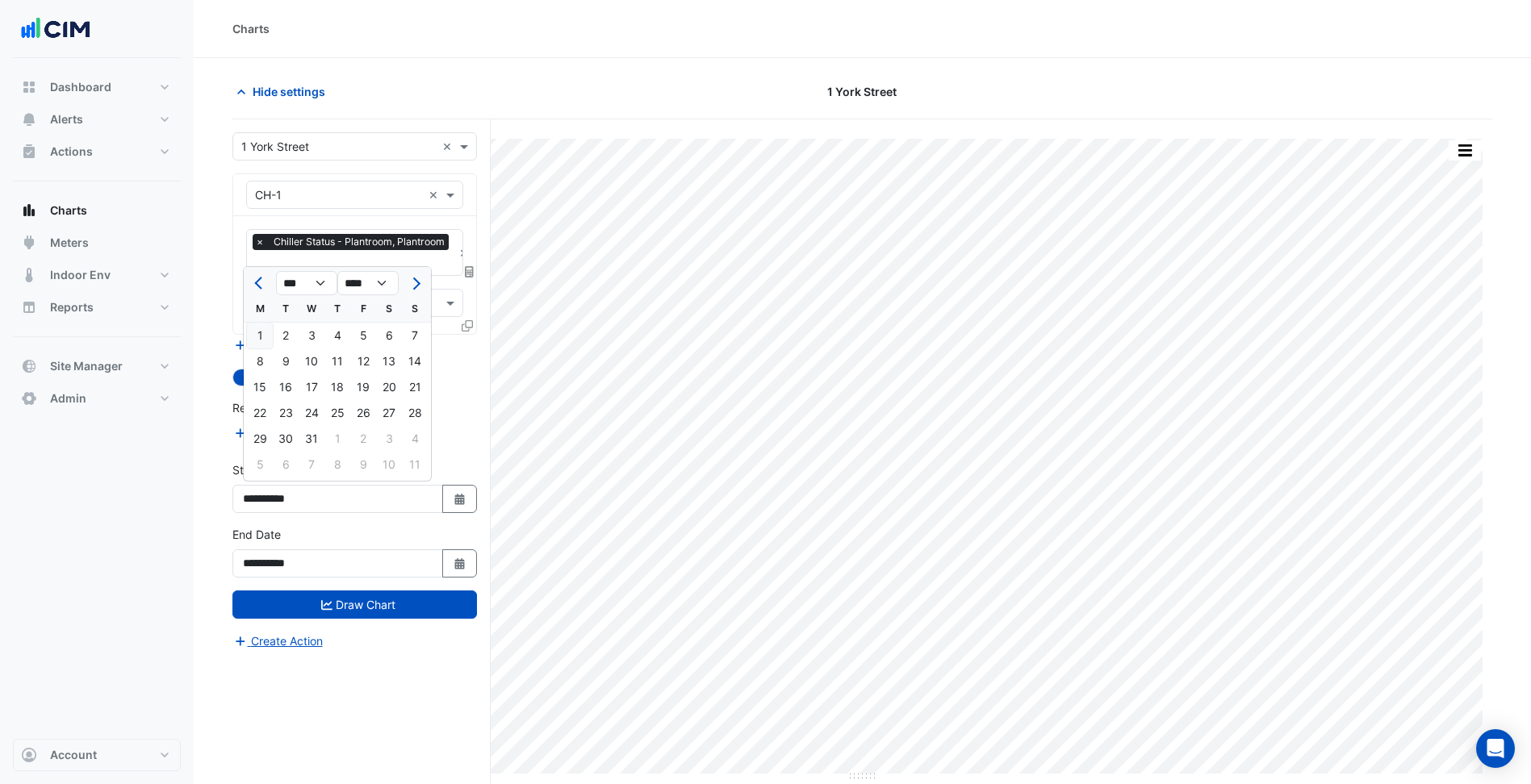type on "**********" 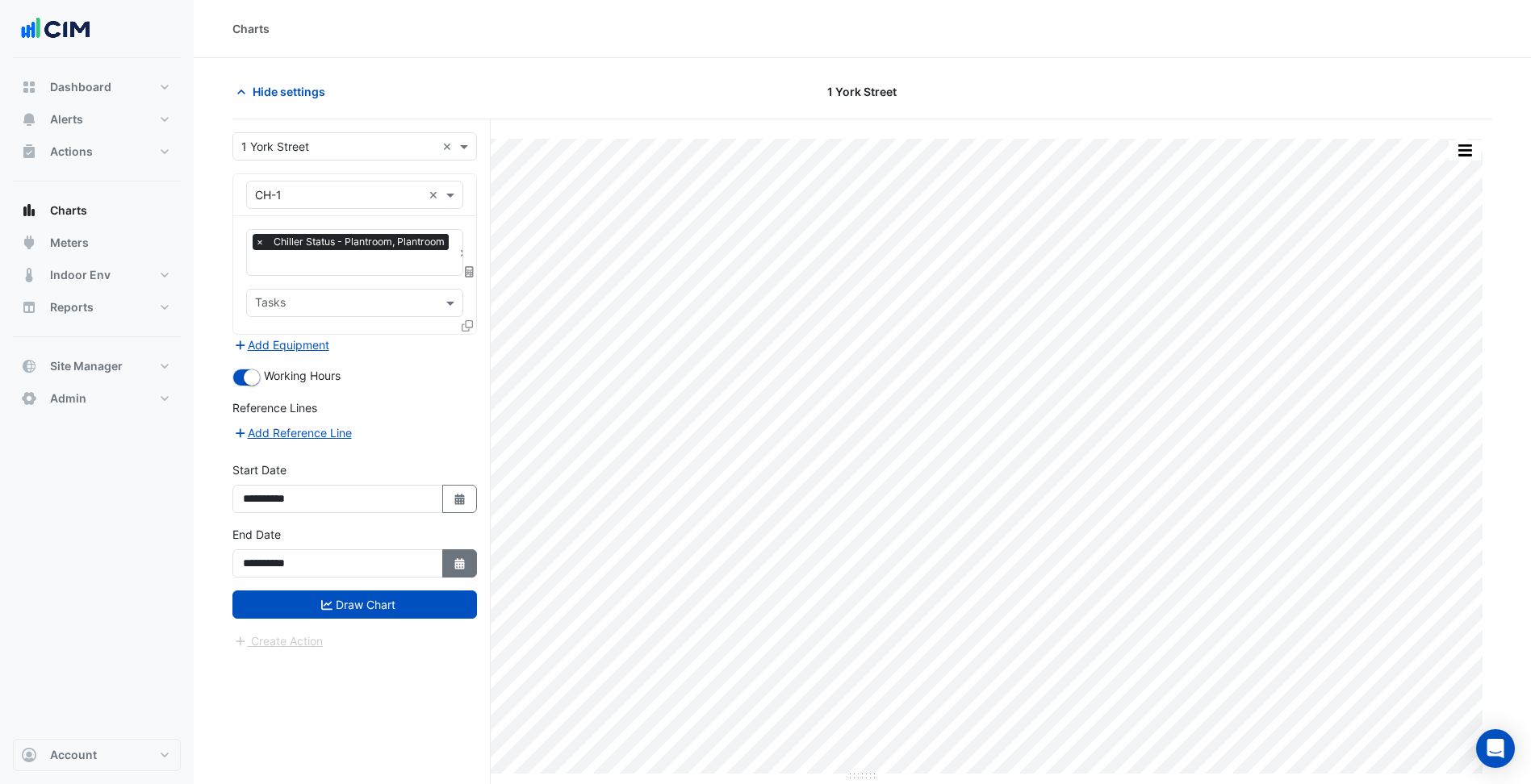 click 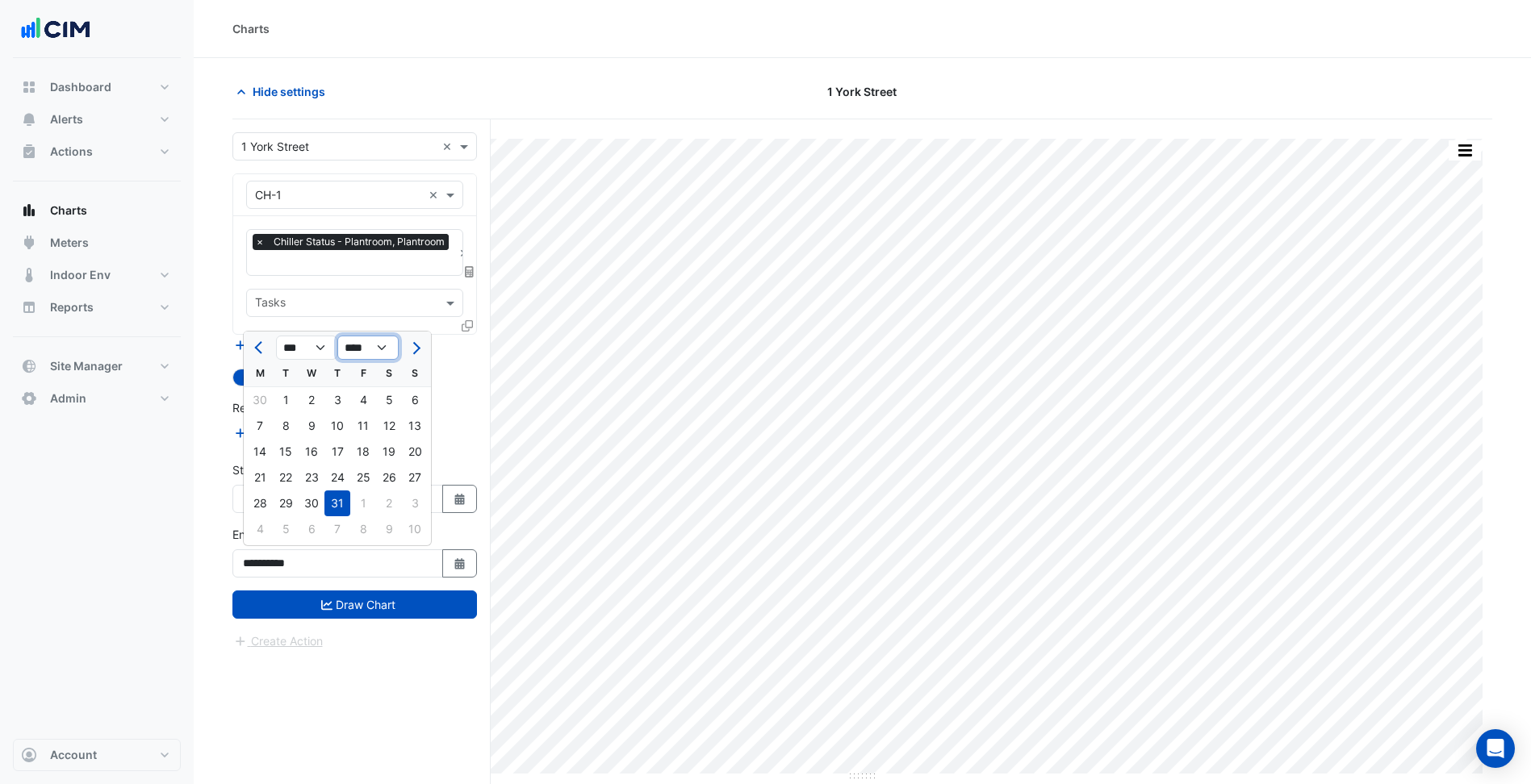 click on "**** **** **** **** **** **** **** **** **** **** **** ****" 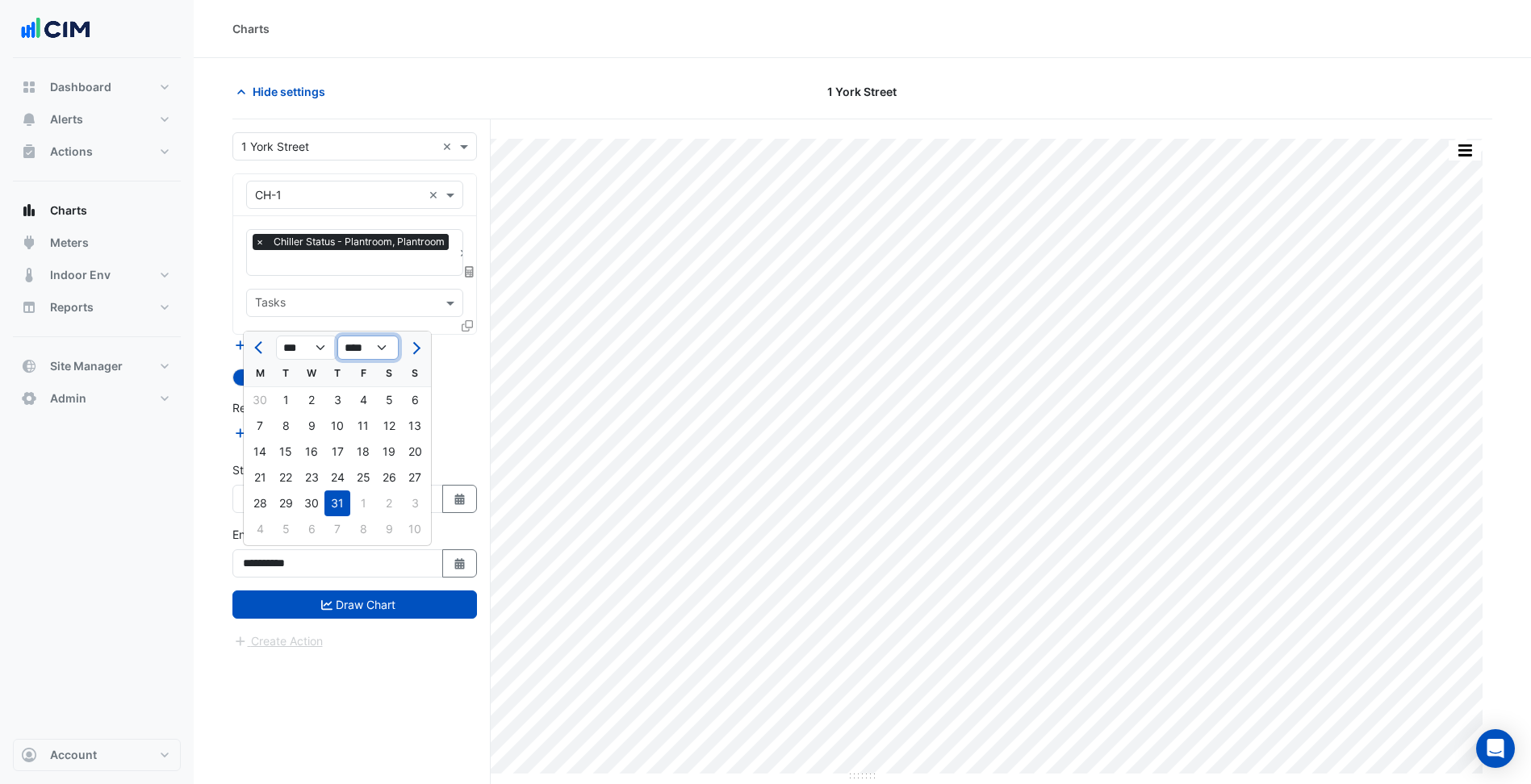 click on "**** **** **** **** **** **** **** **** **** **** **** ****" 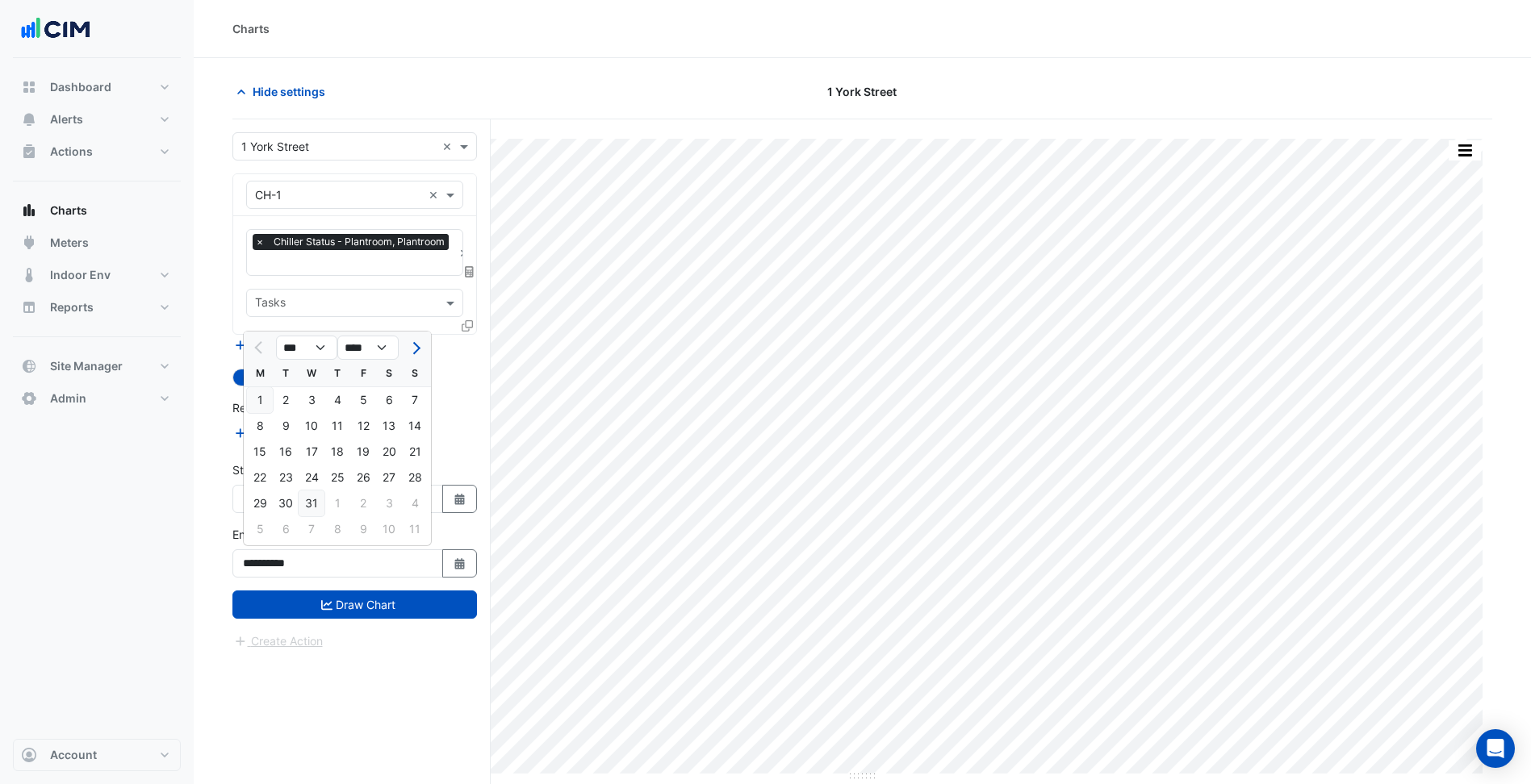 click on "31" 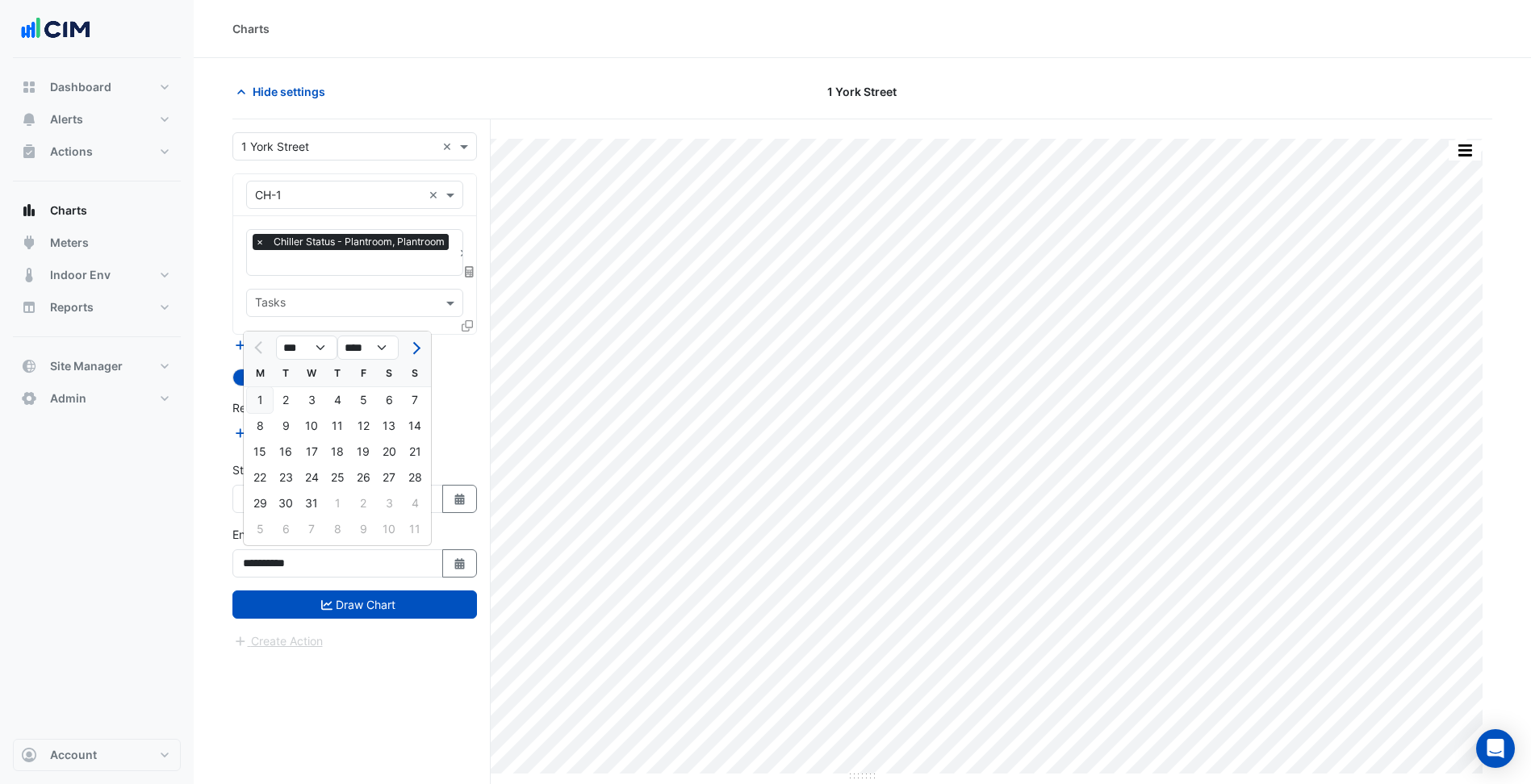 type on "**********" 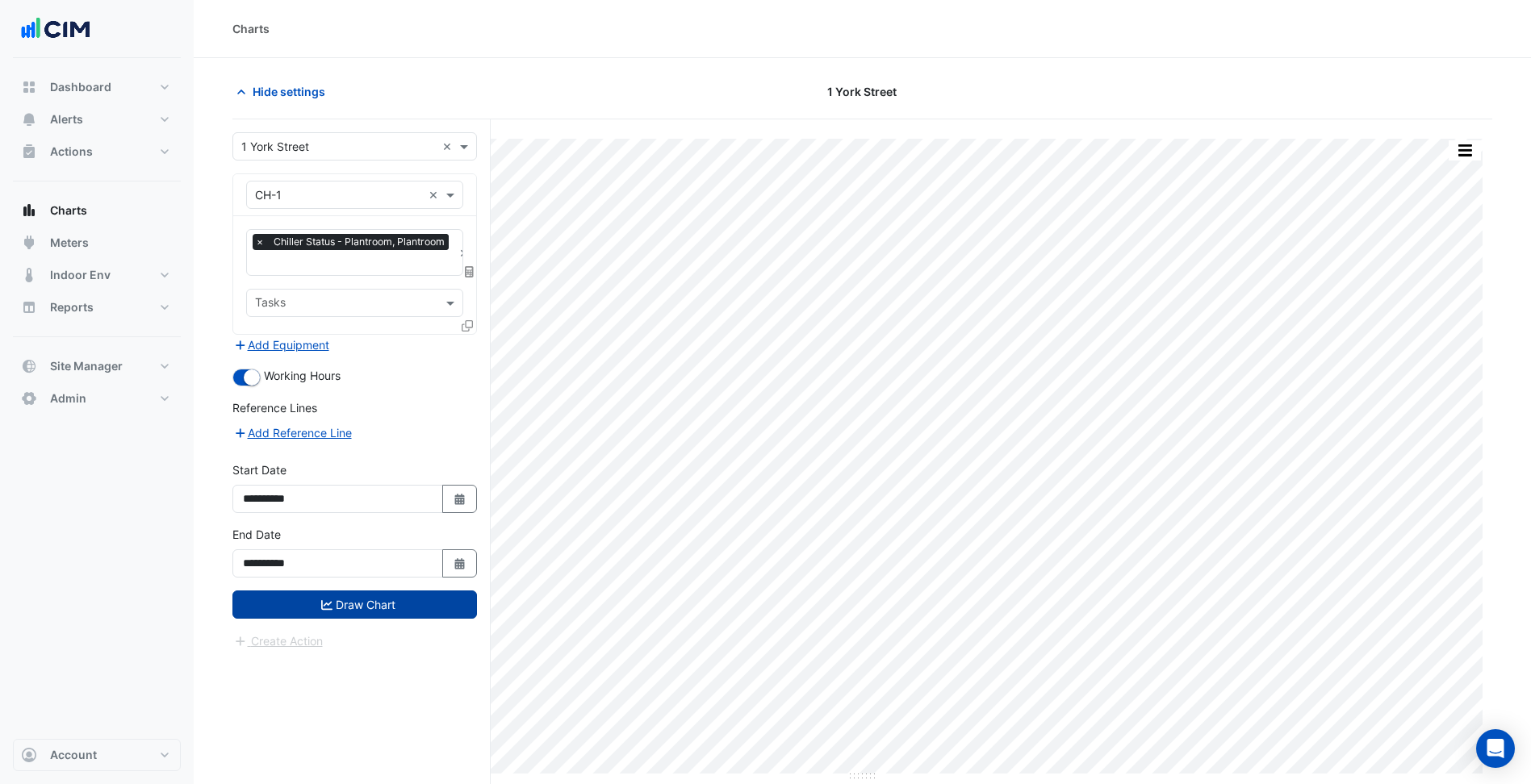 click on "Draw Chart" at bounding box center [354, 604] 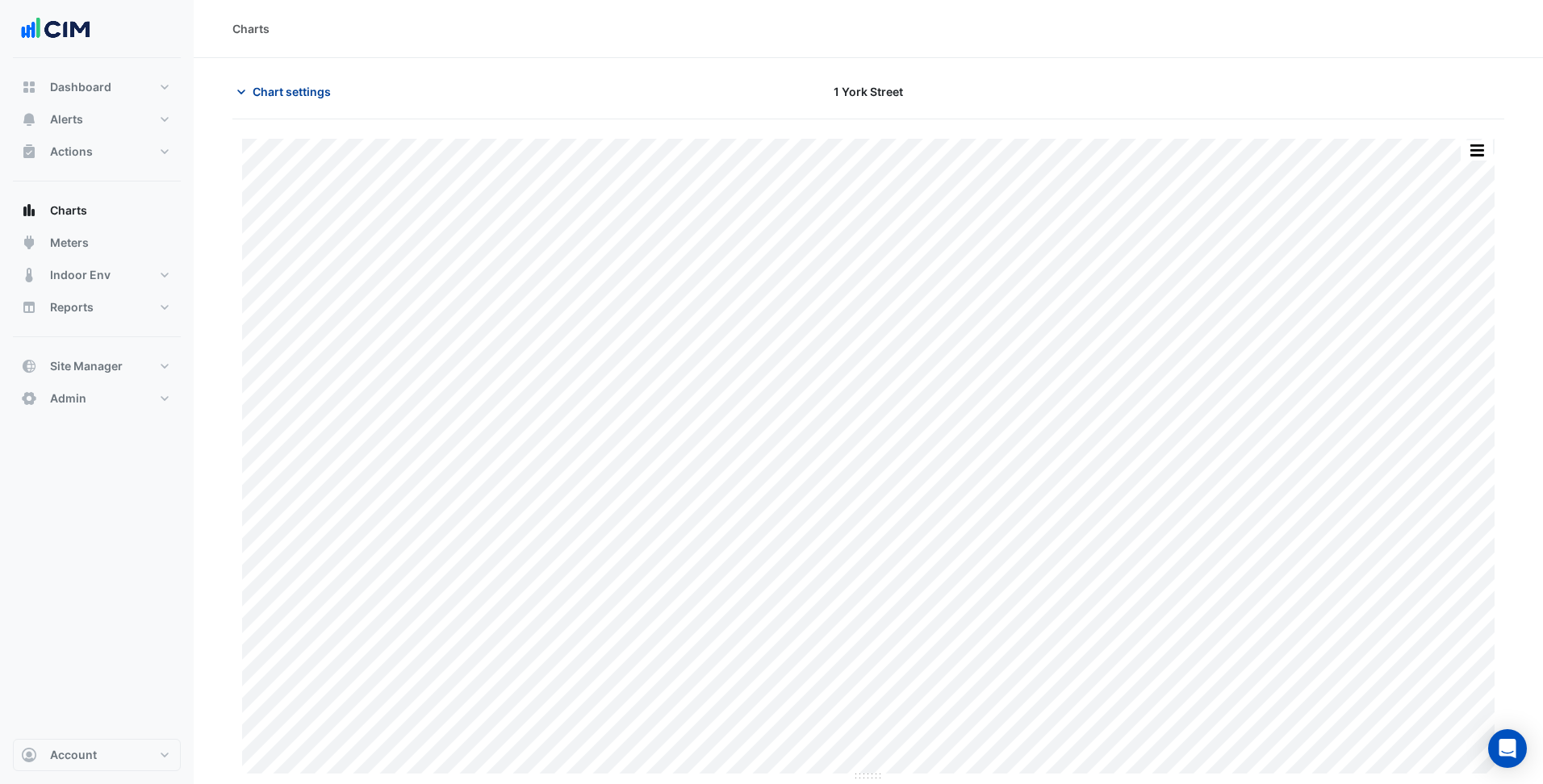 click on "Chart settings" 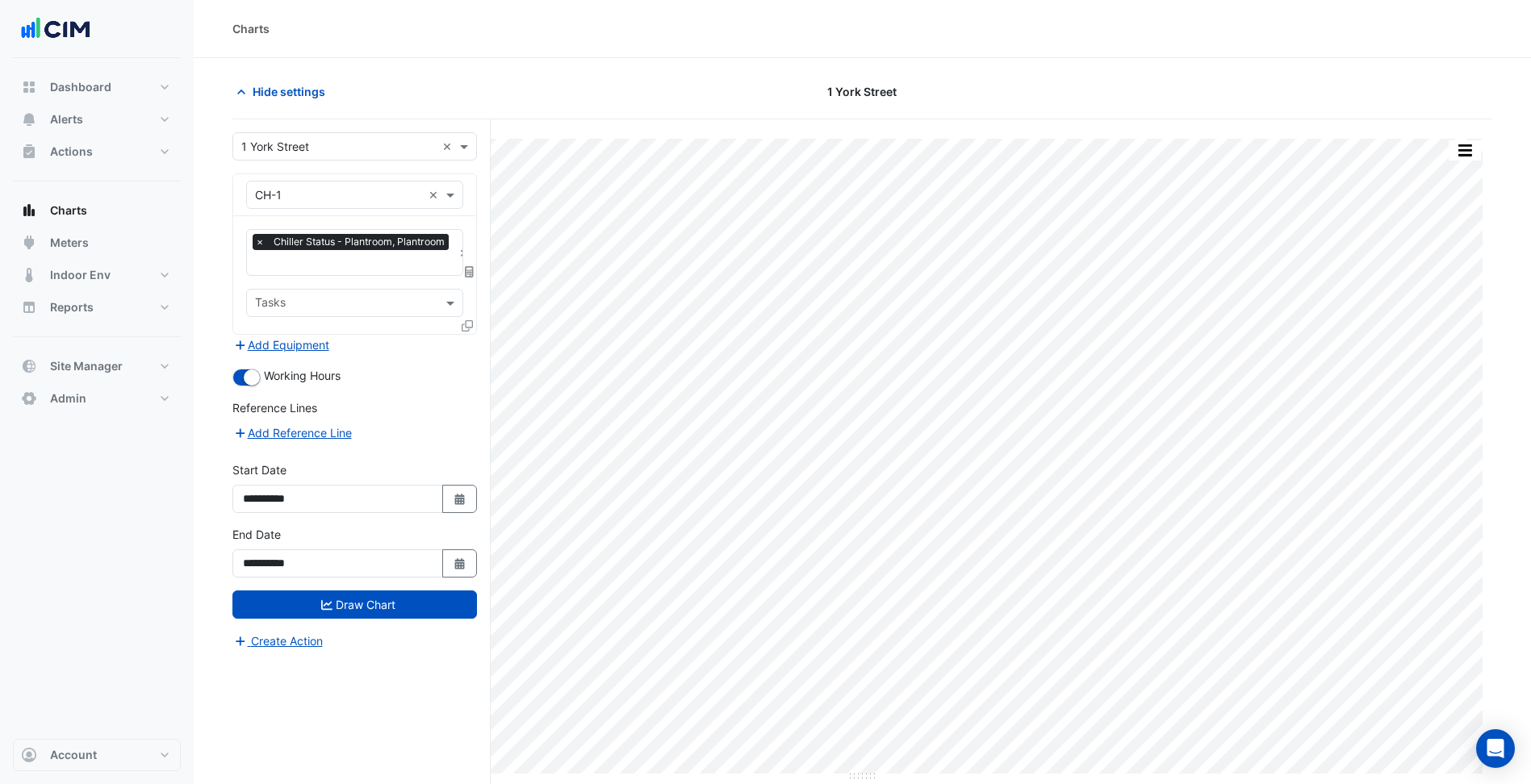 click 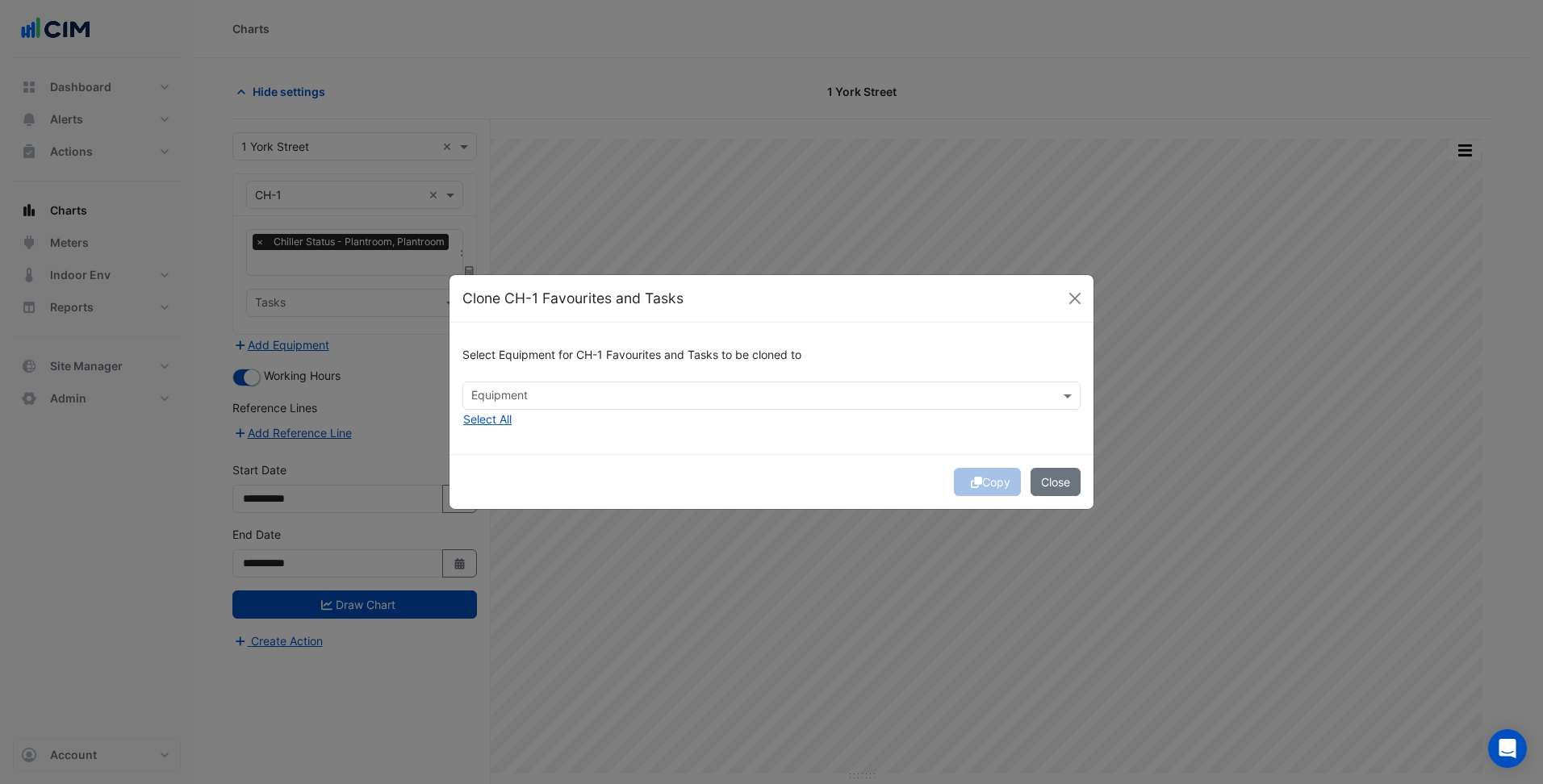 click 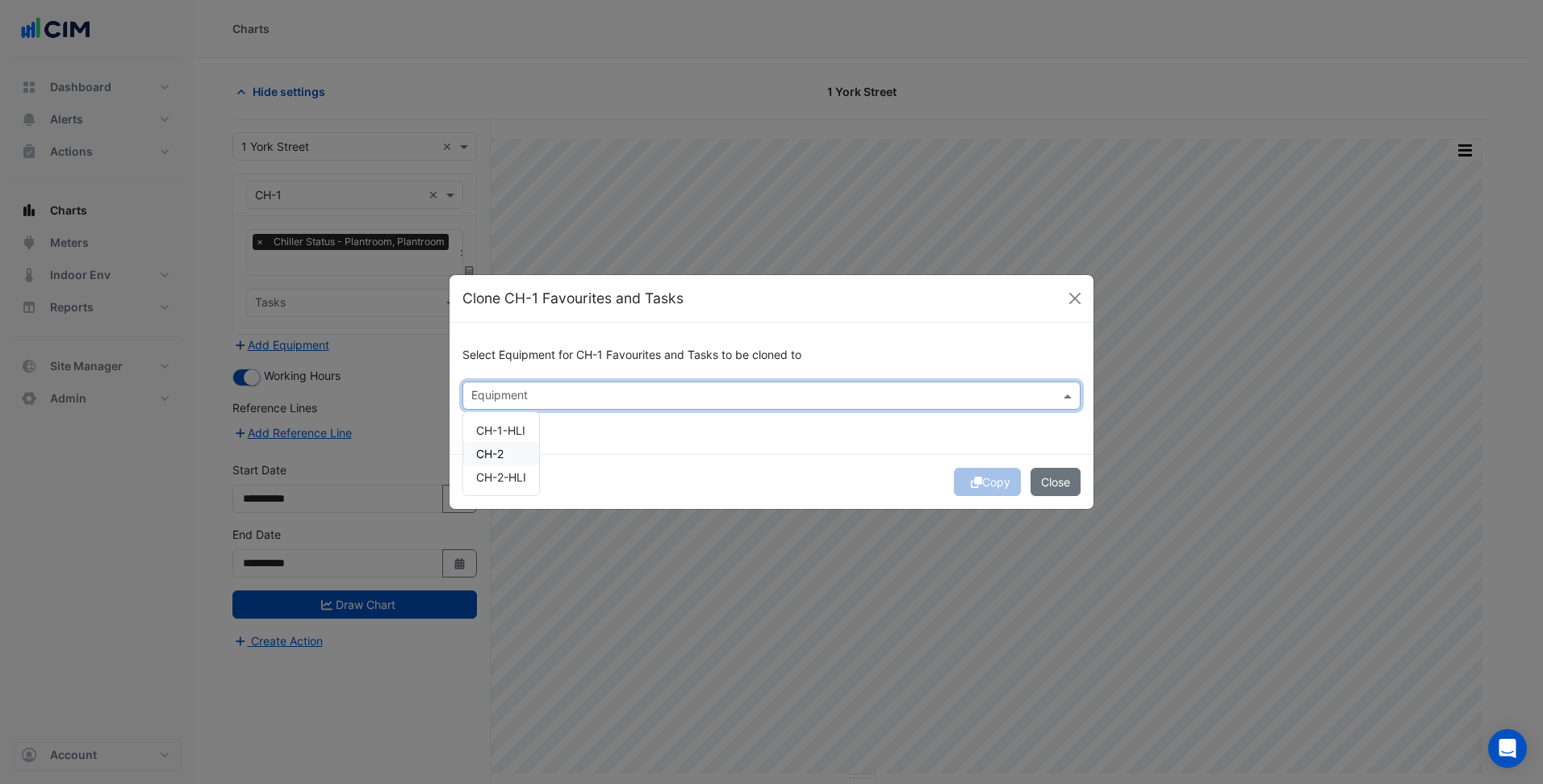 click on "CH-2" at bounding box center [501, 453] 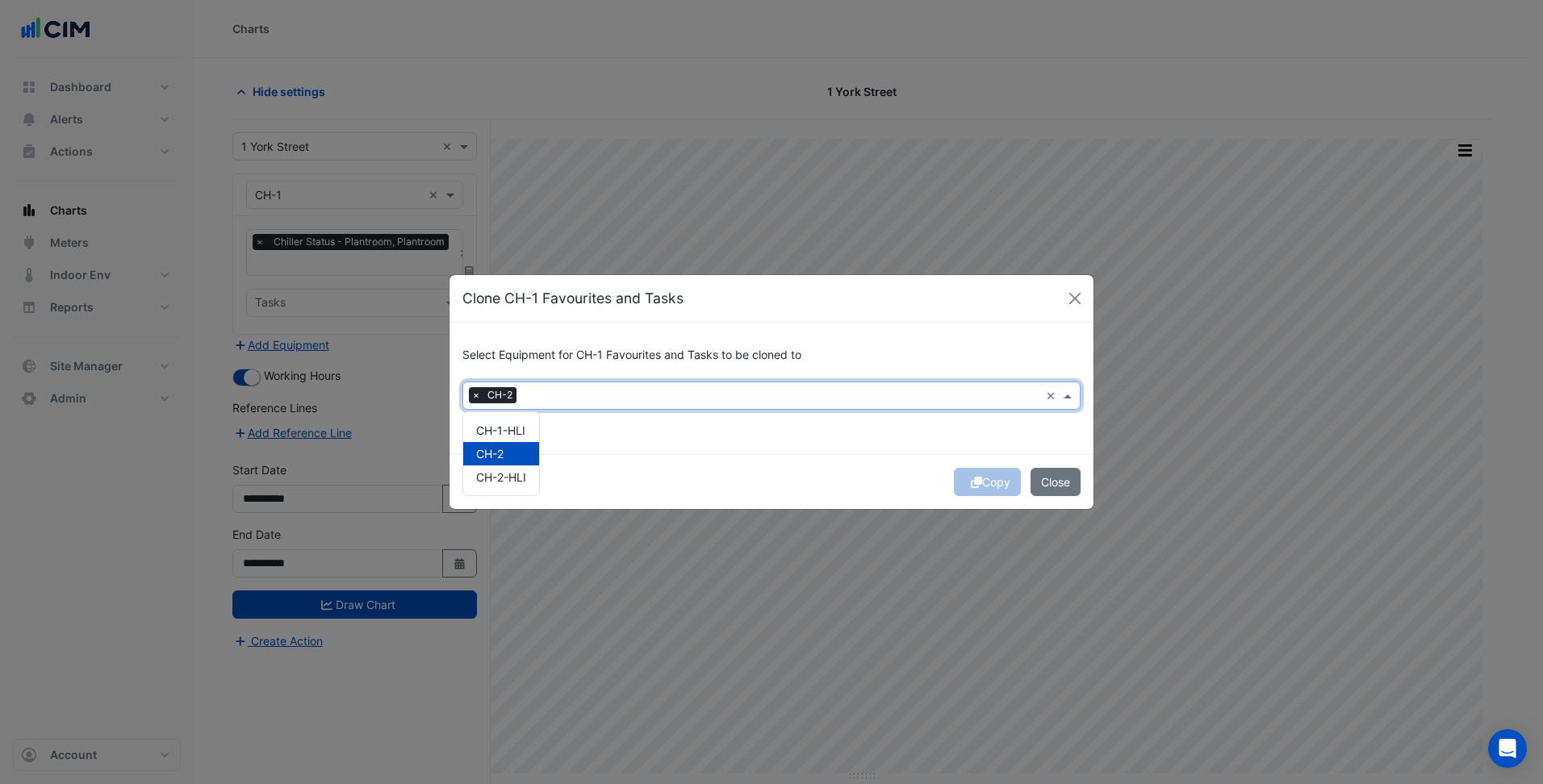 drag, startPoint x: 705, startPoint y: 452, endPoint x: 744, endPoint y: 453, distance: 39.01282 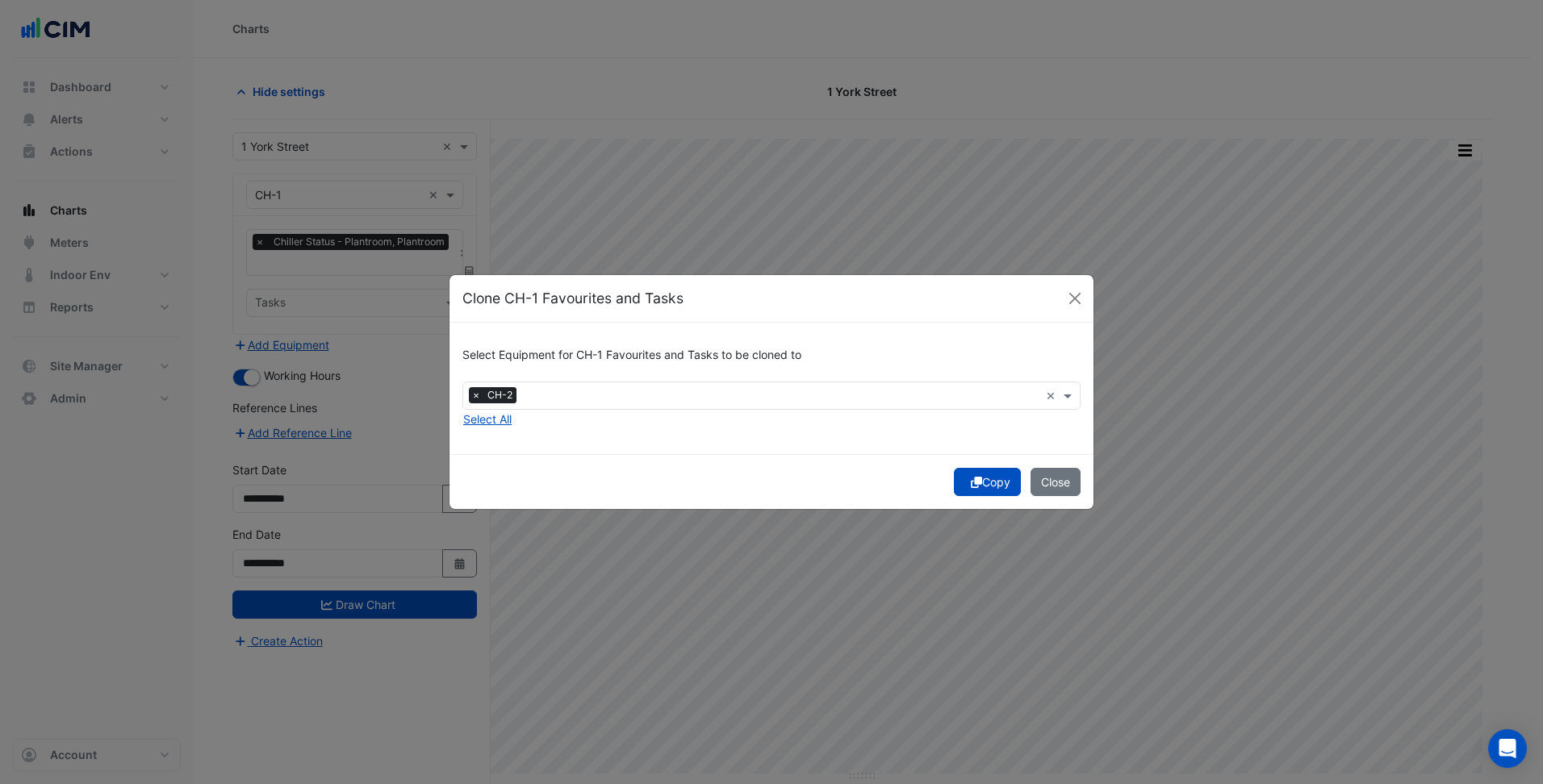click 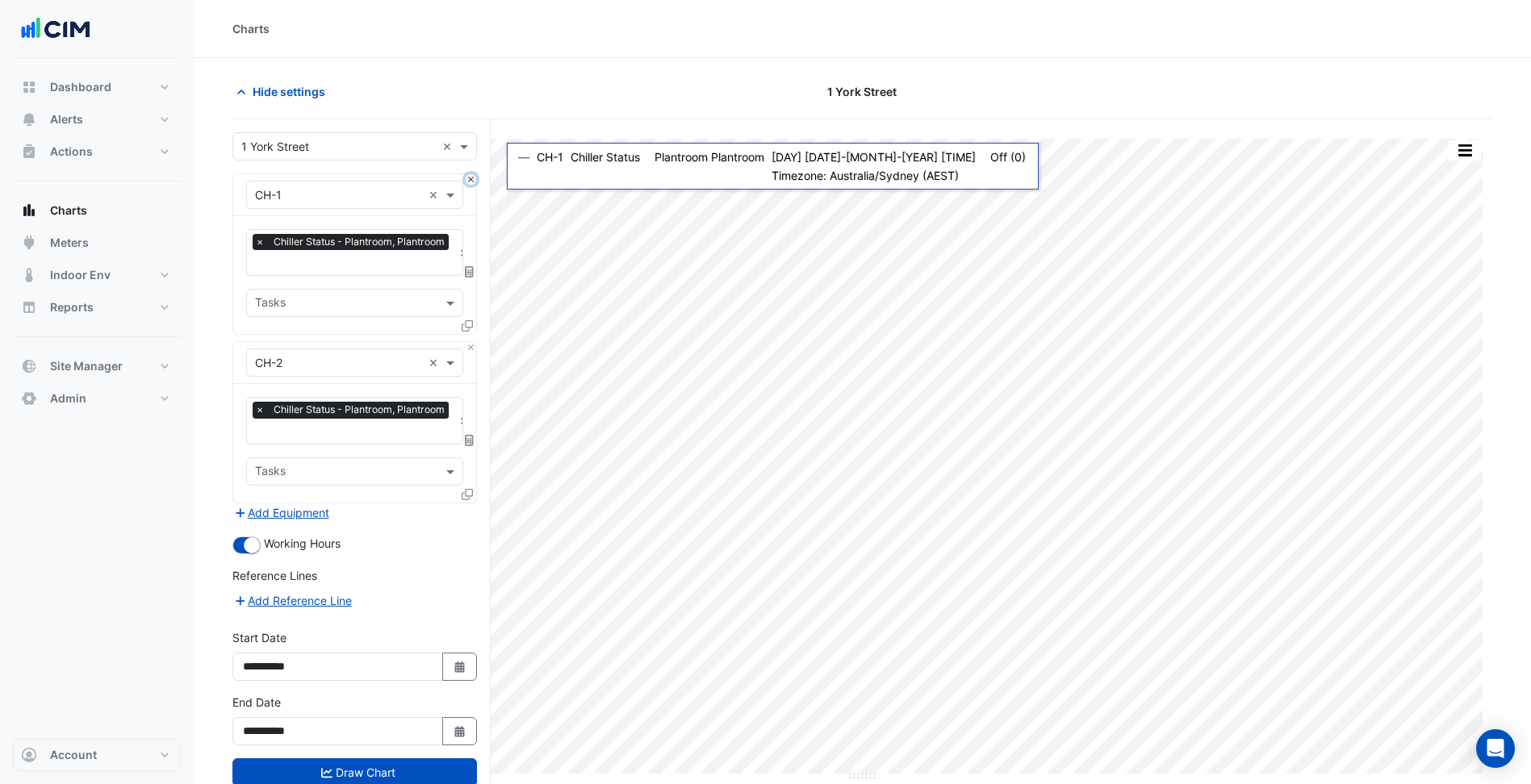 click at bounding box center [471, 179] 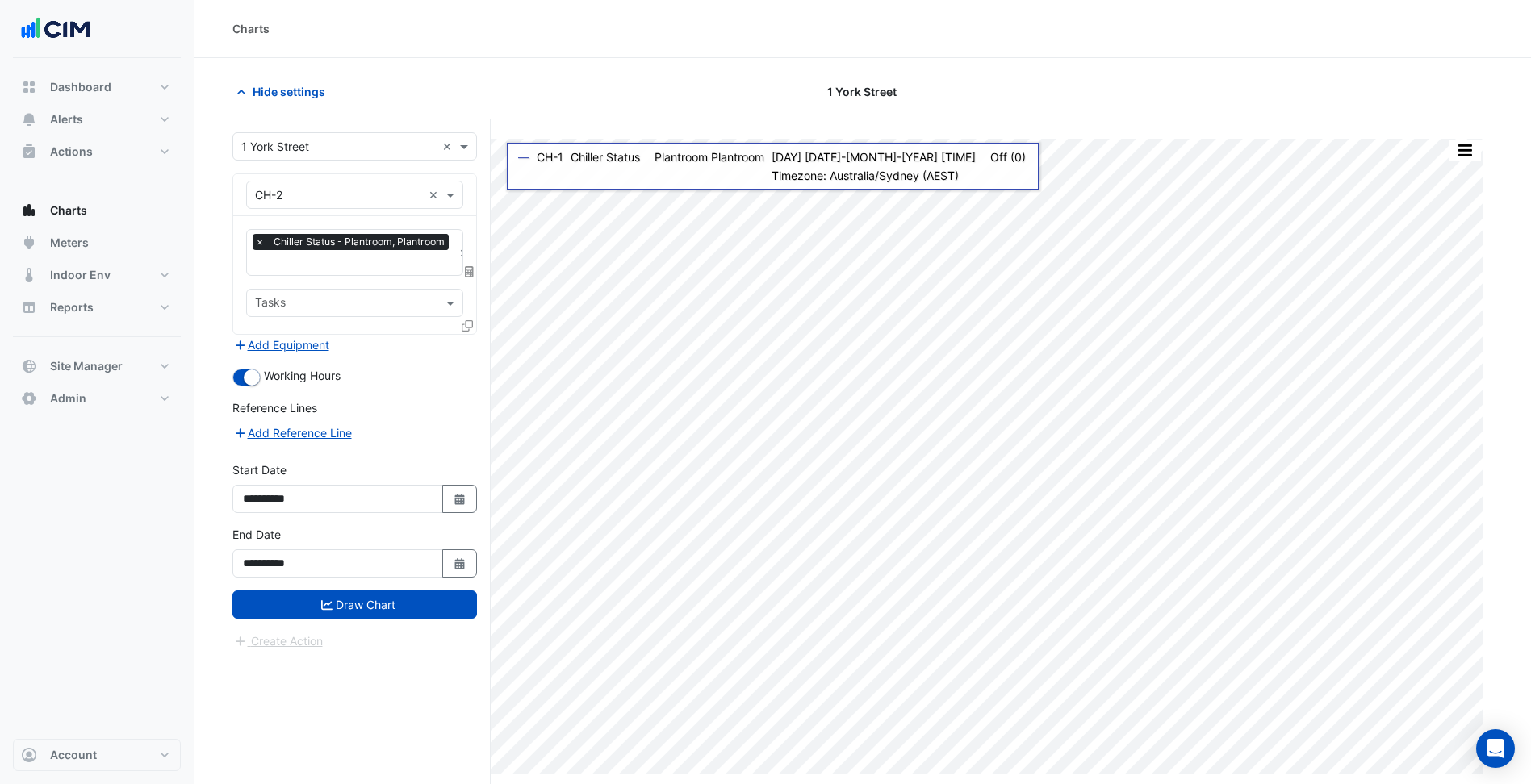 drag, startPoint x: 407, startPoint y: 623, endPoint x: 426, endPoint y: 582, distance: 45.188494 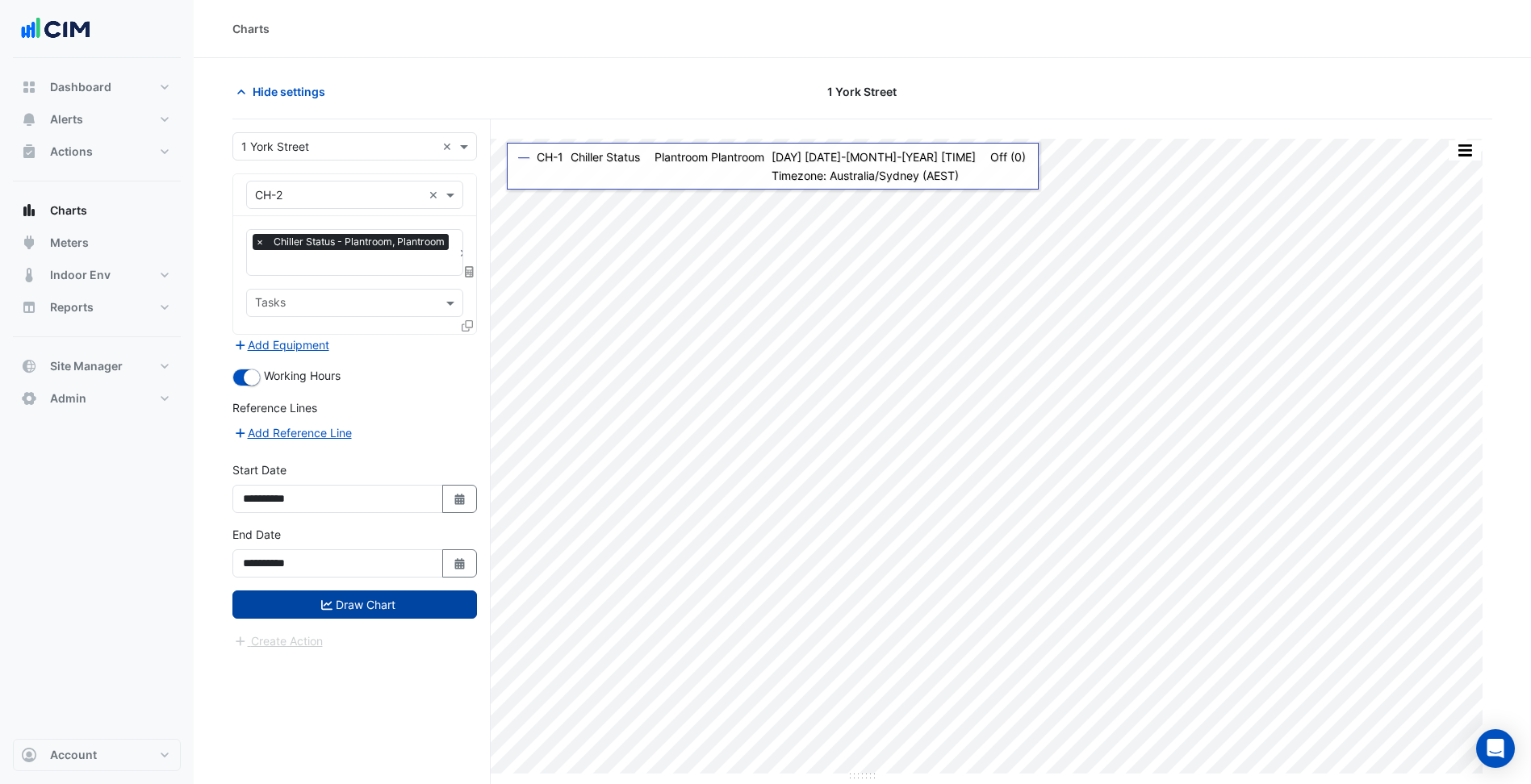 click on "Draw Chart" at bounding box center (354, 604) 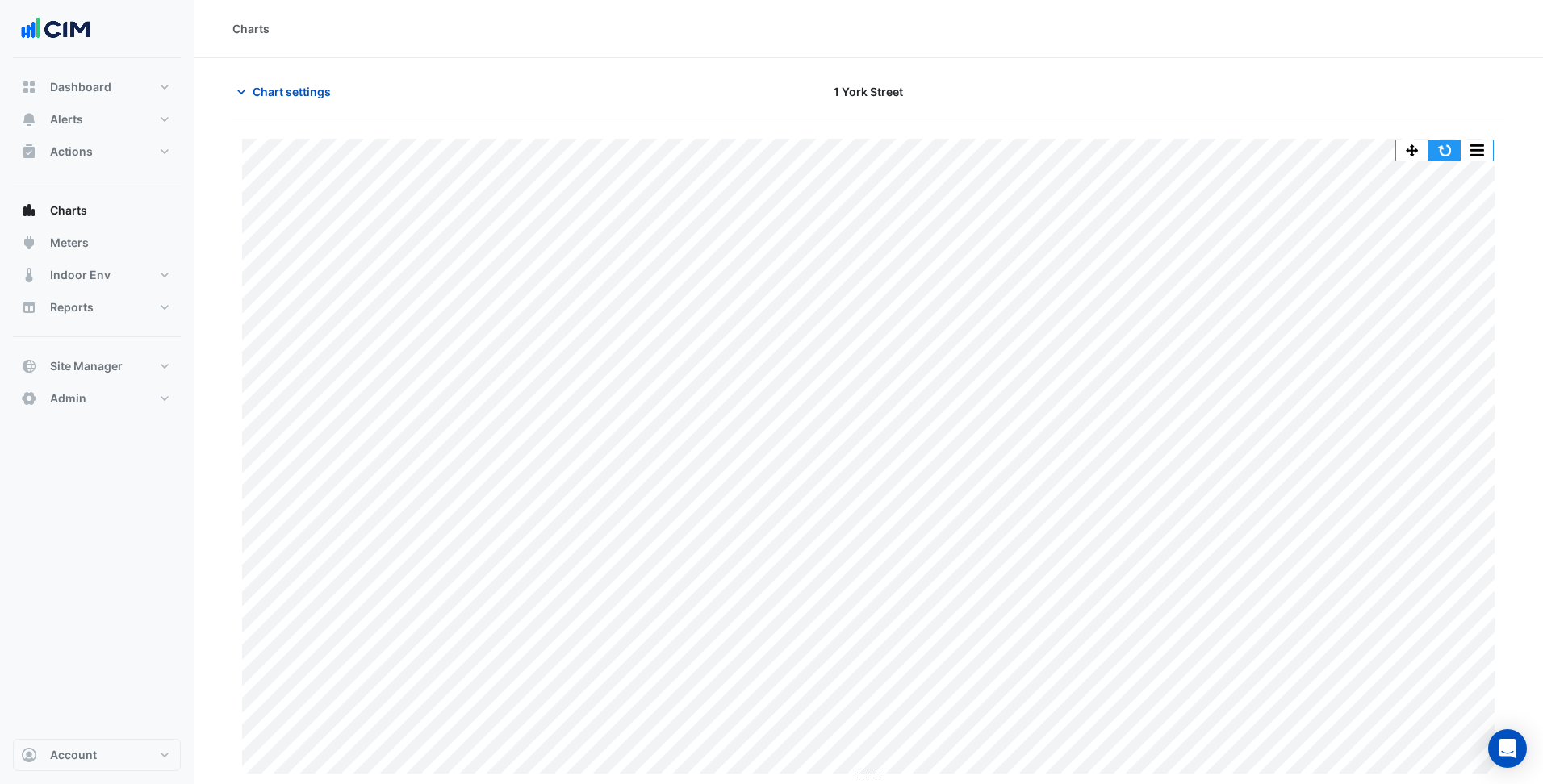 click 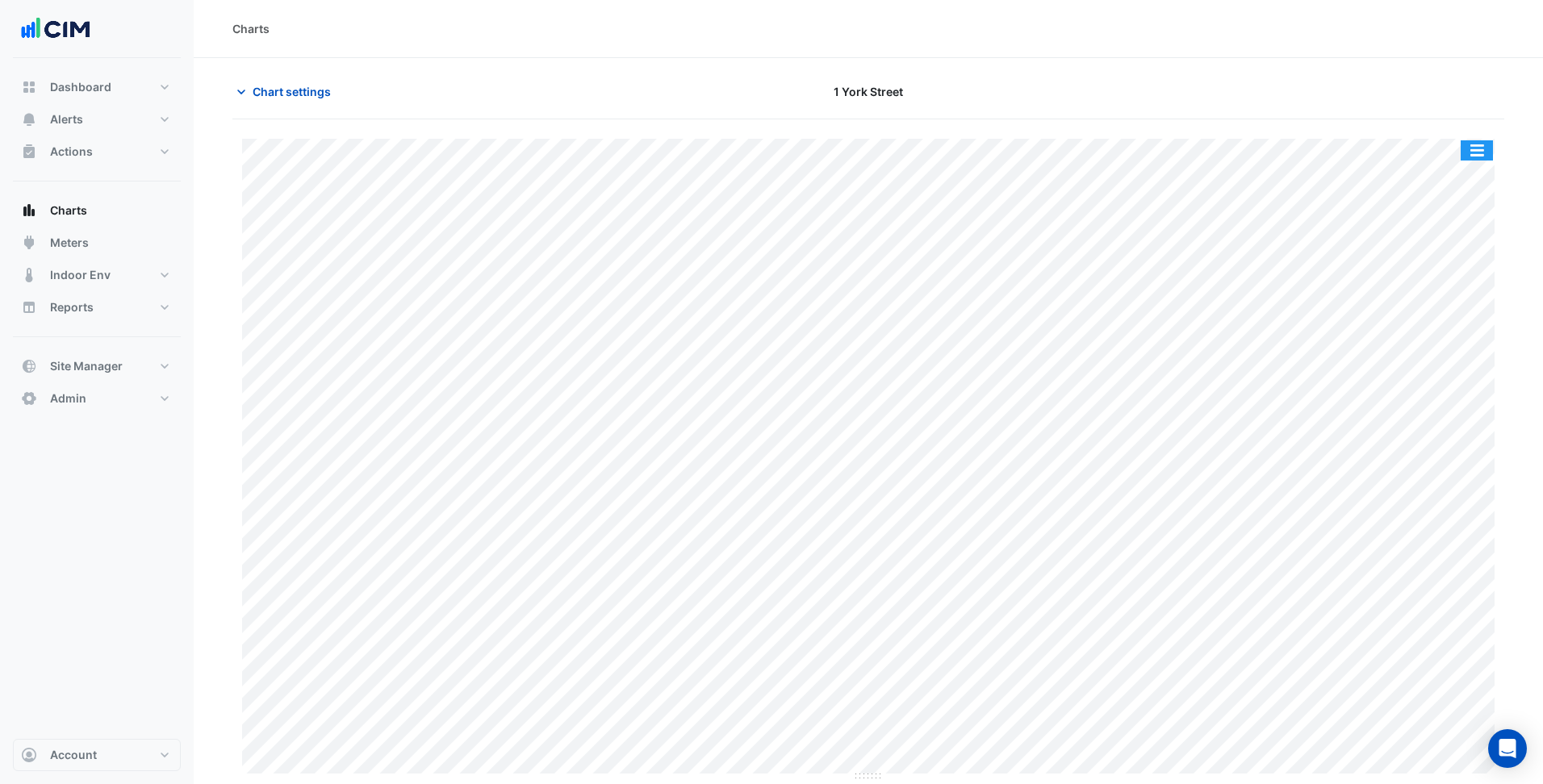 click 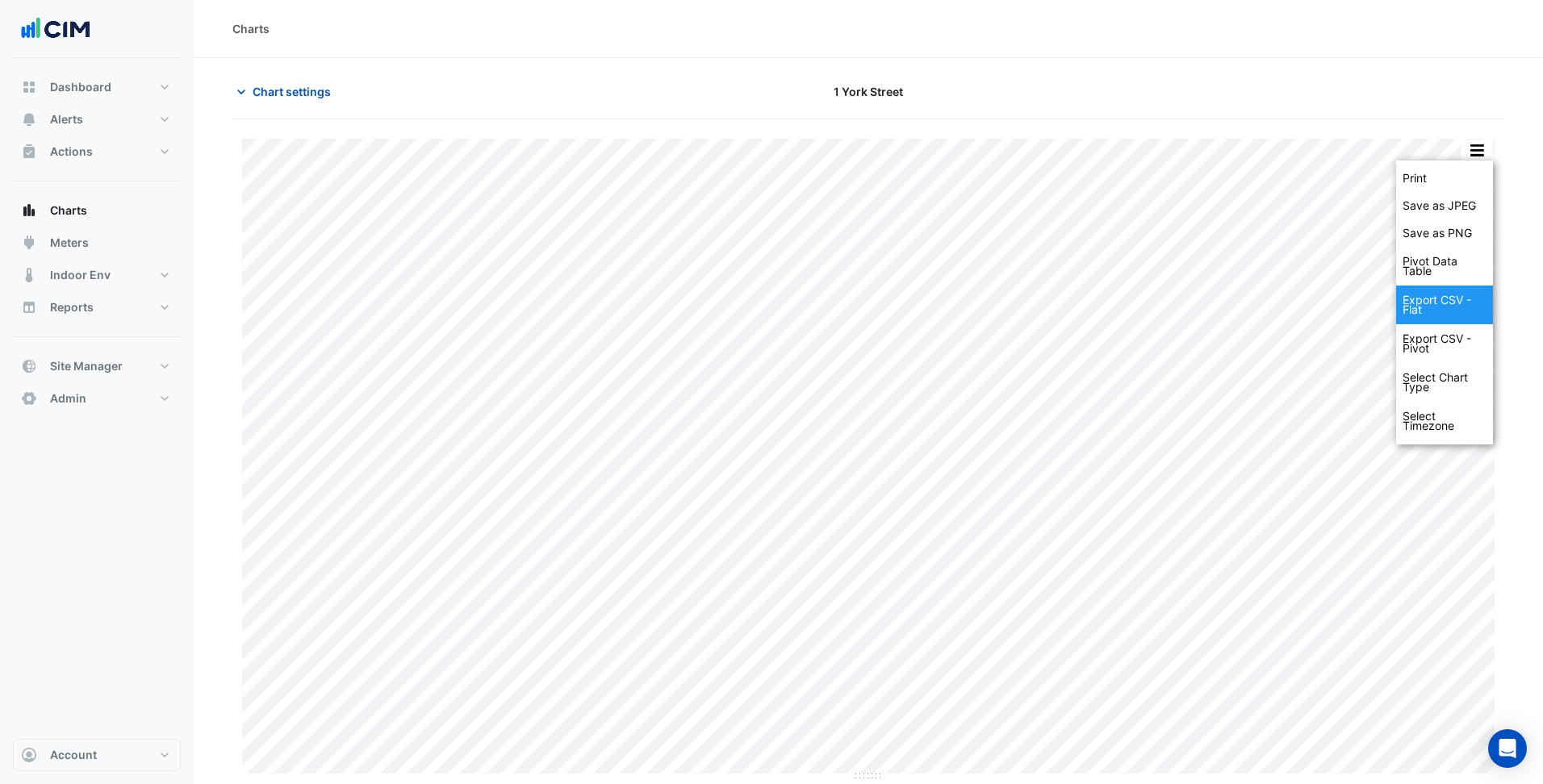 click on "Export CSV - Flat" 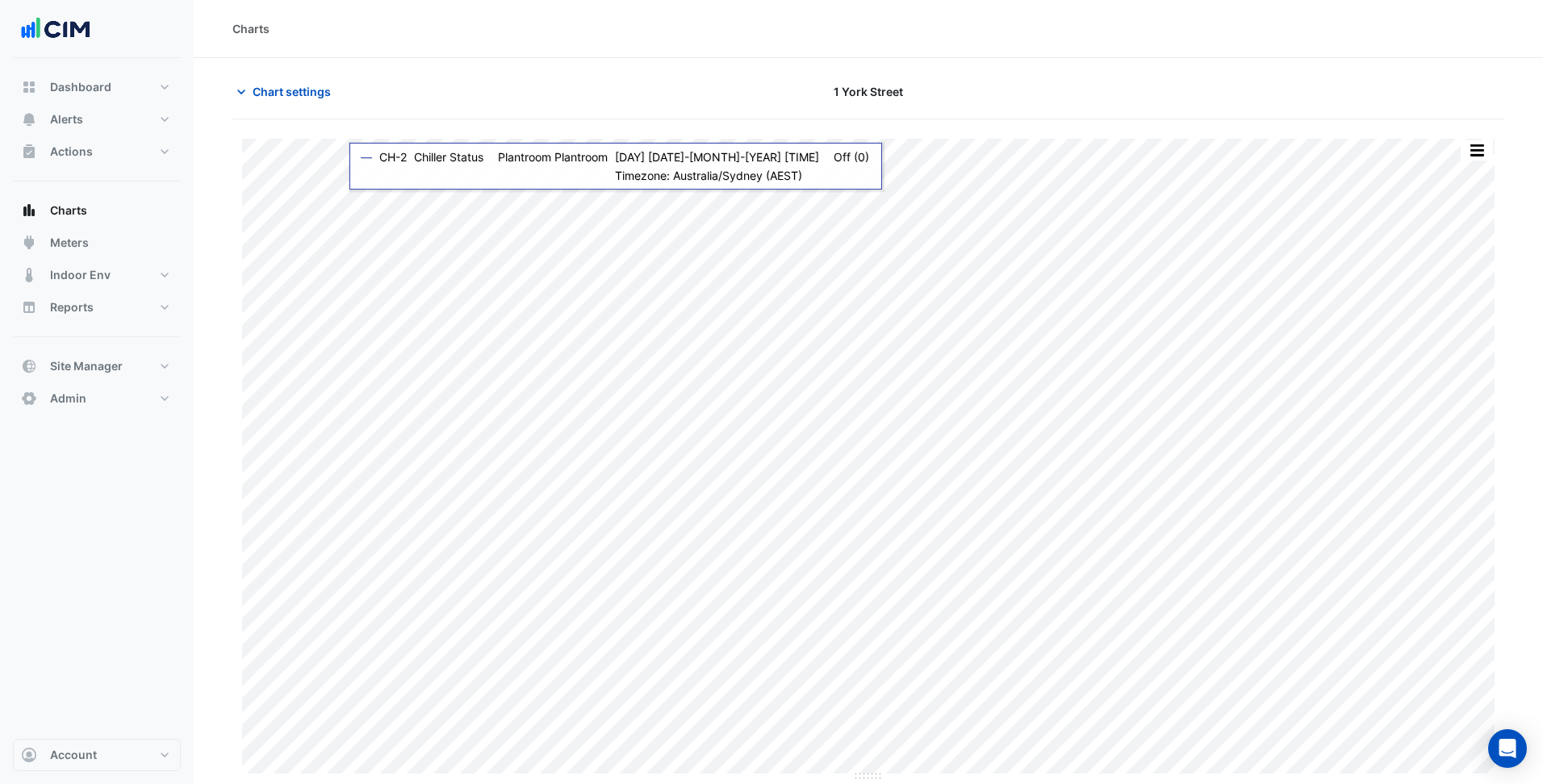 click on "Charts" 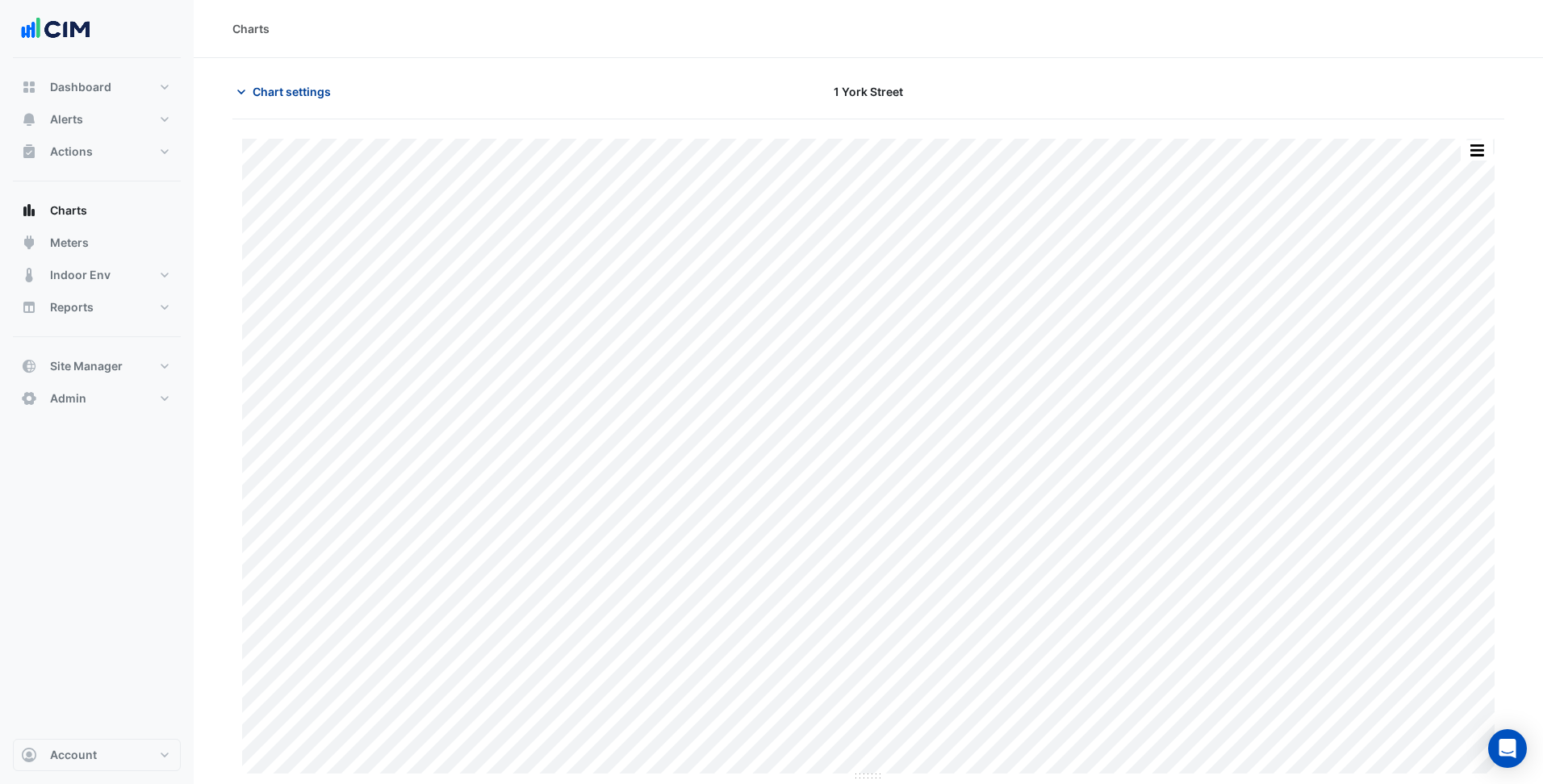 click on "Chart settings" 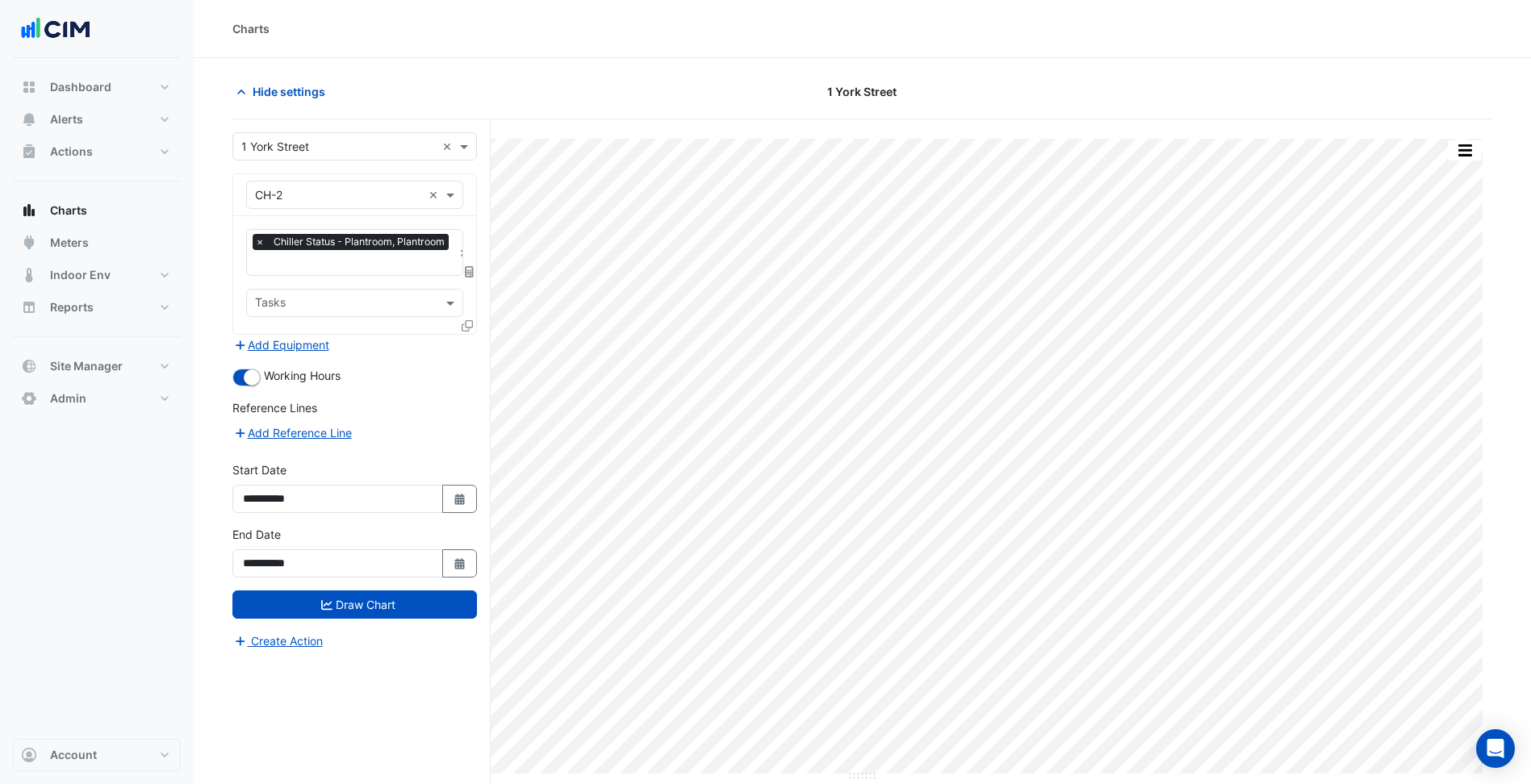 click at bounding box center [353, 264] 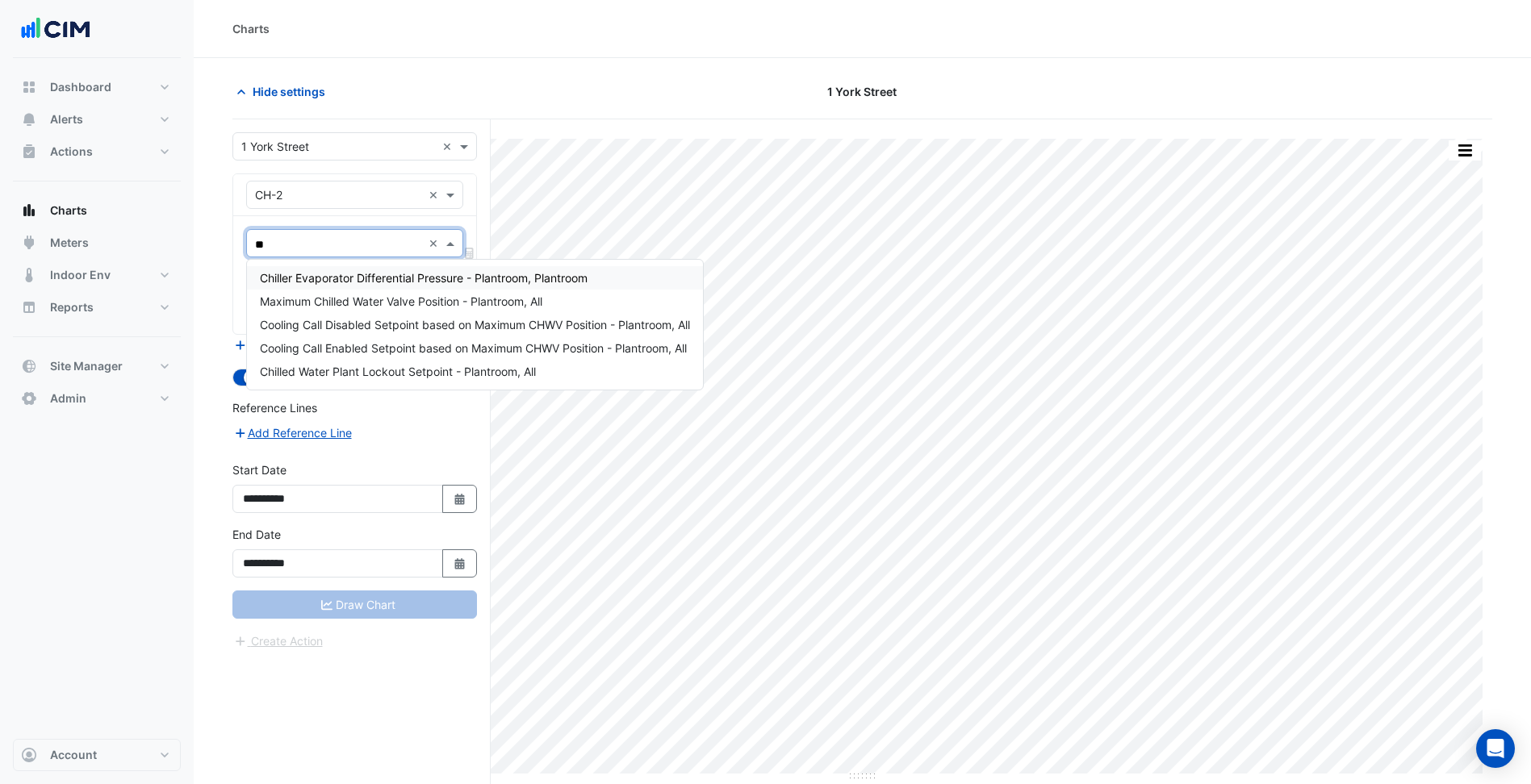 type on "*" 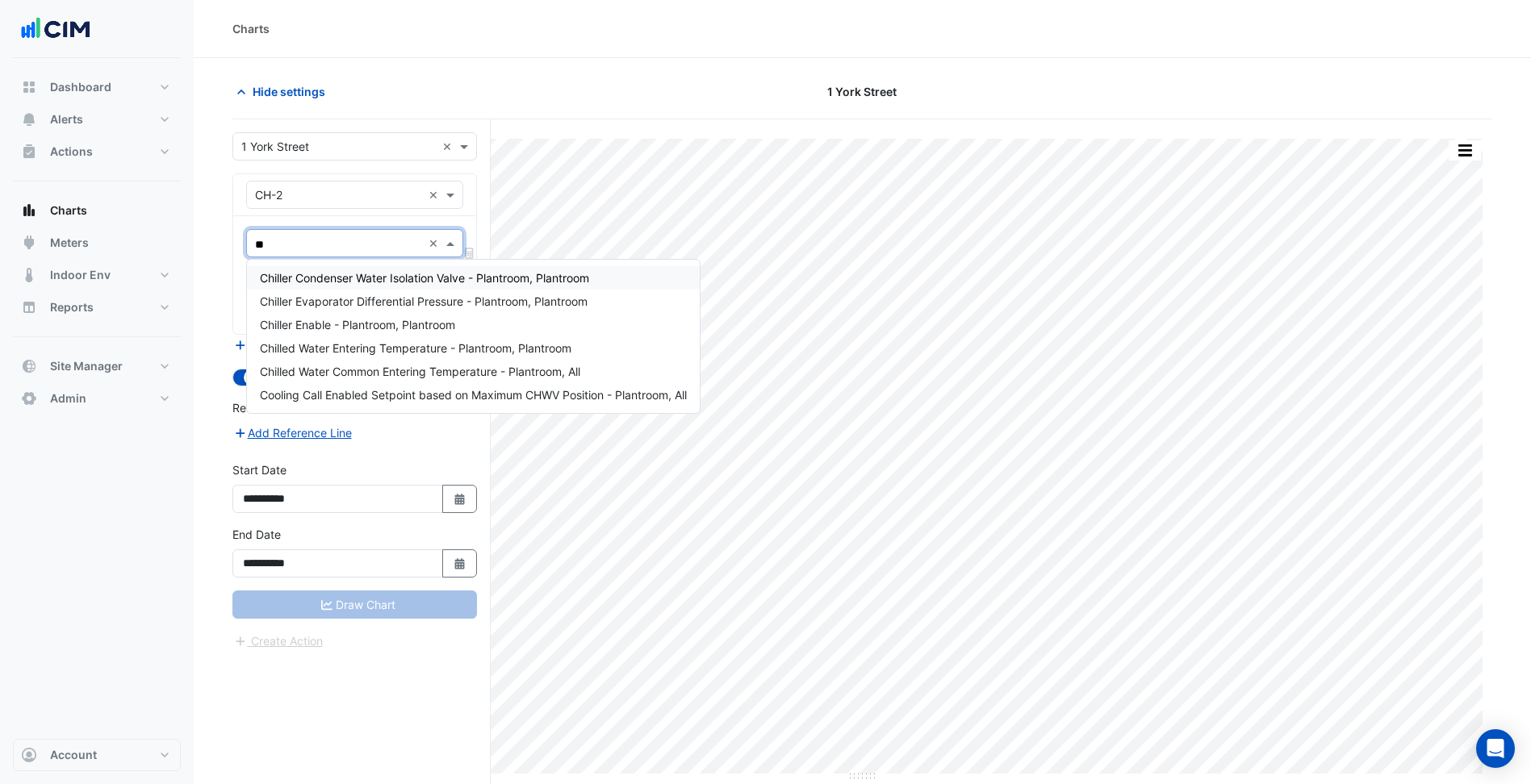 type on "*" 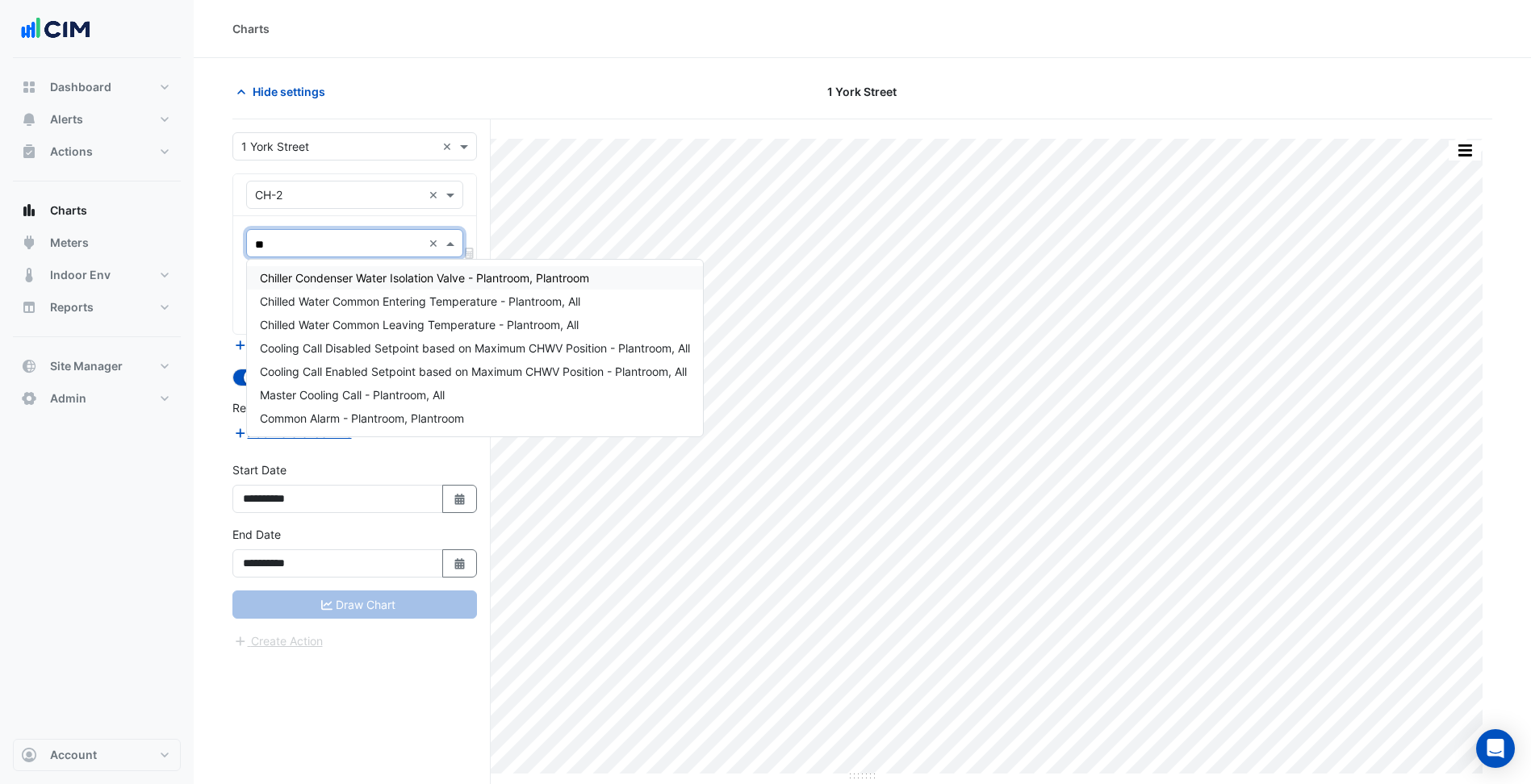 type on "*" 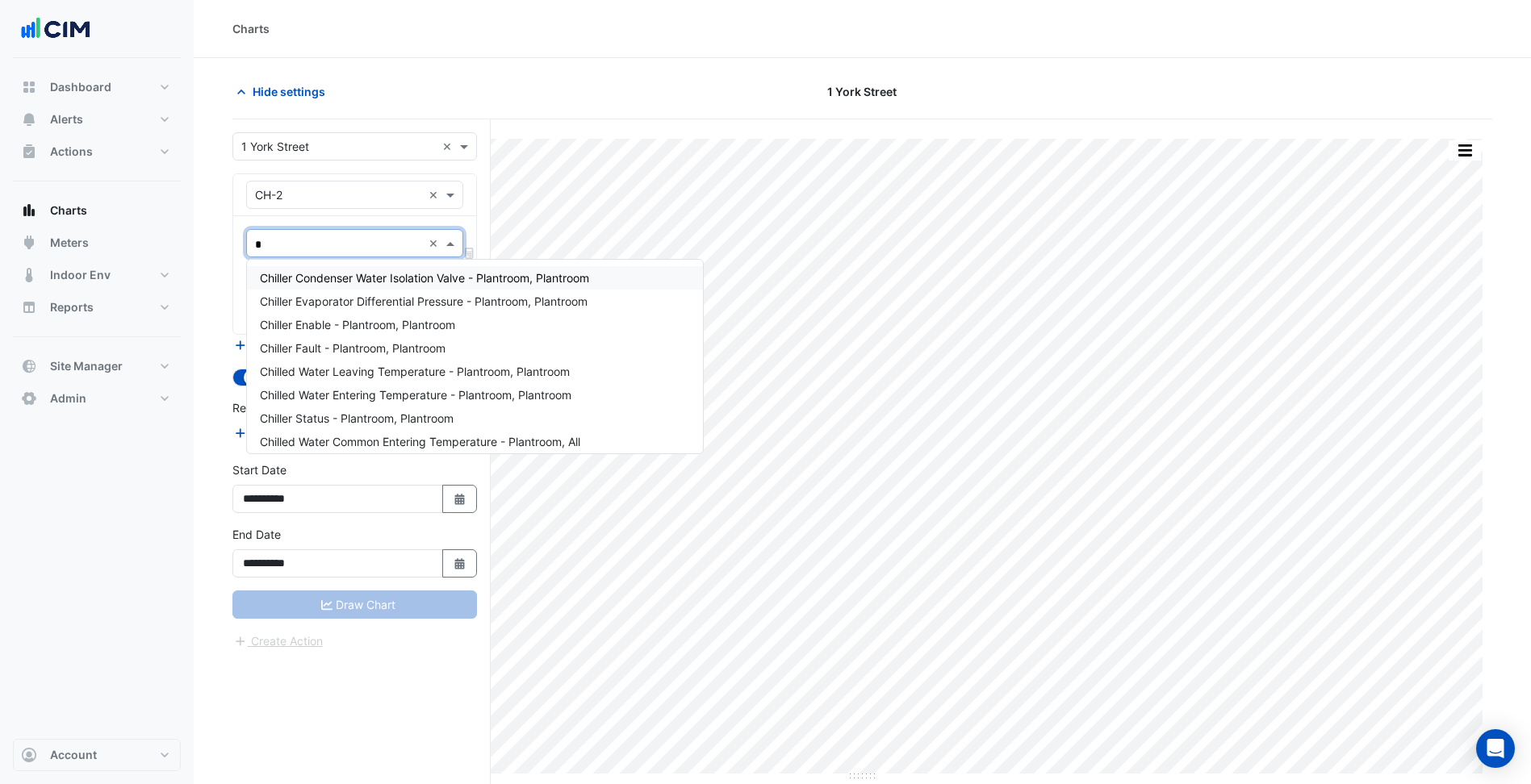 type 